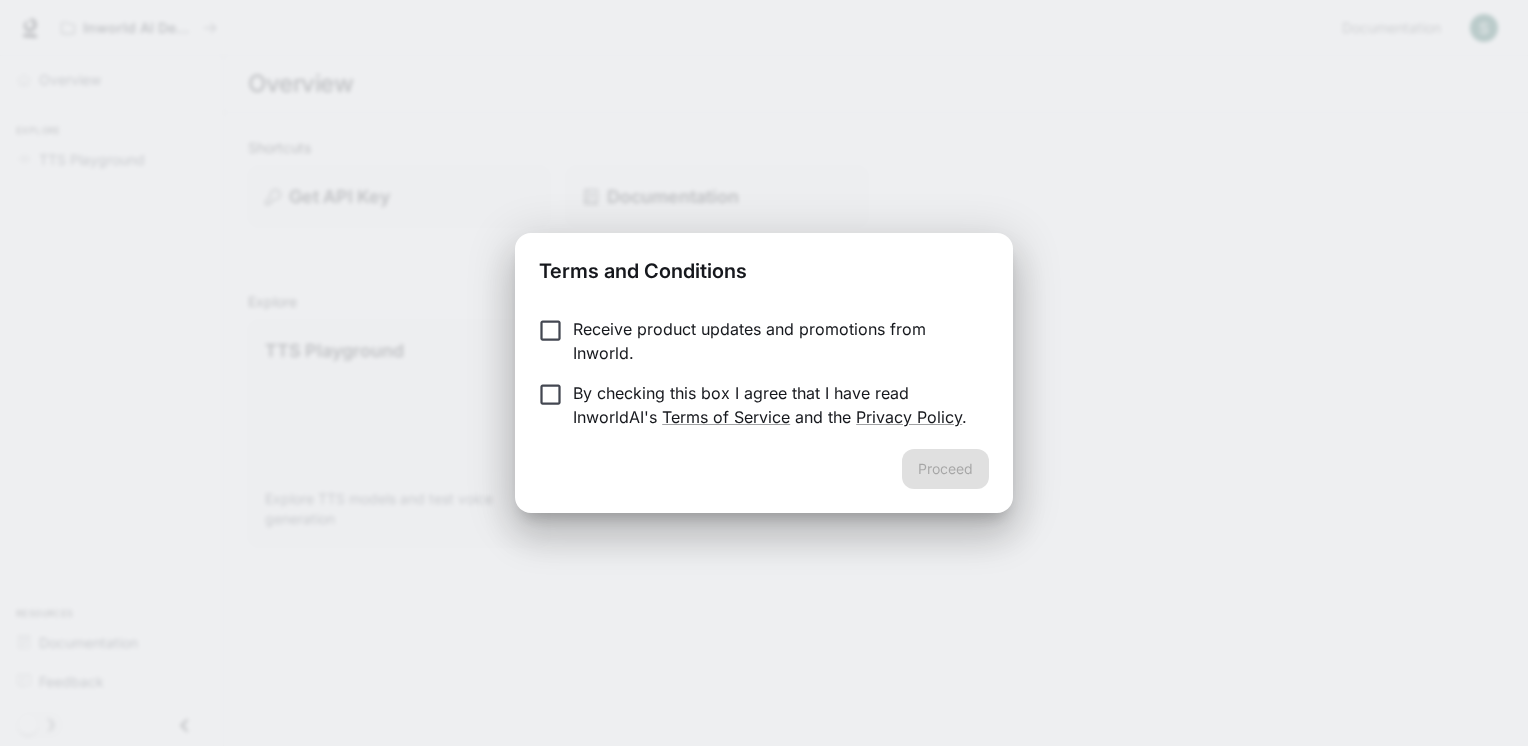 scroll, scrollTop: 0, scrollLeft: 0, axis: both 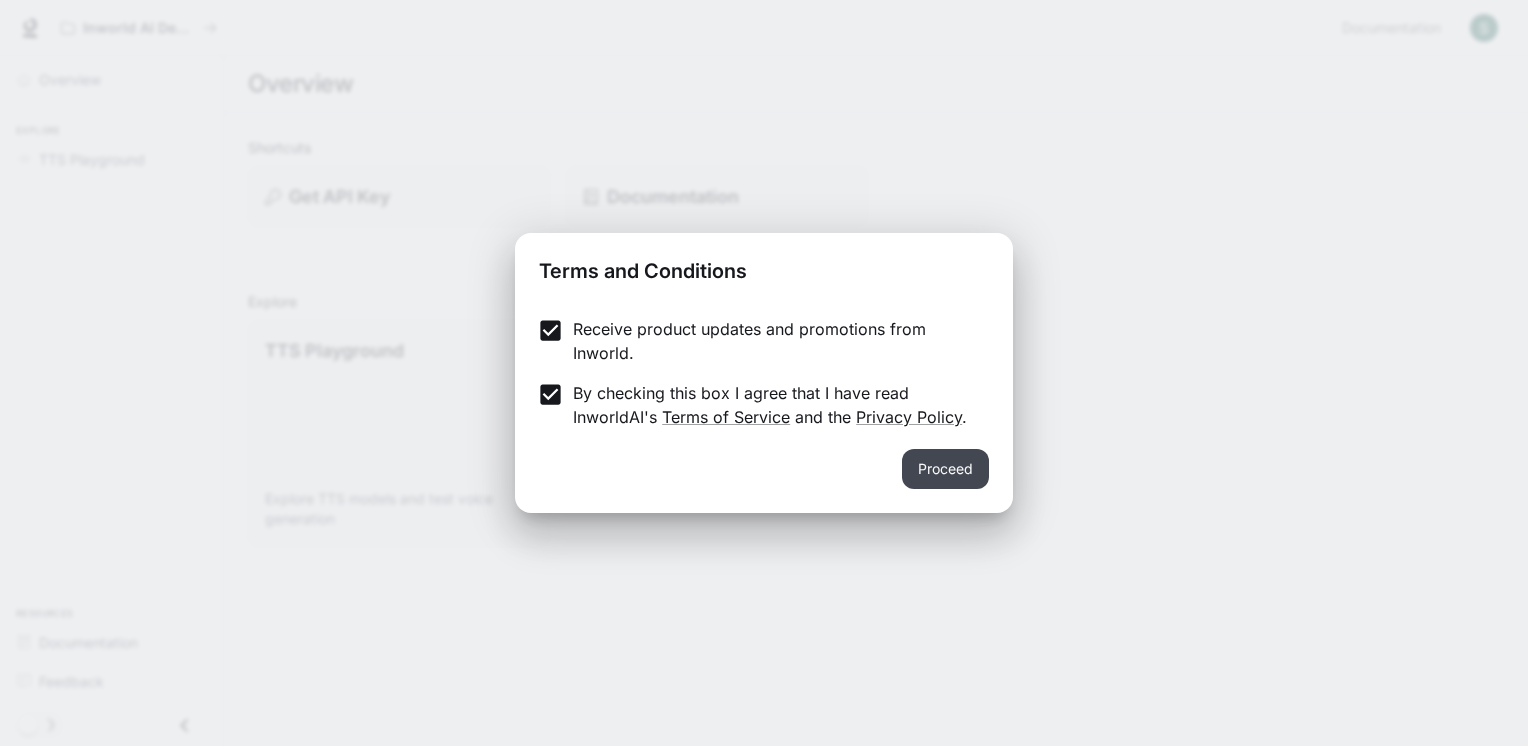 click on "Proceed" at bounding box center [945, 469] 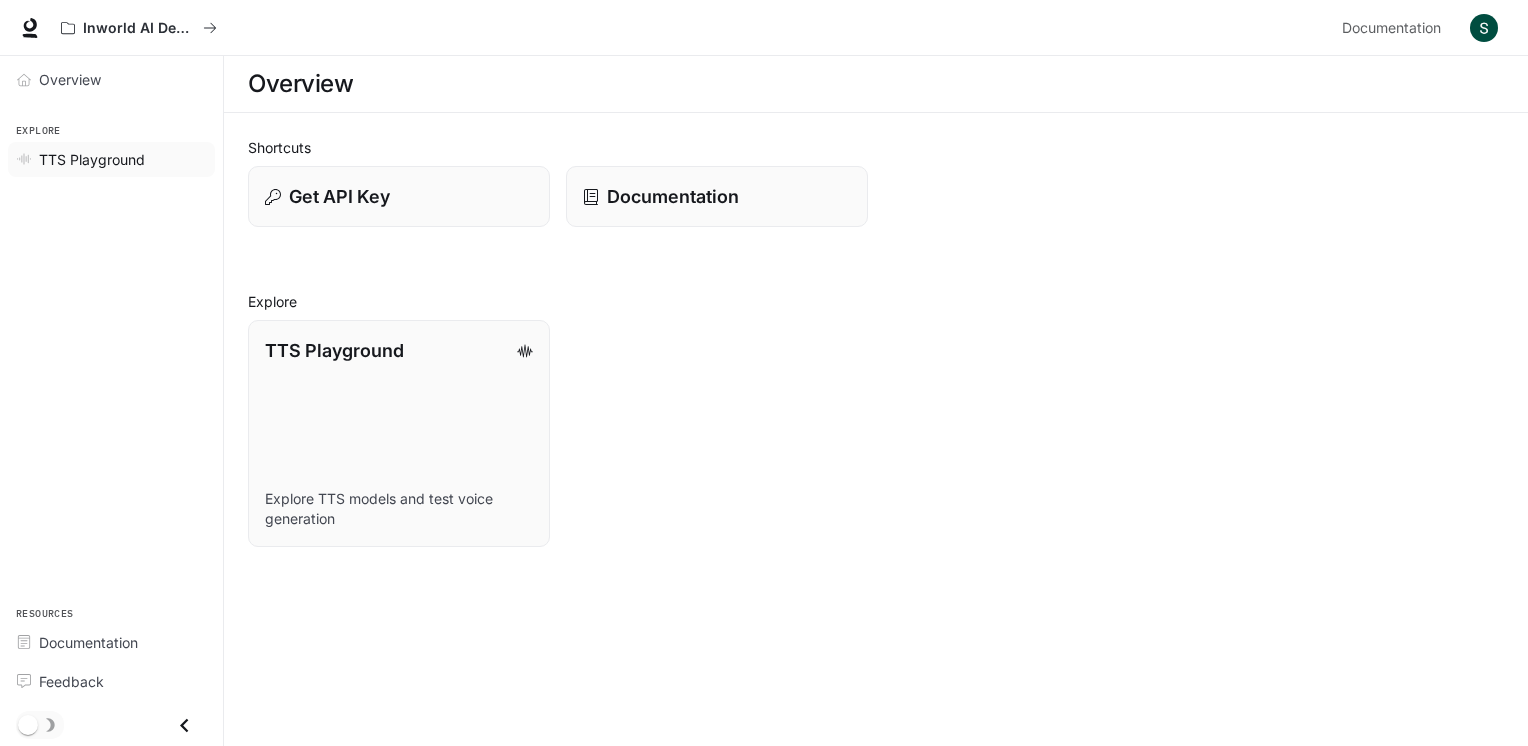 click on "TTS Playground" at bounding box center (92, 159) 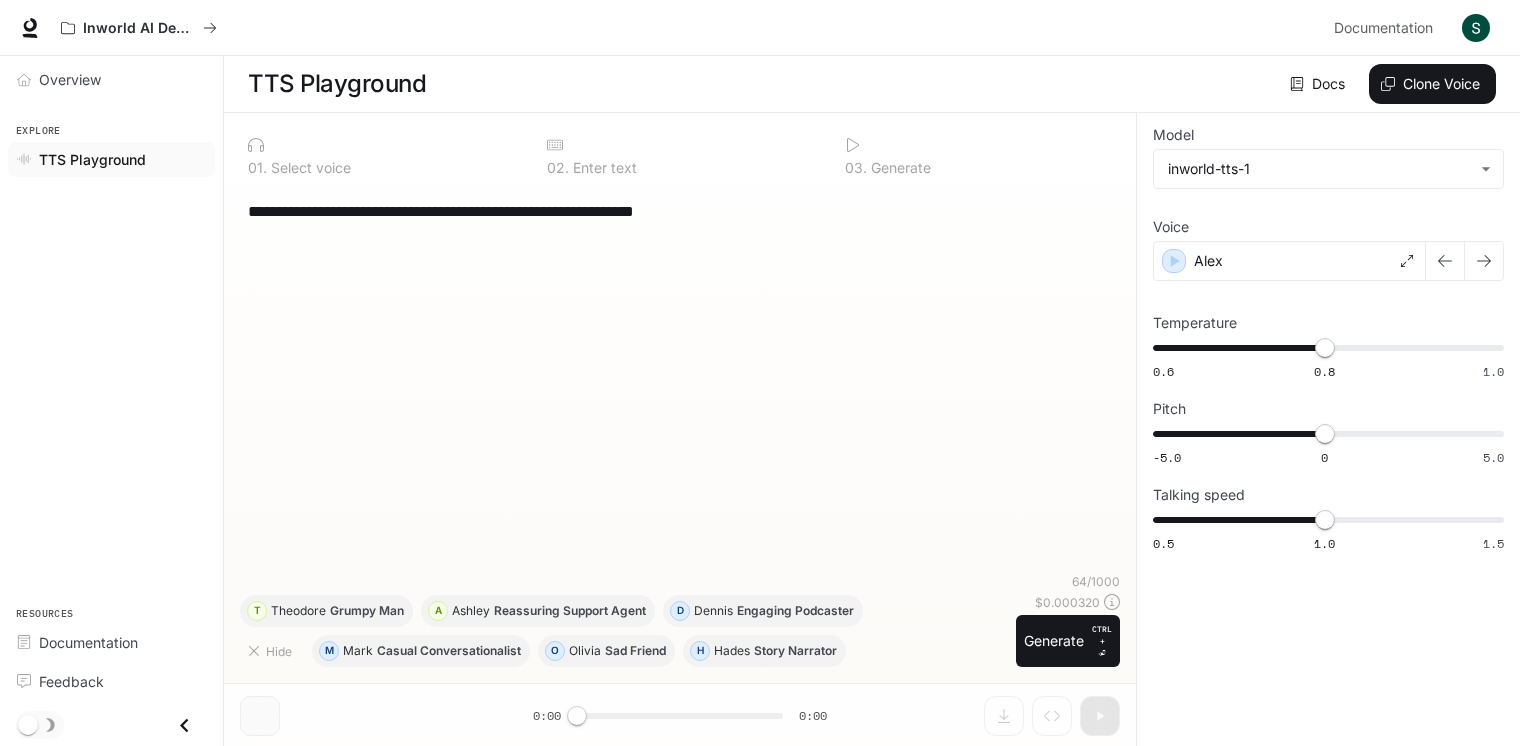 click on "Select voice" at bounding box center (309, 168) 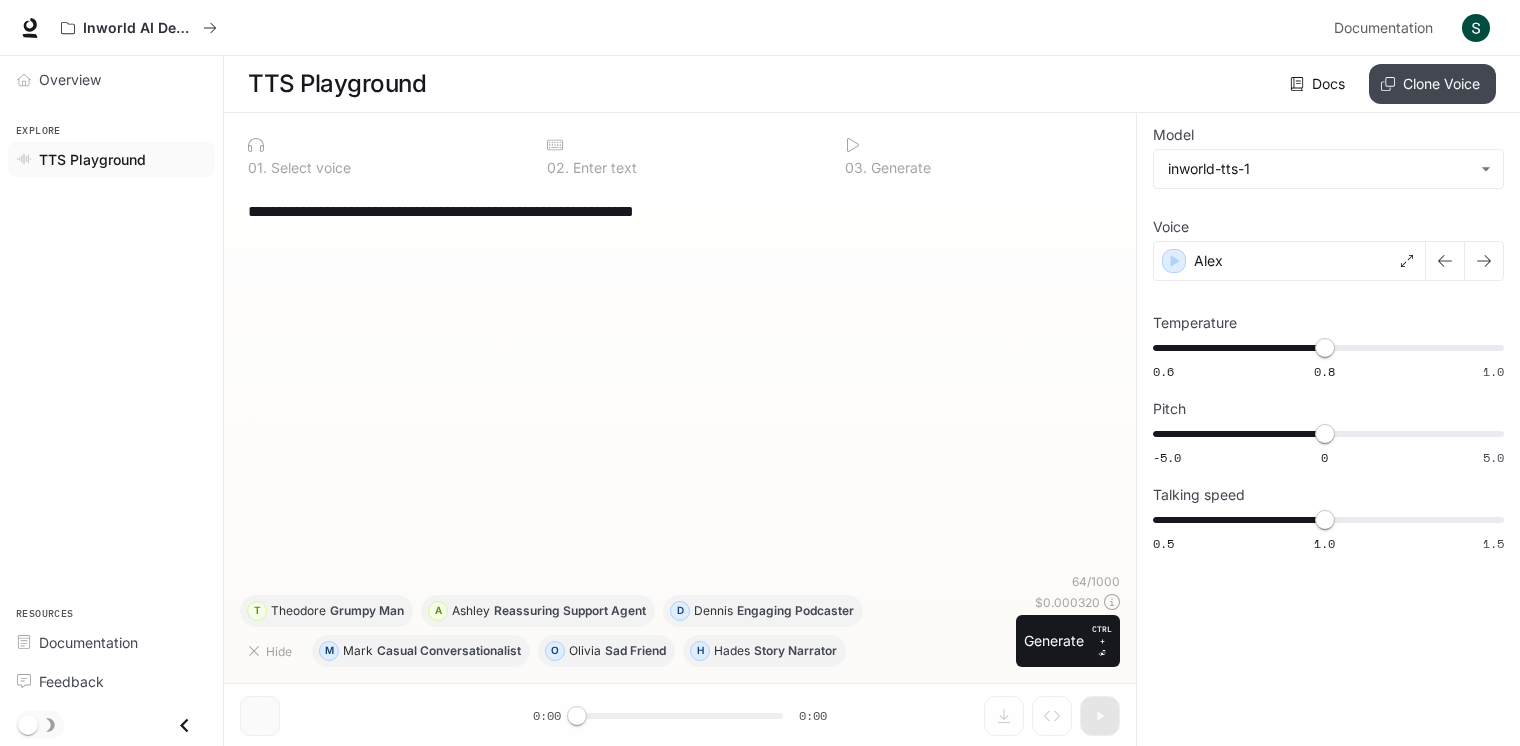 click on "Clone Voice" at bounding box center (1432, 84) 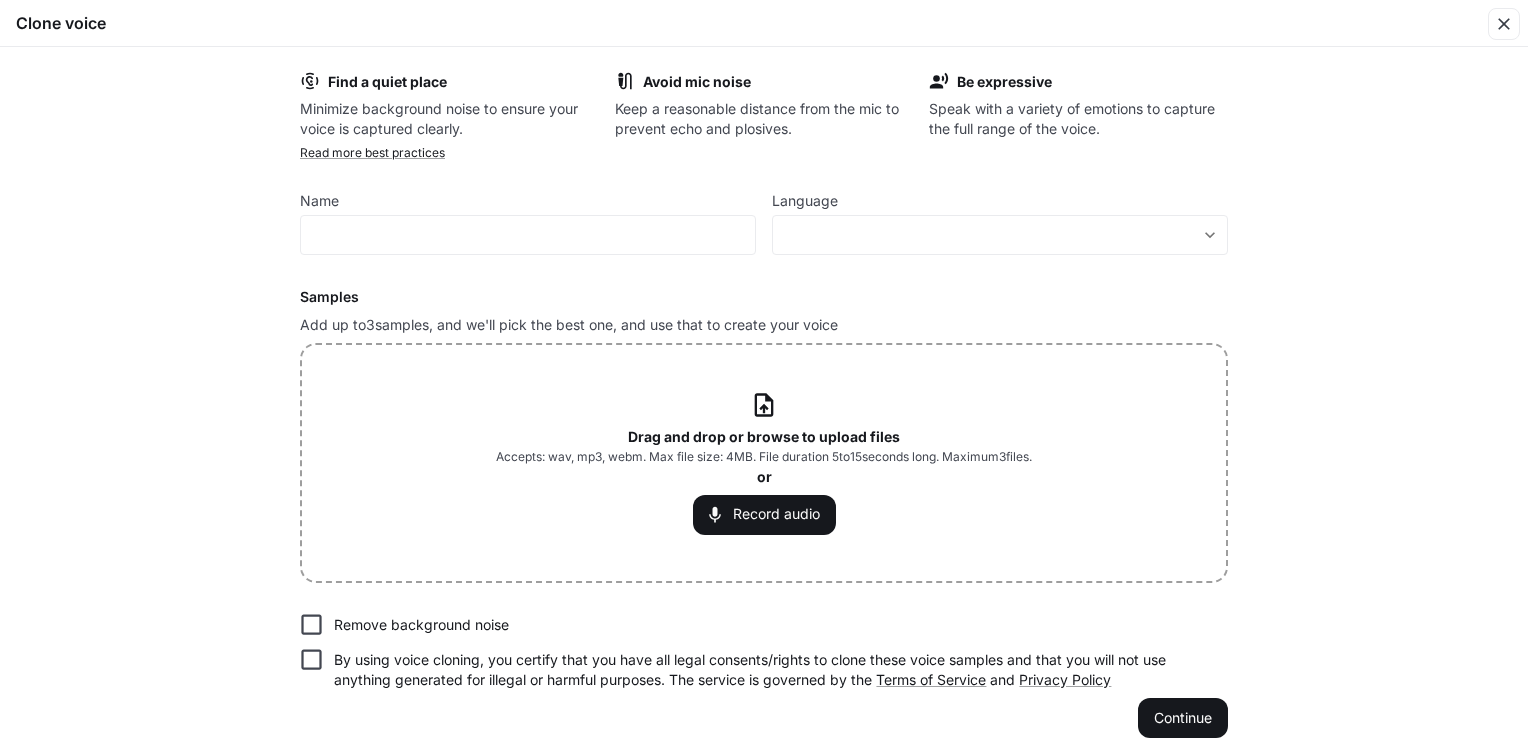 click on "Find a quiet place Minimize background noise to ensure your voice is captured clearly. Avoid mic noise Keep a reasonable distance from the mic to prevent echo and plosives. Be expressive Speak with a variety of emotions to capture the full range of the voice. Read more best practices Name ​ Language ​ ​ Samples Add up to  3  samples, and we'll pick the best one, and use that to create your voice Drag and drop or browse to upload files Accepts: wav, mp3, webm. Max file size: 4MB. File duration   5  to  15  seconds long. Maximum  3  files. or Record audio Remove background noise By using voice cloning, you certify that you have all legal consents/rights to clone these voice samples and that you will not use anything generated for illegal or harmful purposes. The service is governed by the   Terms of Service   and   Privacy Policy Continue" at bounding box center (764, 404) 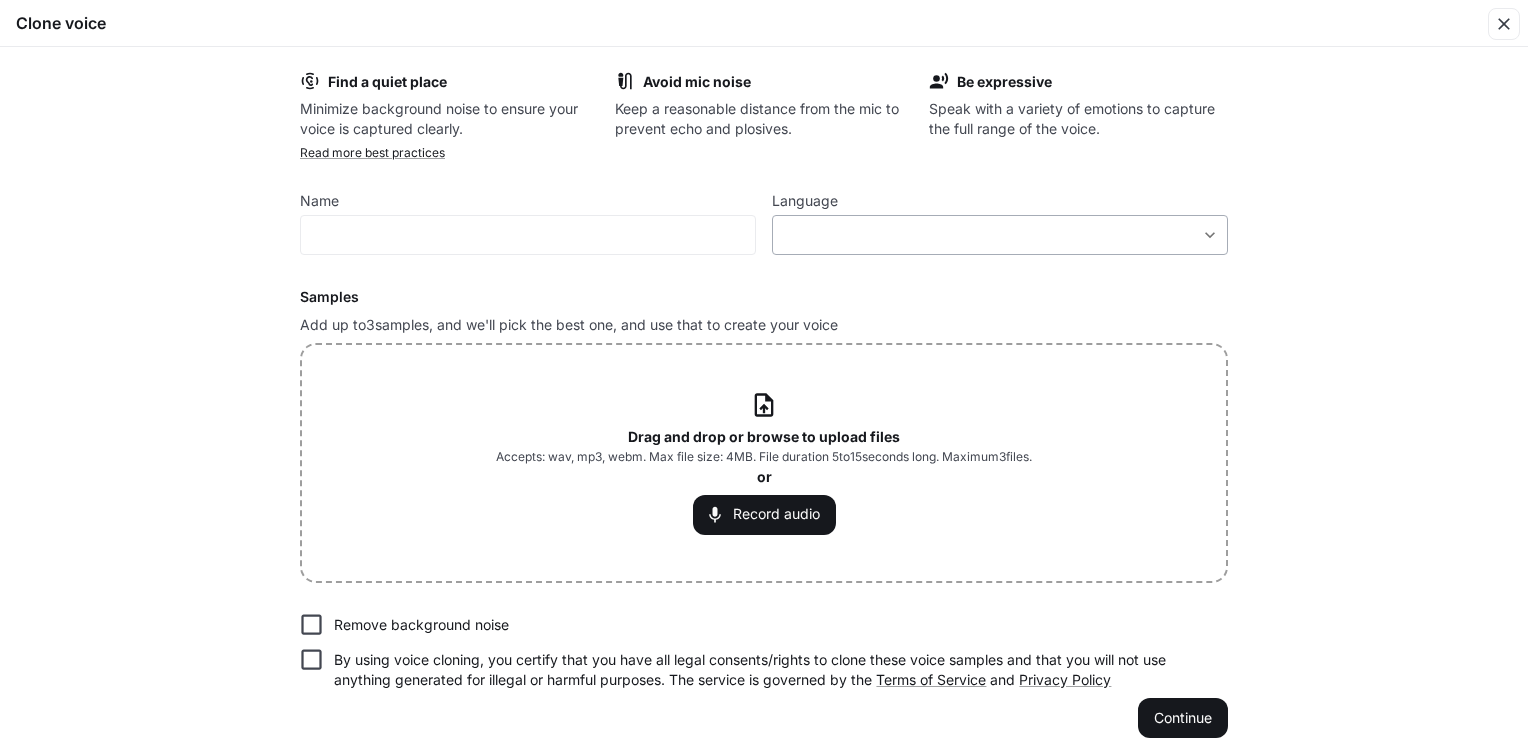 click on "**********" at bounding box center [764, 373] 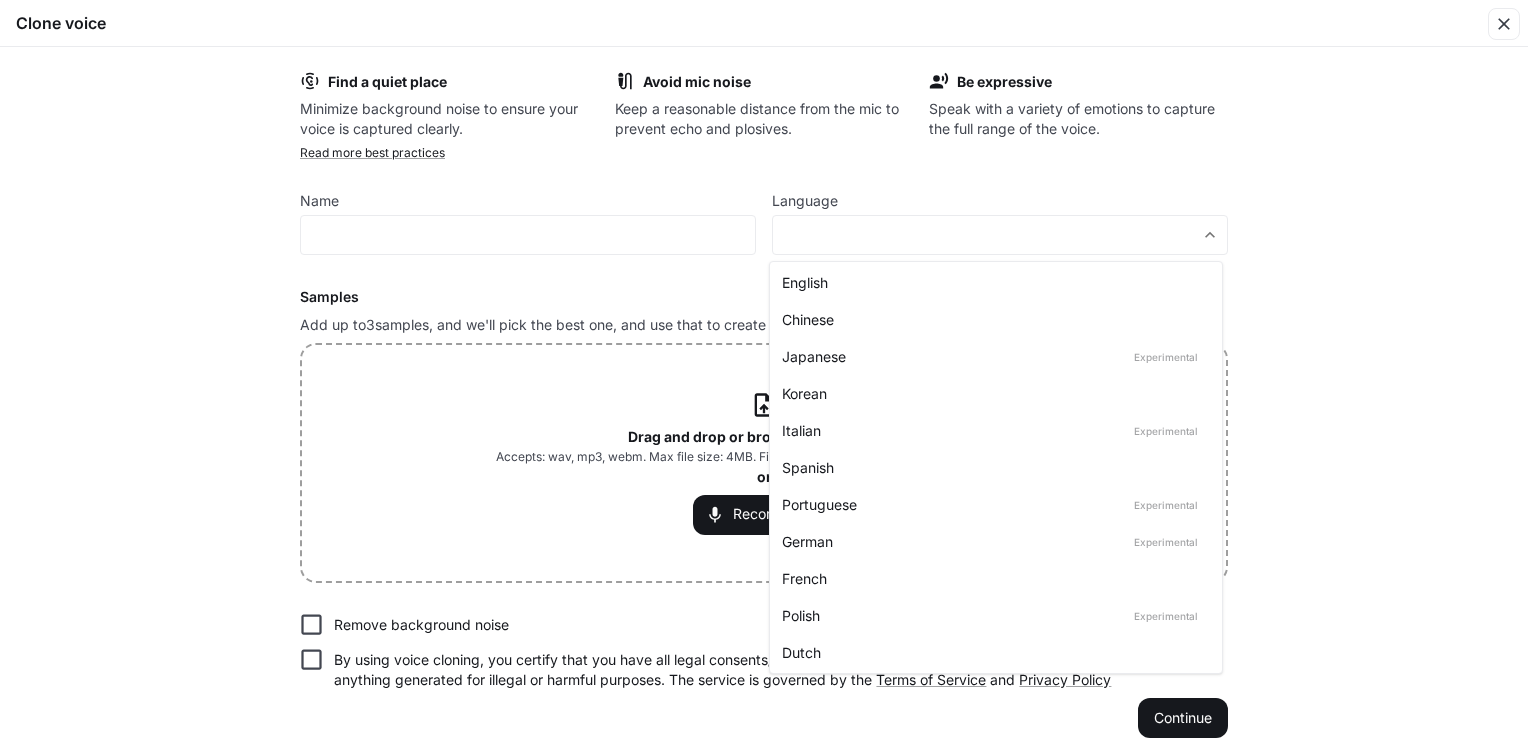 click on "English" at bounding box center [992, 282] 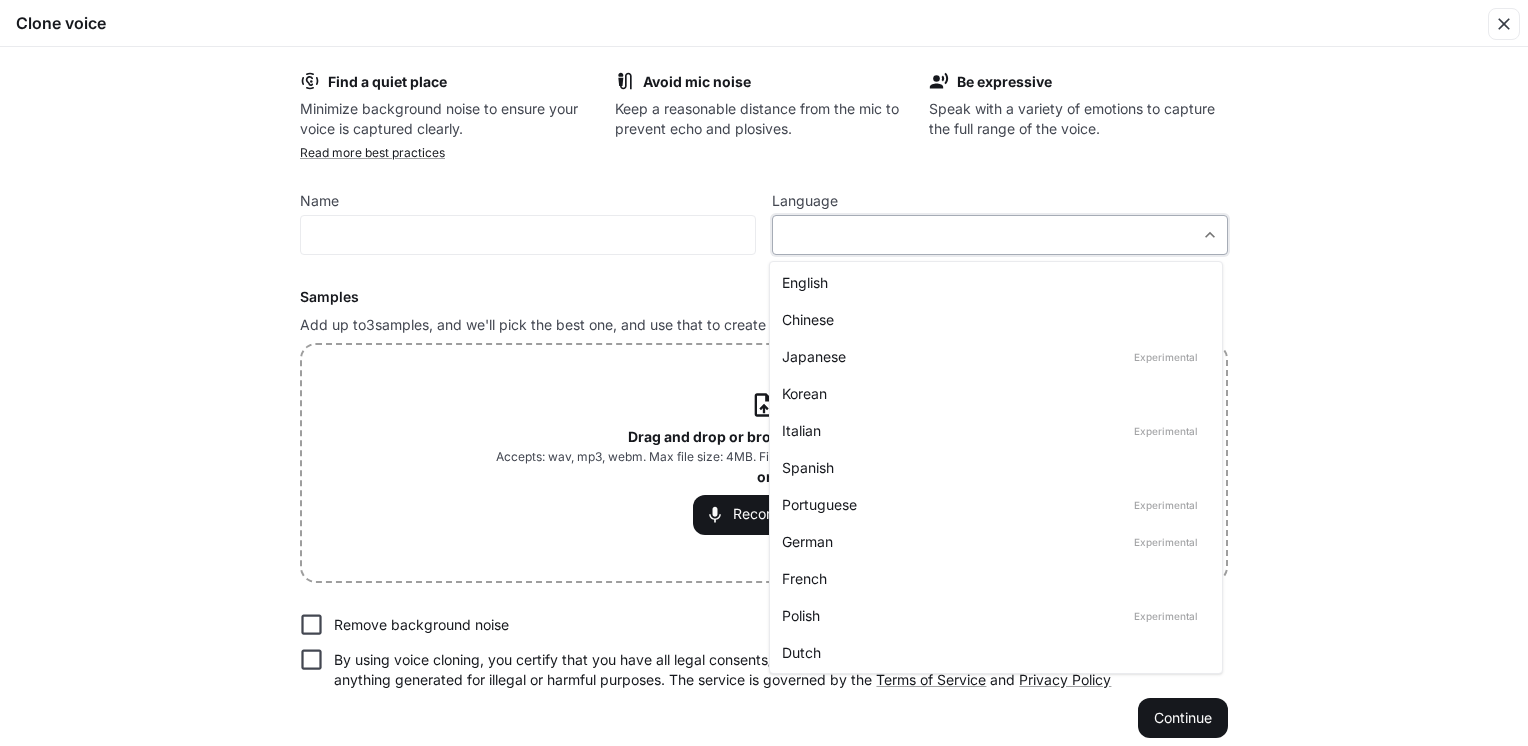 type on "*****" 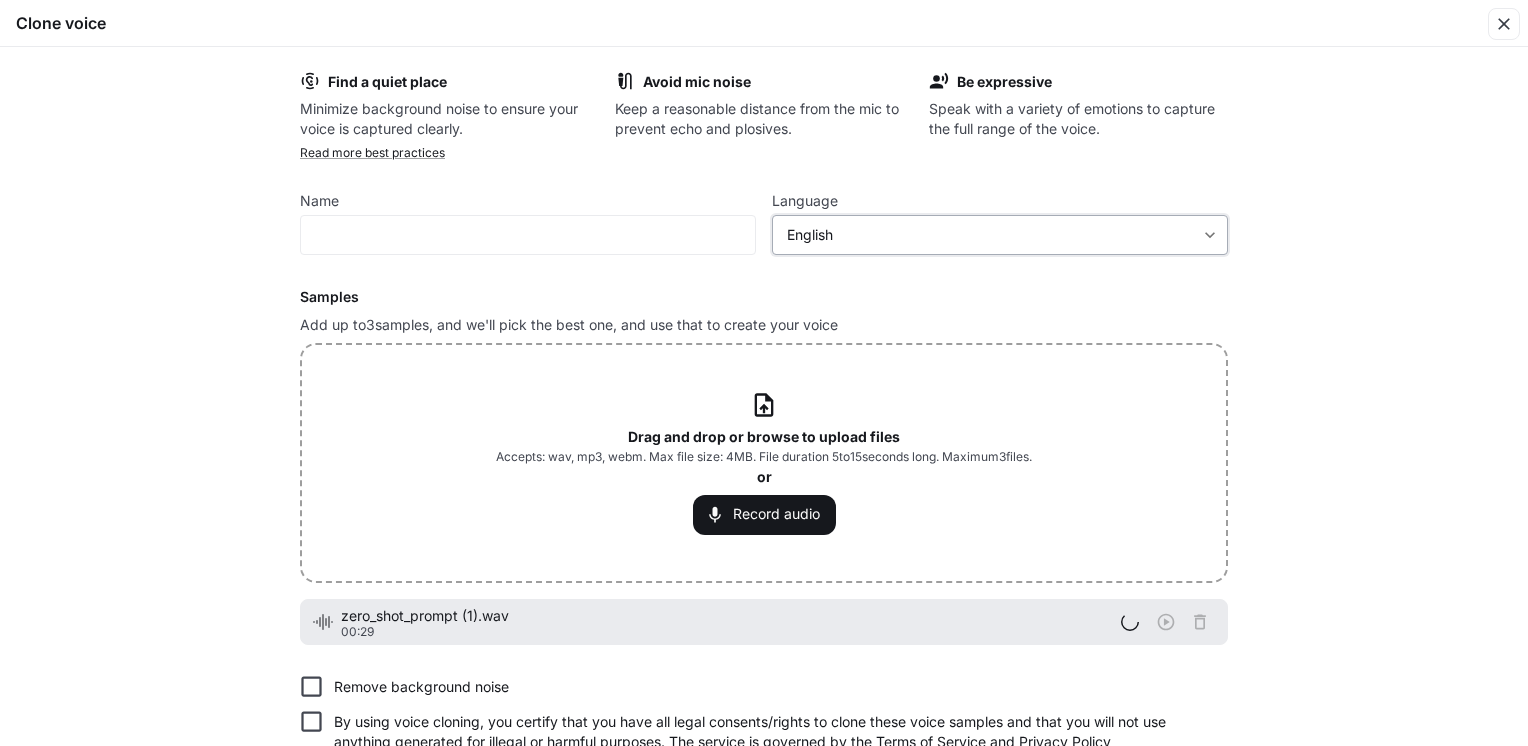 scroll, scrollTop: 77, scrollLeft: 0, axis: vertical 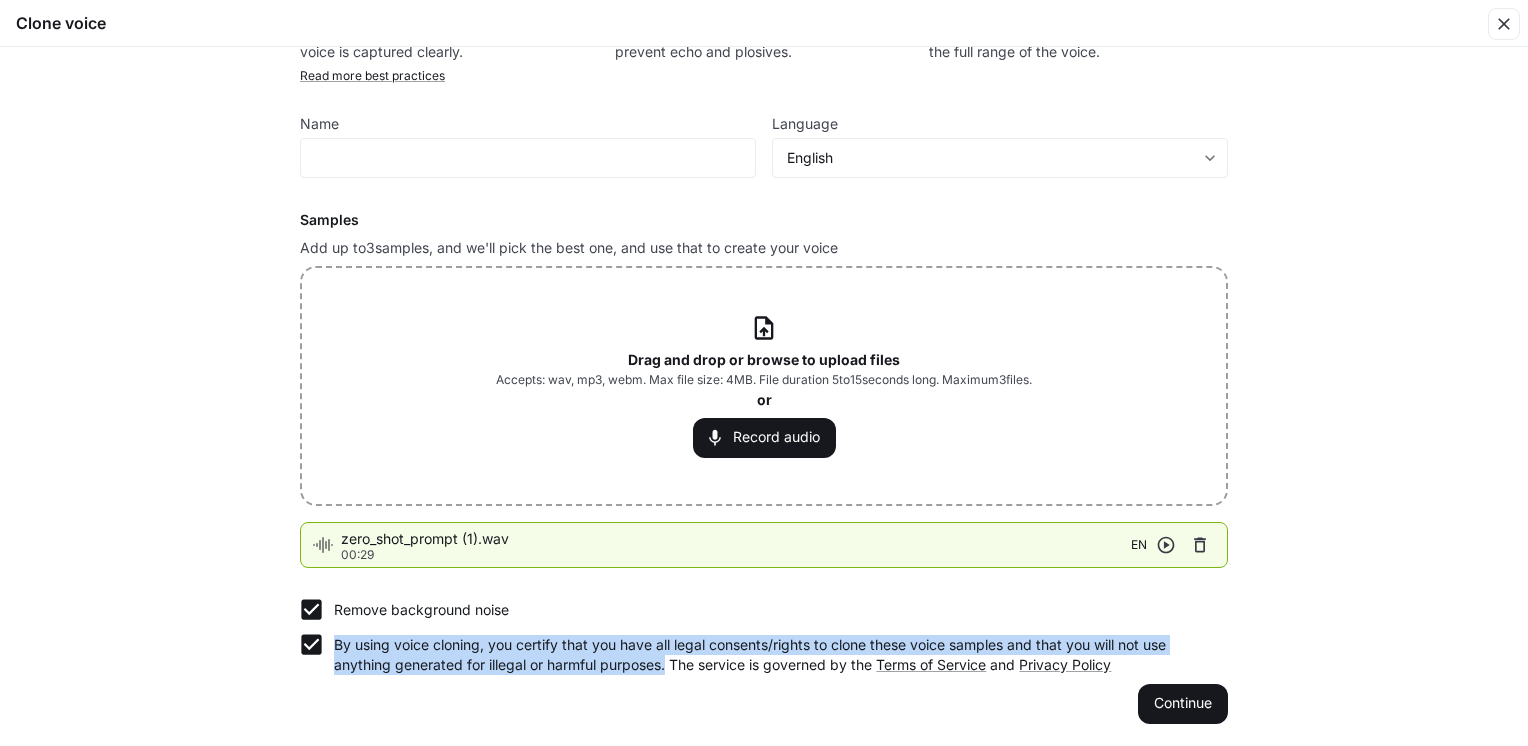 drag, startPoint x: 664, startPoint y: 668, endPoint x: 332, endPoint y: 642, distance: 333.0165 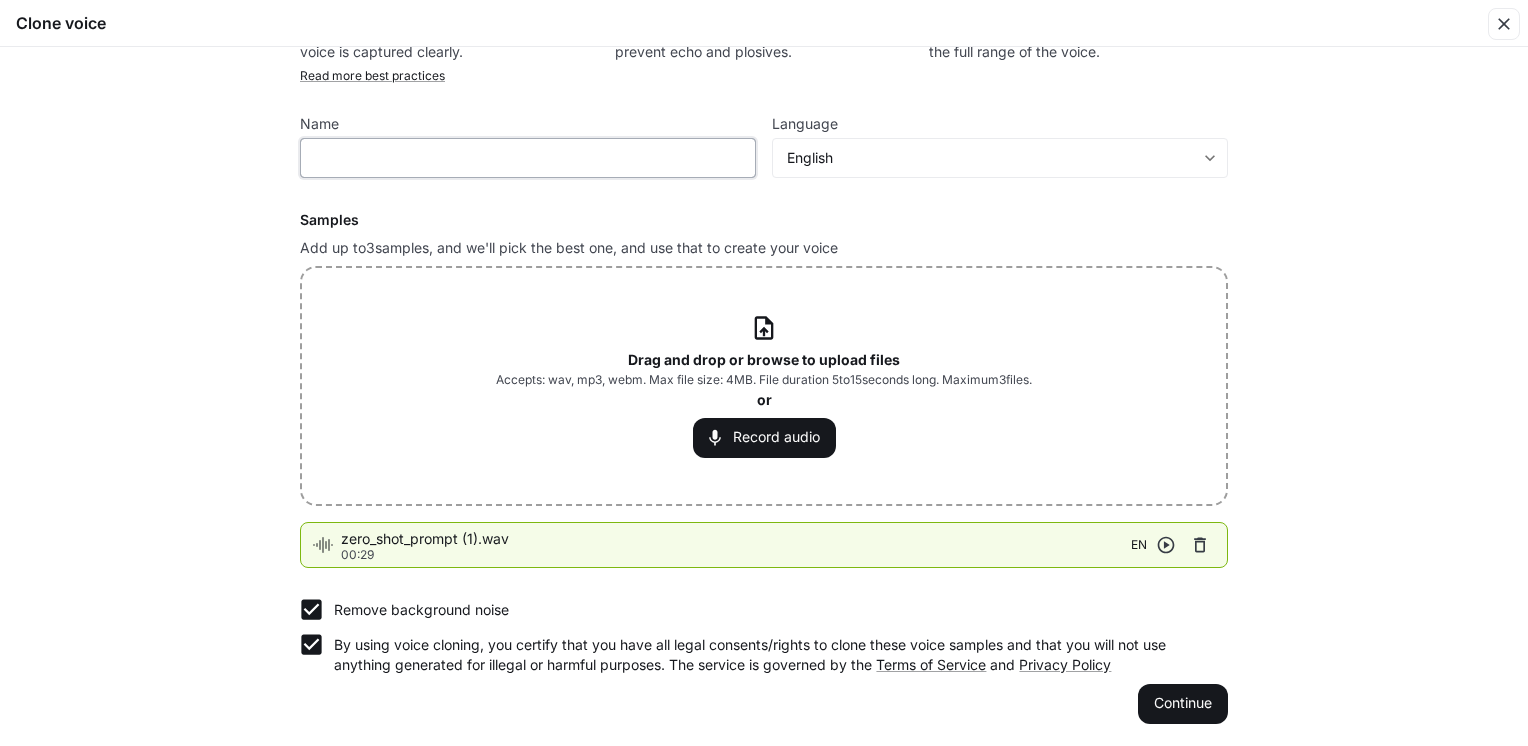 click at bounding box center [528, 158] 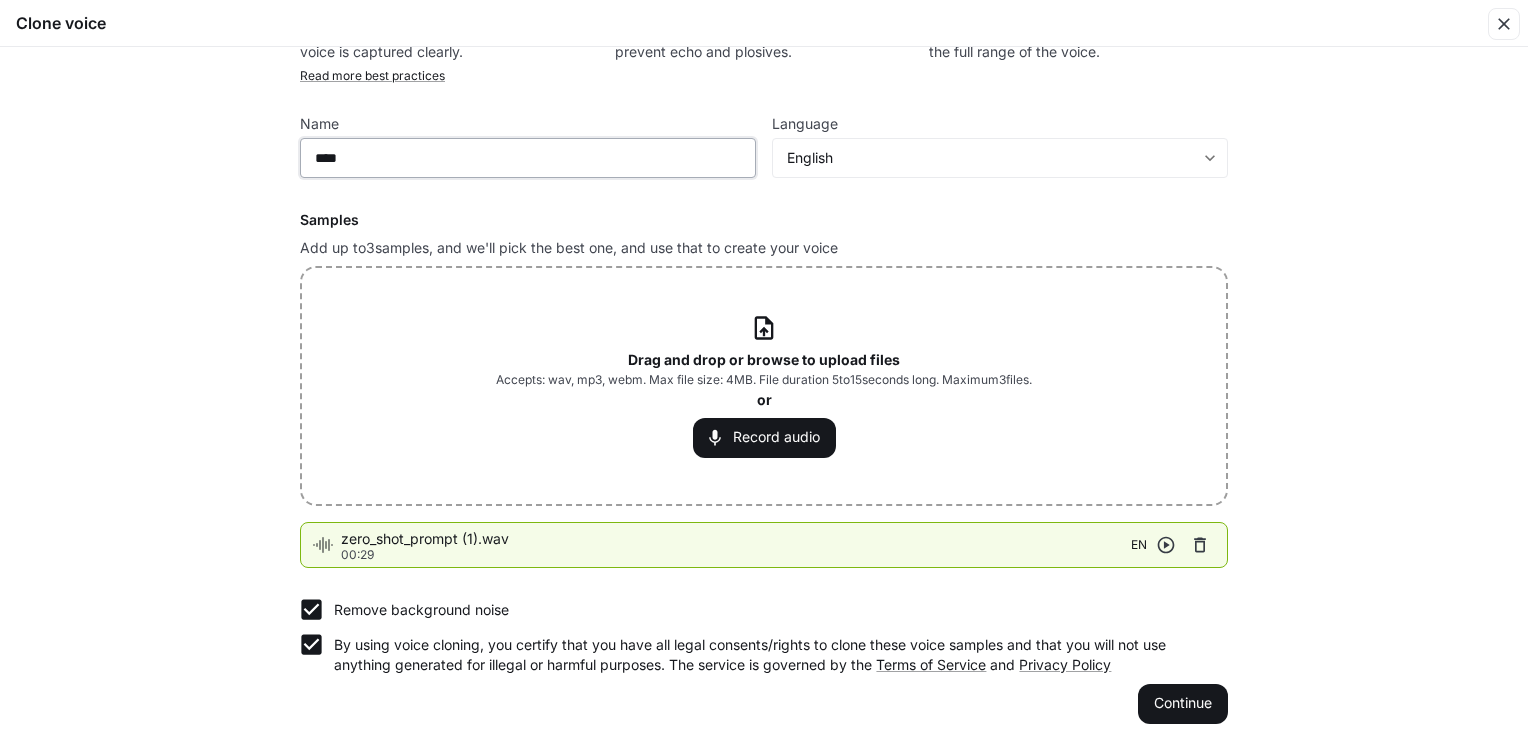 type on "****" 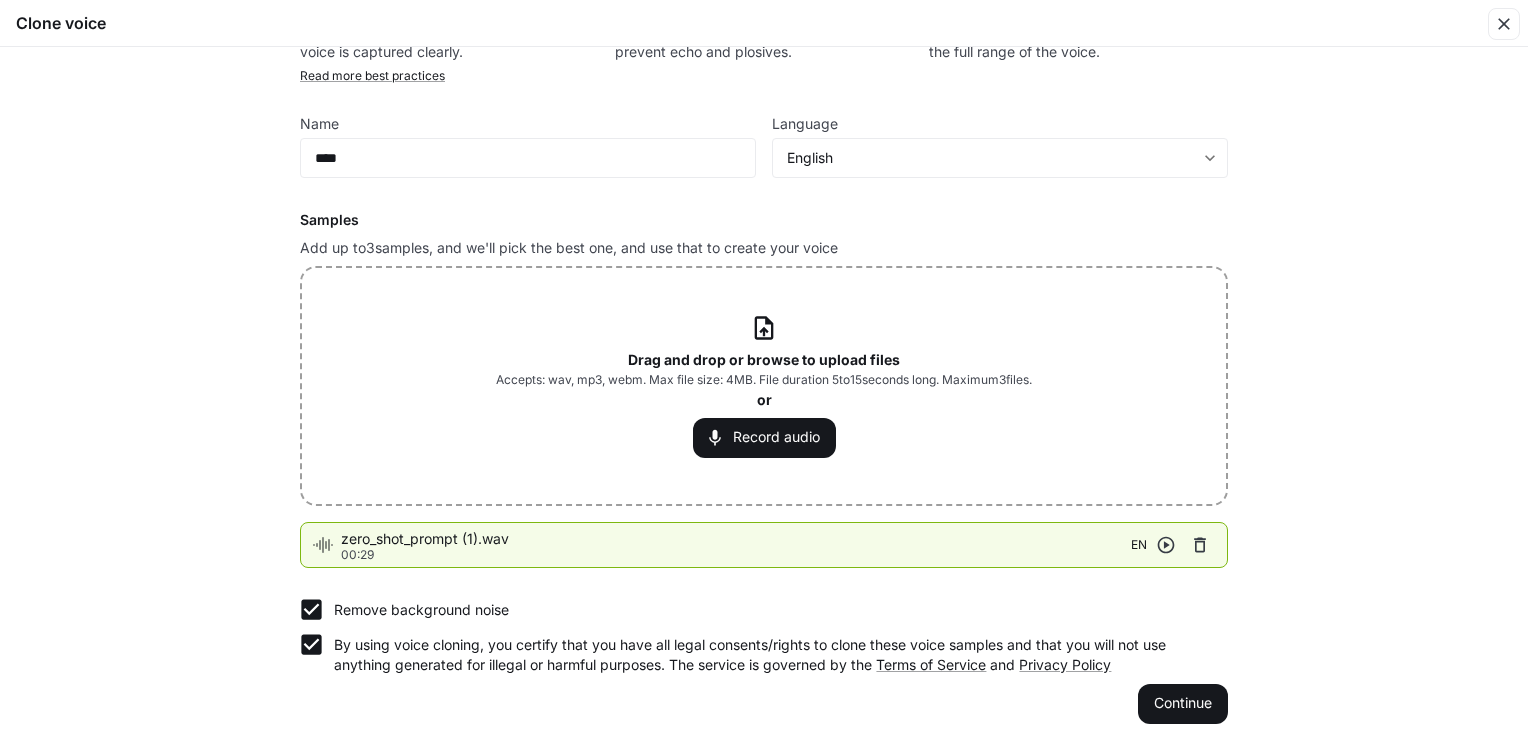 click on "Find a quiet place Minimize background noise to ensure your voice is captured clearly. Avoid mic noise Keep a reasonable distance from the mic to prevent echo and plosives. Be expressive Speak with a variety of emotions to capture the full range of the voice. Read more best practices Name **** ​ Language English ***** ​ Samples Add up to  3  samples, and we'll pick the best one, and use that to create your voice Drag and drop or browse to upload files Accepts: wav, mp3, webm. Max file size: 4MB. File duration   5  to  15  seconds long. Maximum  3  files. or Record audio zero_shot_prompt (1).wav 00:29 EN Remove background noise By using voice cloning, you certify that you have all legal consents/rights to clone these voice samples and that you will not use anything generated for illegal or harmful purposes. The service is governed by the   Terms of Service   and   Privacy Policy Continue" at bounding box center (764, 396) 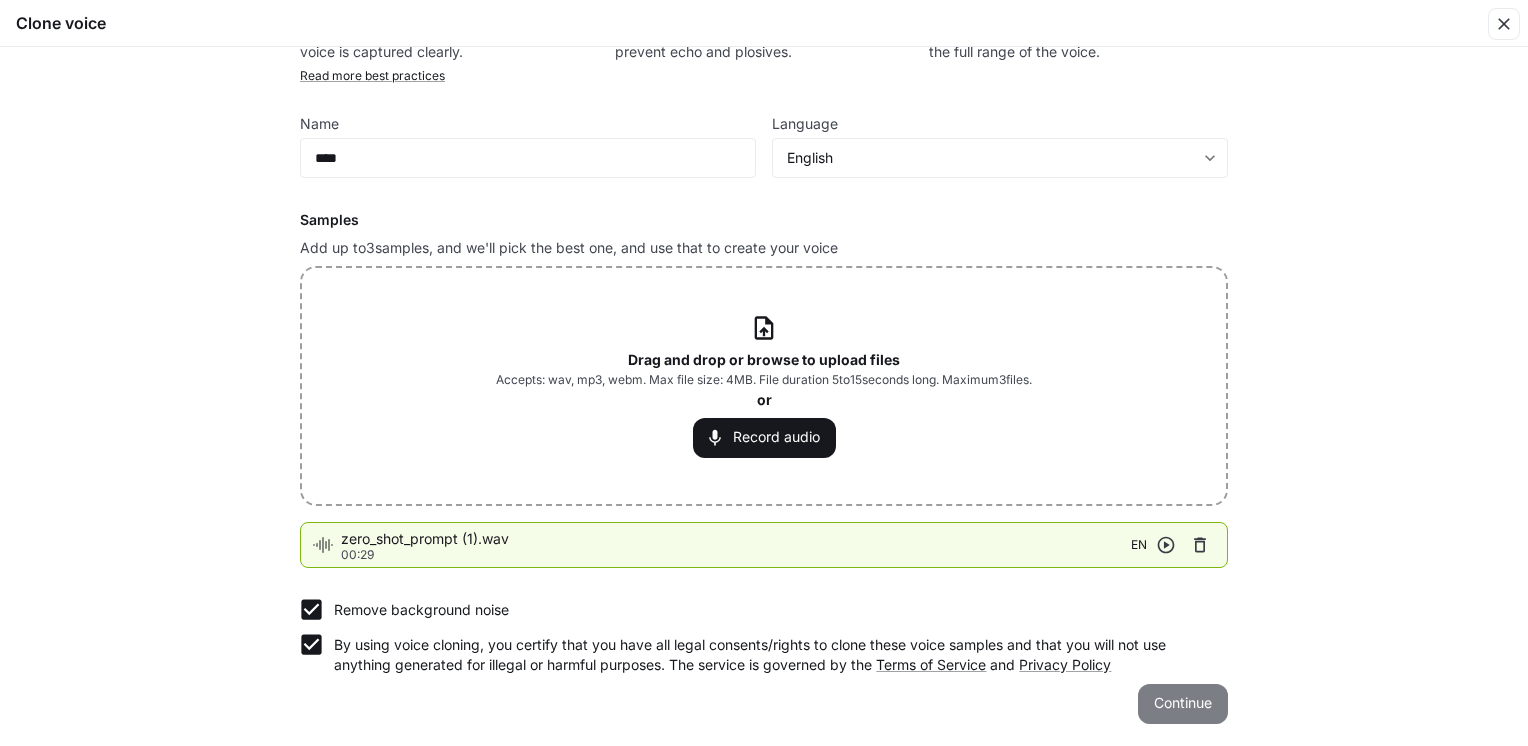 click on "Continue" at bounding box center (1183, 704) 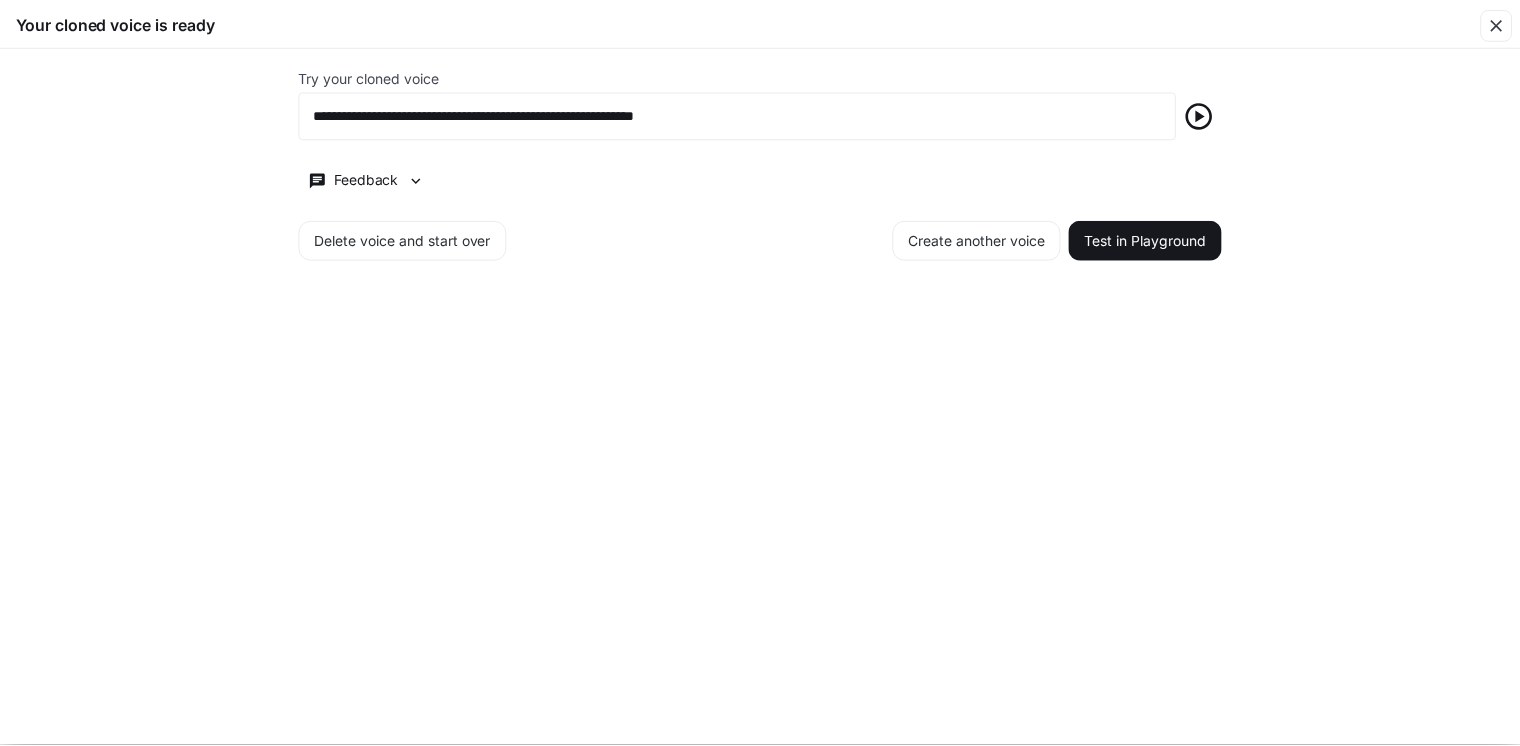 scroll, scrollTop: 0, scrollLeft: 0, axis: both 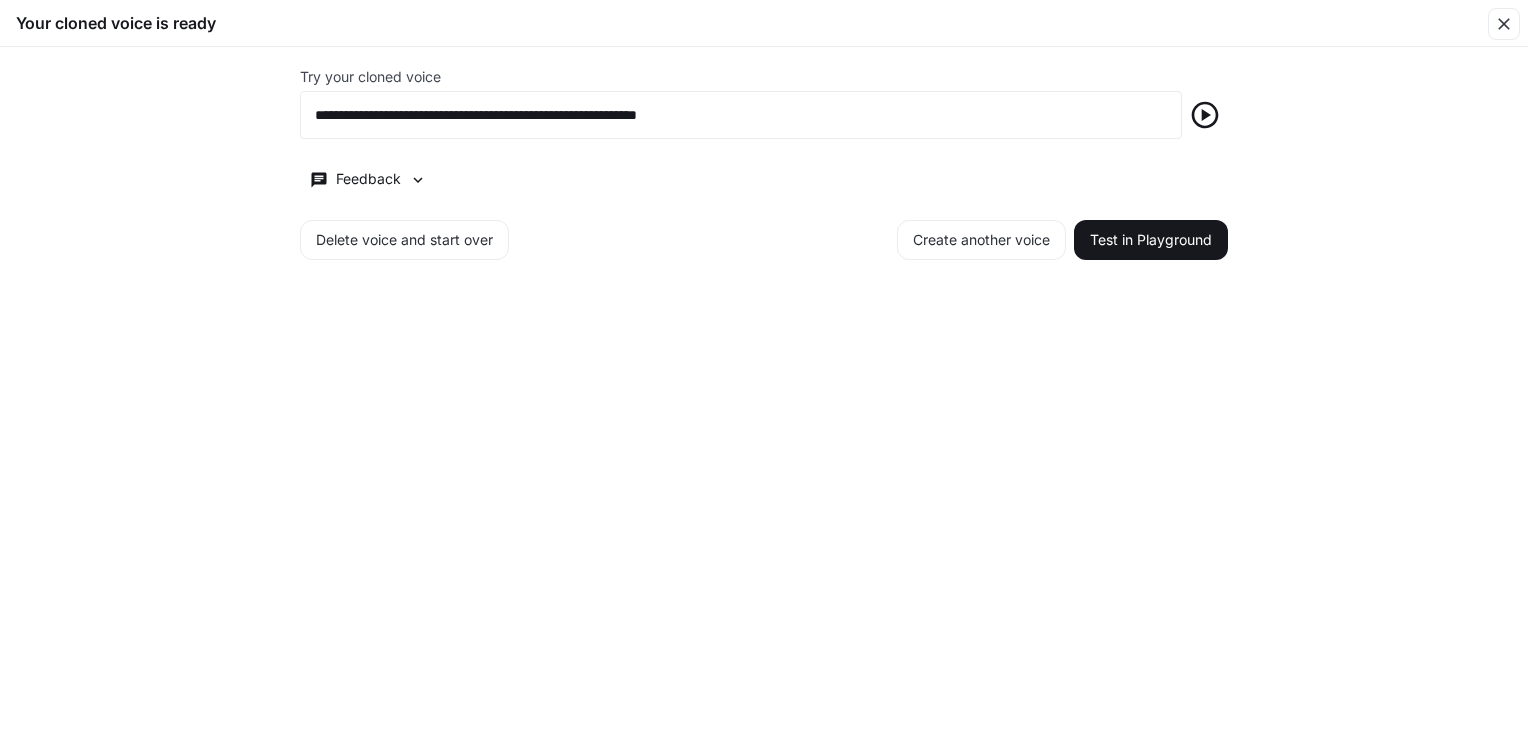 click 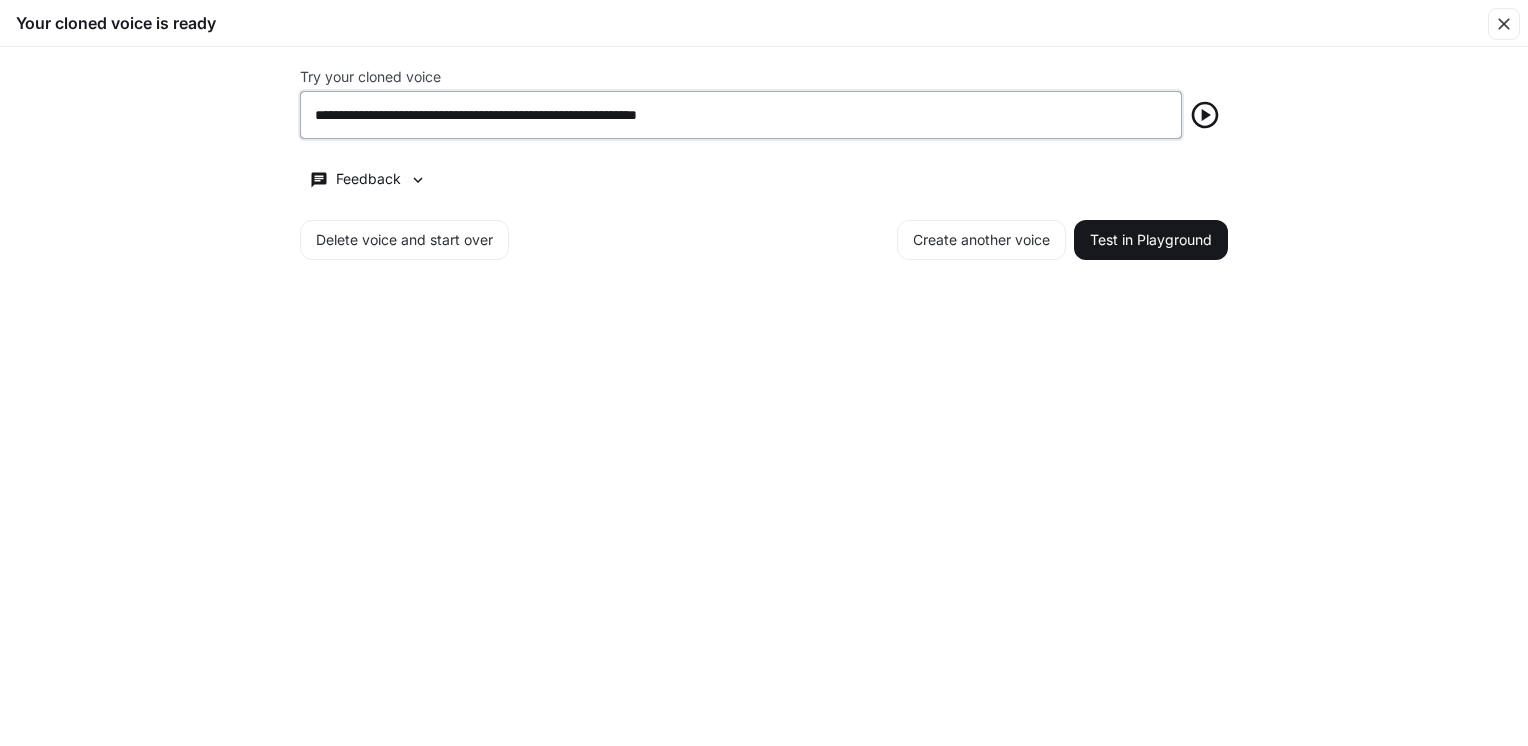 click on "**********" at bounding box center (741, 115) 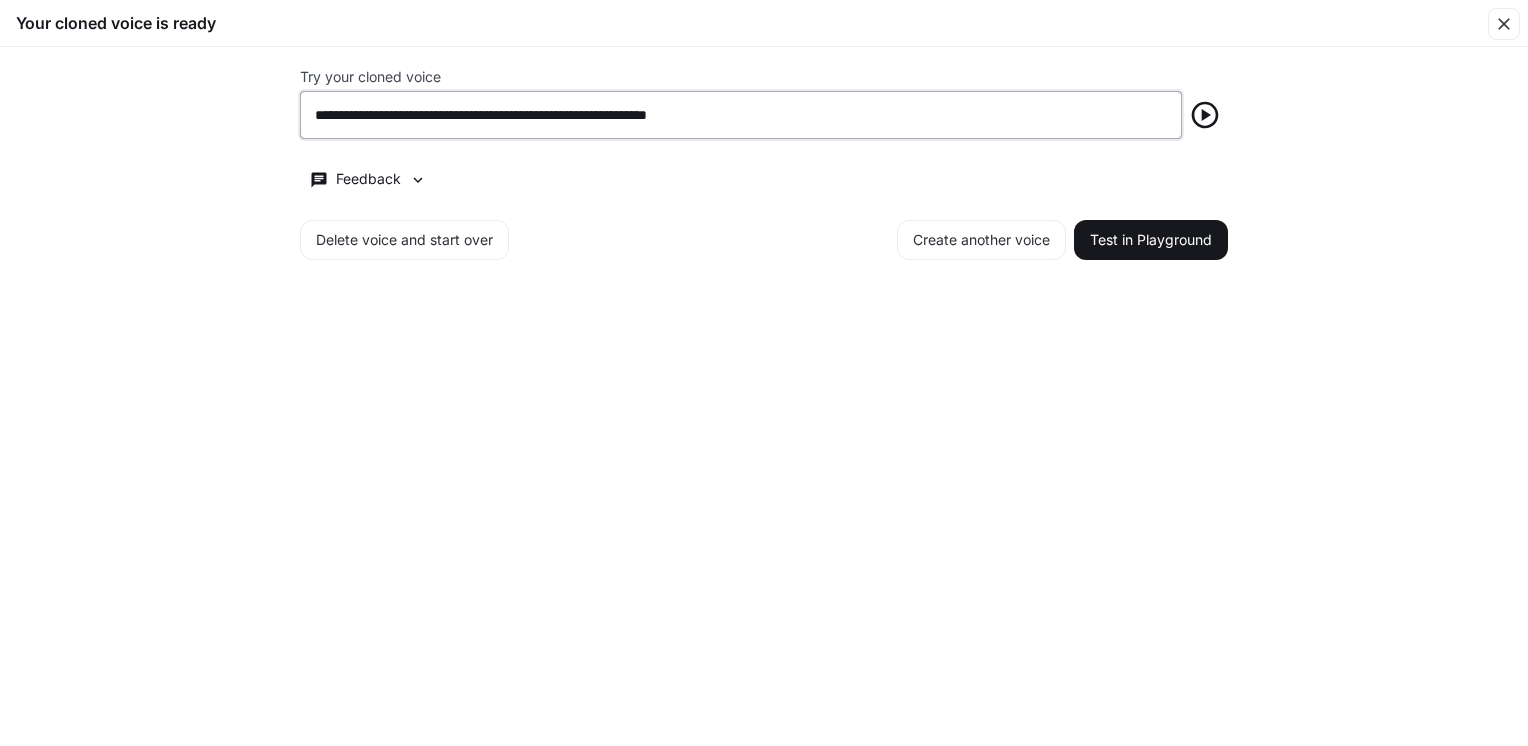type on "**********" 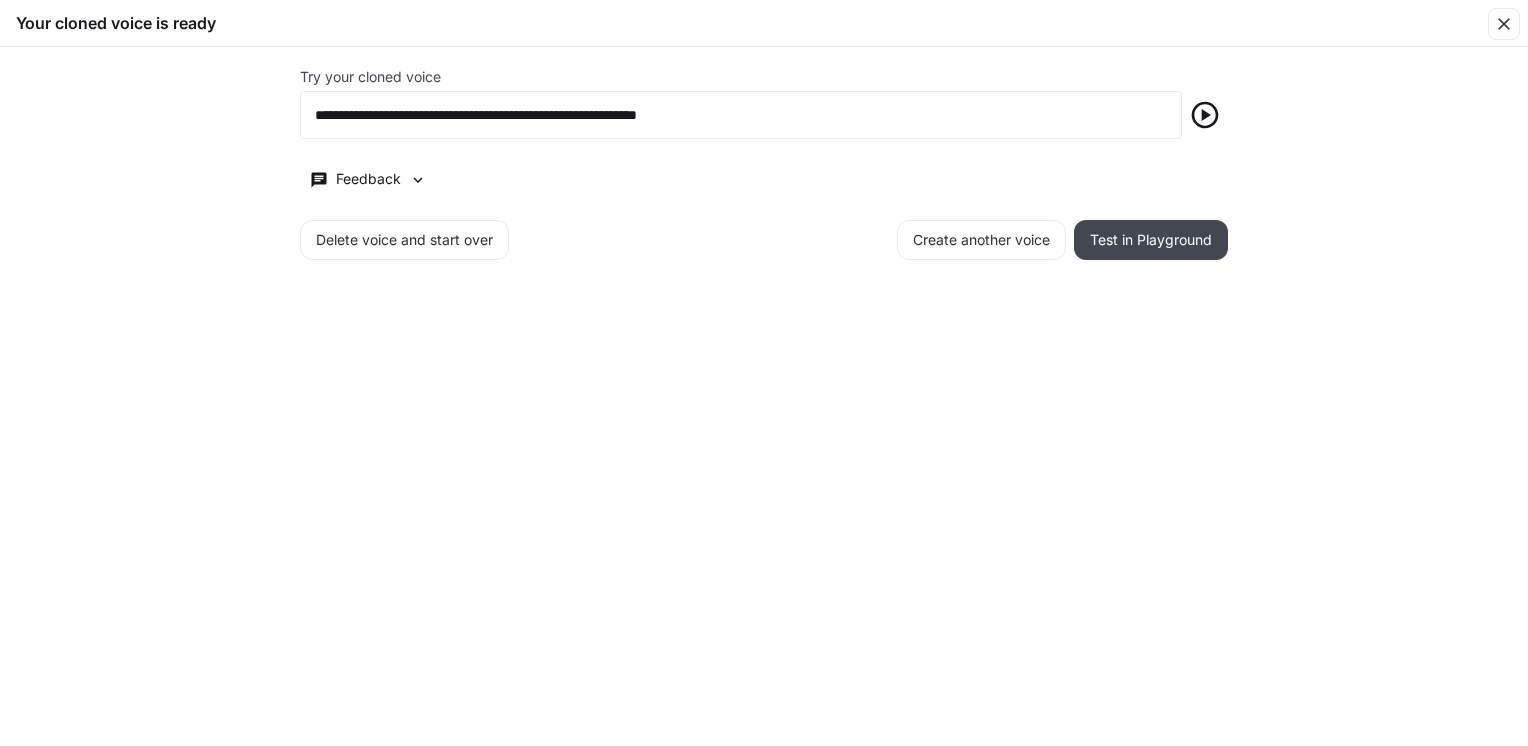 click on "Test in Playground" at bounding box center (1151, 240) 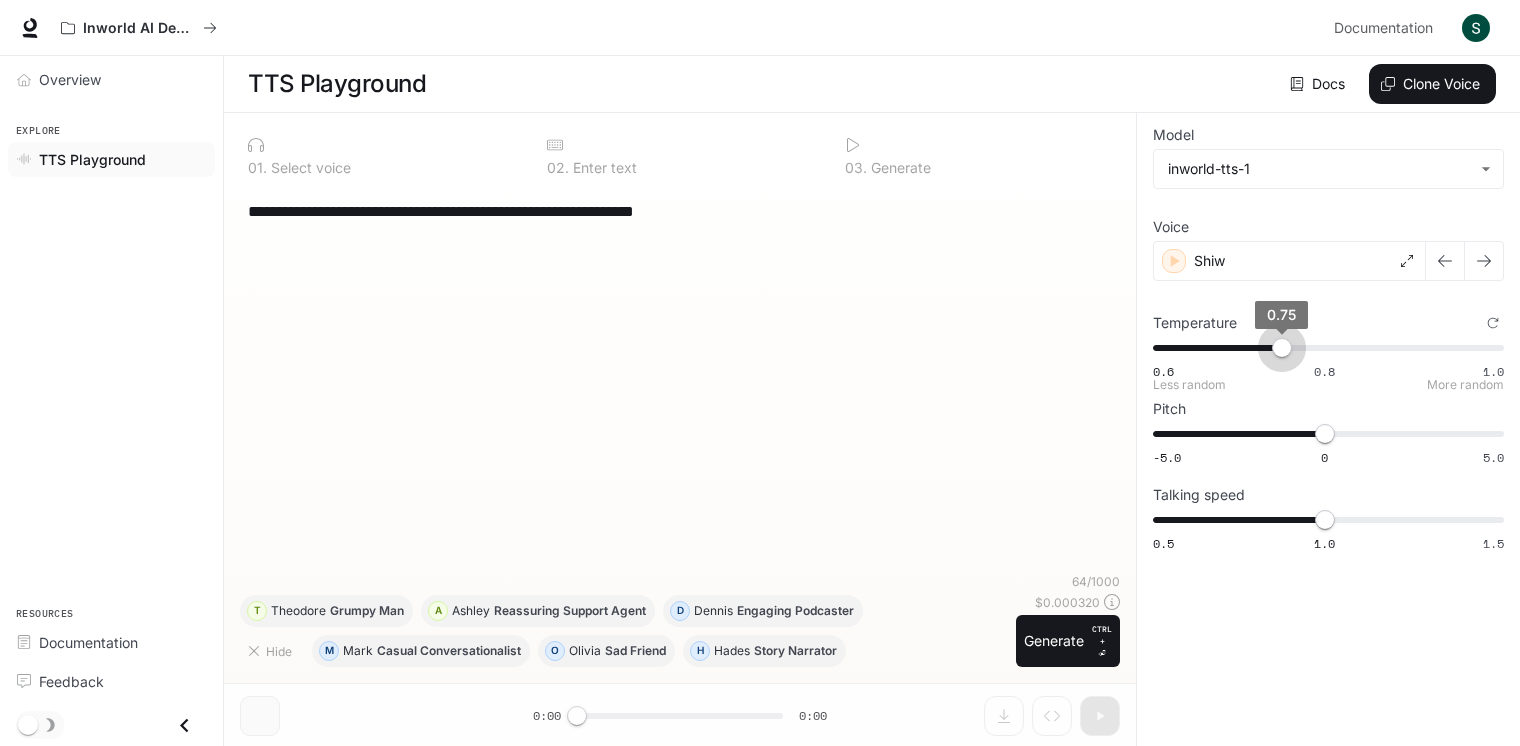 type on "****" 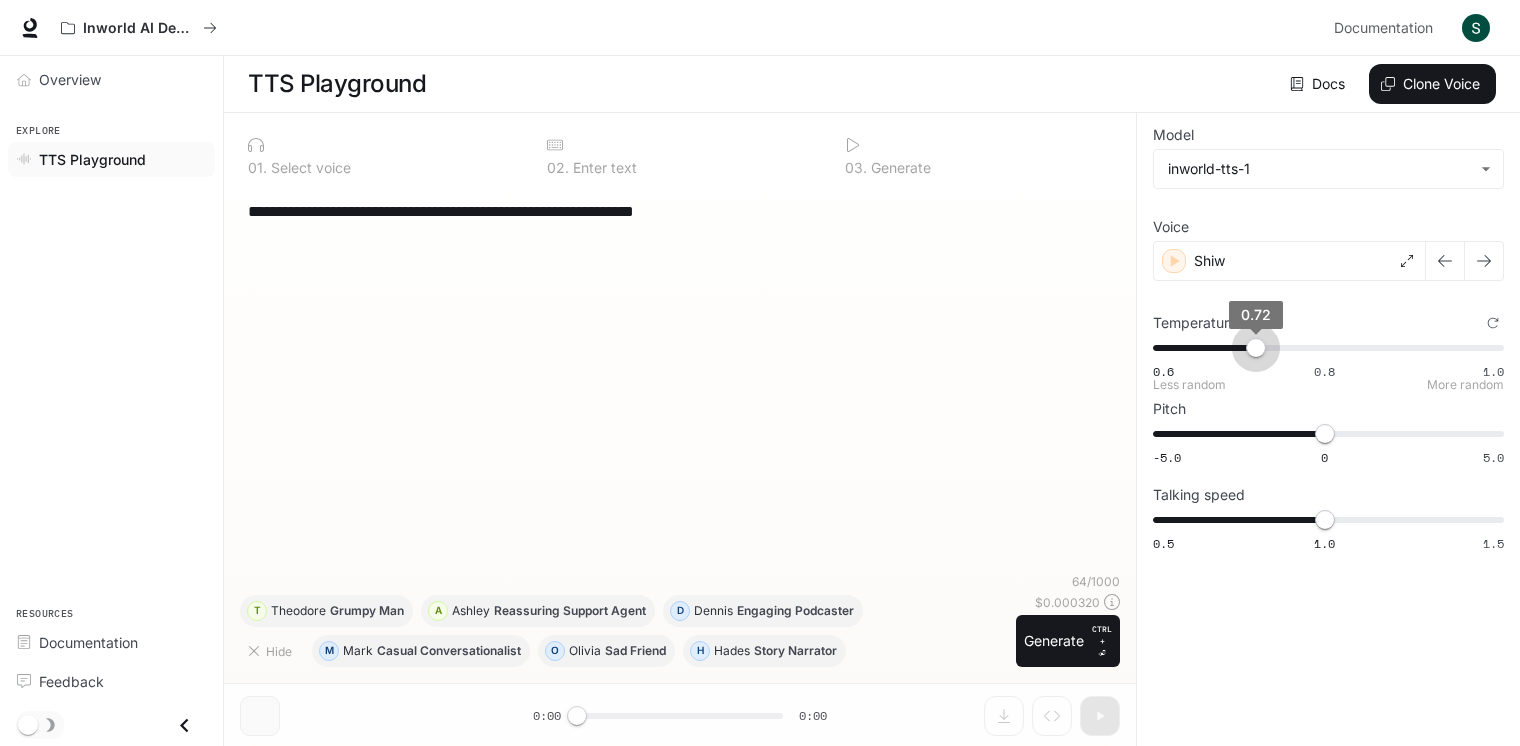 drag, startPoint x: 1324, startPoint y: 348, endPoint x: 1260, endPoint y: 353, distance: 64.195015 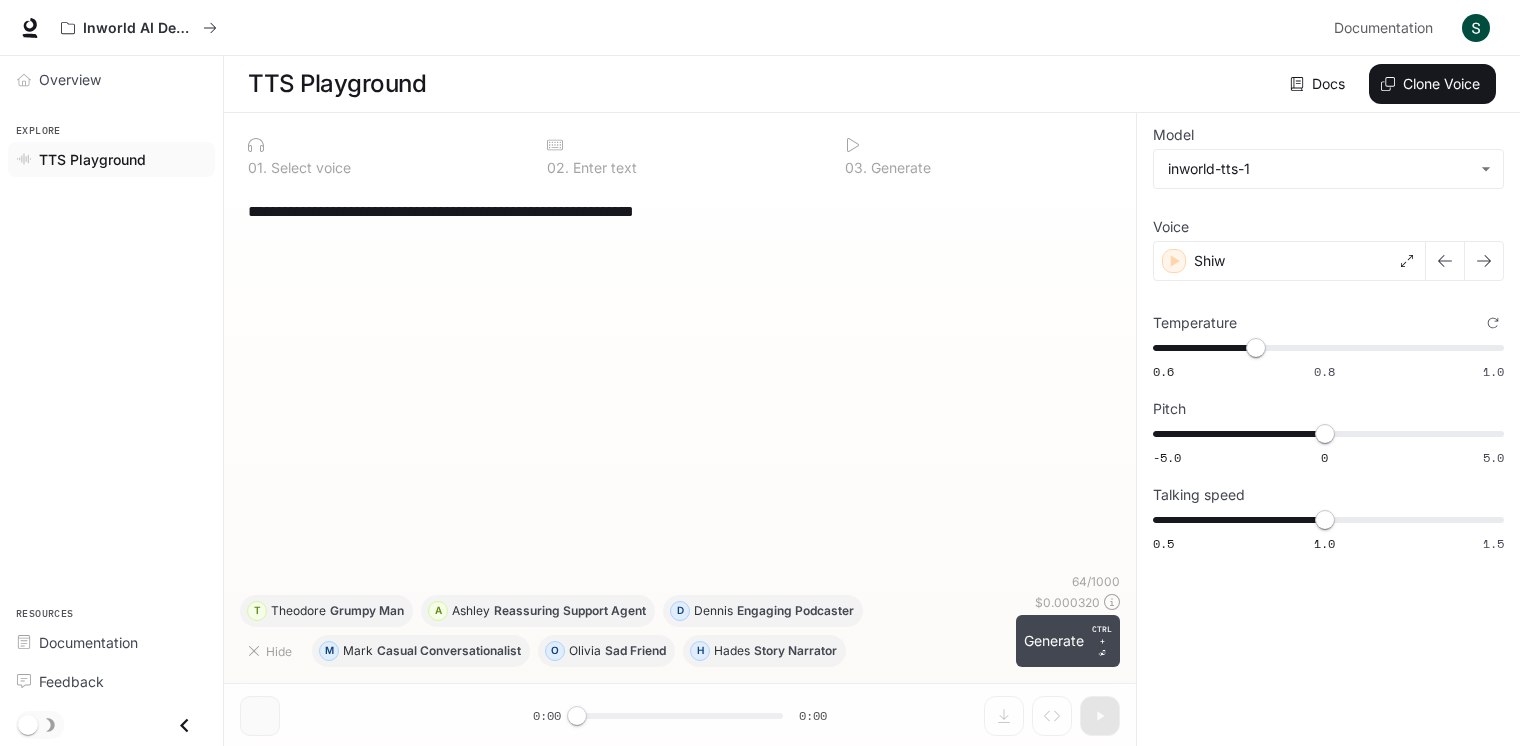 click on "Generate CTRL +  ⏎" at bounding box center [1068, 641] 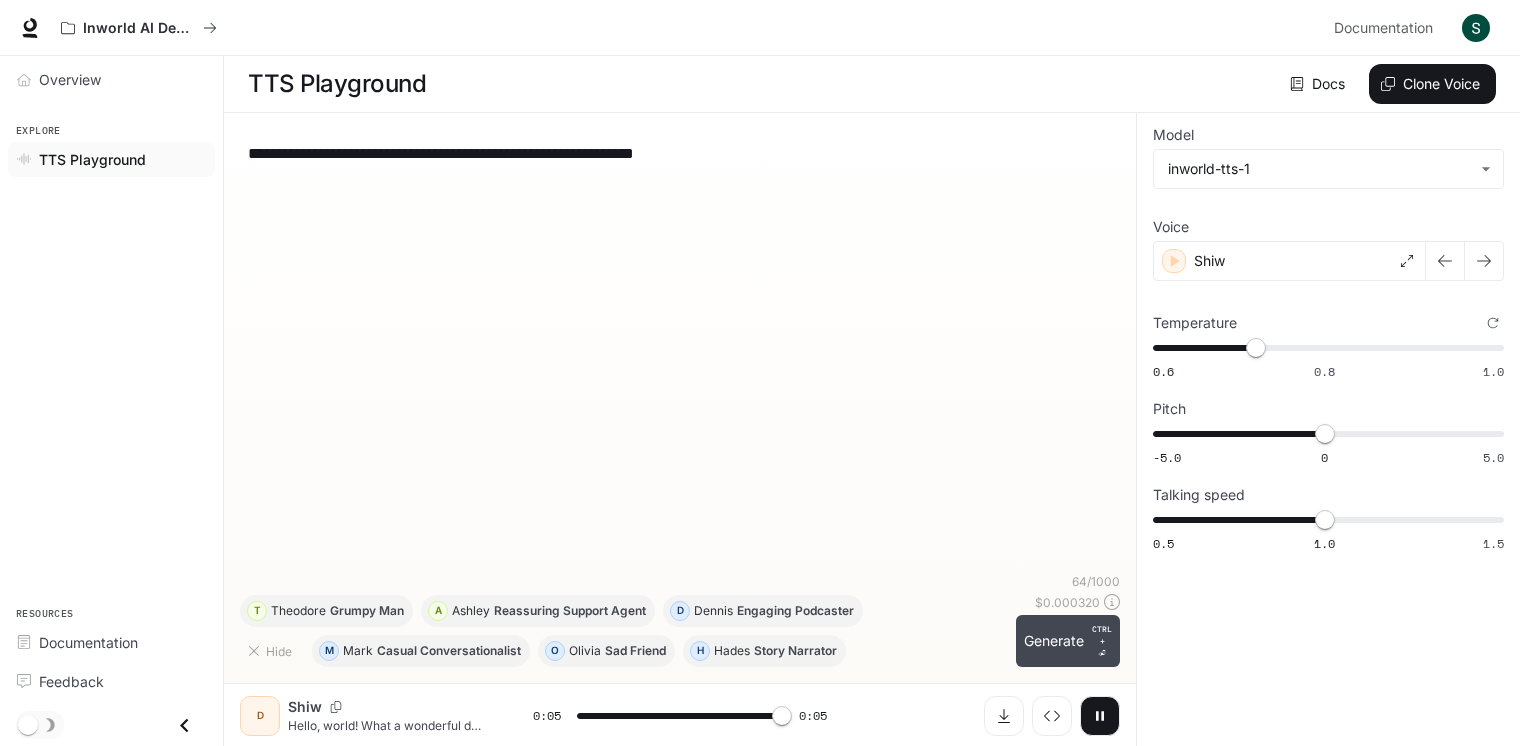 type on "*" 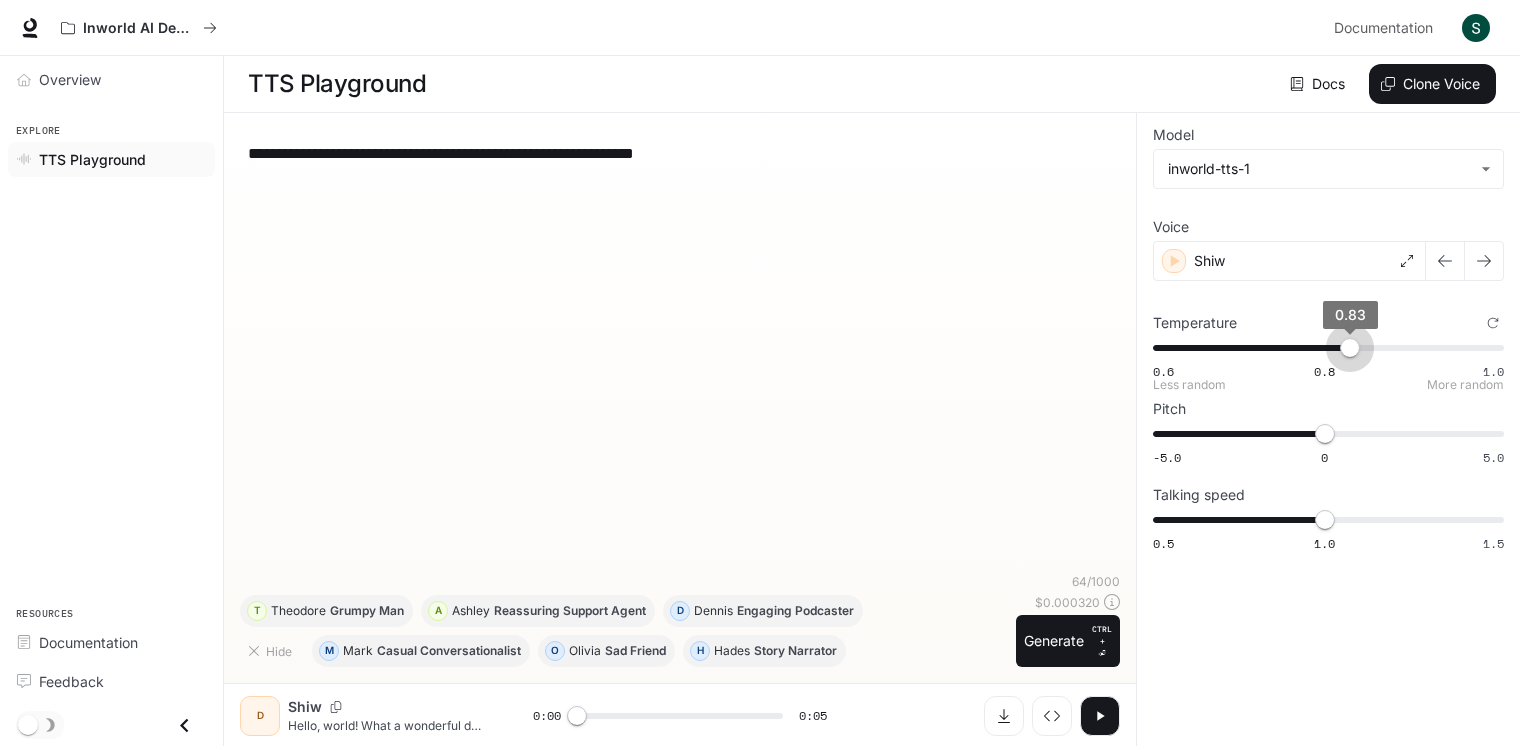 type on "****" 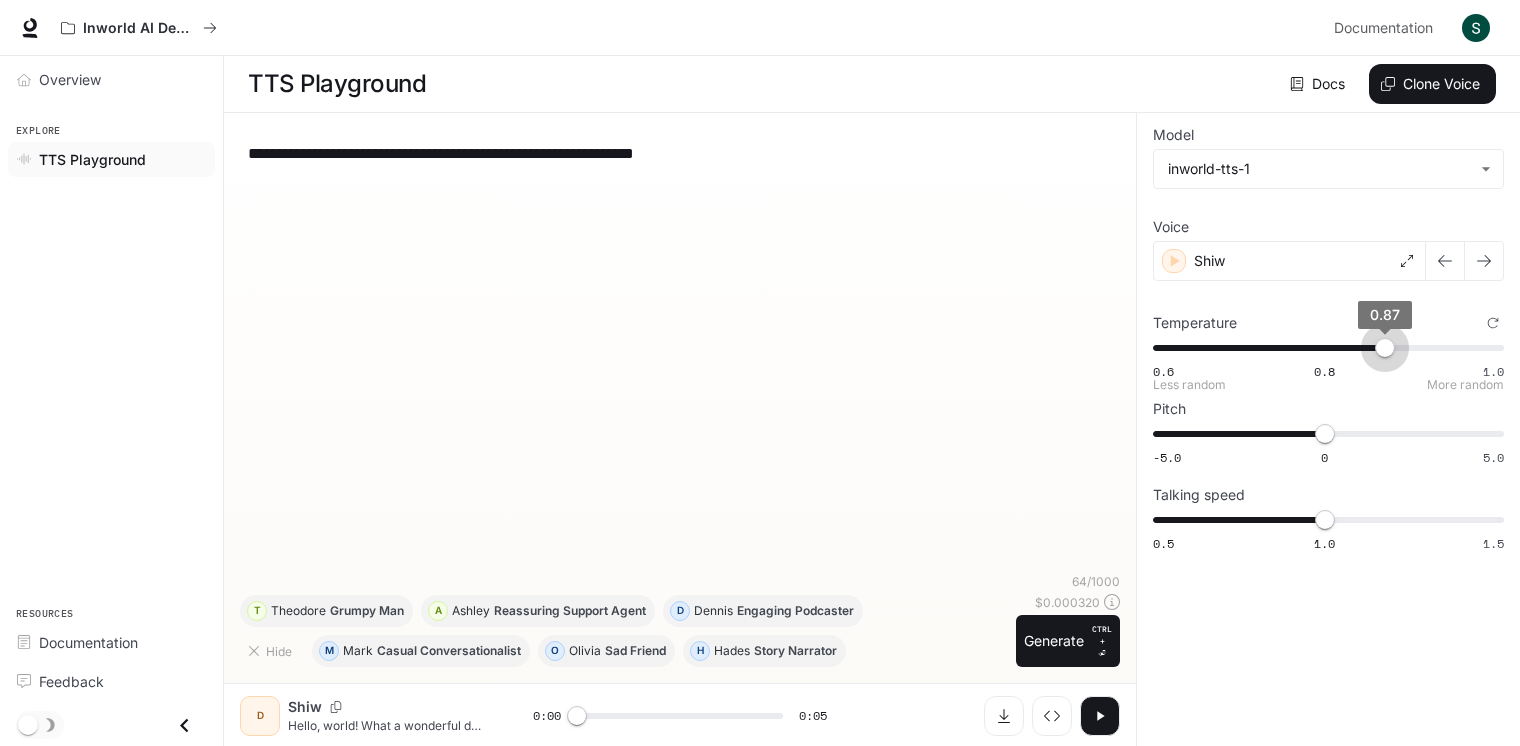 drag, startPoint x: 1256, startPoint y: 348, endPoint x: 1383, endPoint y: 336, distance: 127.56567 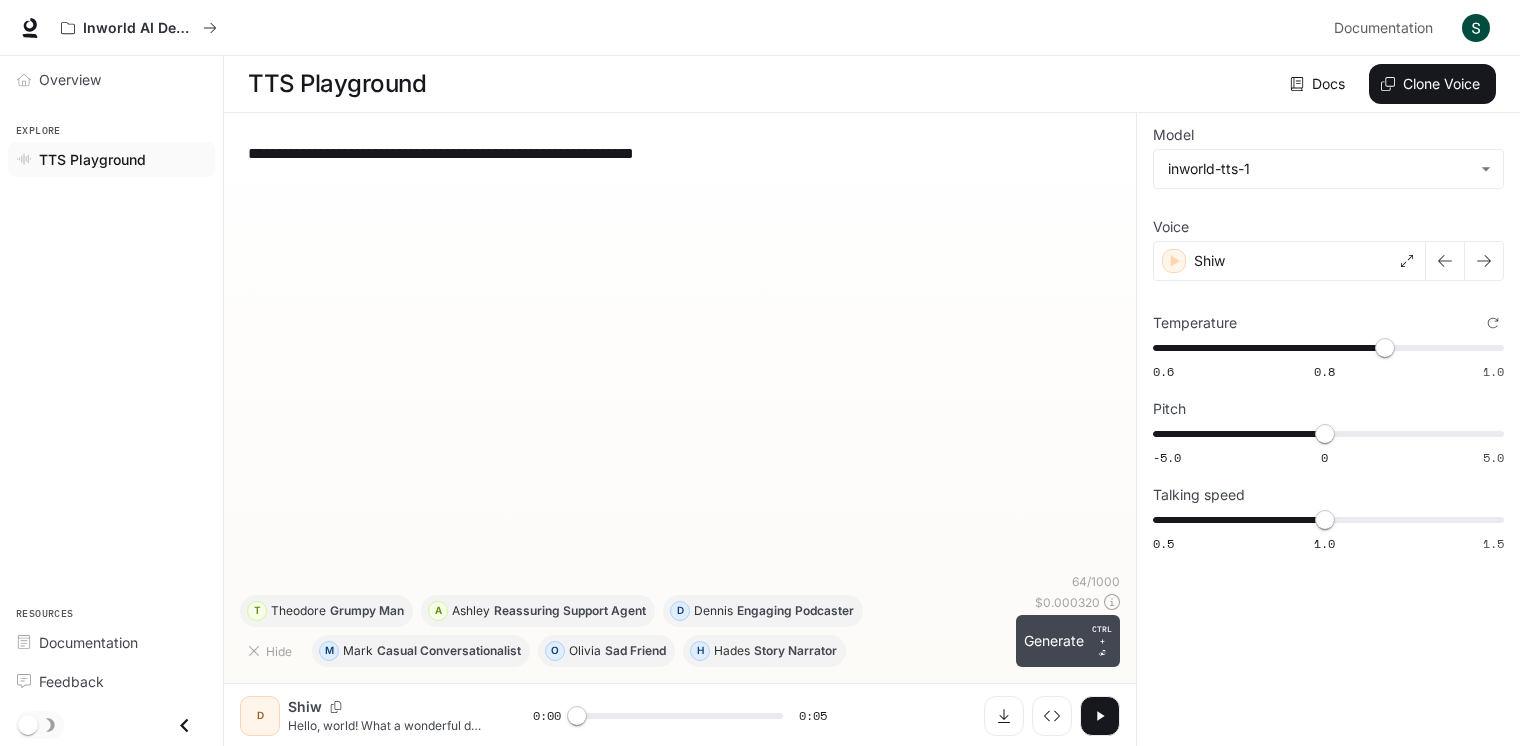 click on "Generate CTRL +  ⏎" at bounding box center (1068, 641) 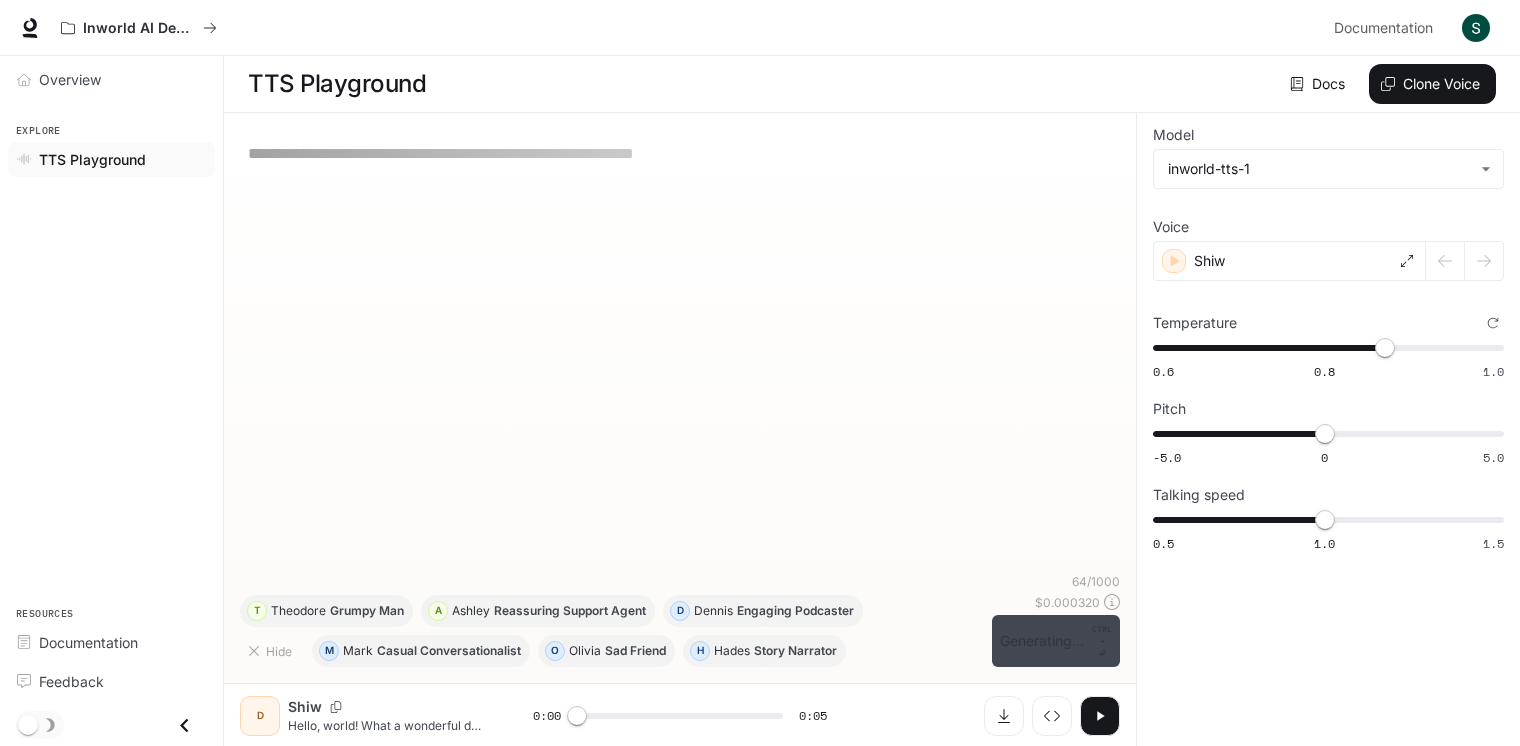 click on "64  /  1000 $ 0.000320 Generating... CTRL +  ⏎" at bounding box center (1056, 620) 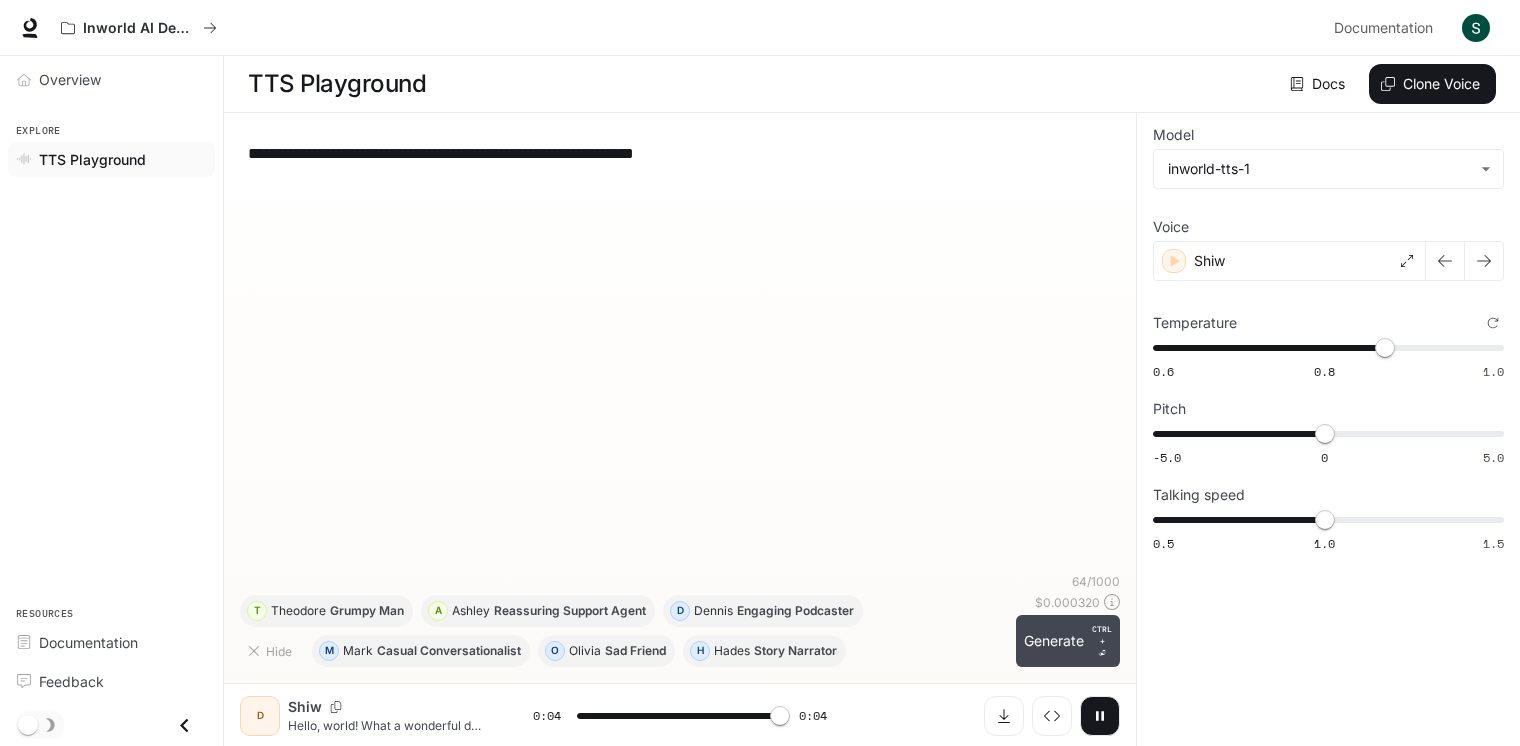 type on "*" 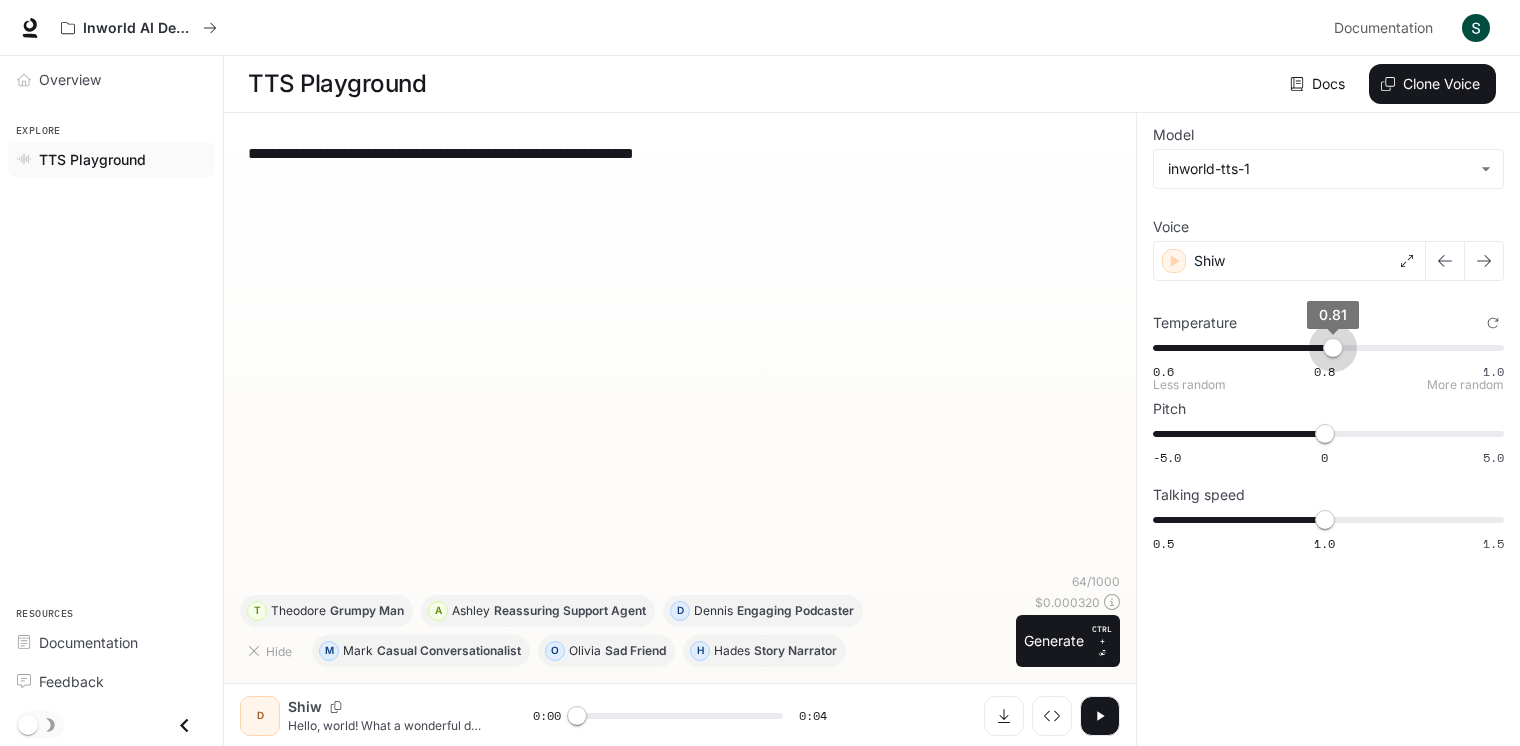 type on "***" 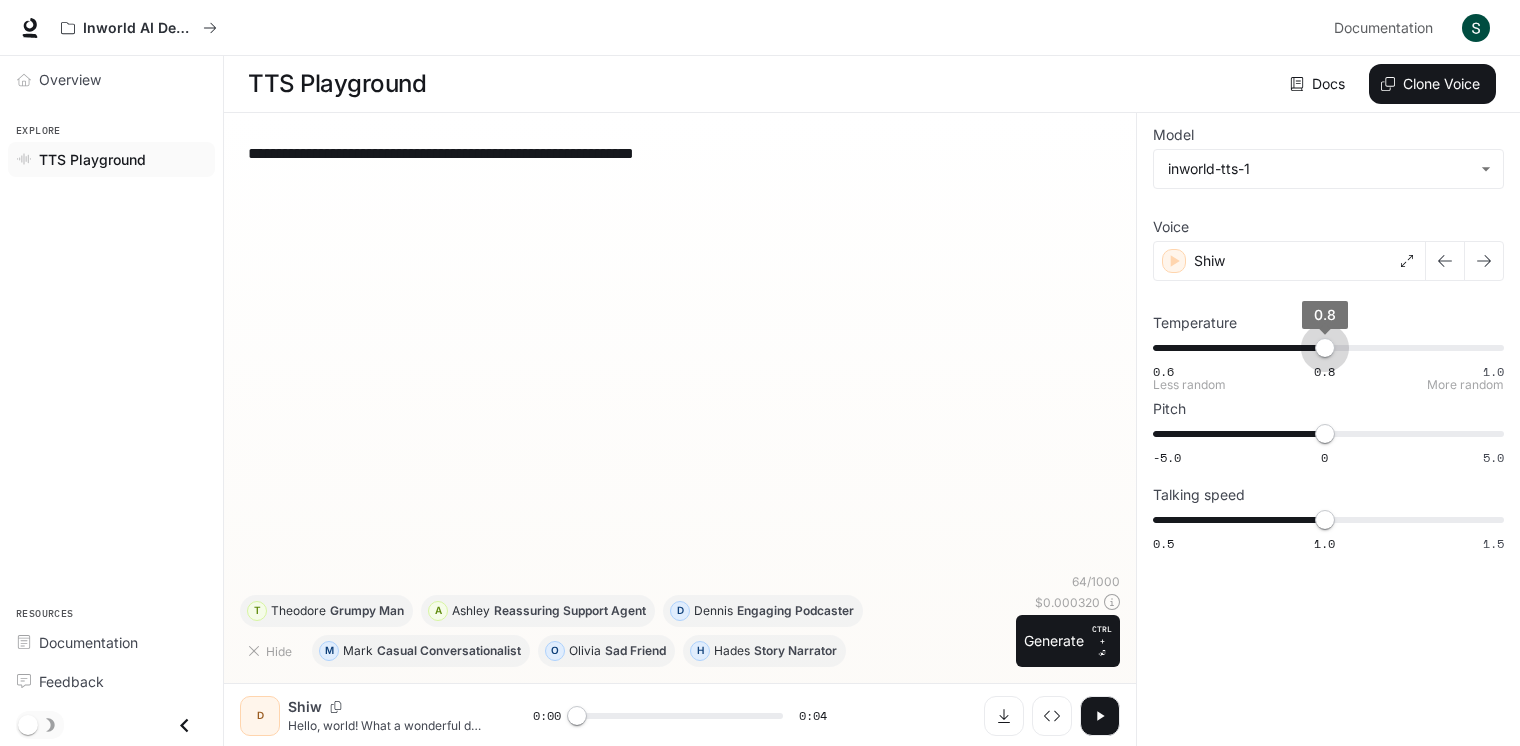 drag, startPoint x: 1376, startPoint y: 338, endPoint x: 1321, endPoint y: 345, distance: 55.443665 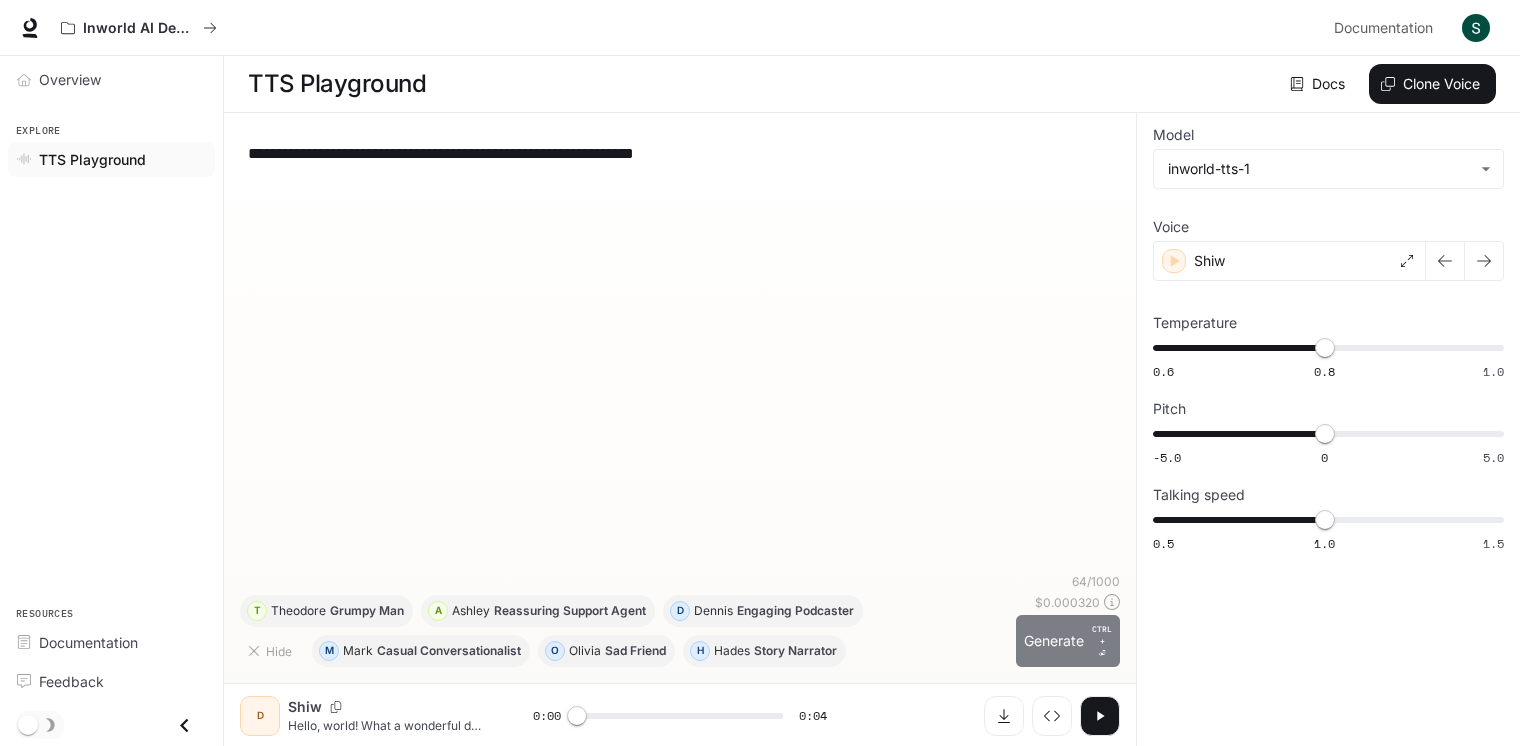 click on "Generate CTRL +  ⏎" at bounding box center [1068, 641] 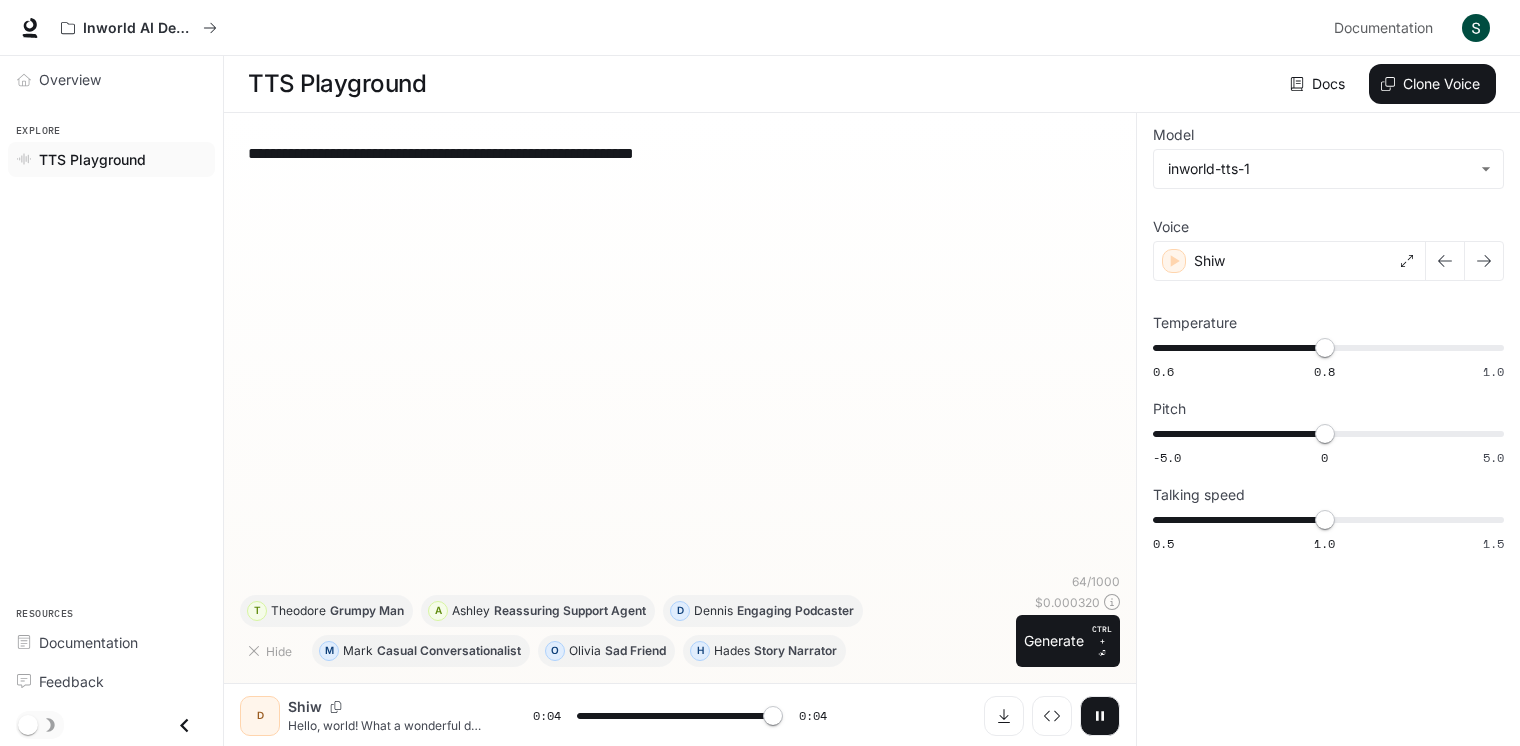 type on "*" 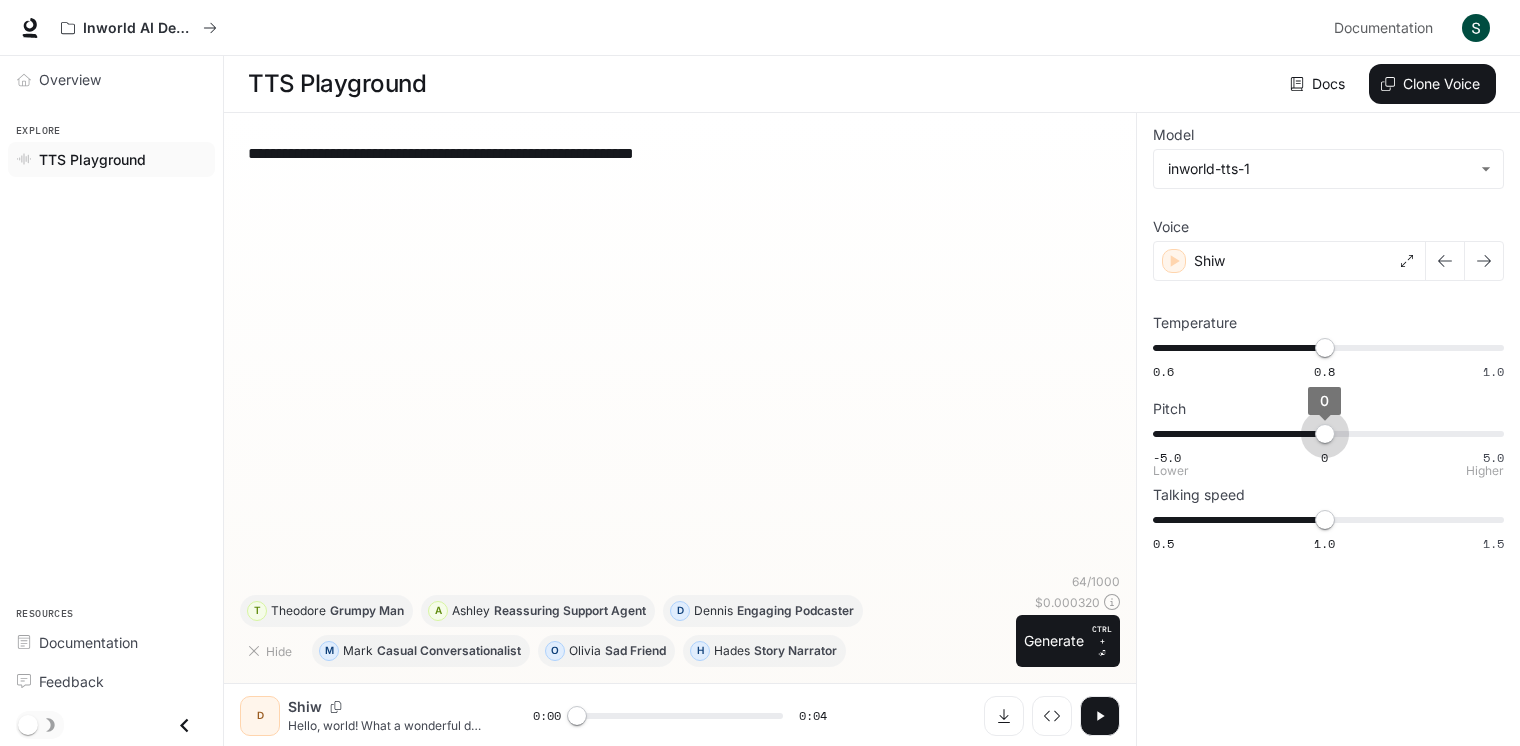 type on "***" 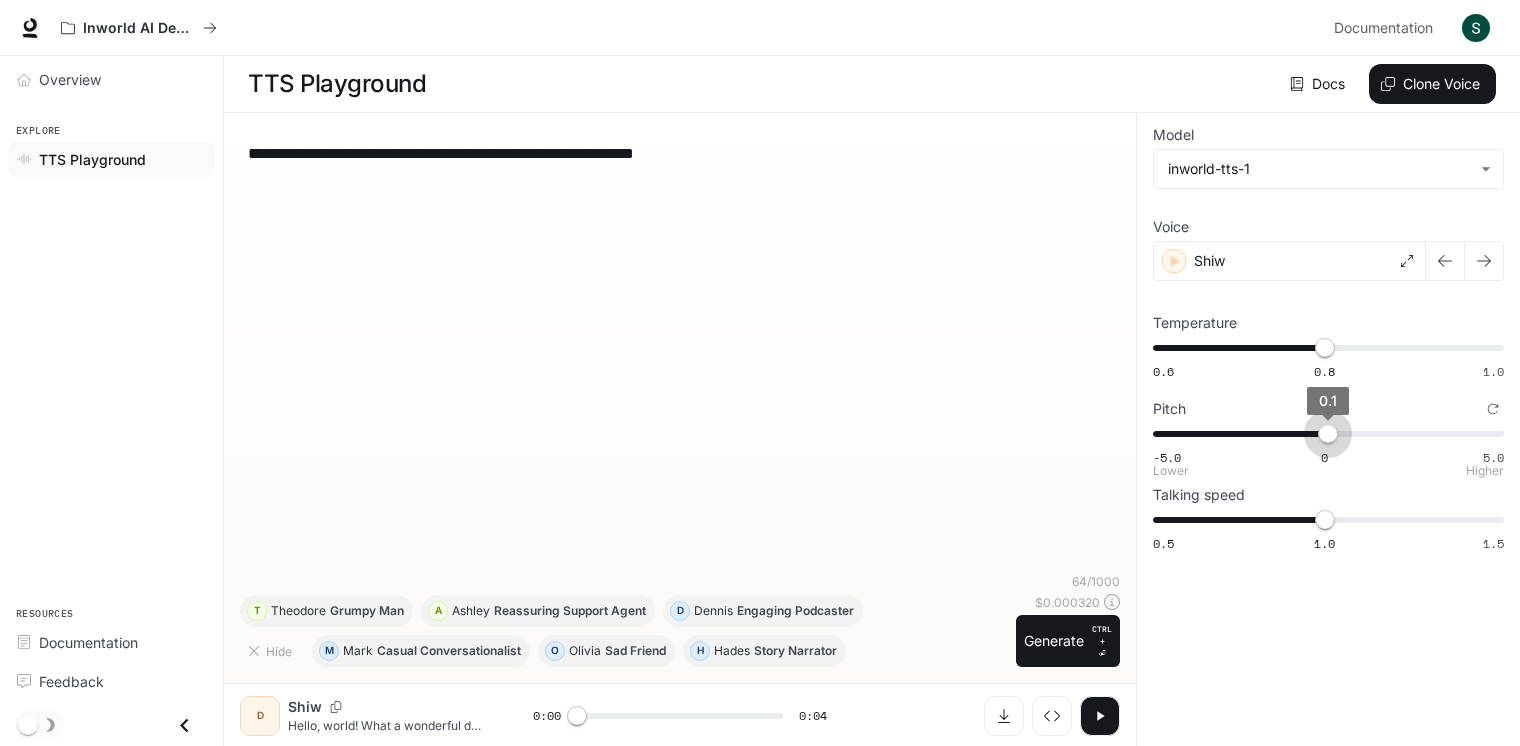 click on "0.1" at bounding box center [1328, 434] 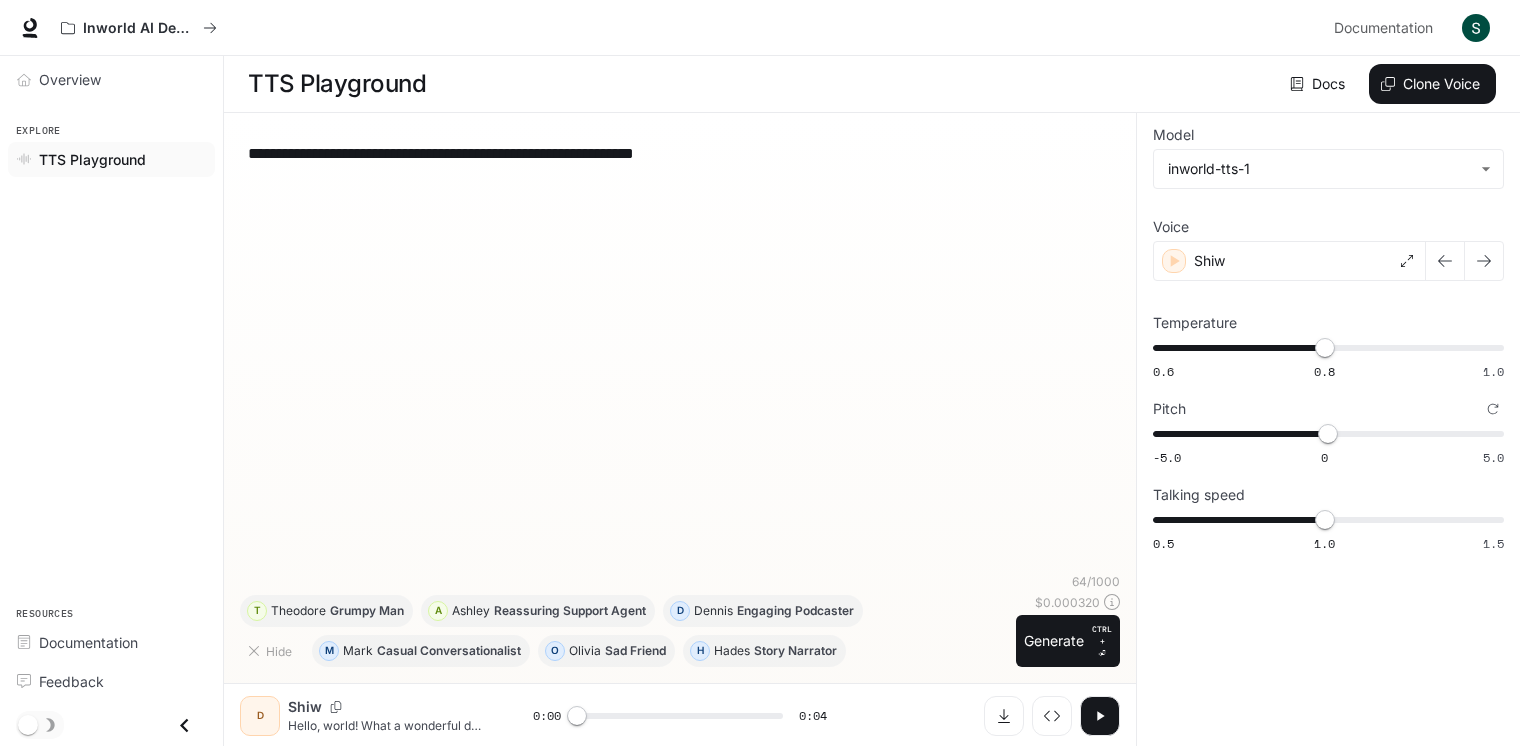 drag, startPoint x: 754, startPoint y: 157, endPoint x: 167, endPoint y: 134, distance: 587.45044 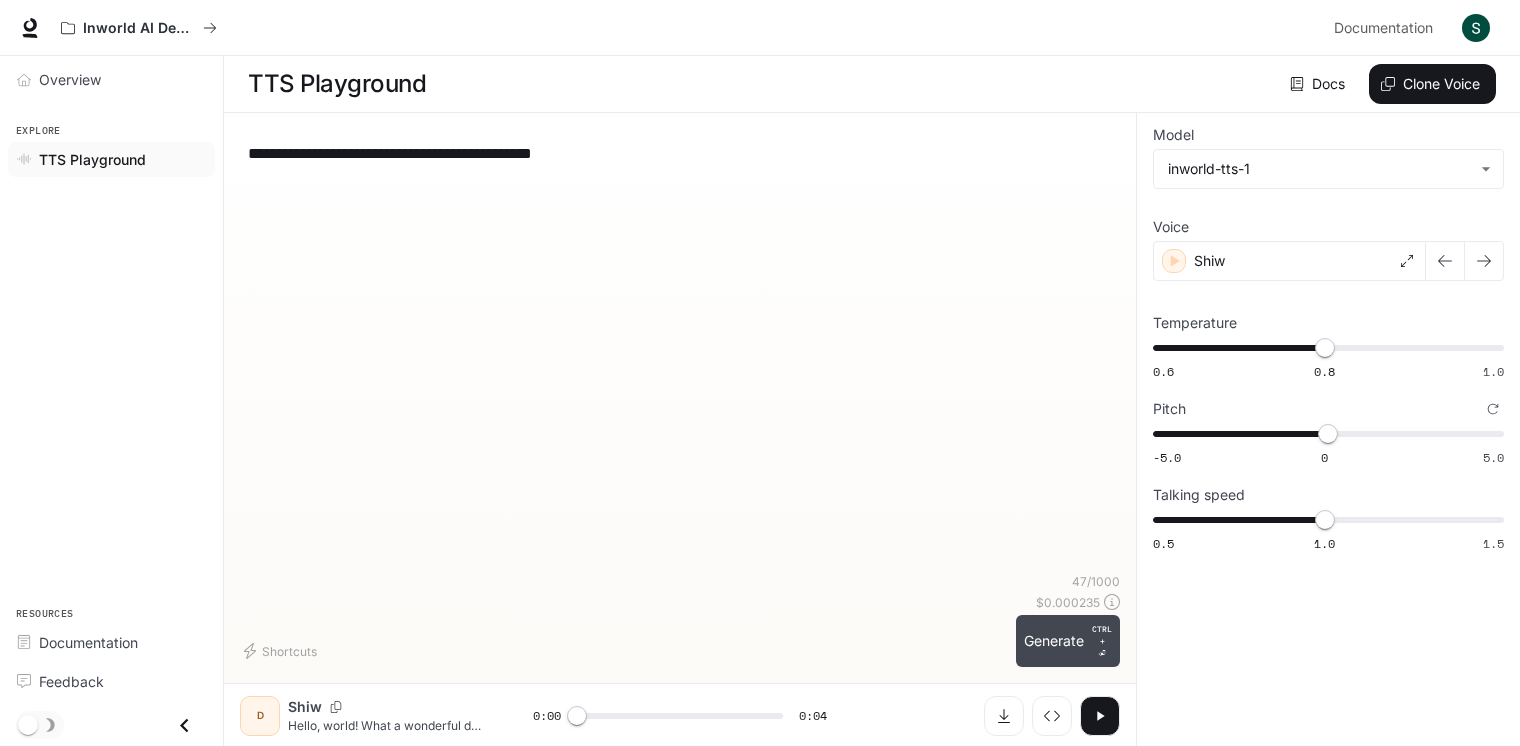 type on "**********" 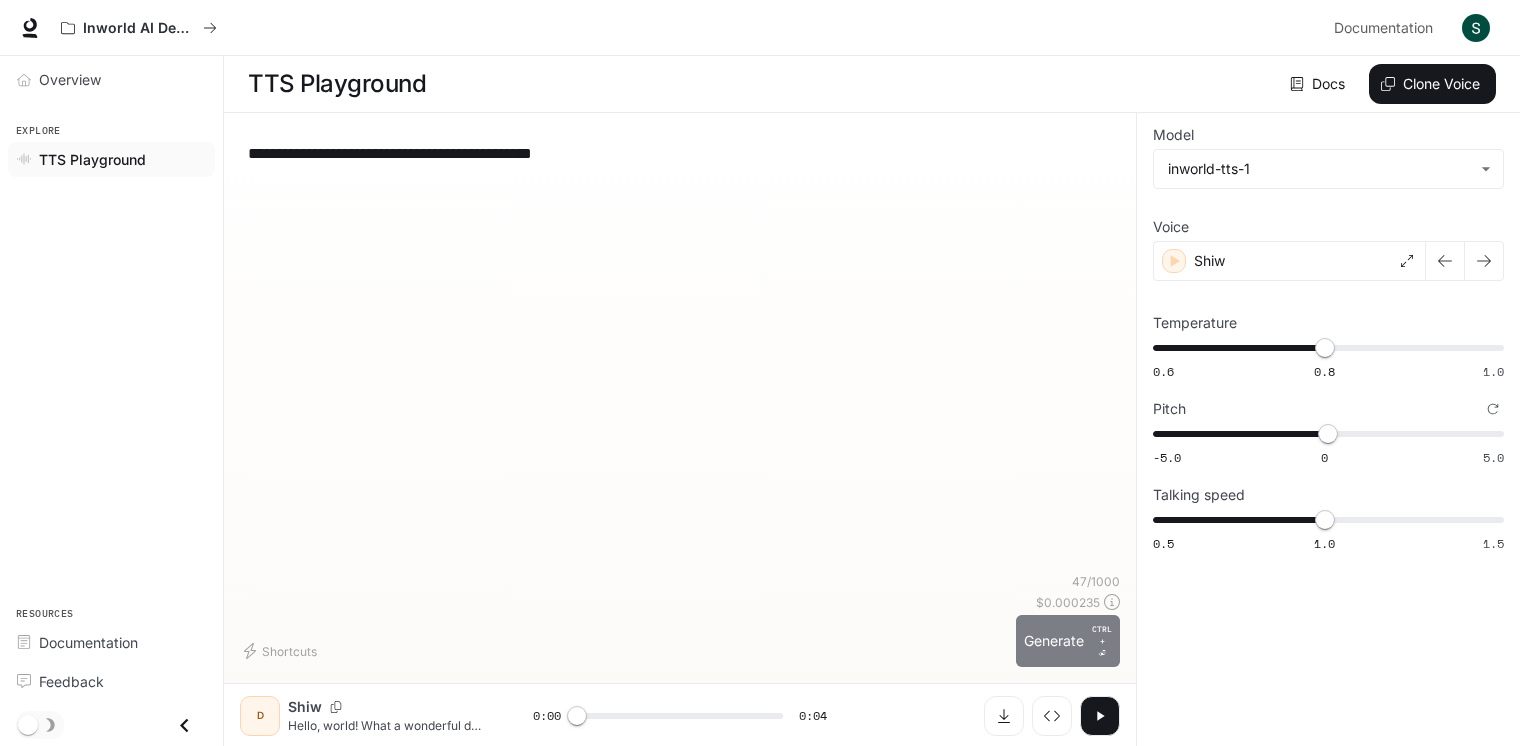click on "Generate CTRL +  ⏎" at bounding box center [1068, 641] 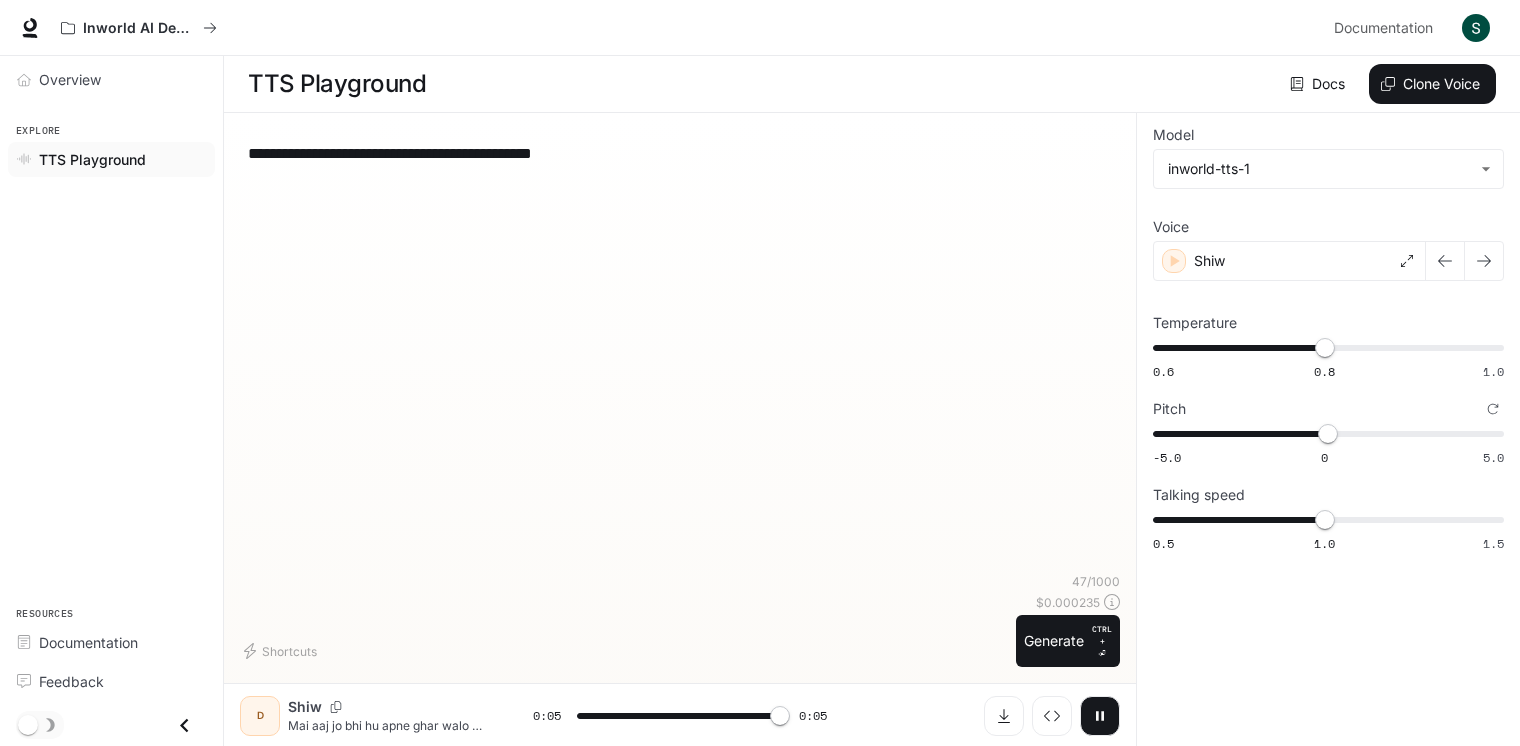 type on "*" 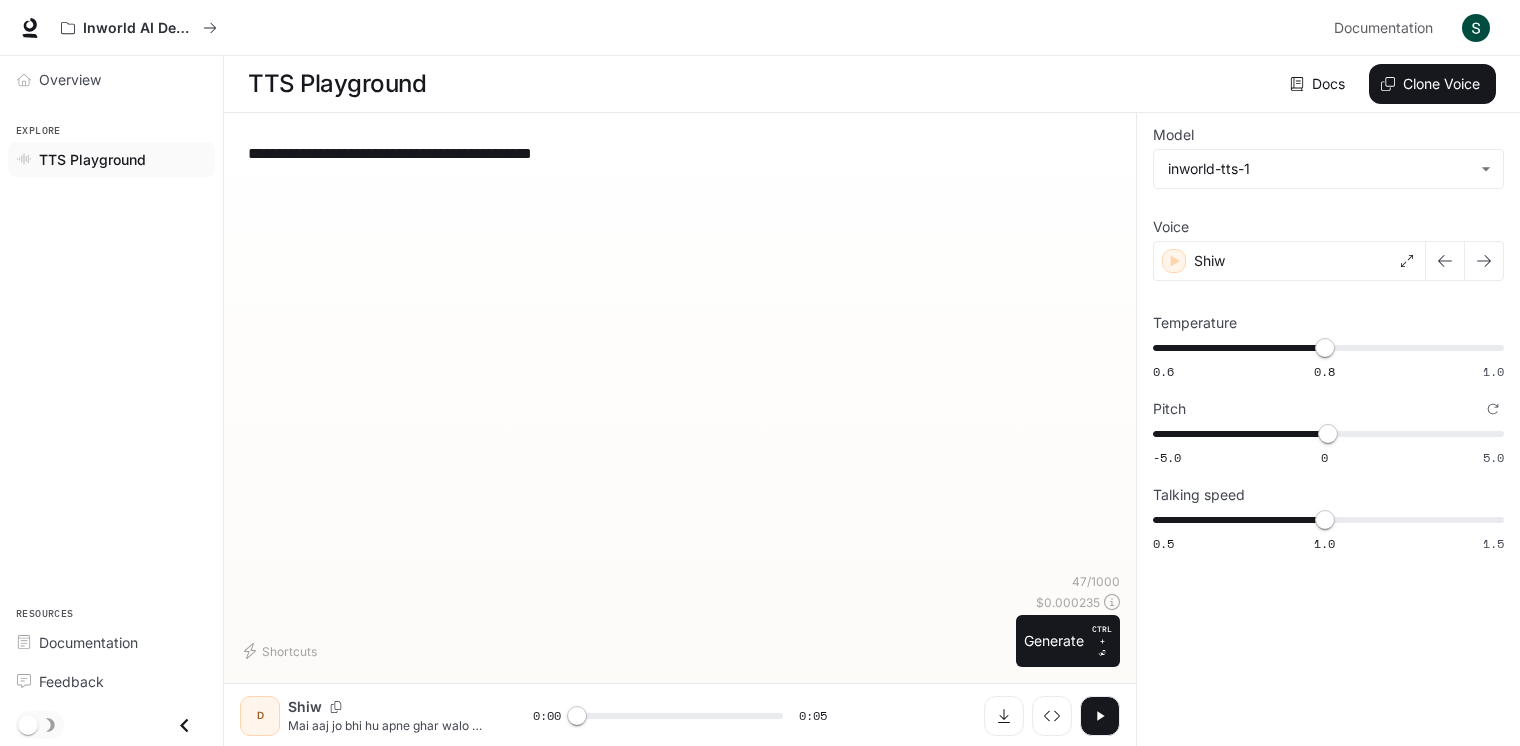 drag, startPoint x: 616, startPoint y: 149, endPoint x: 192, endPoint y: 127, distance: 424.57037 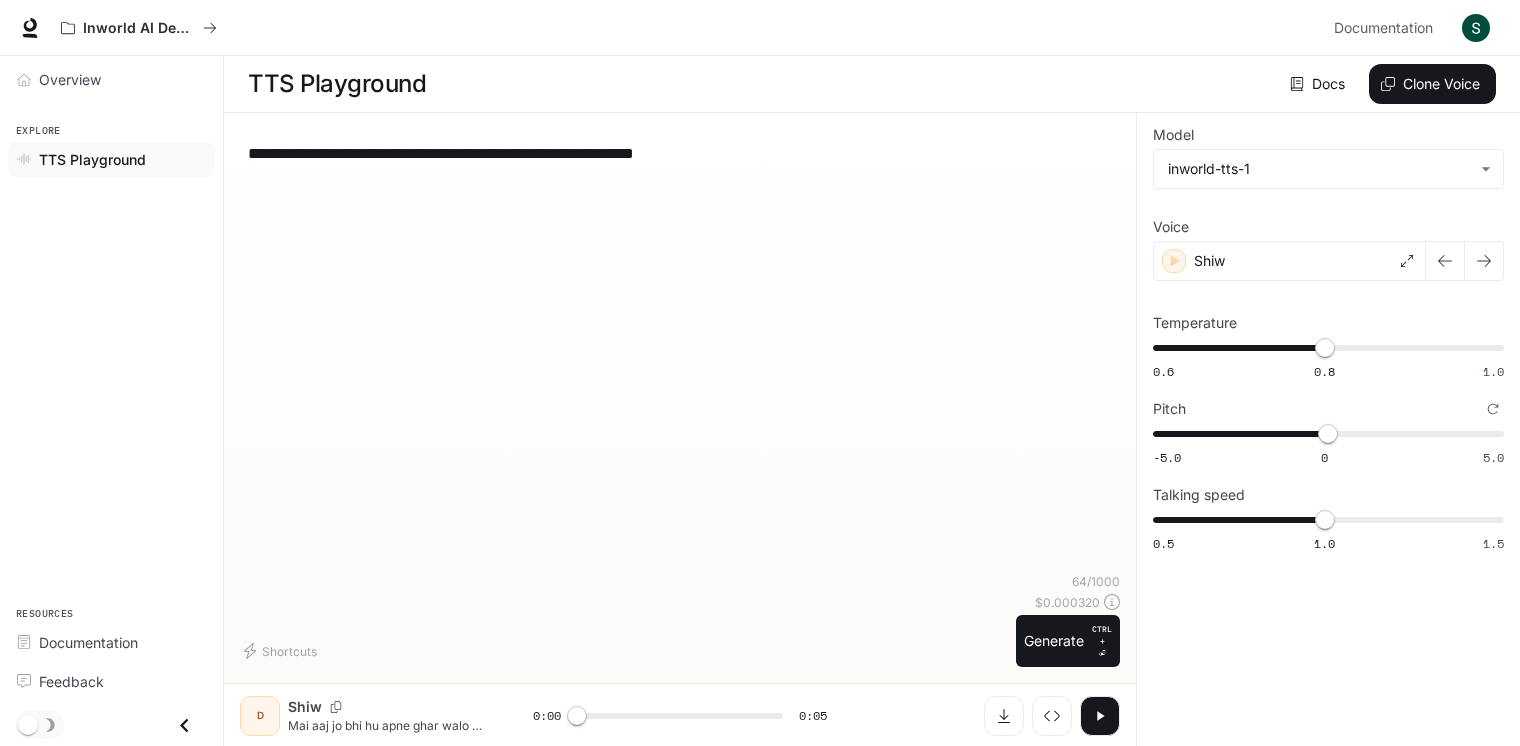 click on "**********" at bounding box center (680, 351) 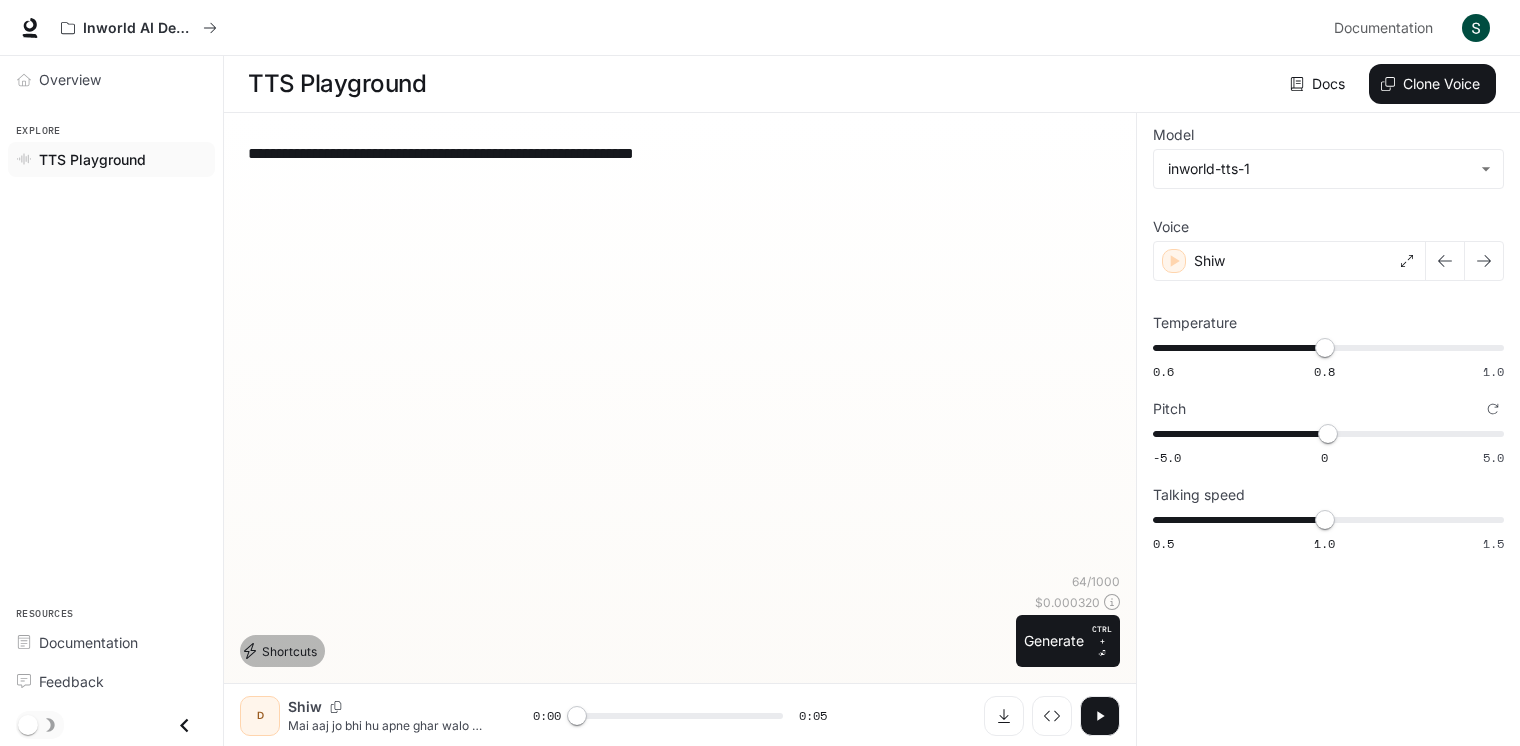 click on "Shortcuts" at bounding box center (282, 651) 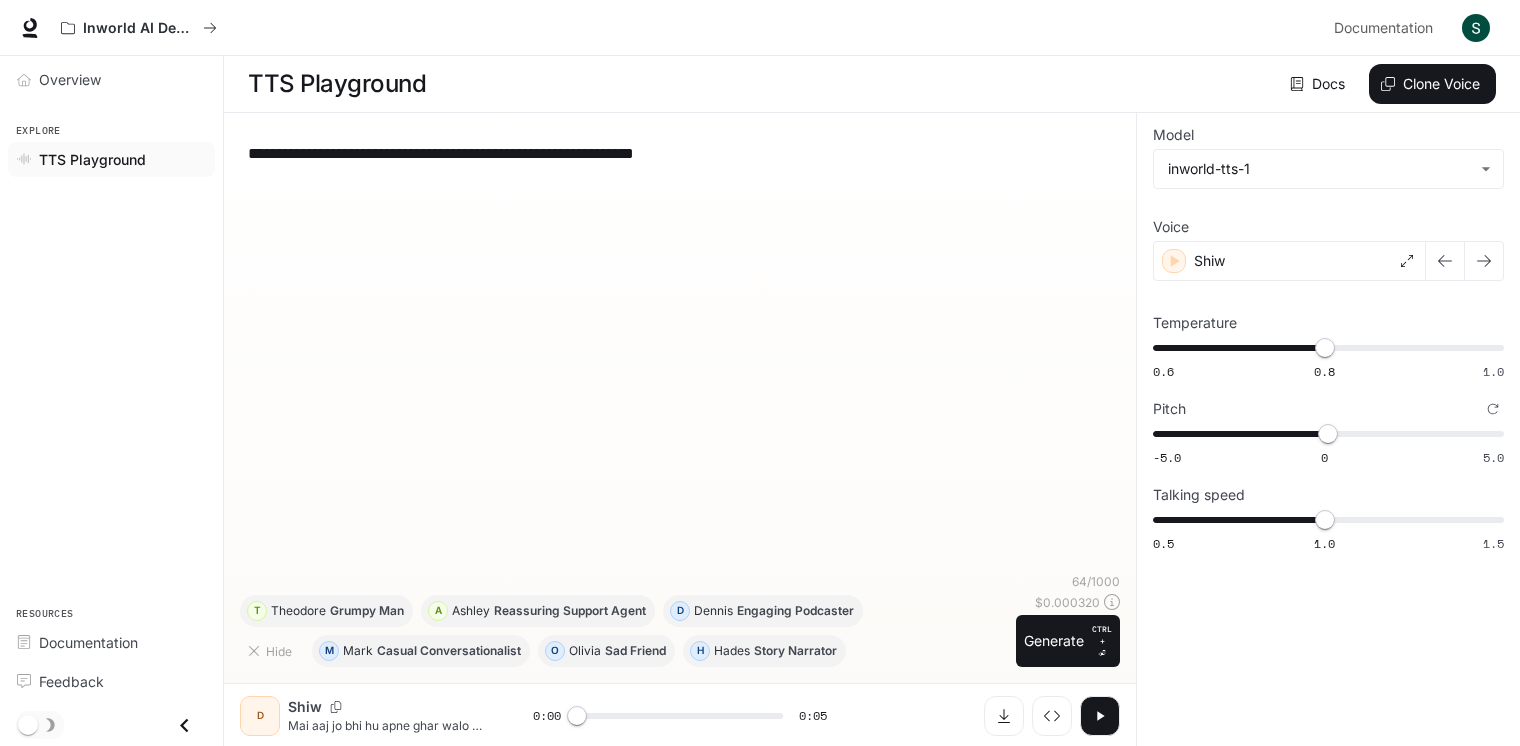 click on "**********" at bounding box center (680, 153) 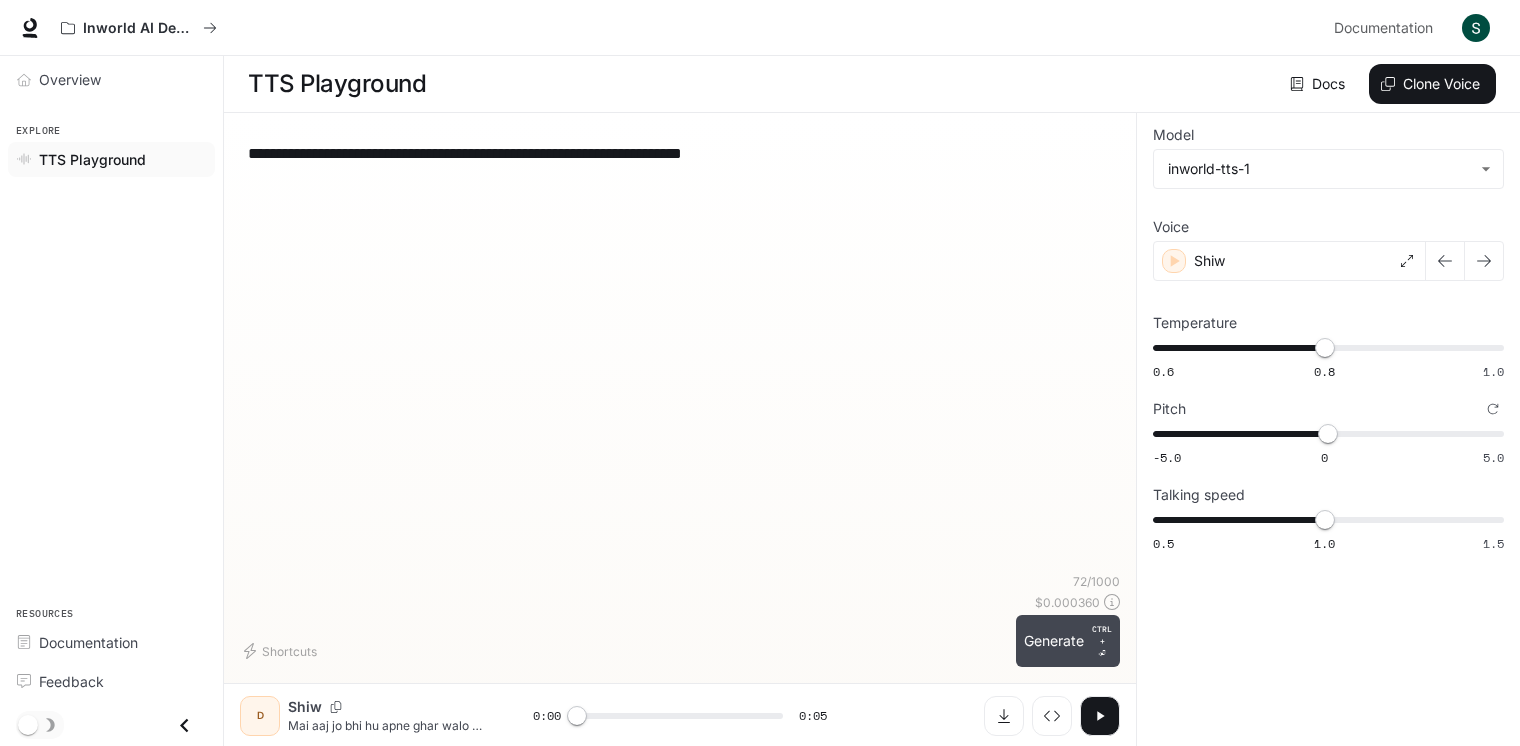 type on "**********" 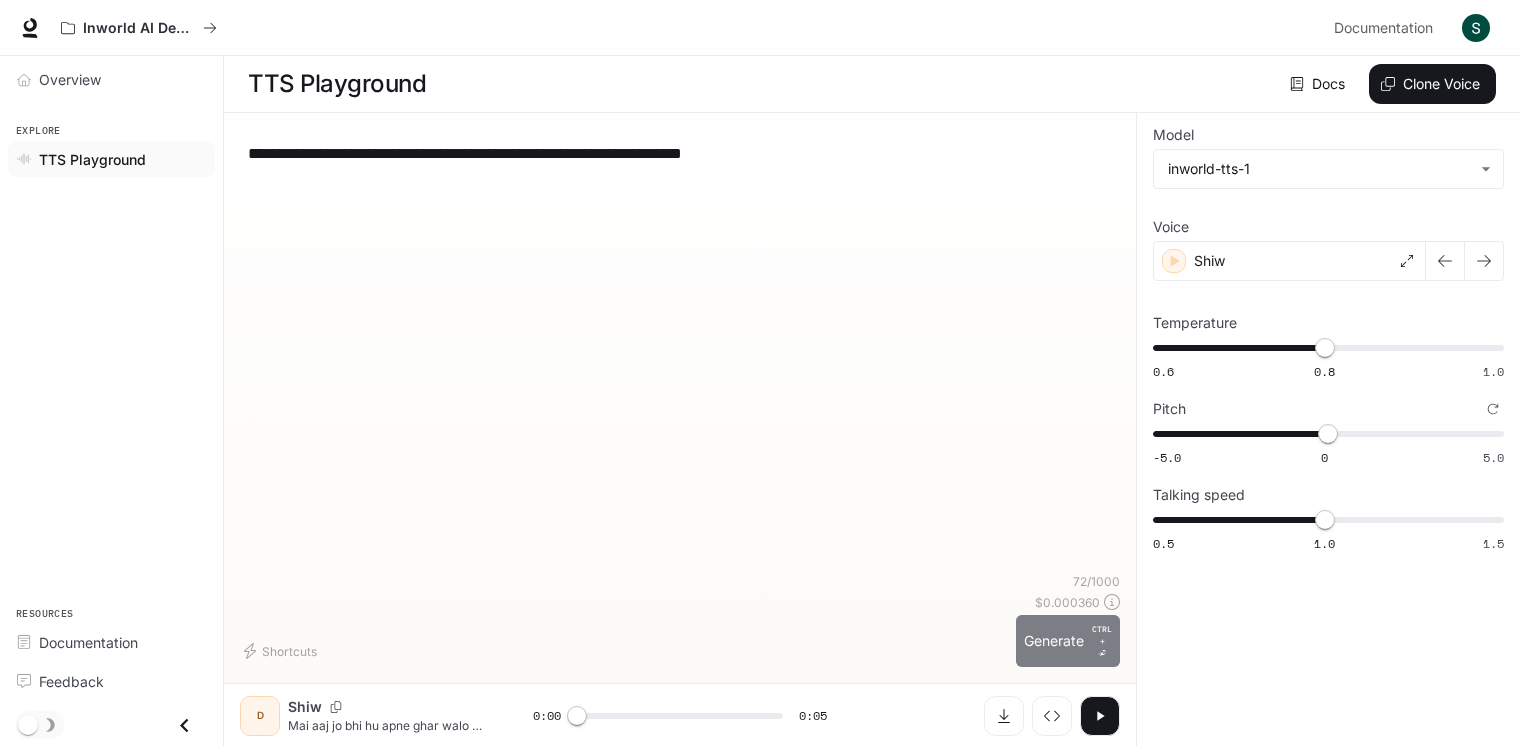 click on "Generate CTRL +  ⏎" at bounding box center [1068, 641] 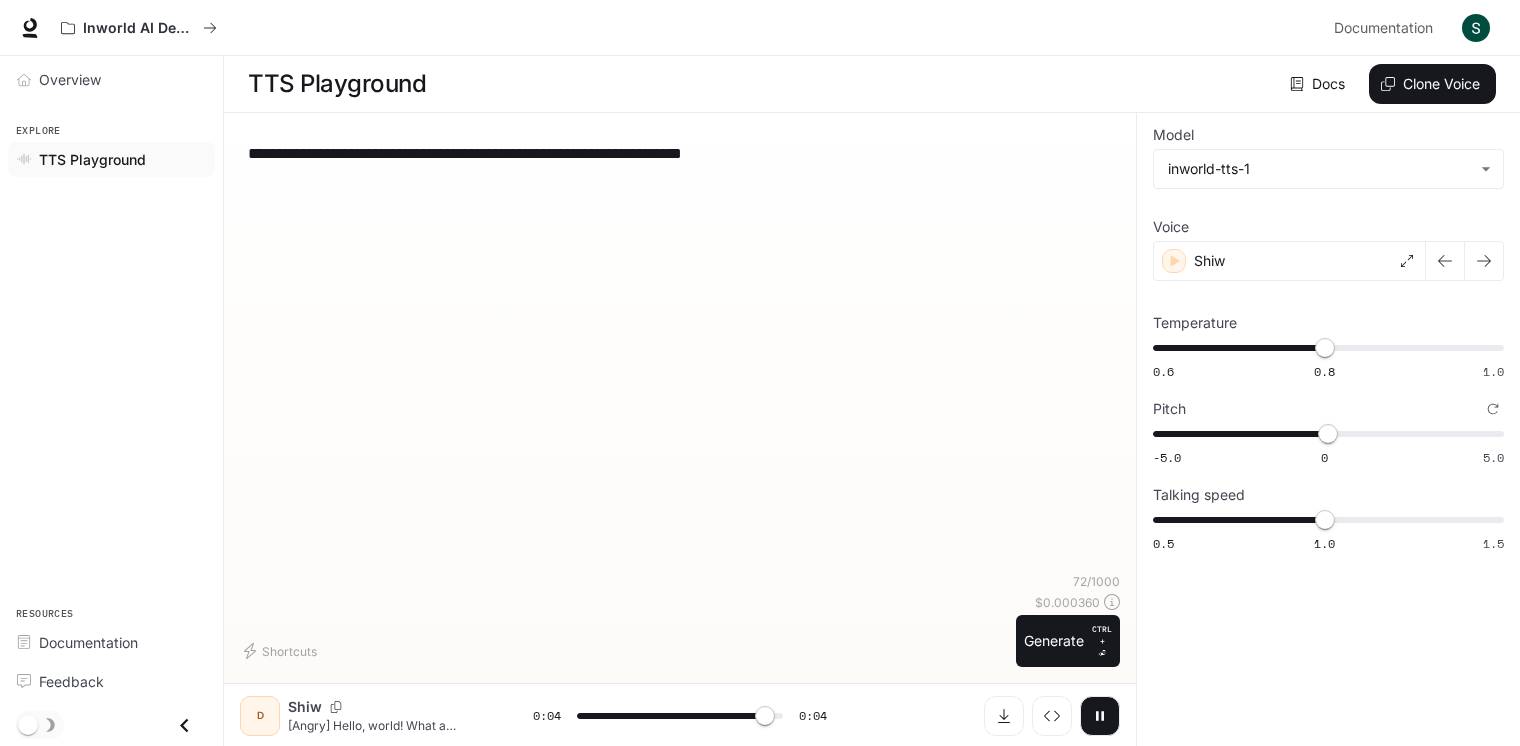 type on "*" 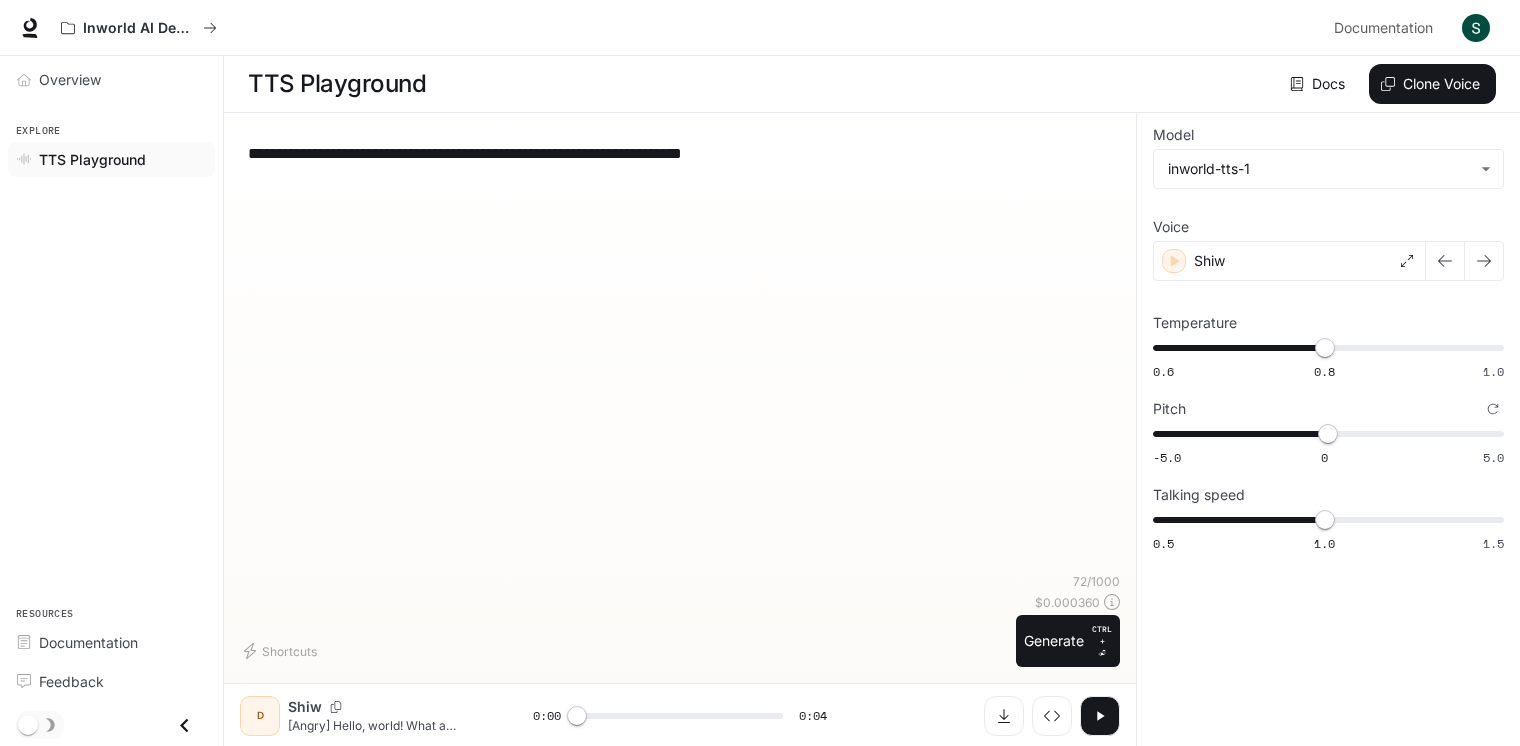 drag, startPoint x: 296, startPoint y: 152, endPoint x: 253, endPoint y: 152, distance: 43 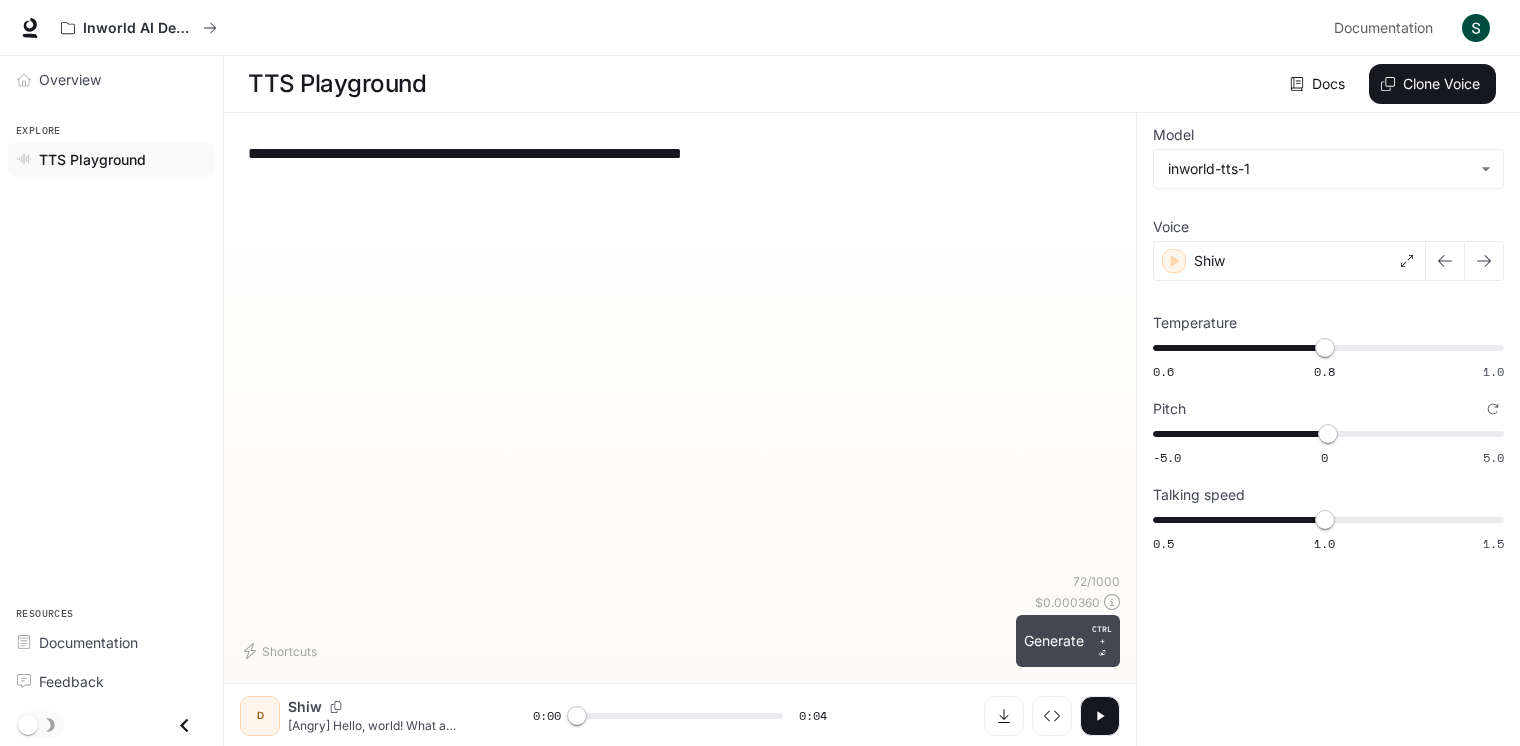 type on "**********" 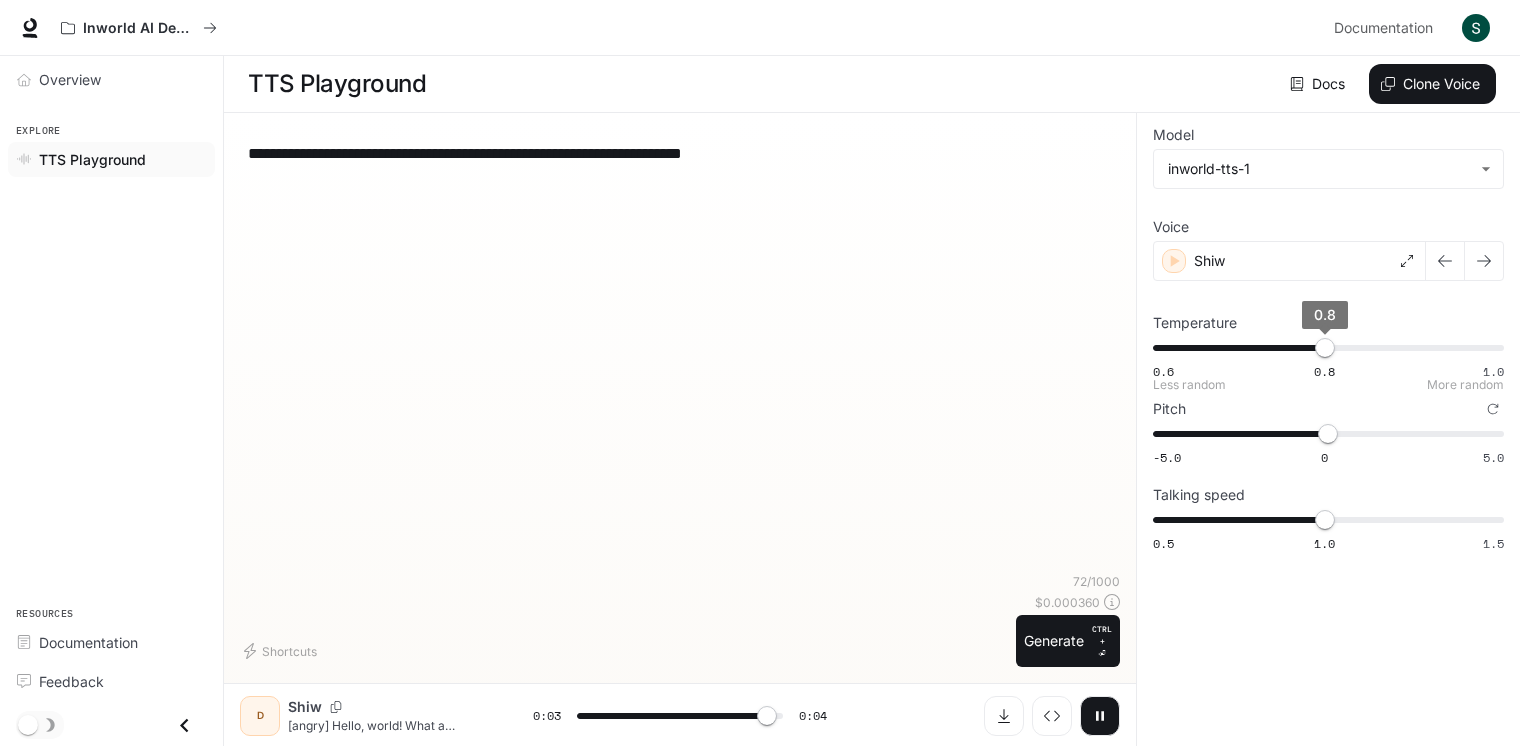 type on "*" 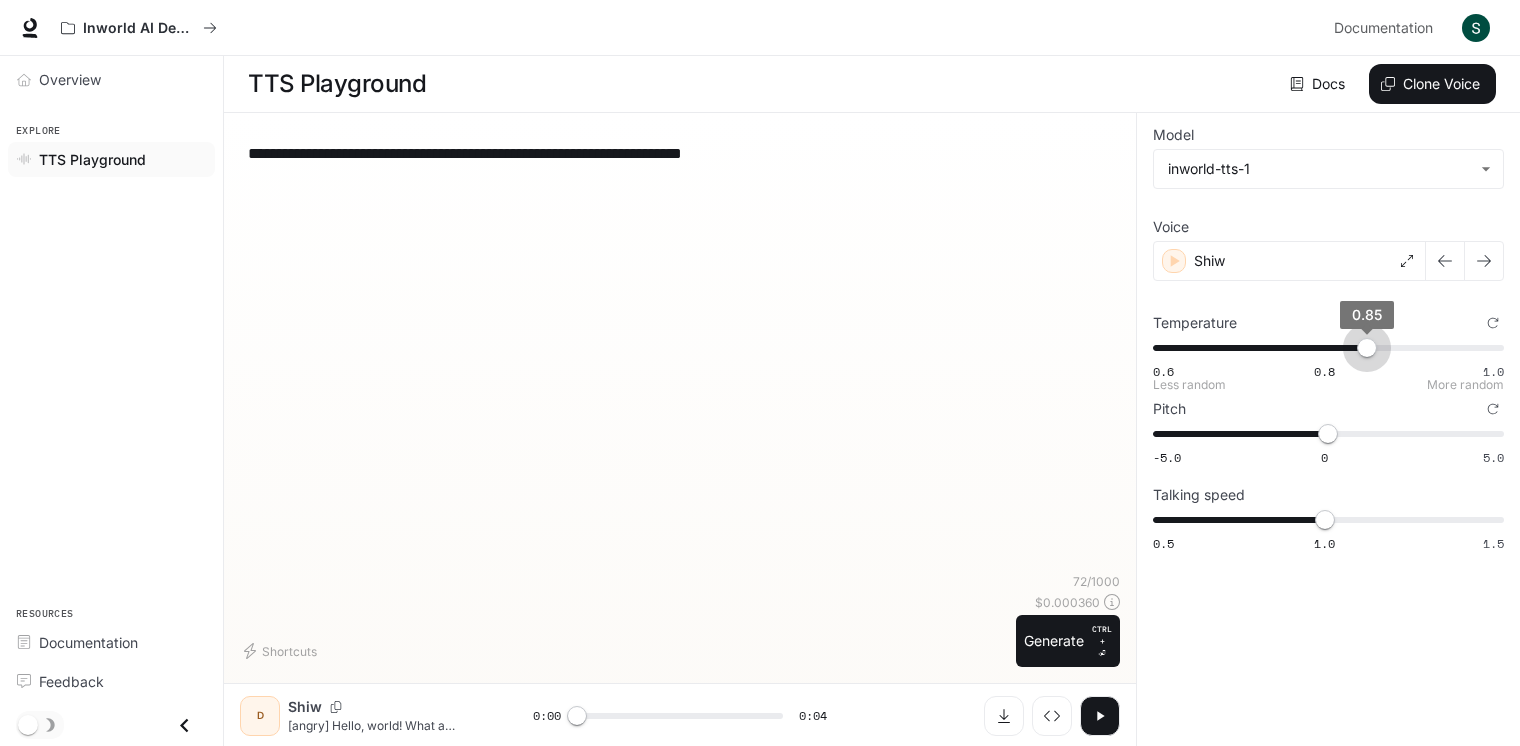 type on "****" 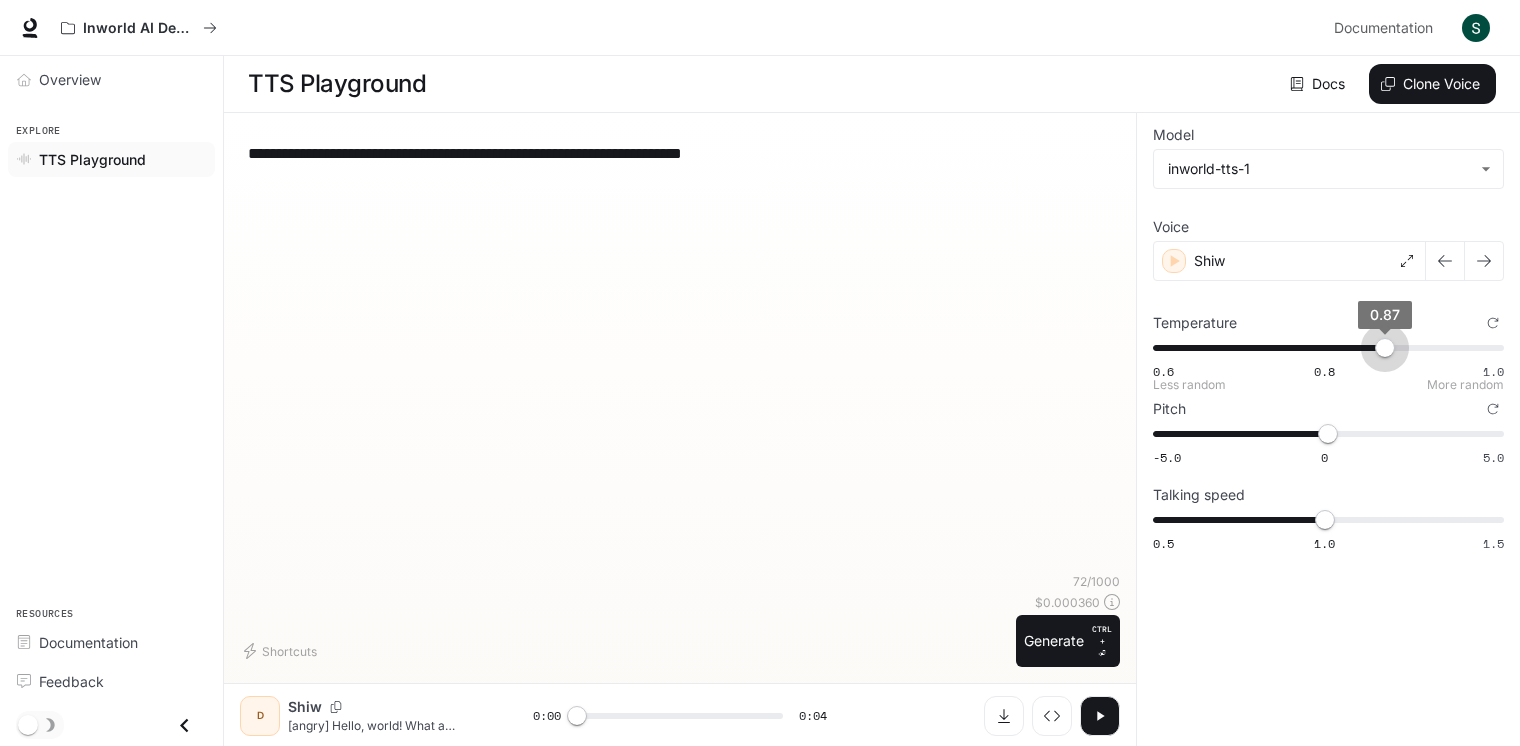 drag, startPoint x: 1340, startPoint y: 340, endPoint x: 1388, endPoint y: 341, distance: 48.010414 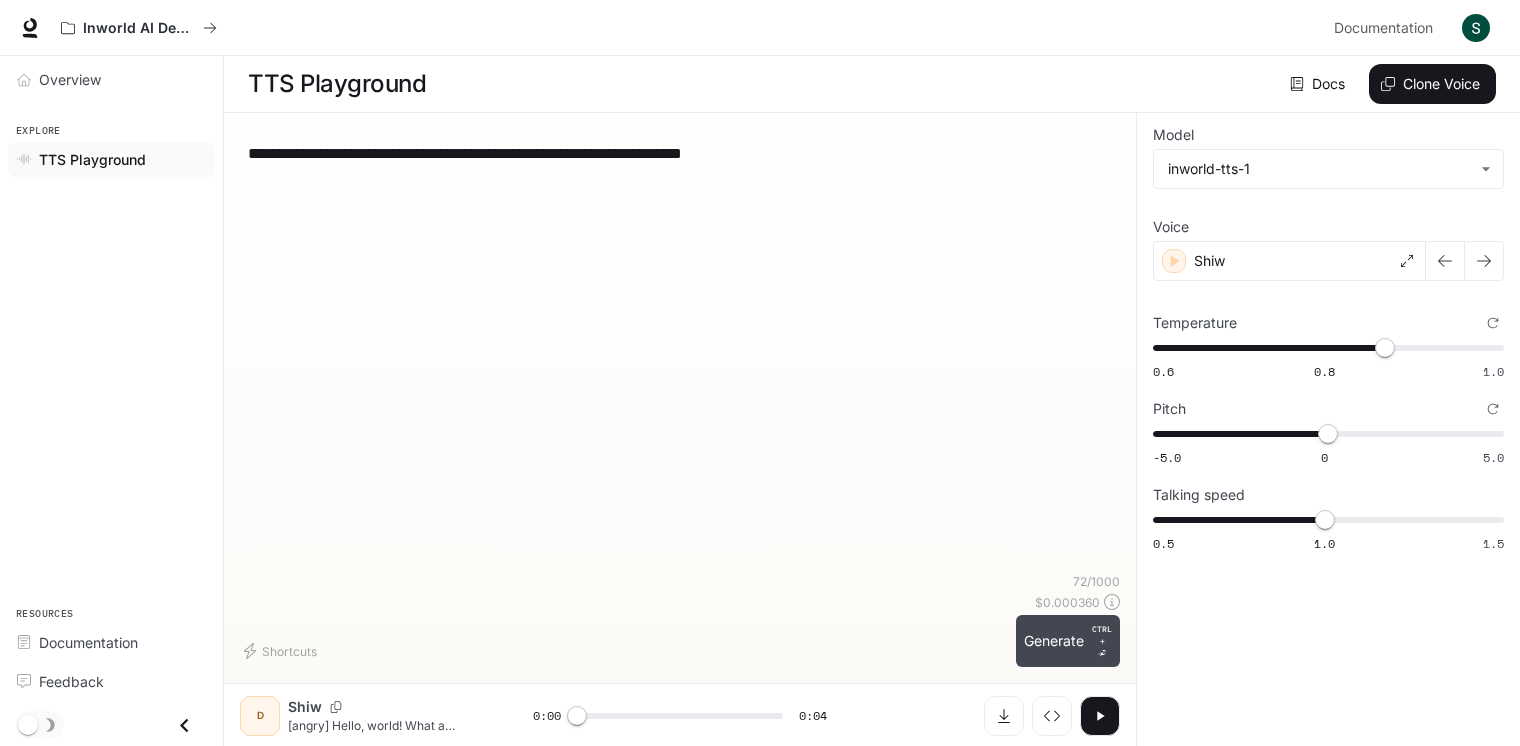 click on "Generate CTRL +  ⏎" at bounding box center [1068, 641] 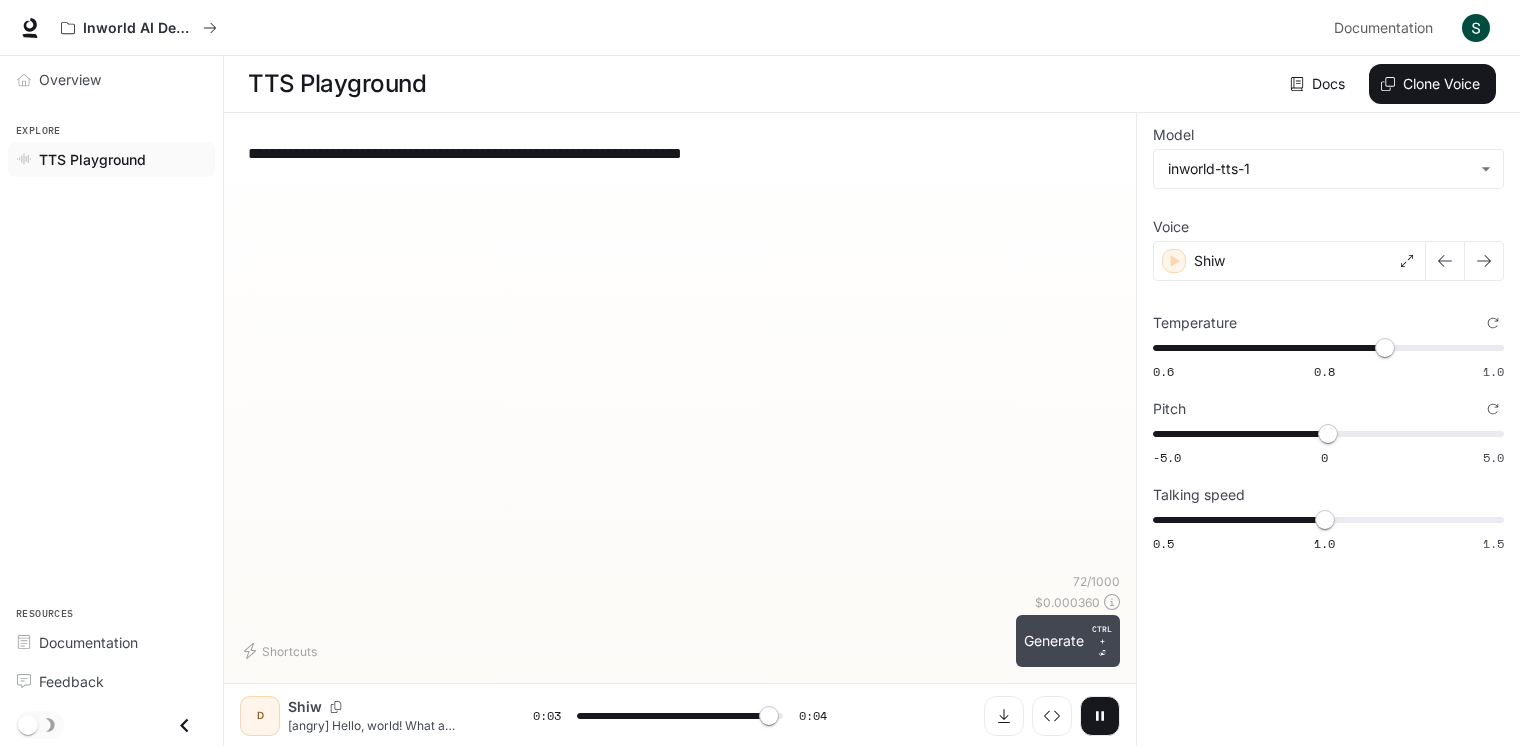 type on "*" 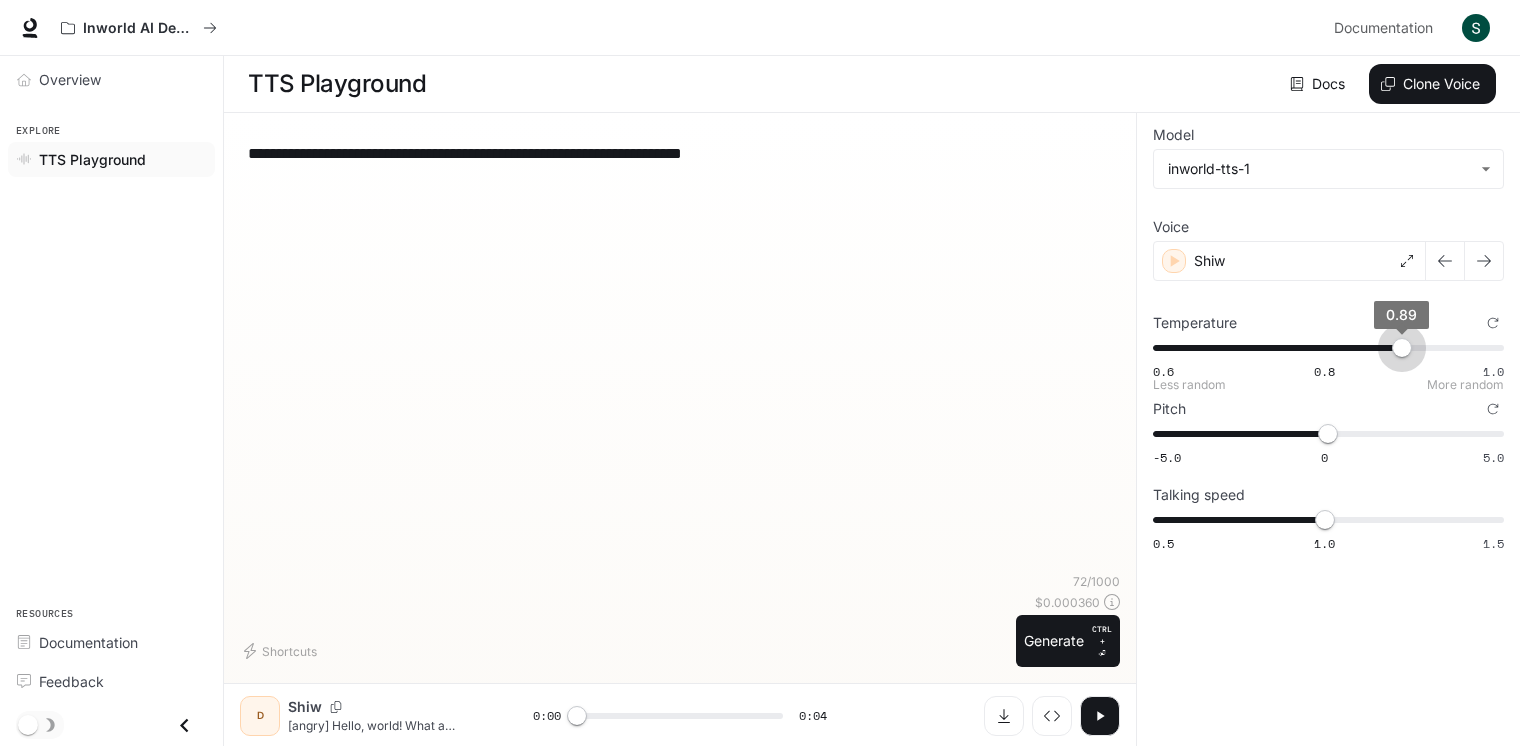 type on "****" 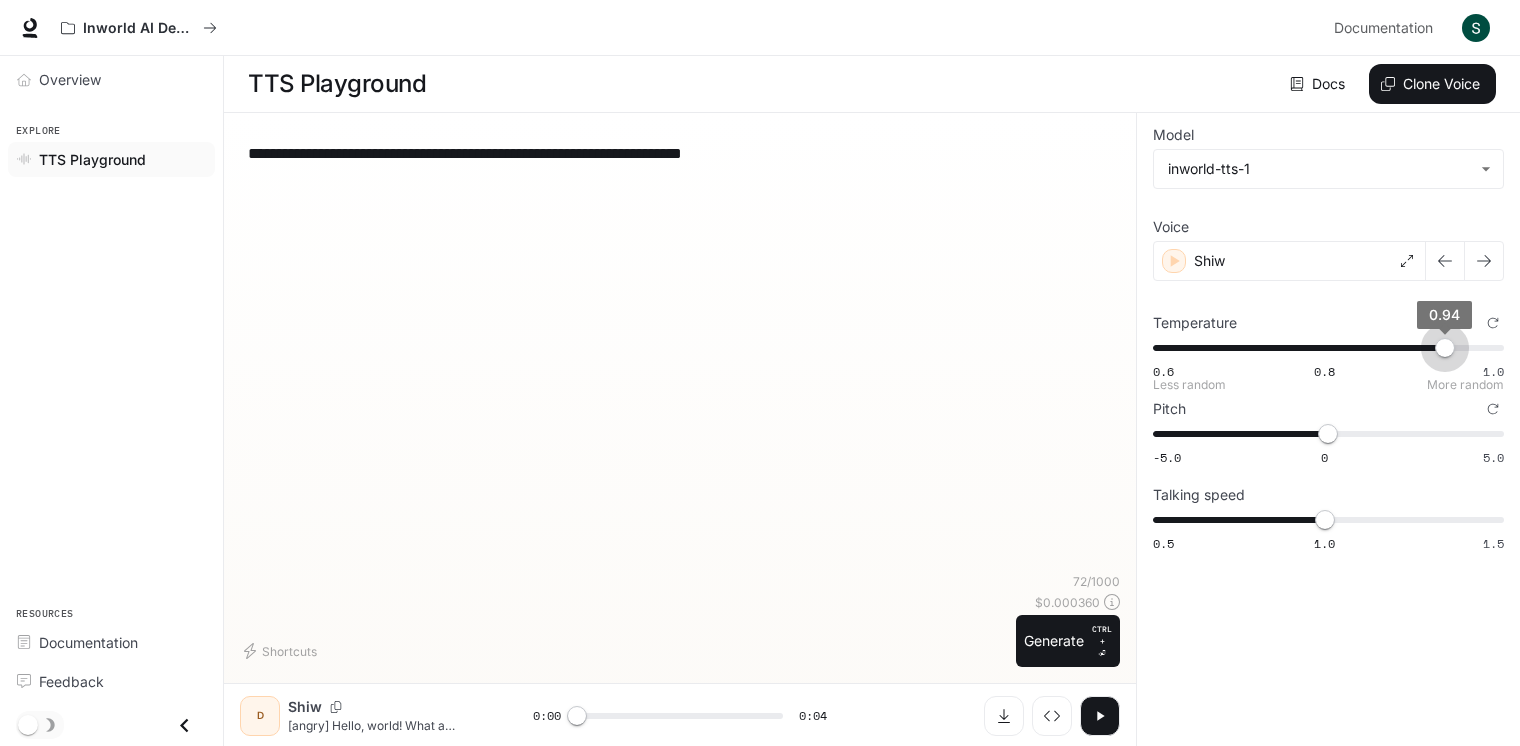 drag, startPoint x: 1389, startPoint y: 348, endPoint x: 1447, endPoint y: 343, distance: 58.21512 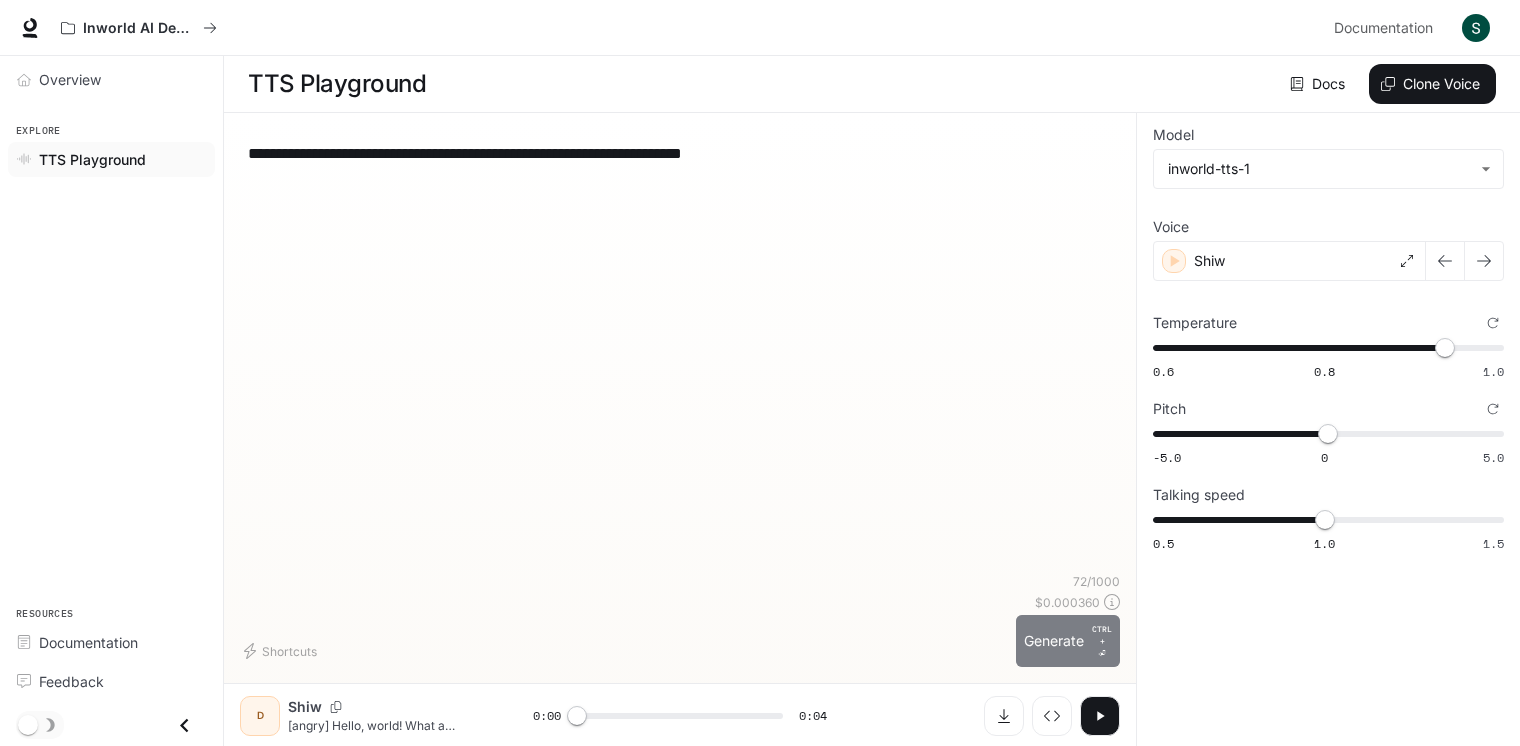 click on "Generate CTRL +  ⏎" at bounding box center [1068, 641] 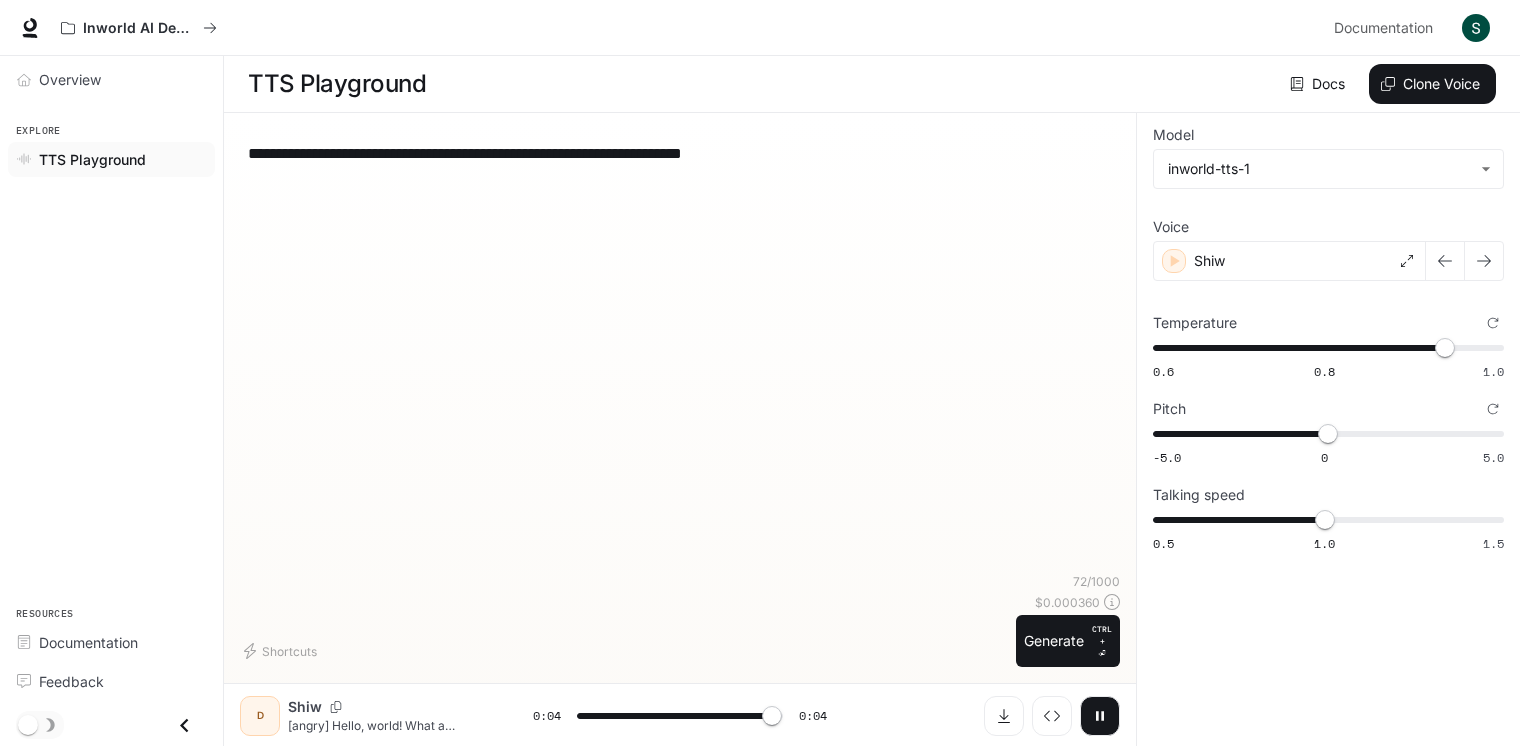 type on "*" 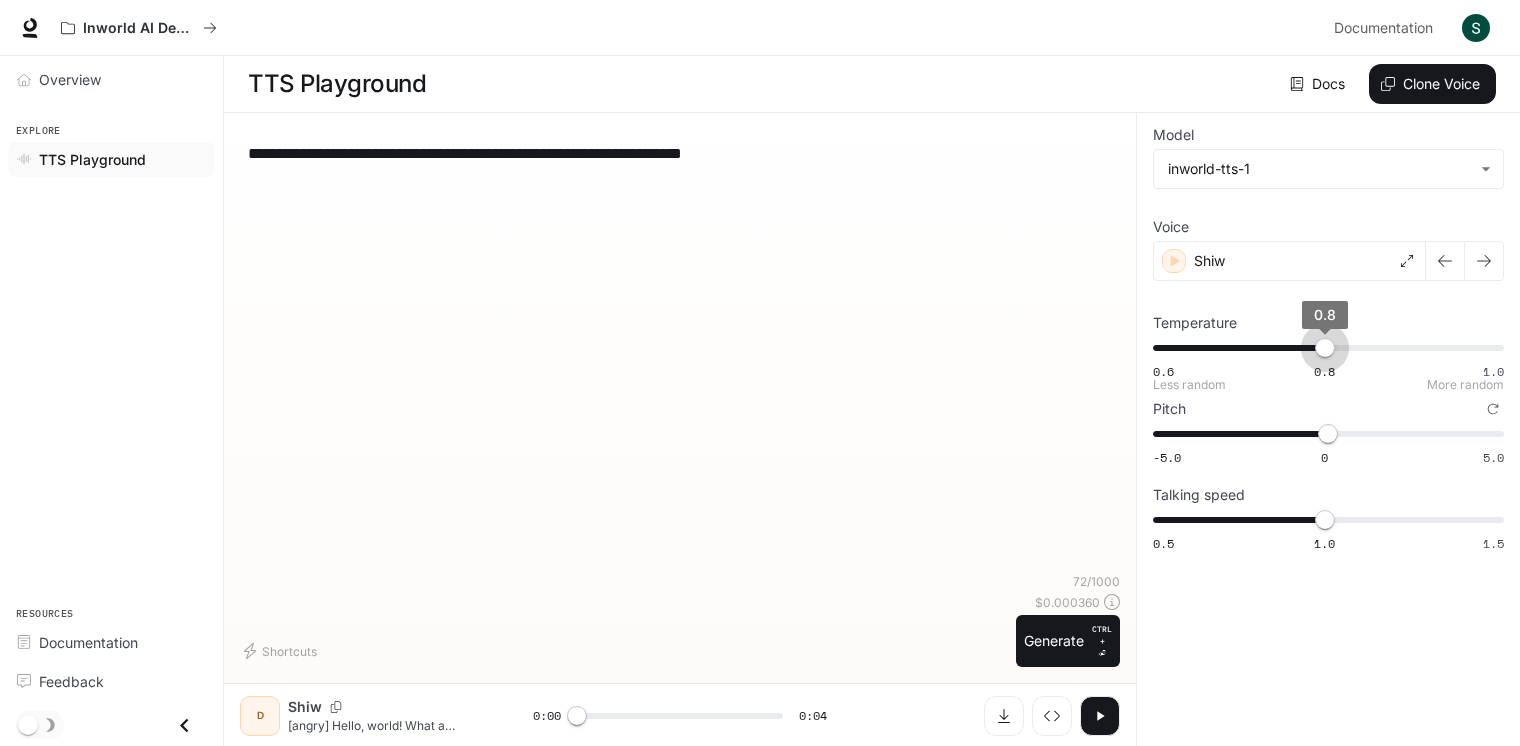 type on "***" 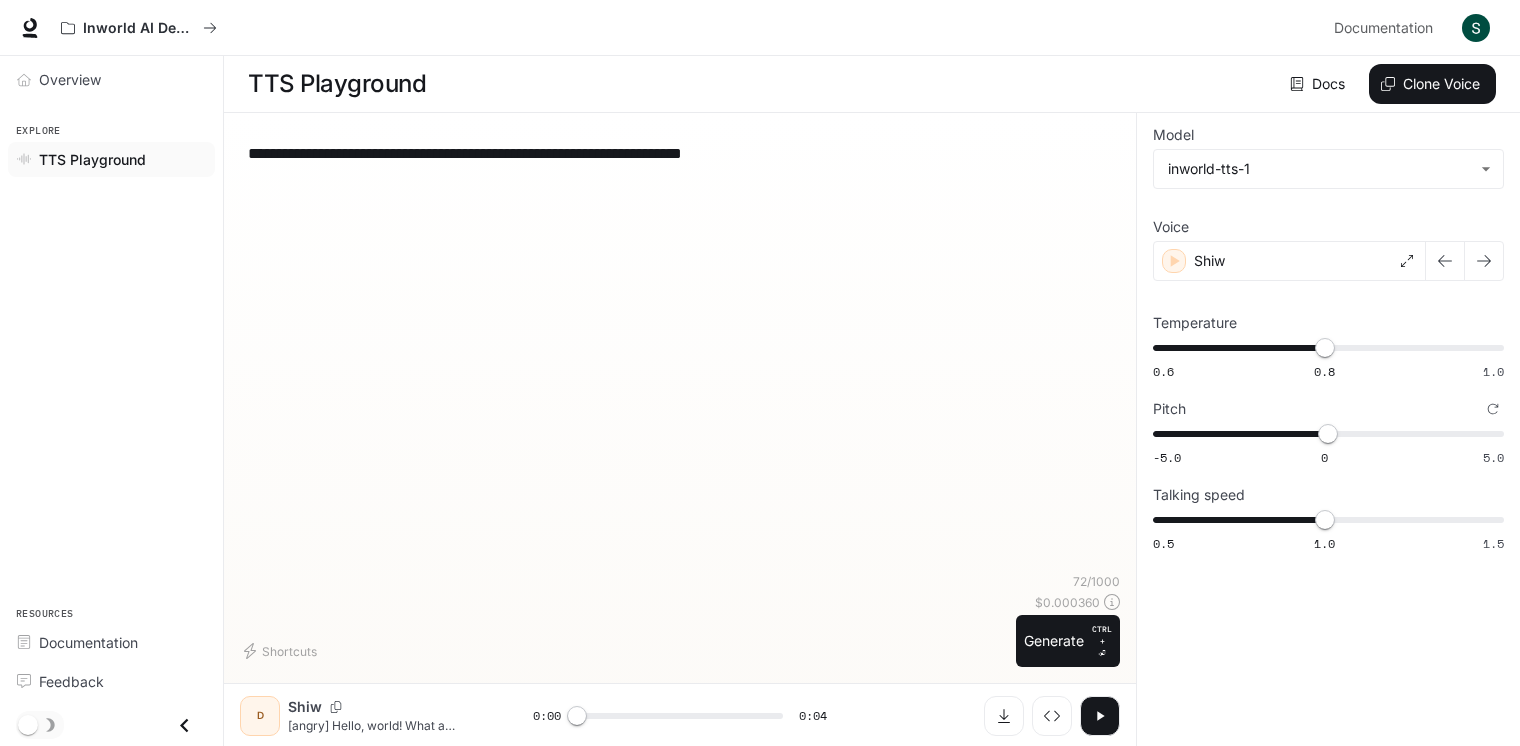 click on "**********" at bounding box center [680, 153] 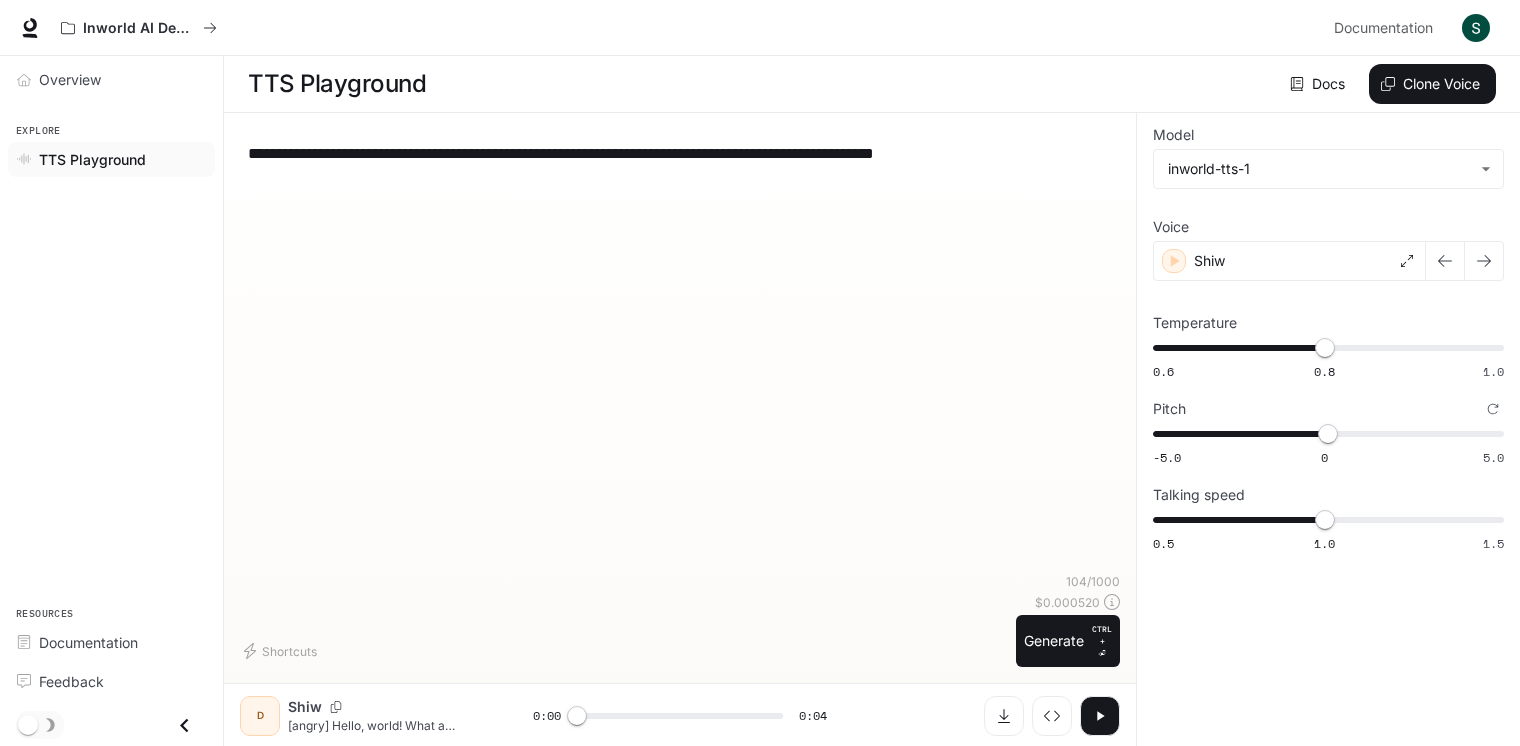 click on "**********" at bounding box center (680, 153) 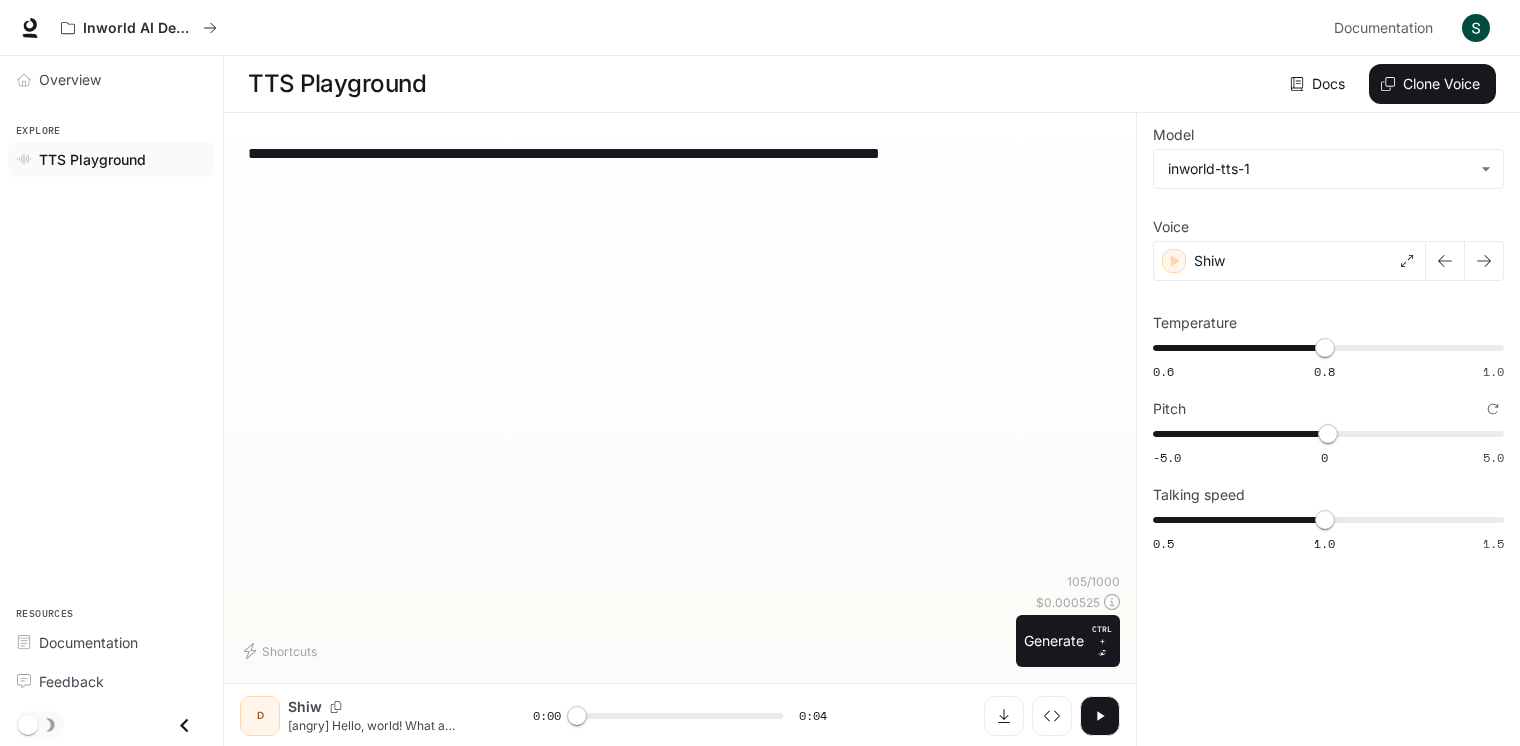click on "**********" at bounding box center [680, 153] 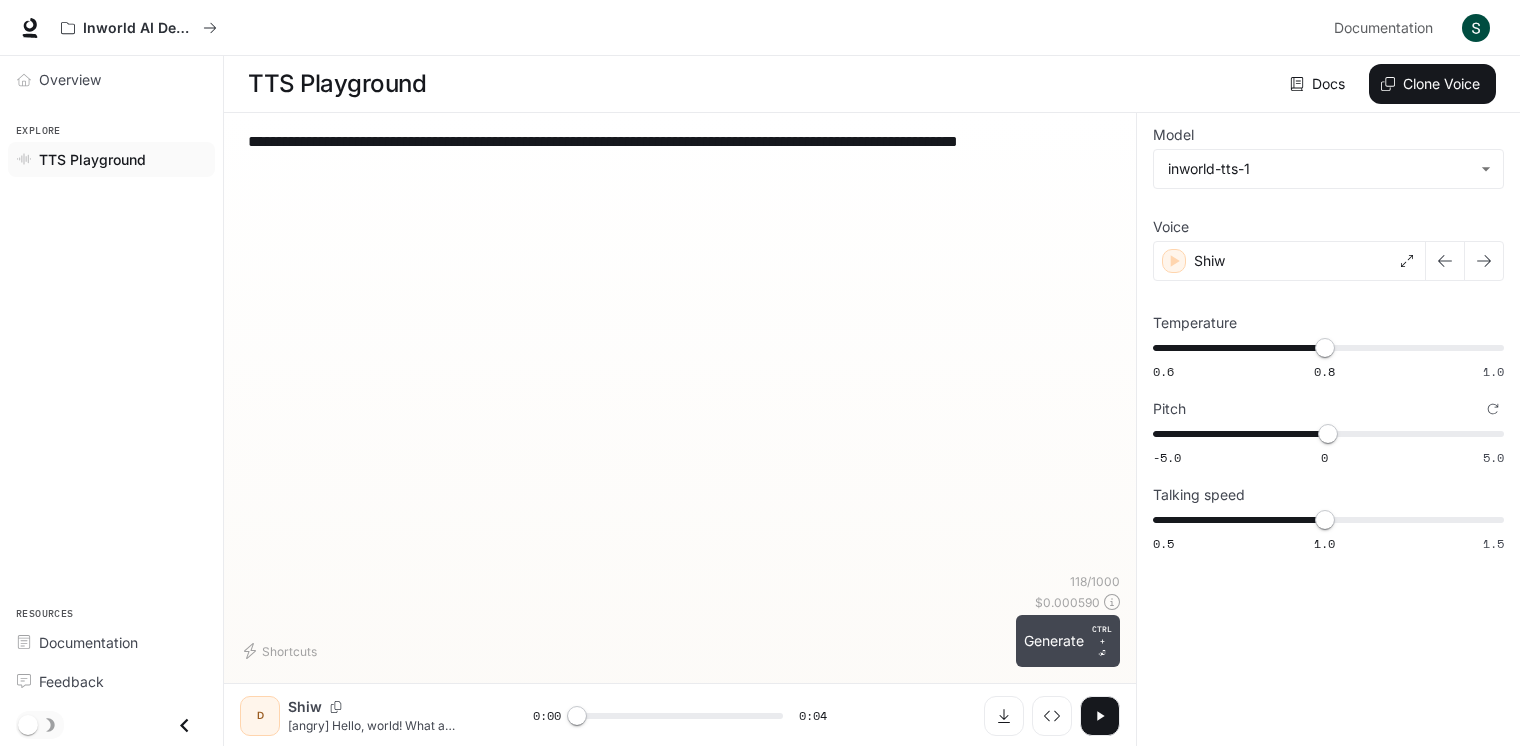 type on "**********" 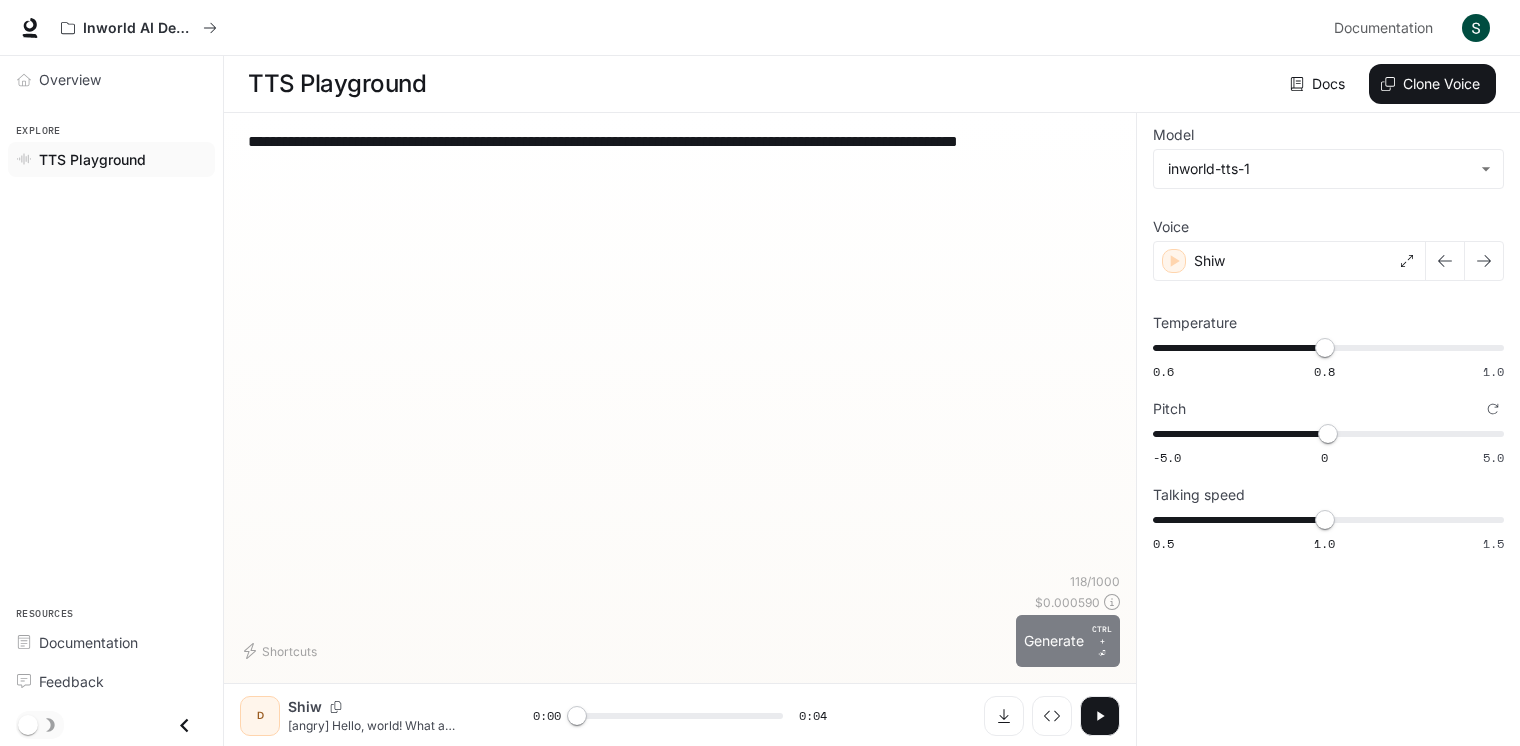 click on "Generate CTRL +  ⏎" at bounding box center (1068, 641) 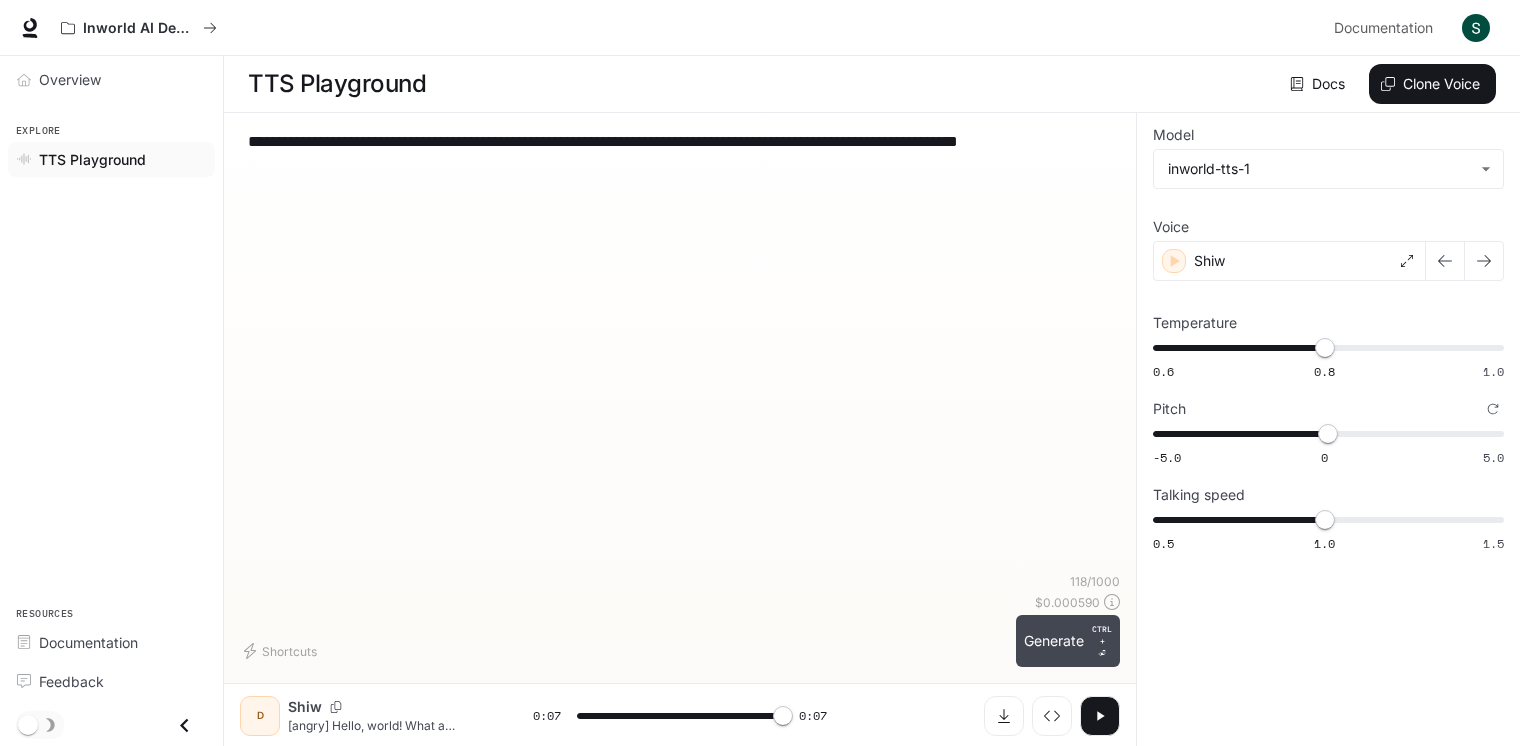 type on "*" 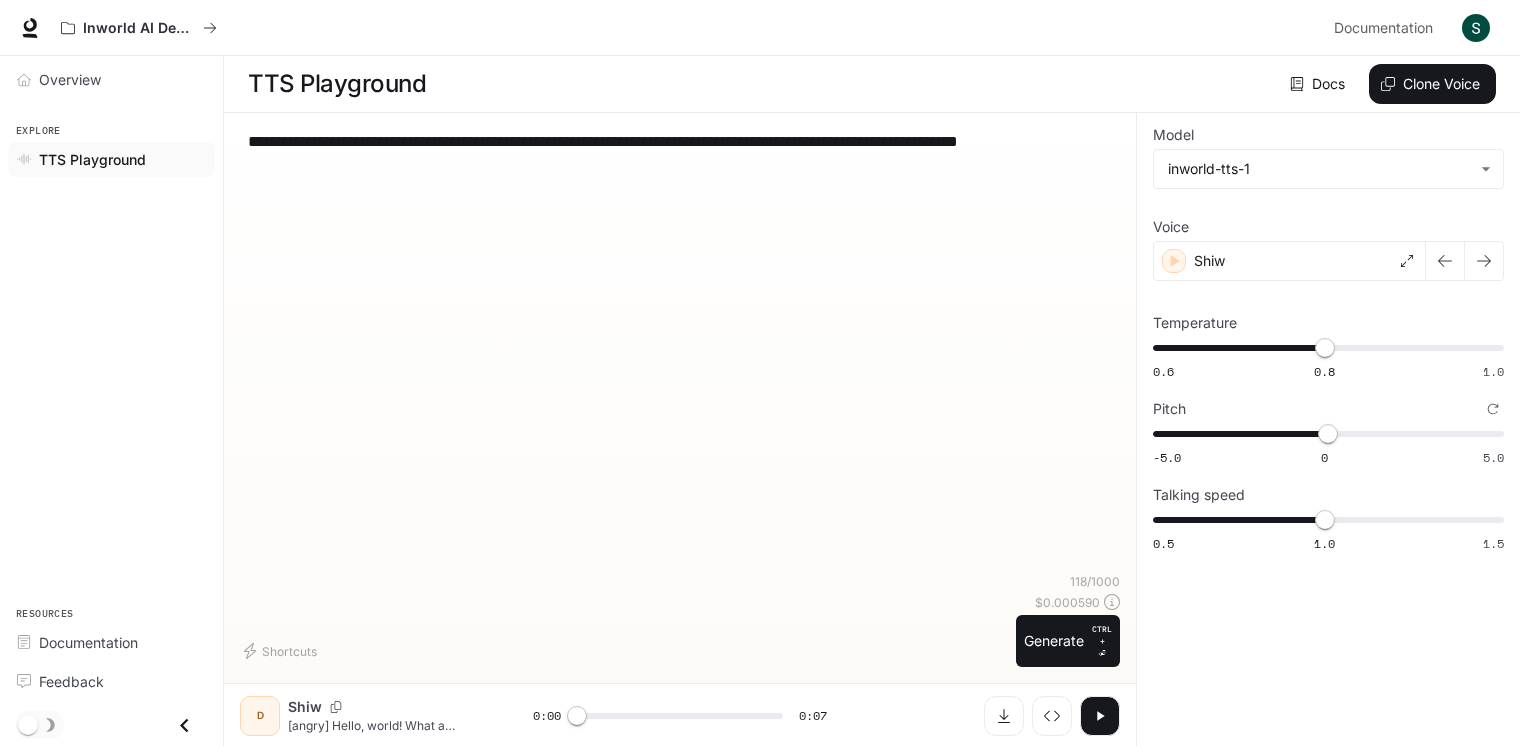 click on "**********" at bounding box center (680, 153) 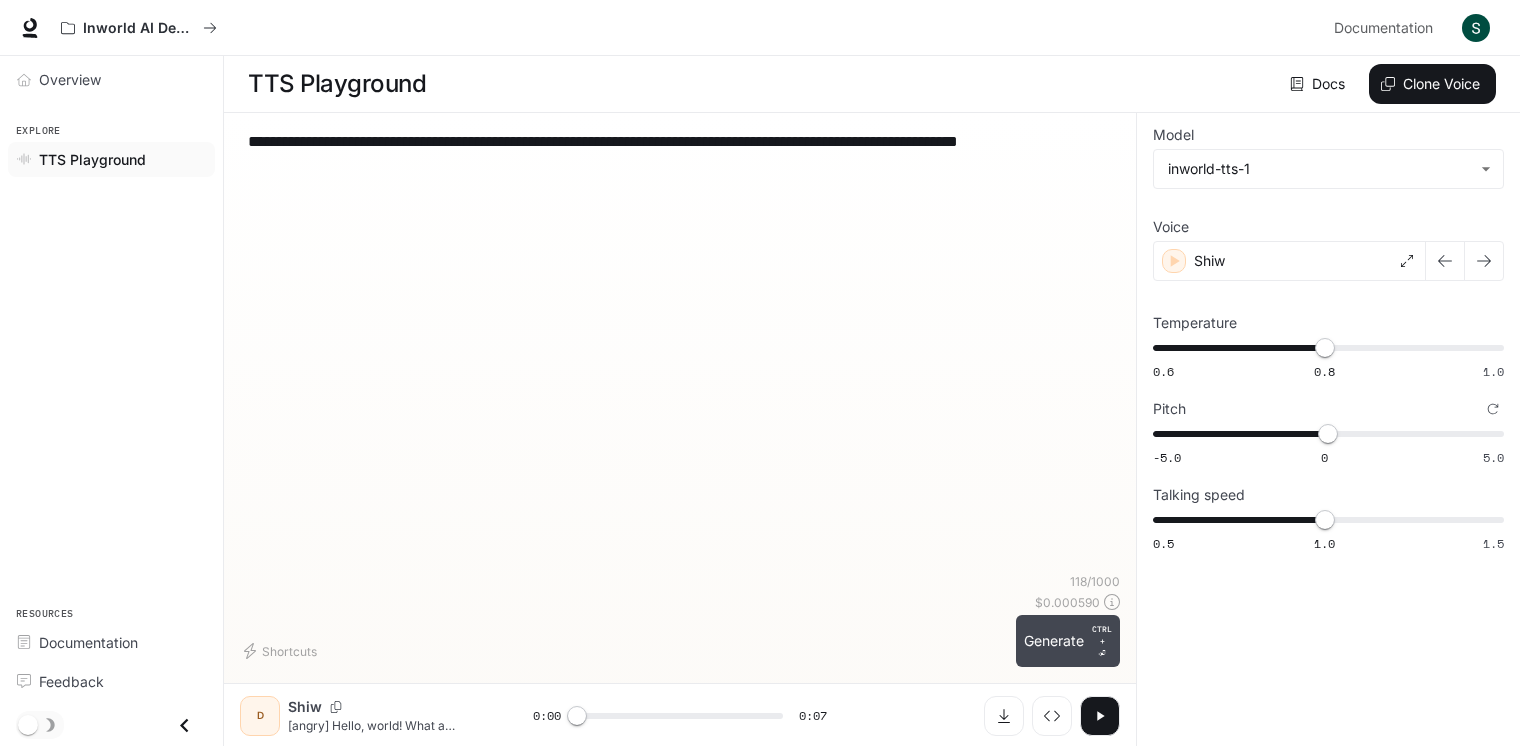 type on "**********" 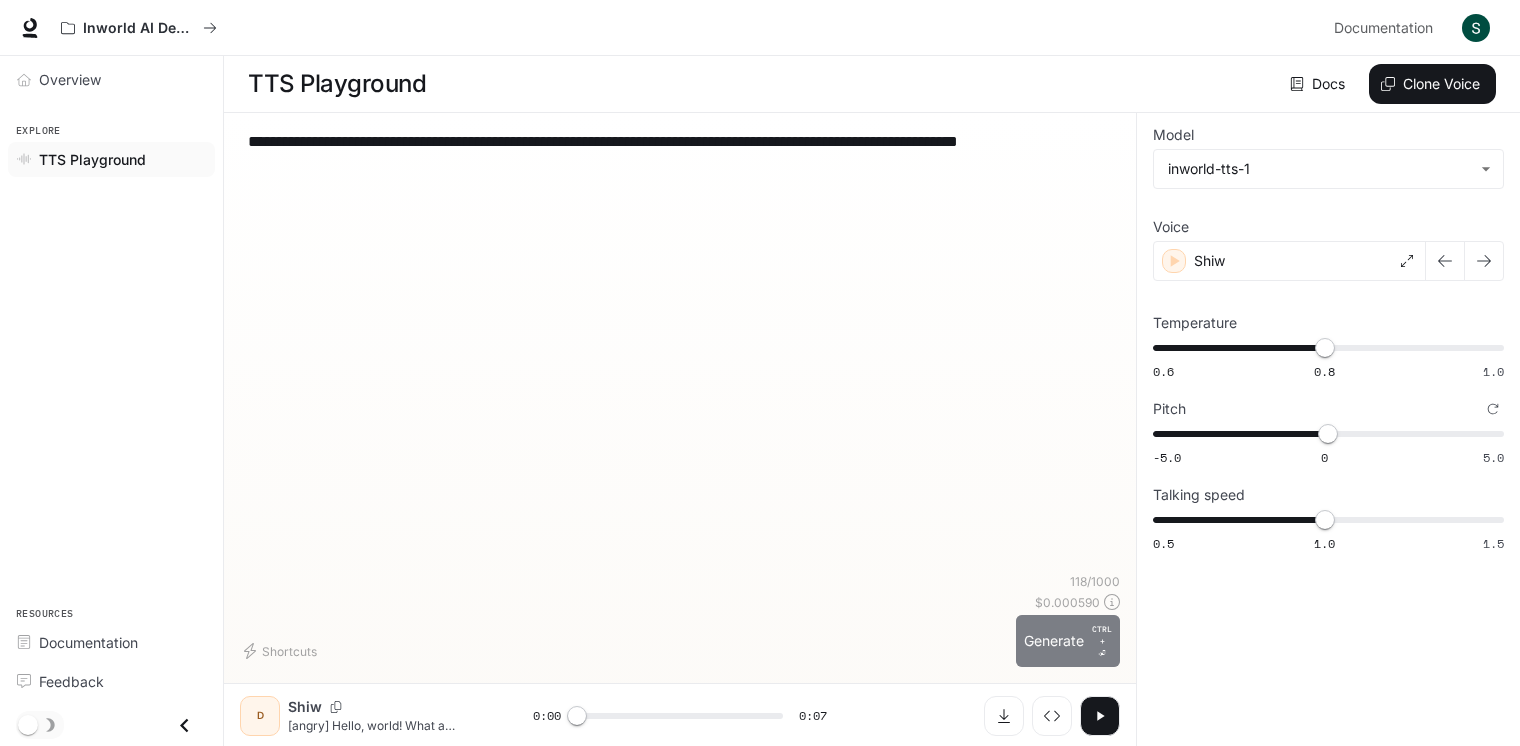click on "Generate CTRL +  ⏎" at bounding box center (1068, 641) 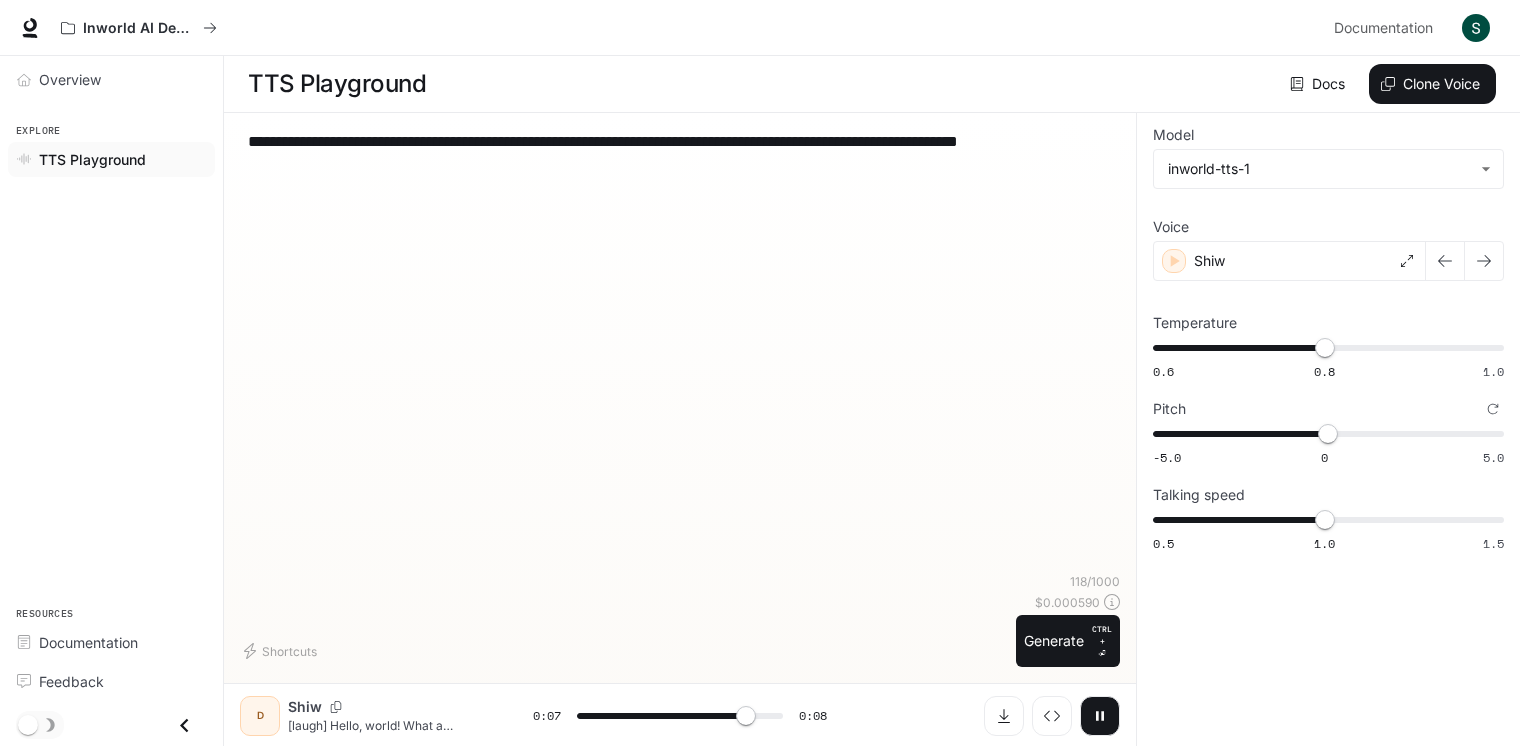 click on "**********" at bounding box center [680, 351] 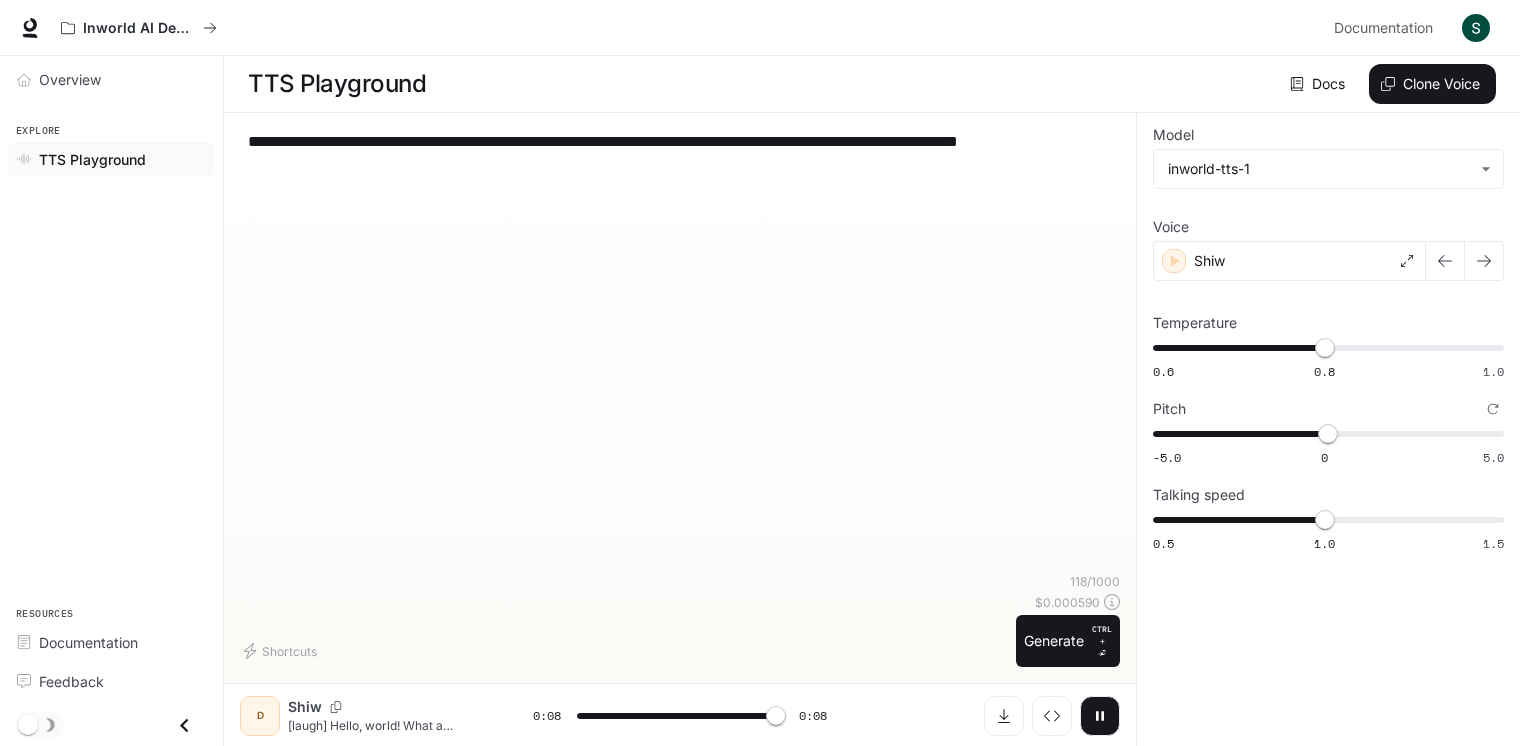 type on "*" 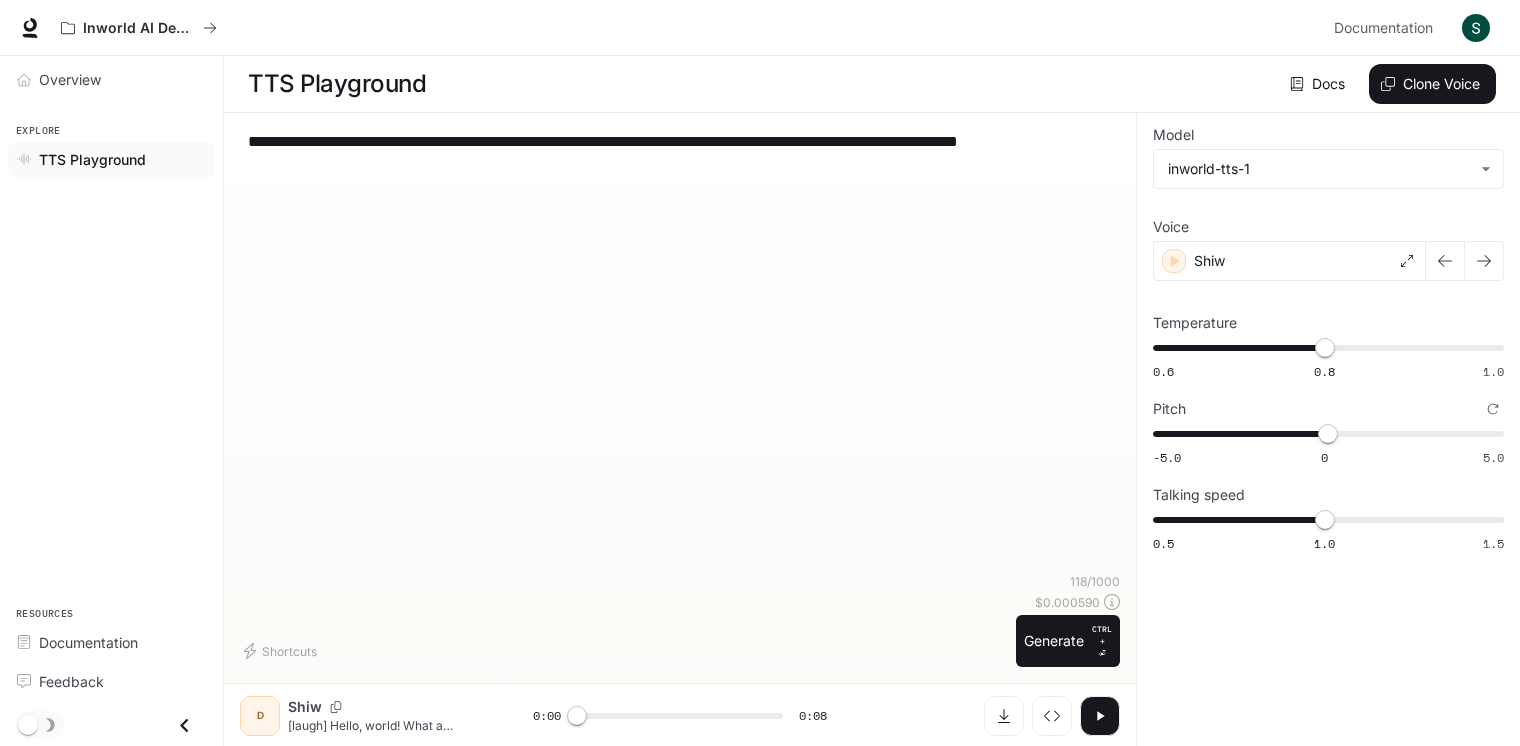 click on "**********" at bounding box center [680, 153] 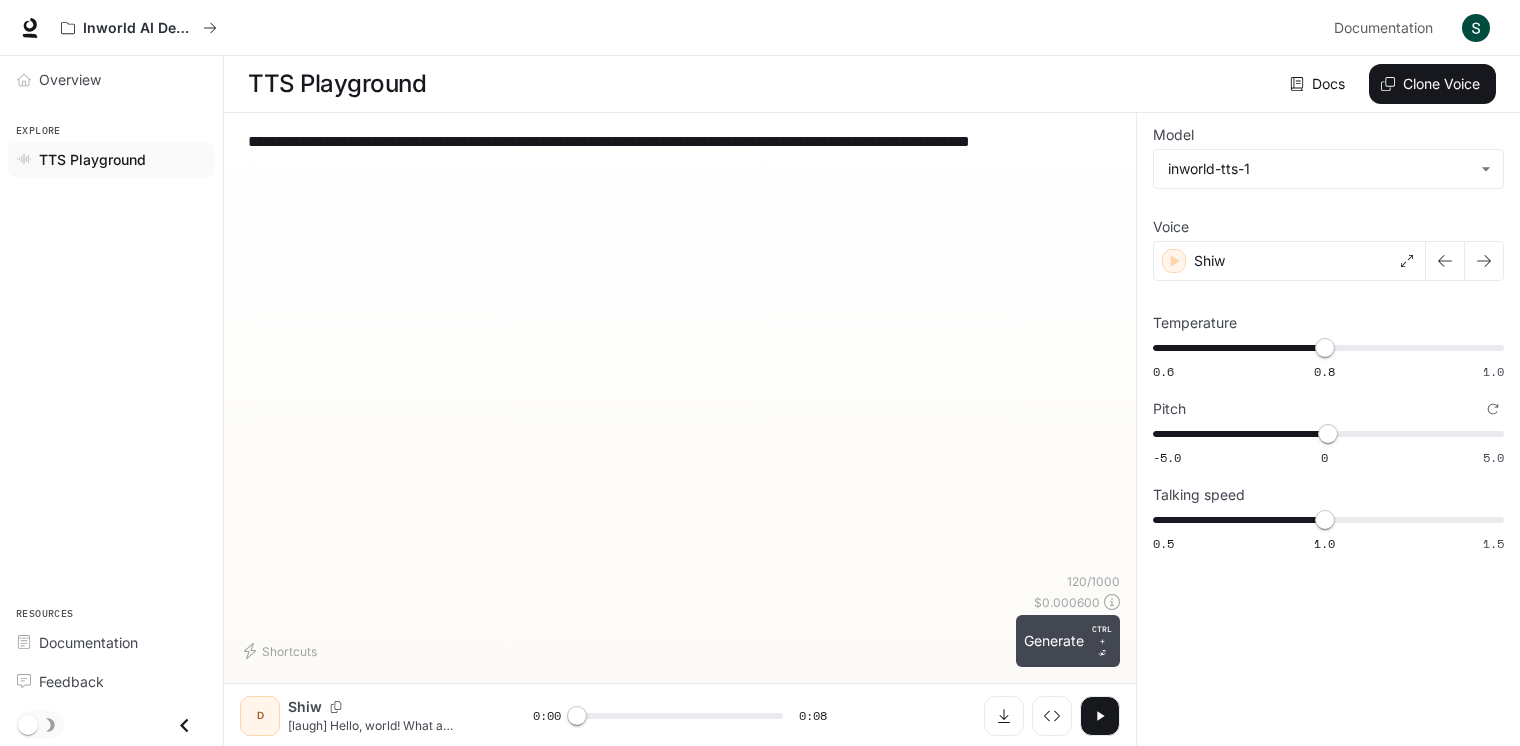 type on "**********" 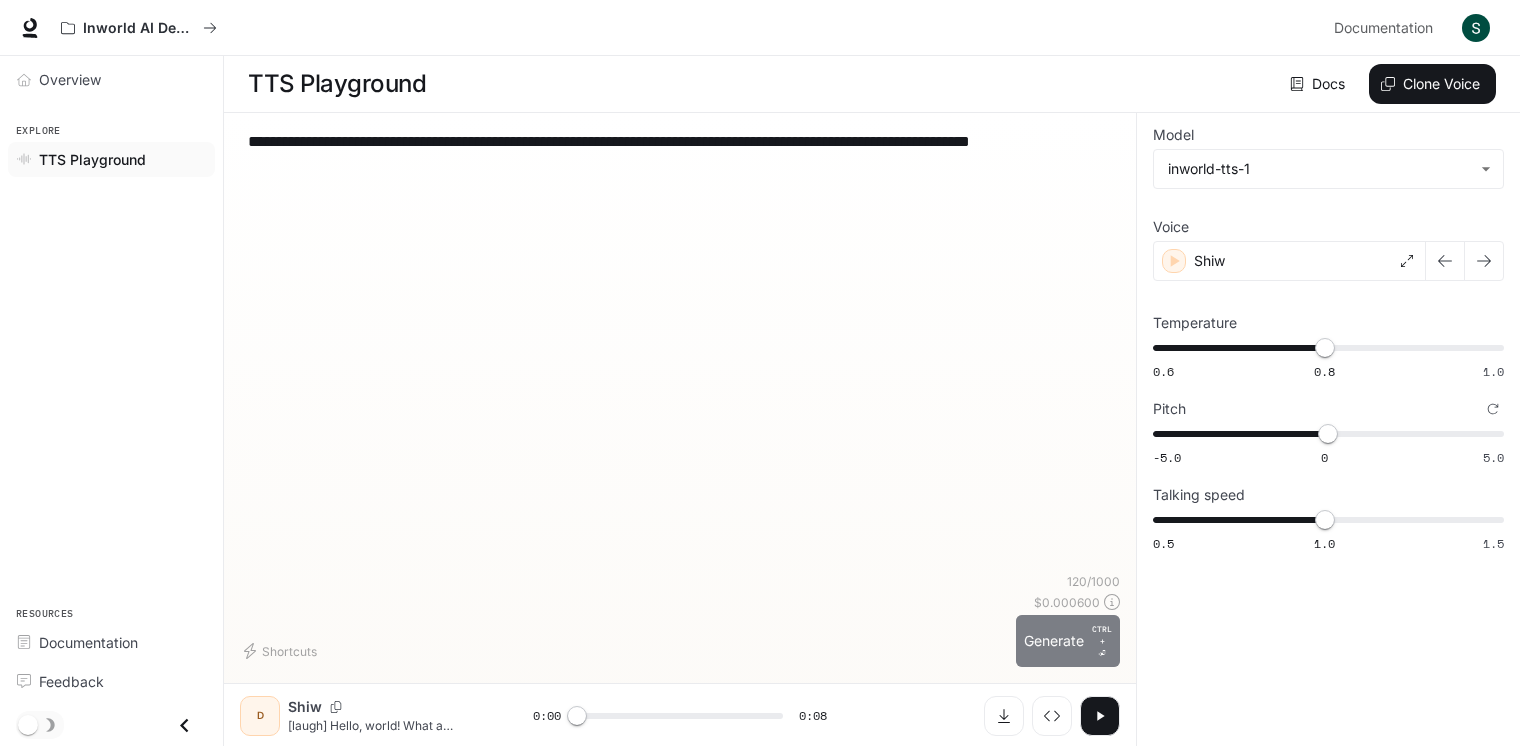 click on "Generate CTRL +  ⏎" at bounding box center (1068, 641) 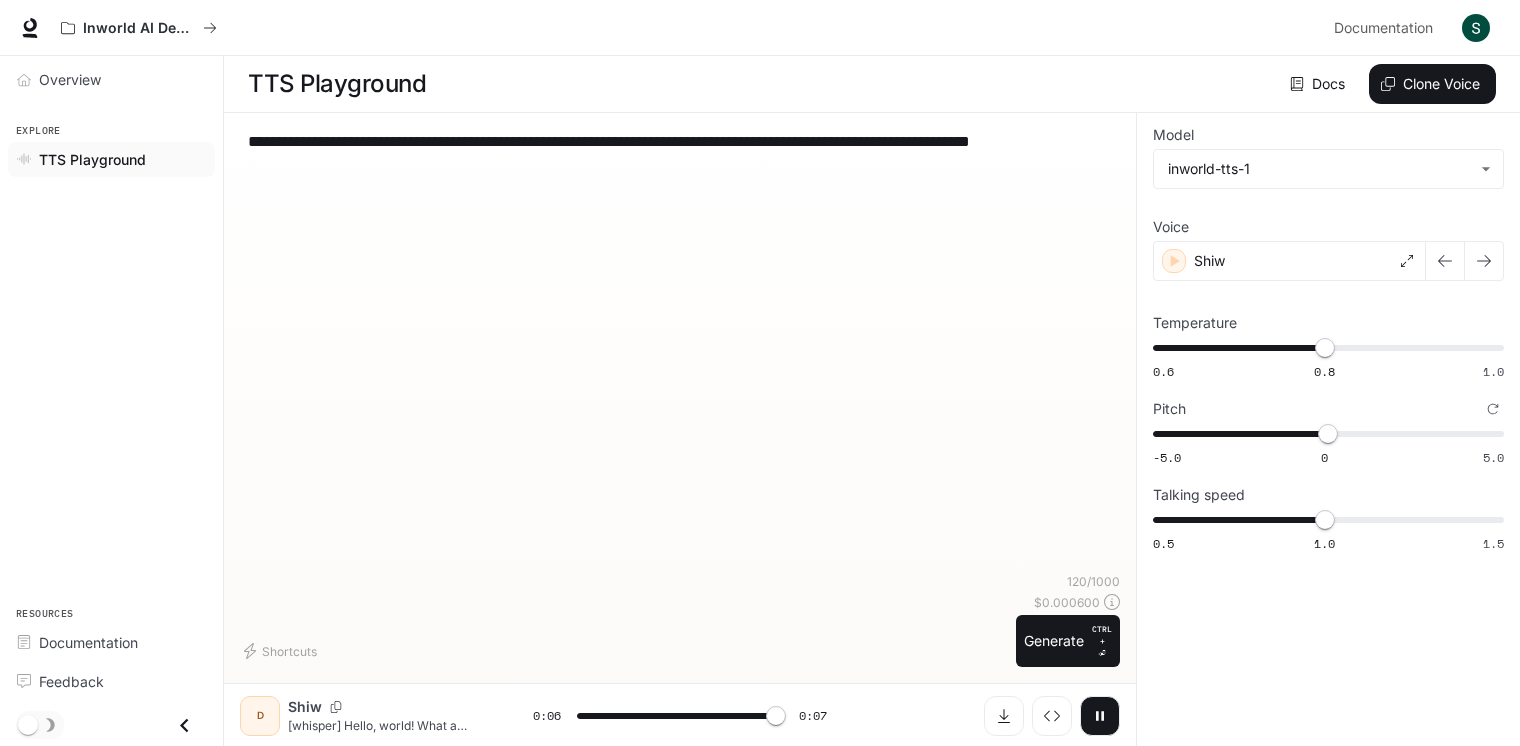 type on "*" 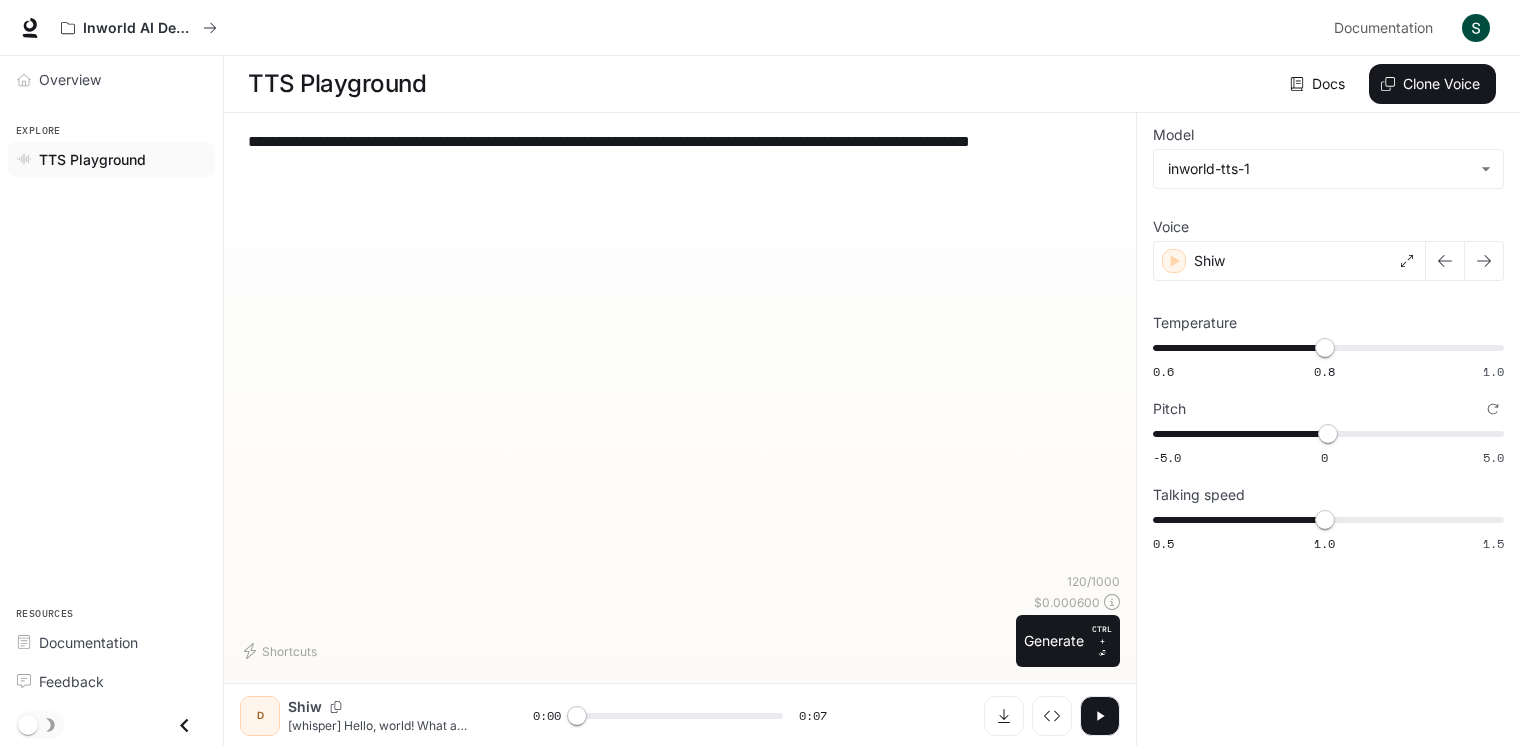 click on "**********" at bounding box center [680, 153] 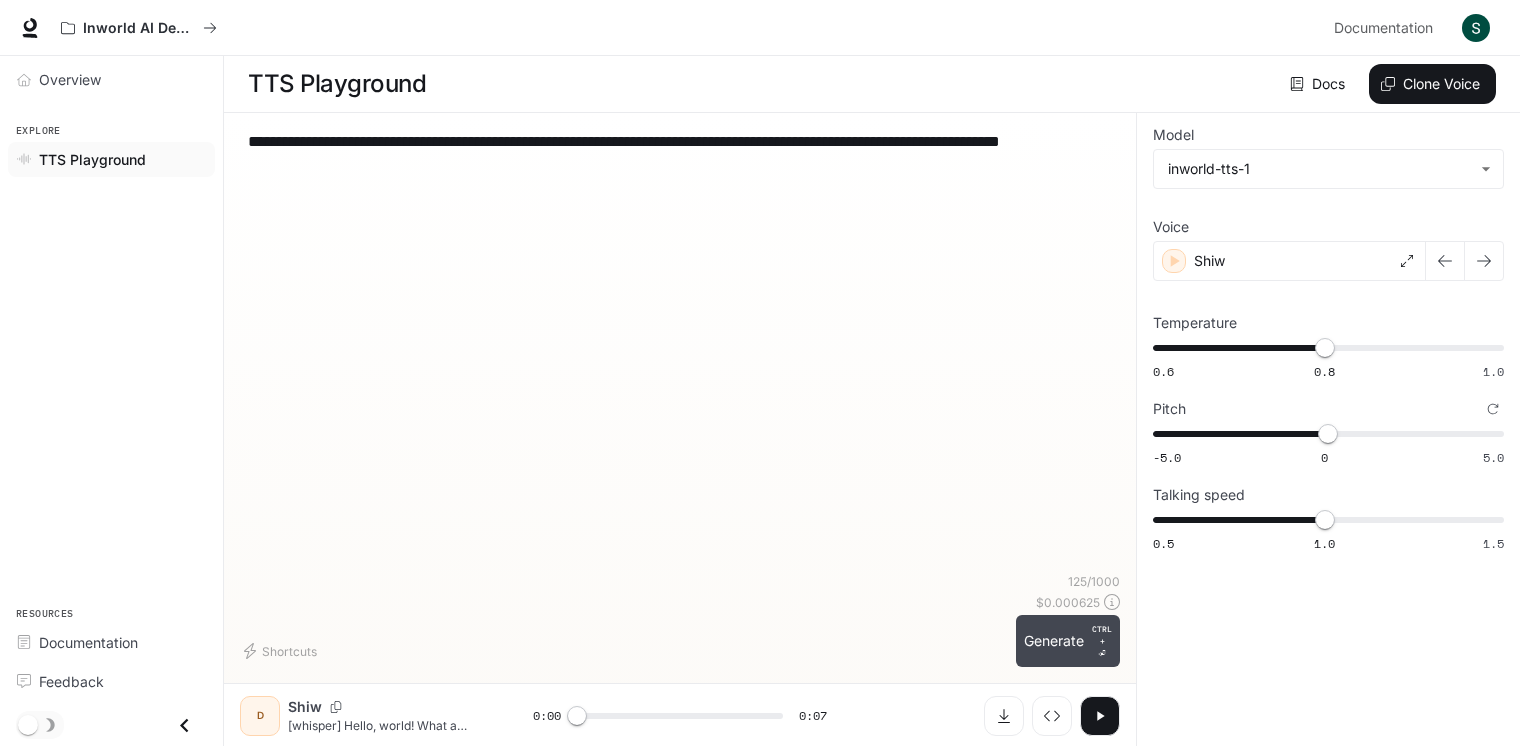 type on "**********" 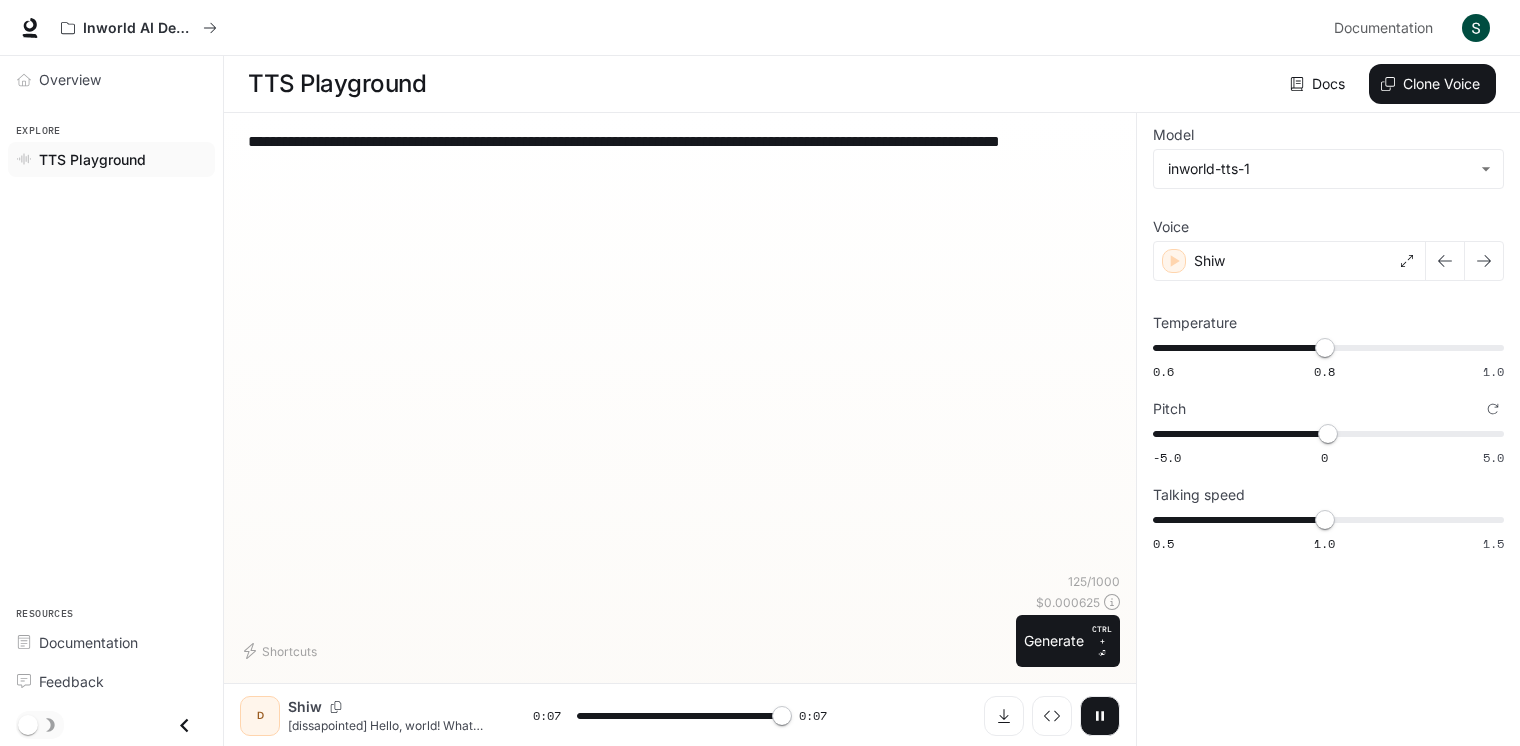 type on "*" 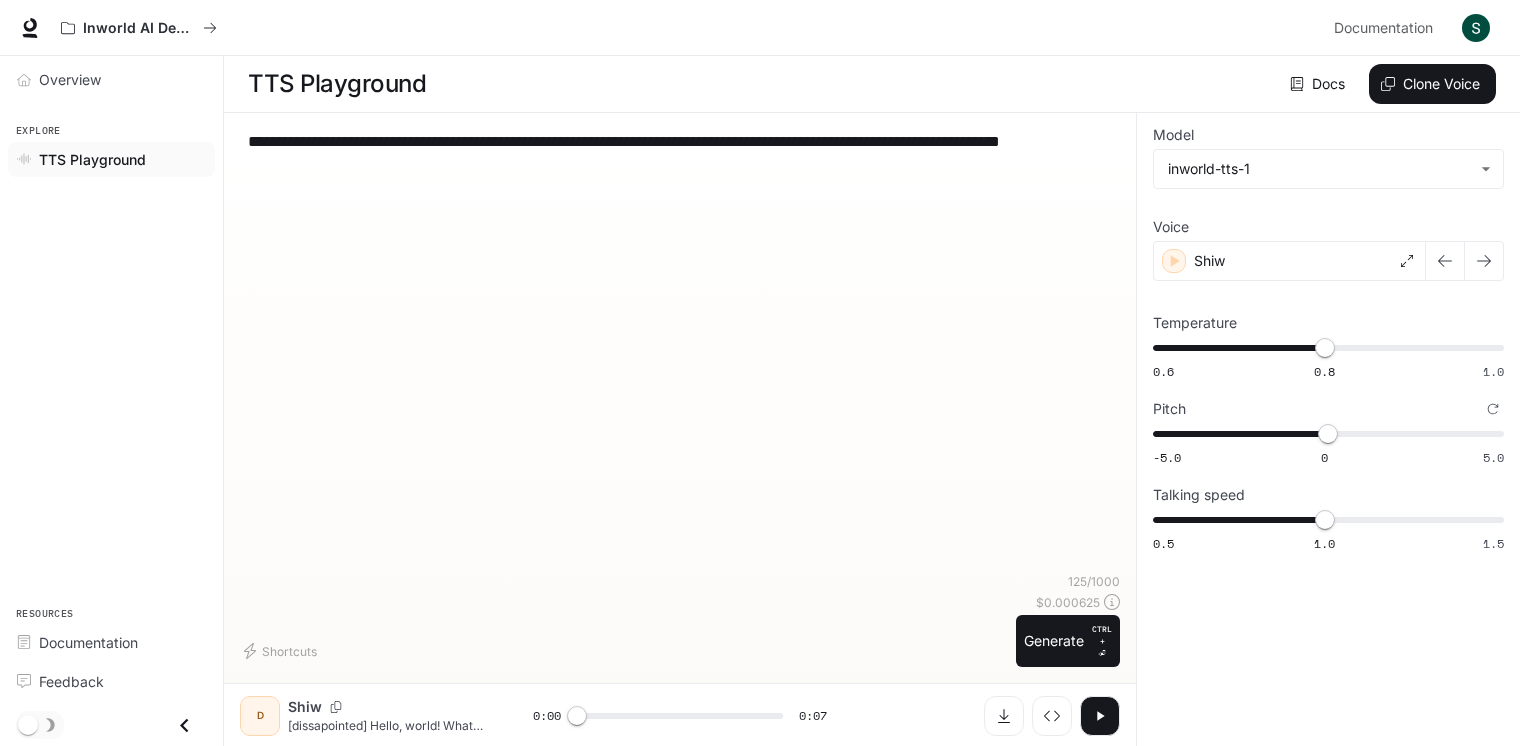 click on "**********" at bounding box center (680, 153) 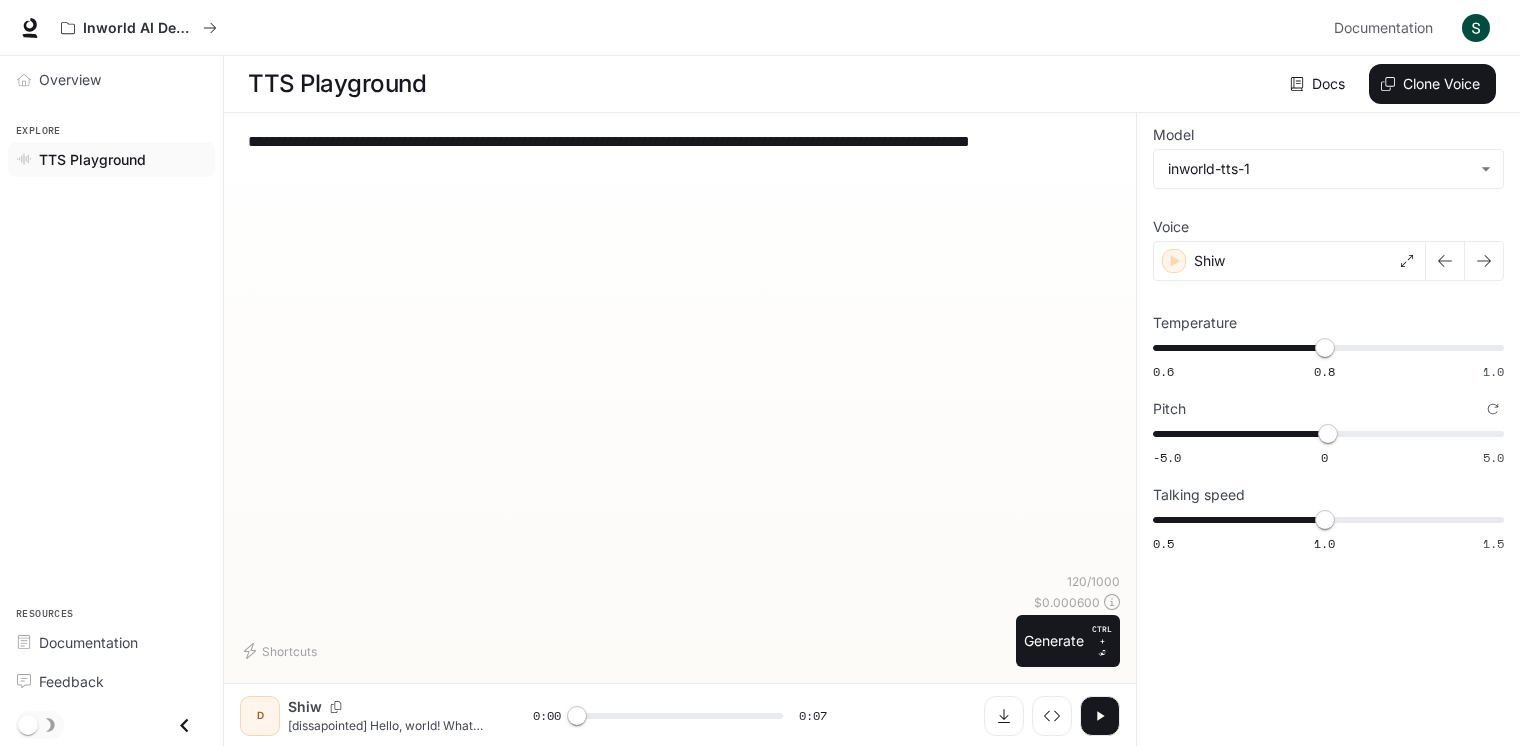 click on "**********" at bounding box center [680, 153] 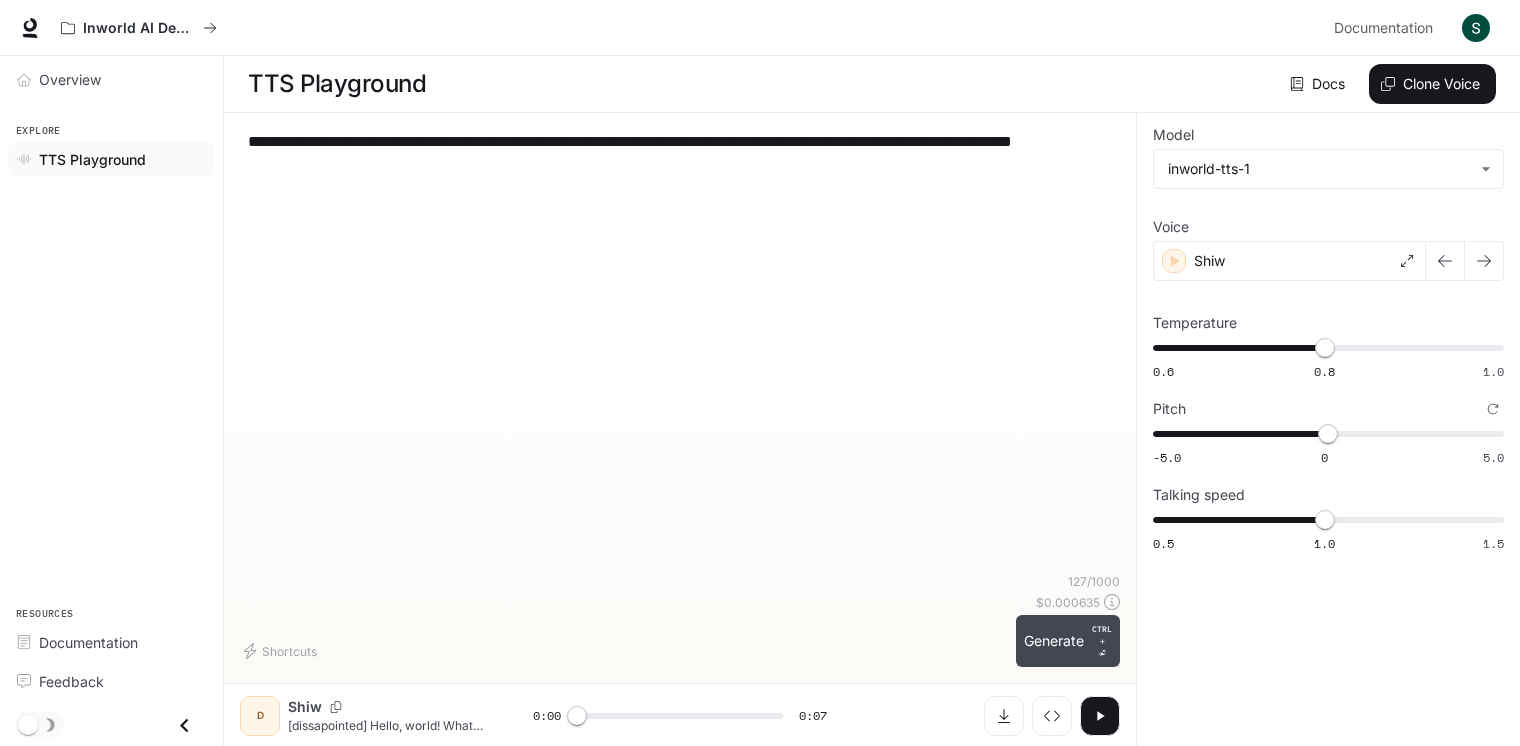 type on "**********" 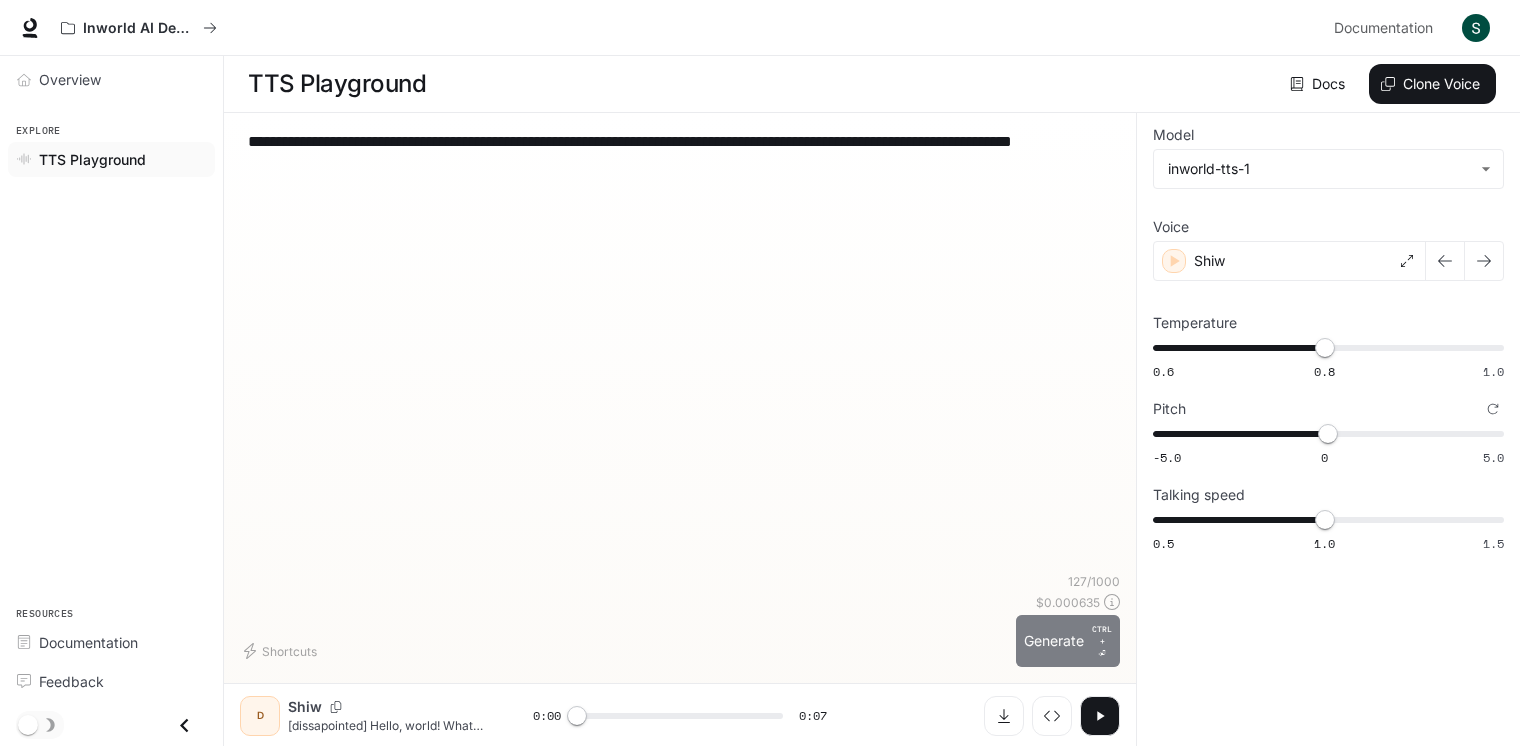 click on "Generate CTRL +  ⏎" at bounding box center [1068, 641] 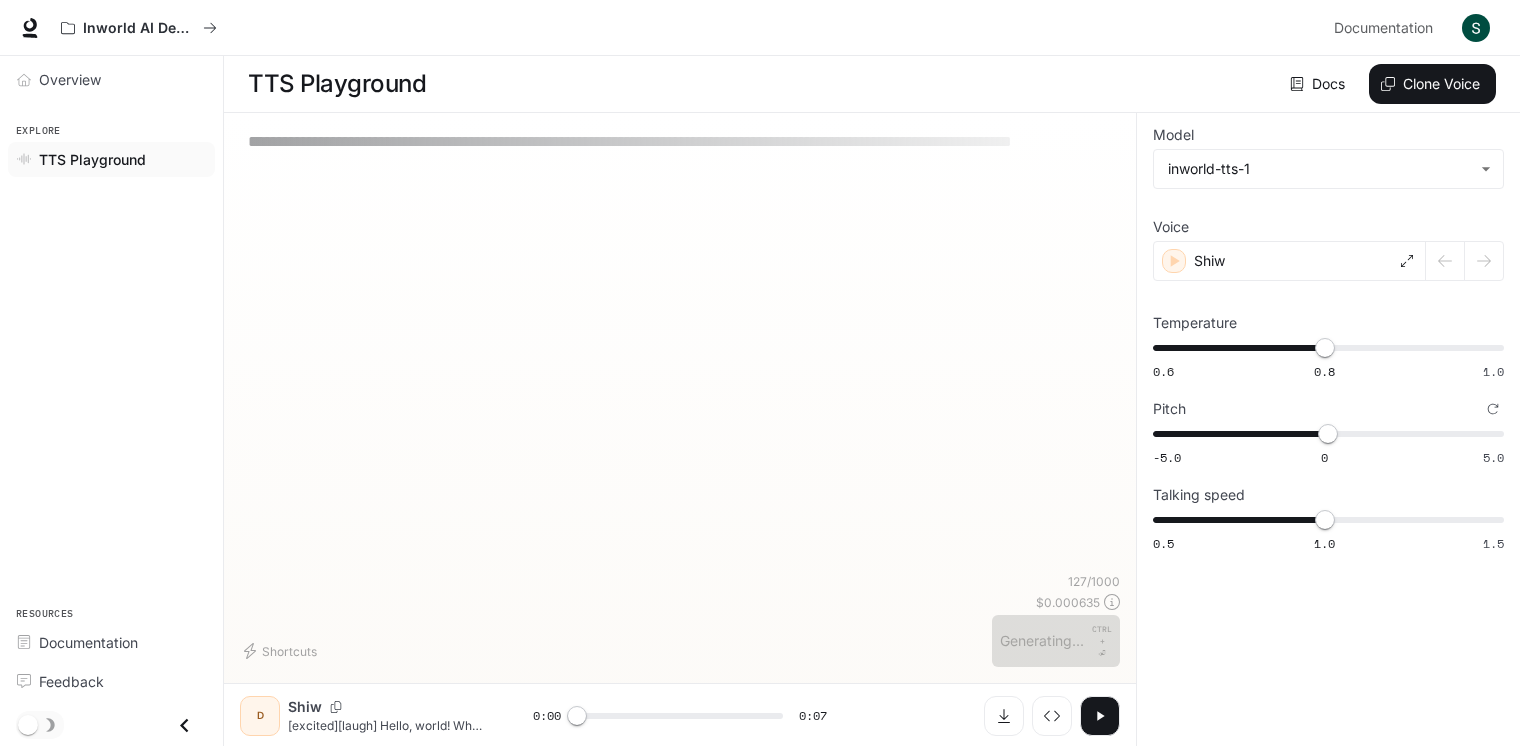 click on "**********" at bounding box center (680, 351) 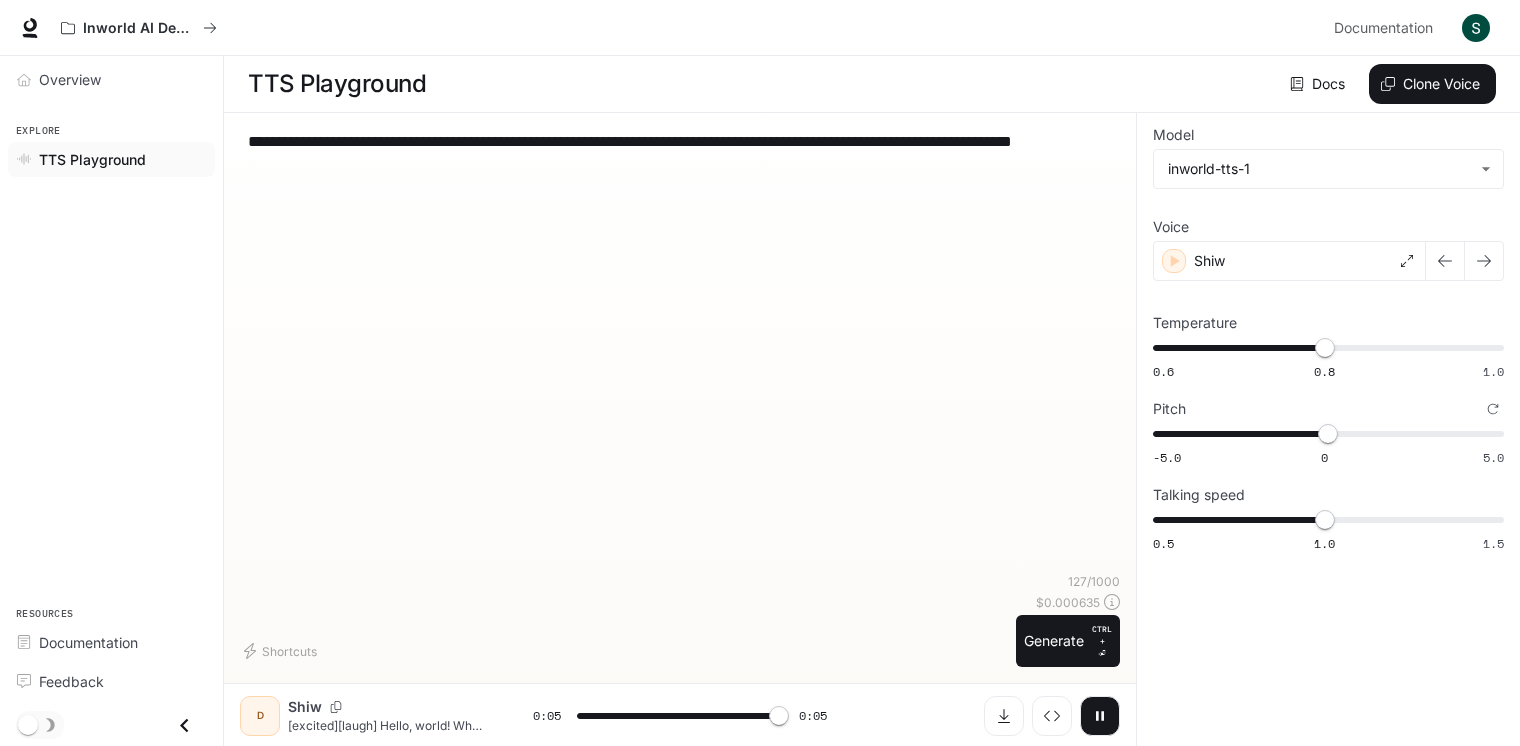 type on "*" 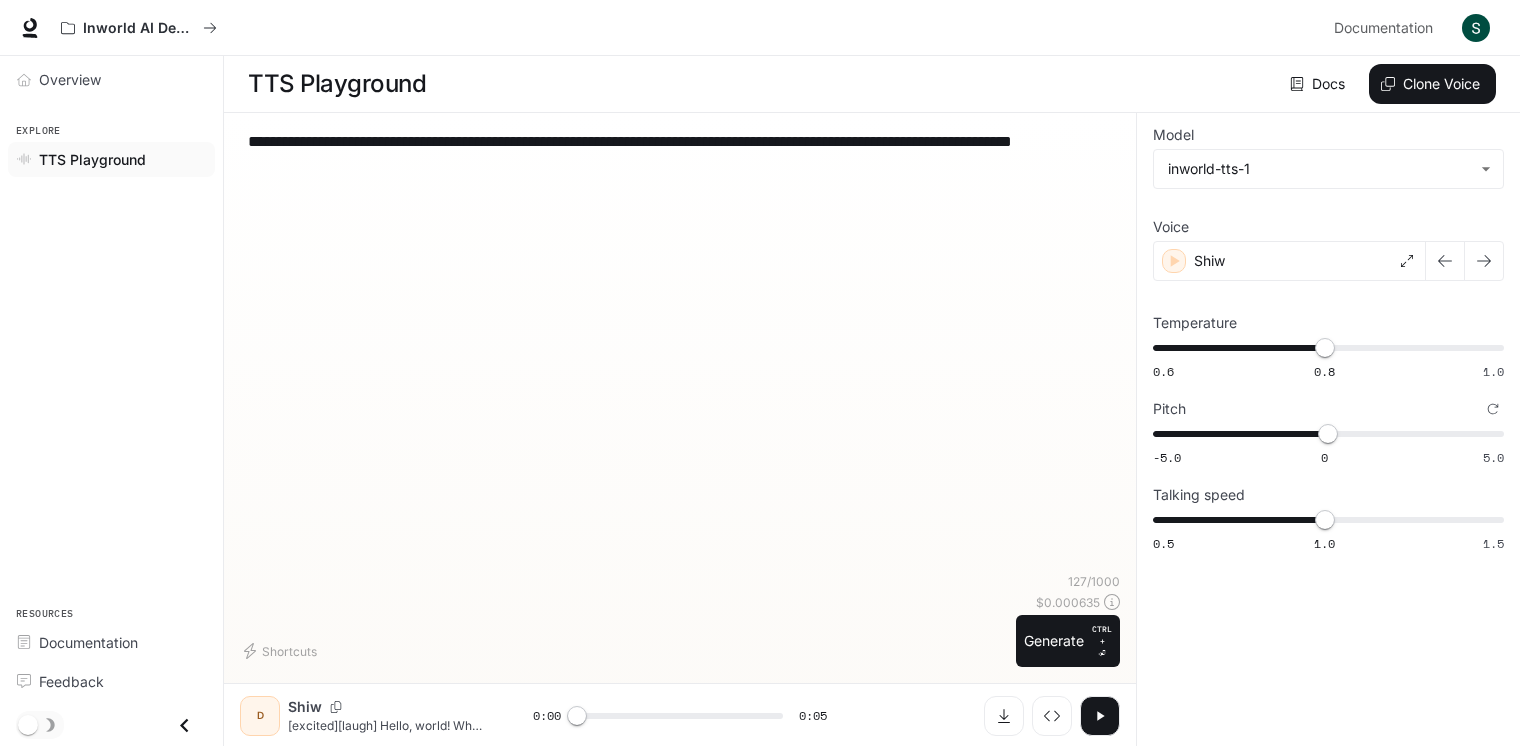 drag, startPoint x: 371, startPoint y: 138, endPoint x: 142, endPoint y: 117, distance: 229.96086 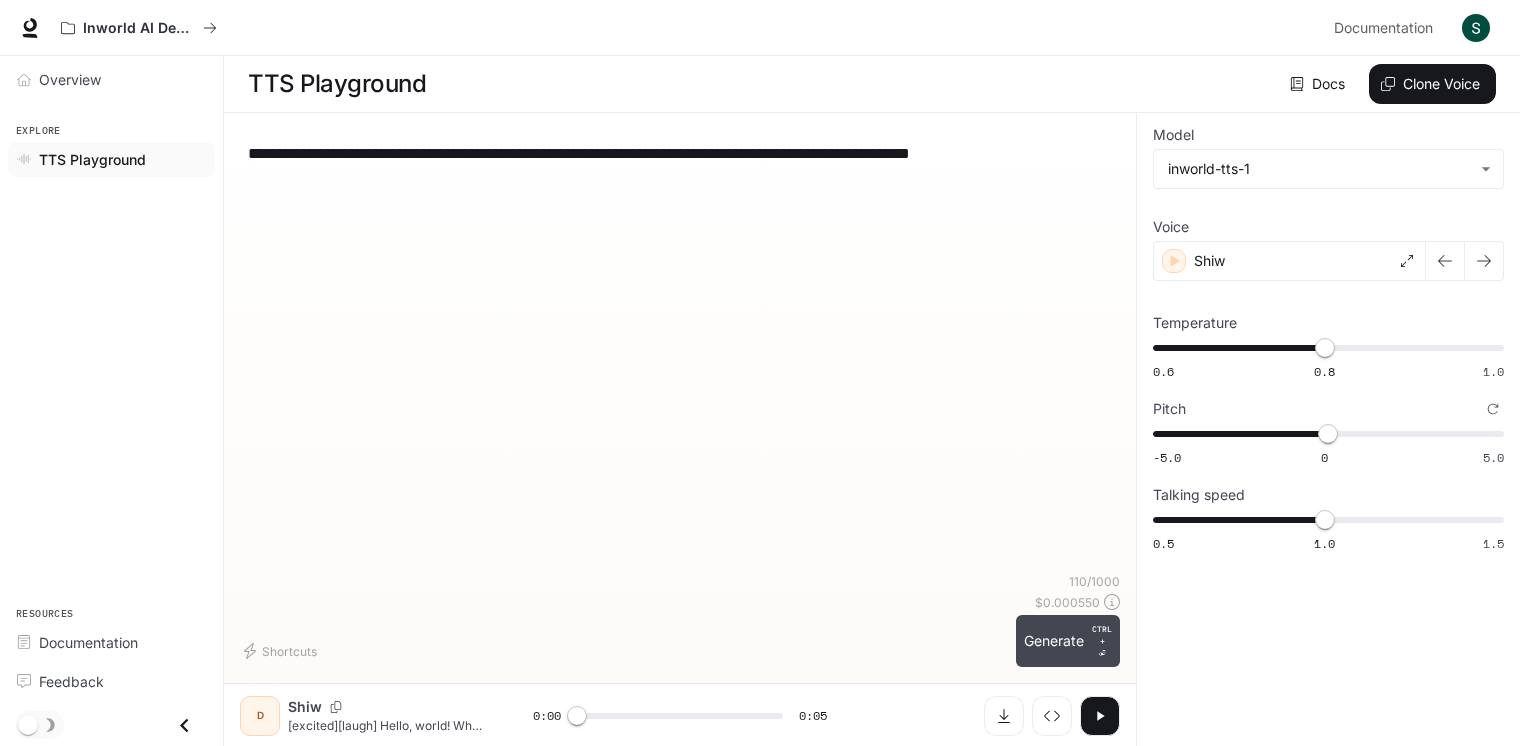type on "**********" 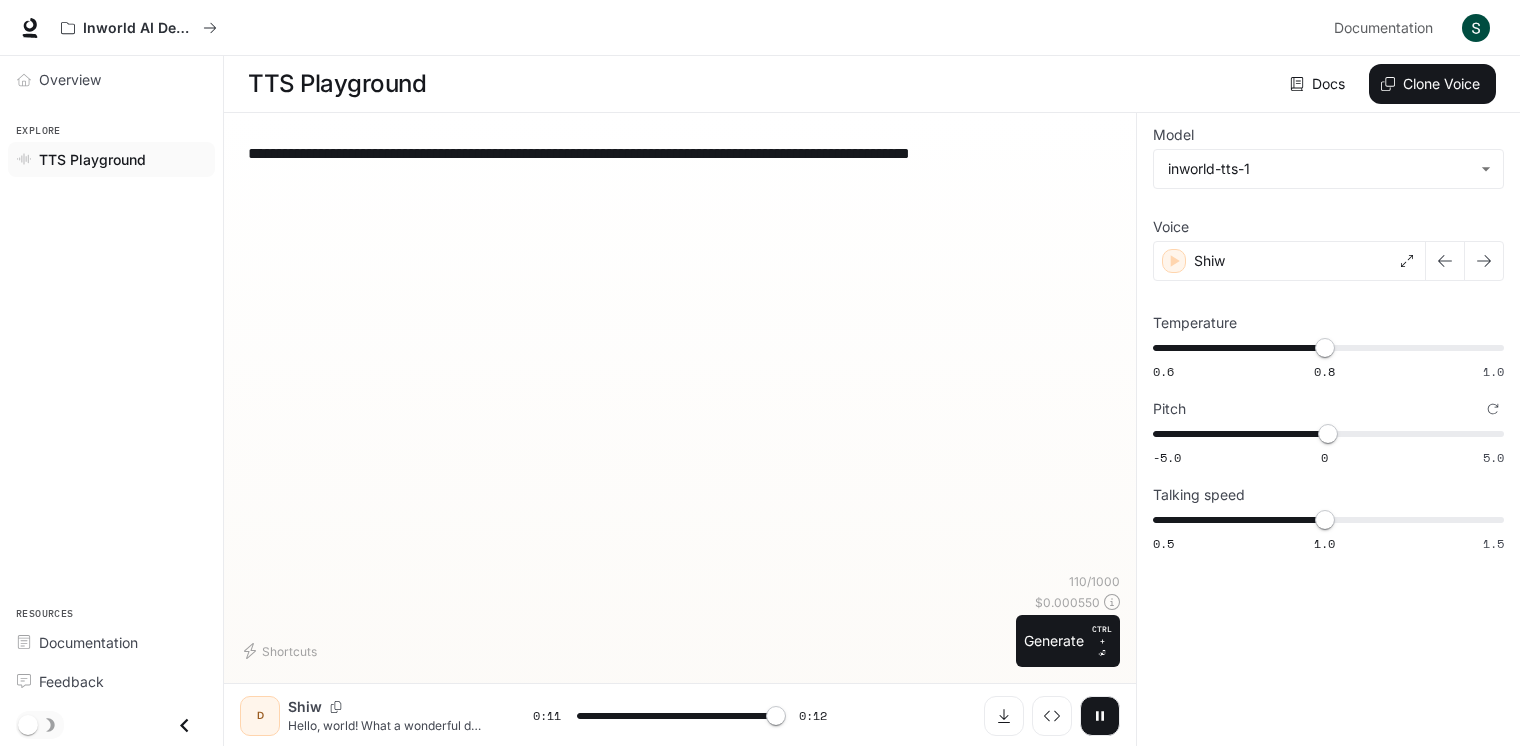 type on "*" 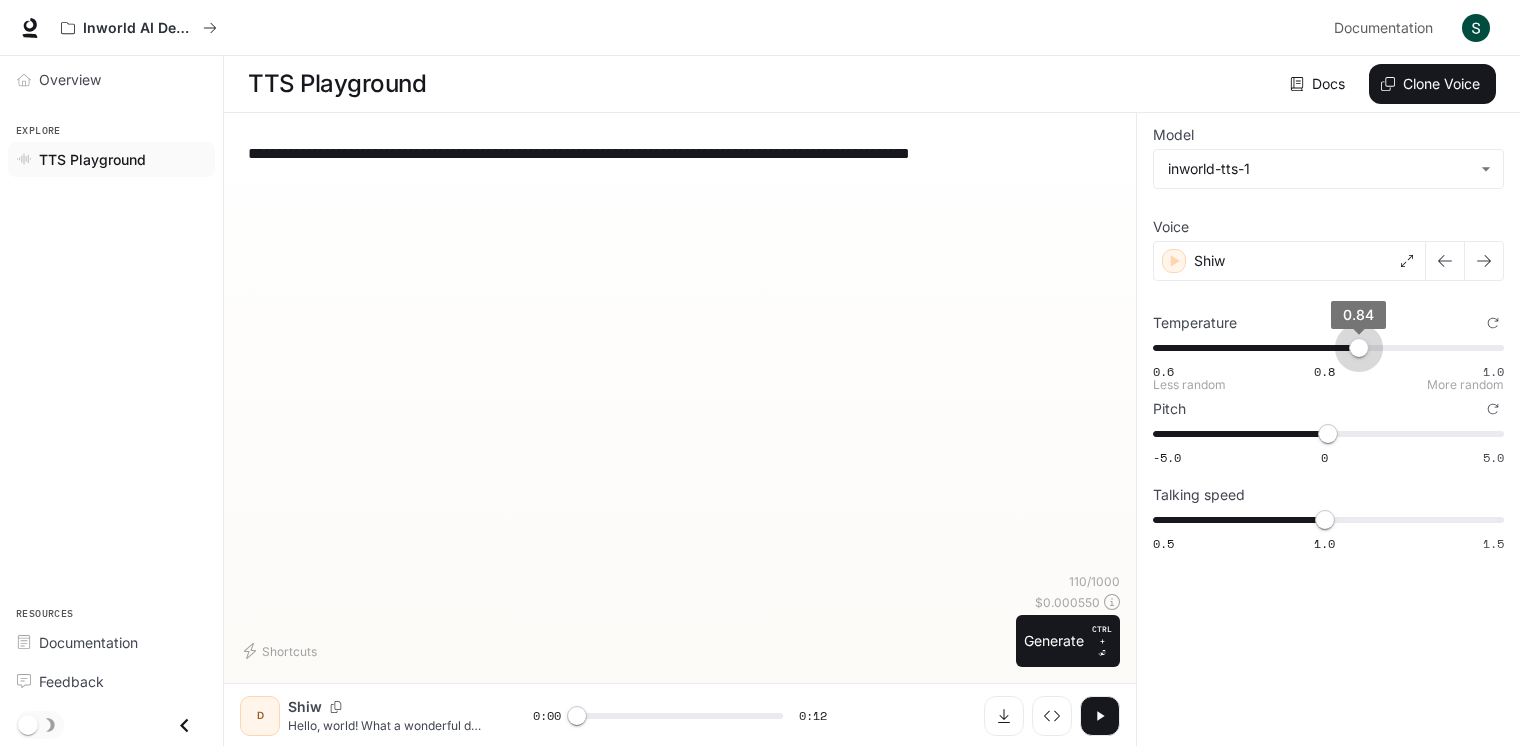 type on "****" 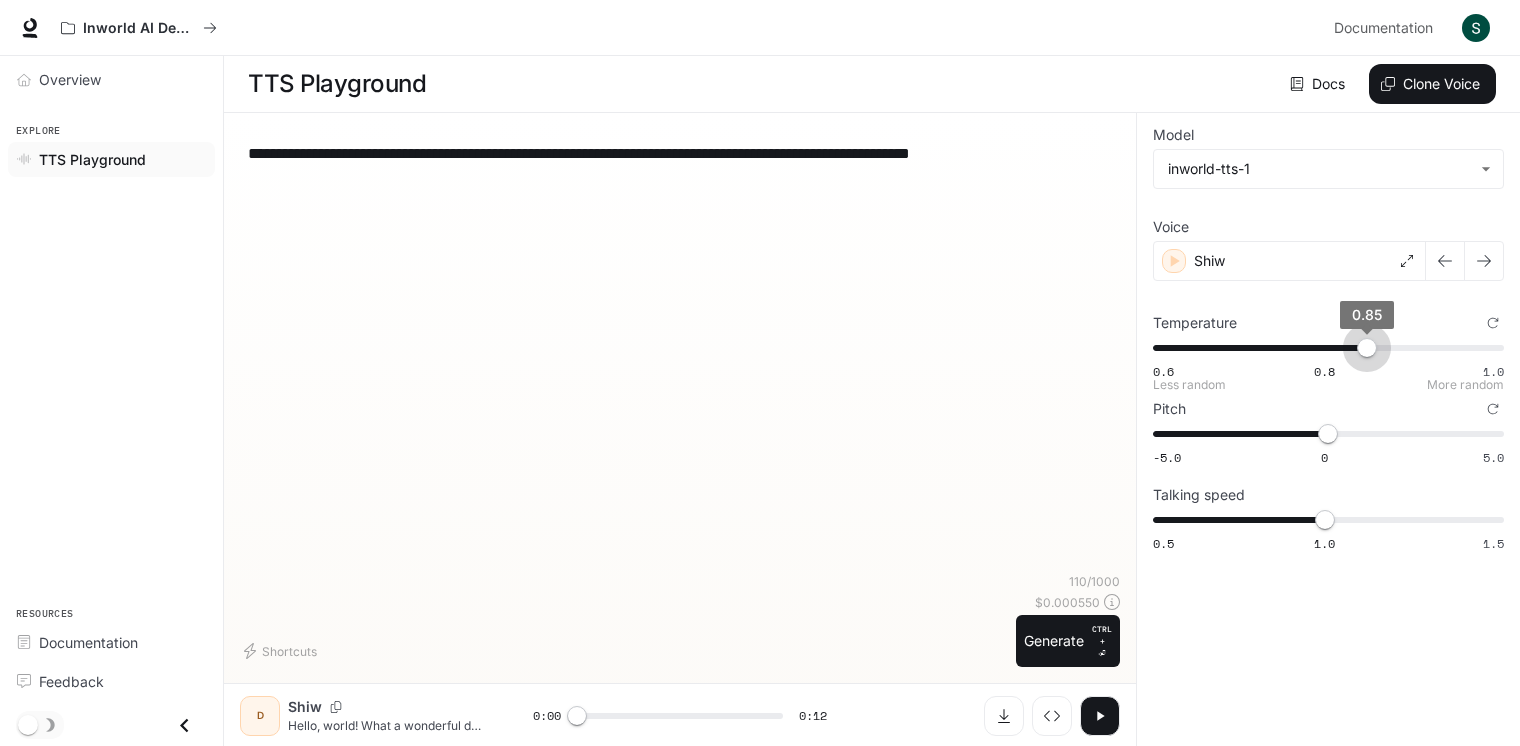 drag, startPoint x: 1323, startPoint y: 350, endPoint x: 1366, endPoint y: 350, distance: 43 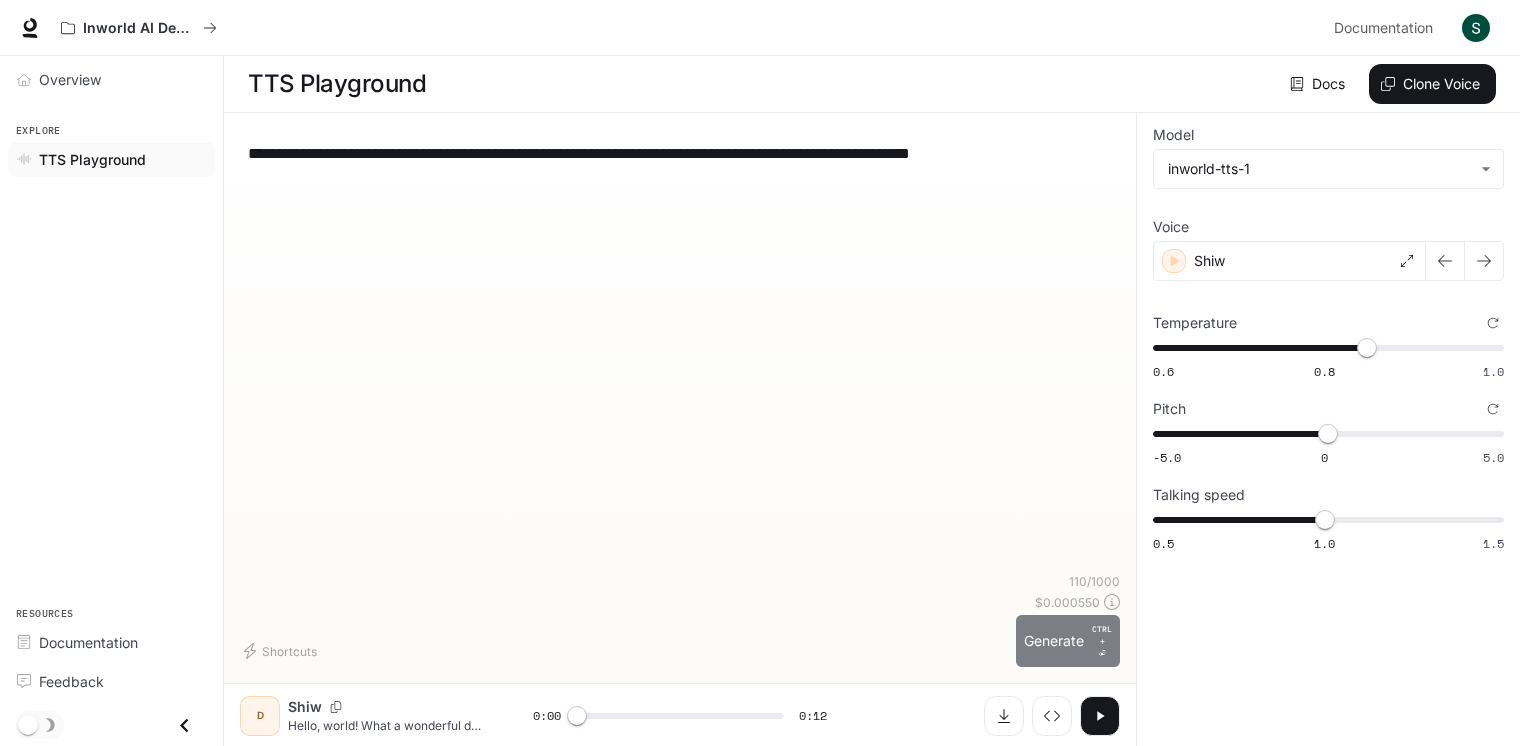 click on "Generate CTRL +  ⏎" at bounding box center (1068, 641) 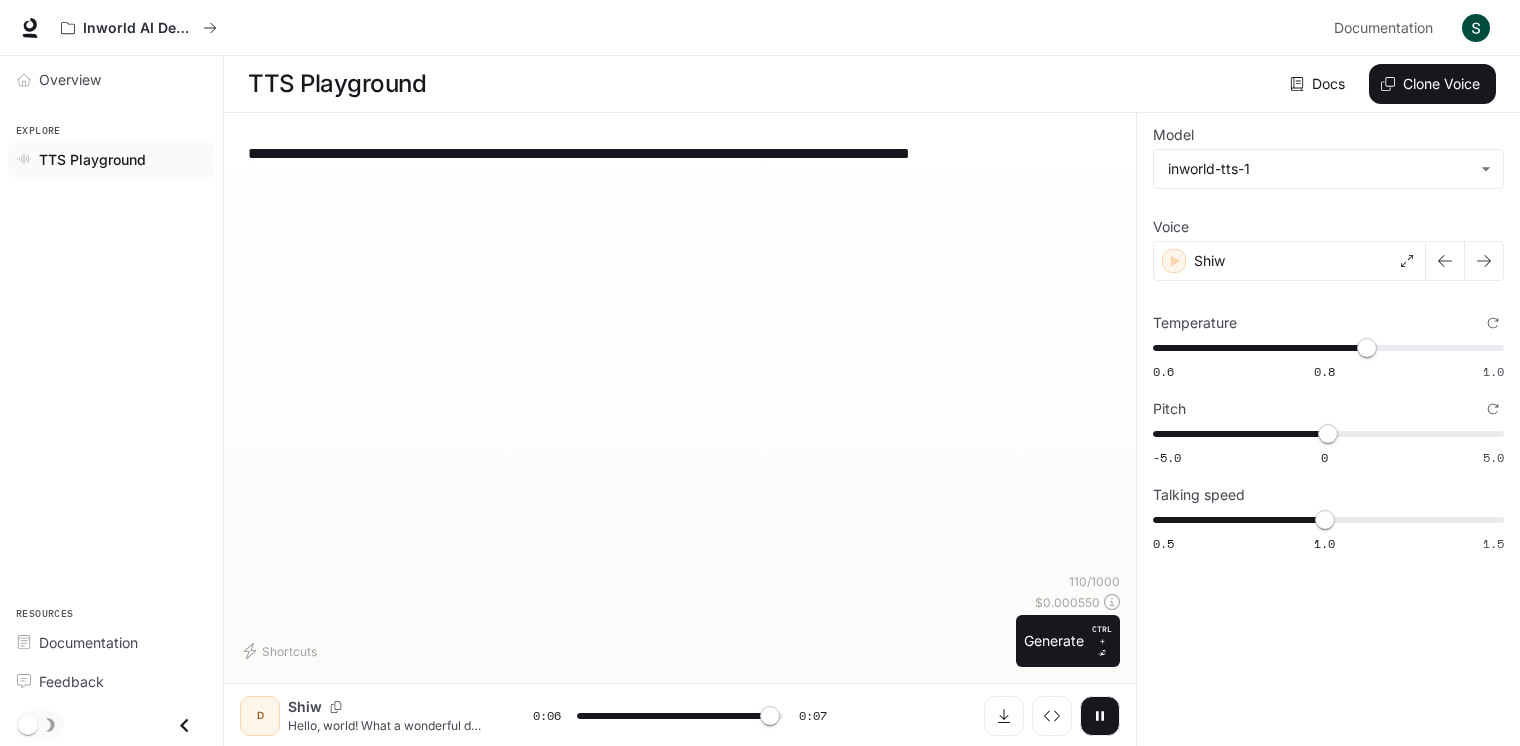 type on "*" 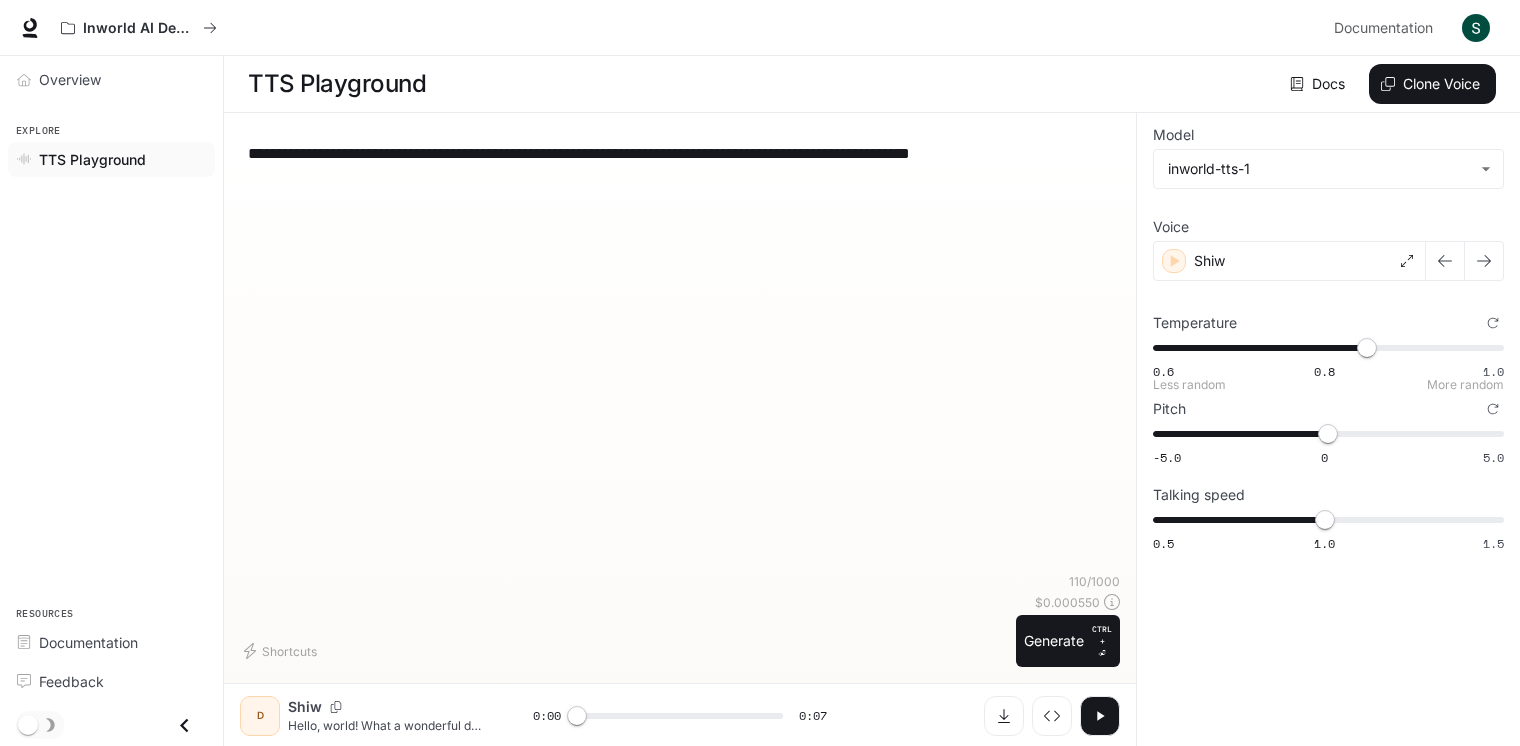 type on "****" 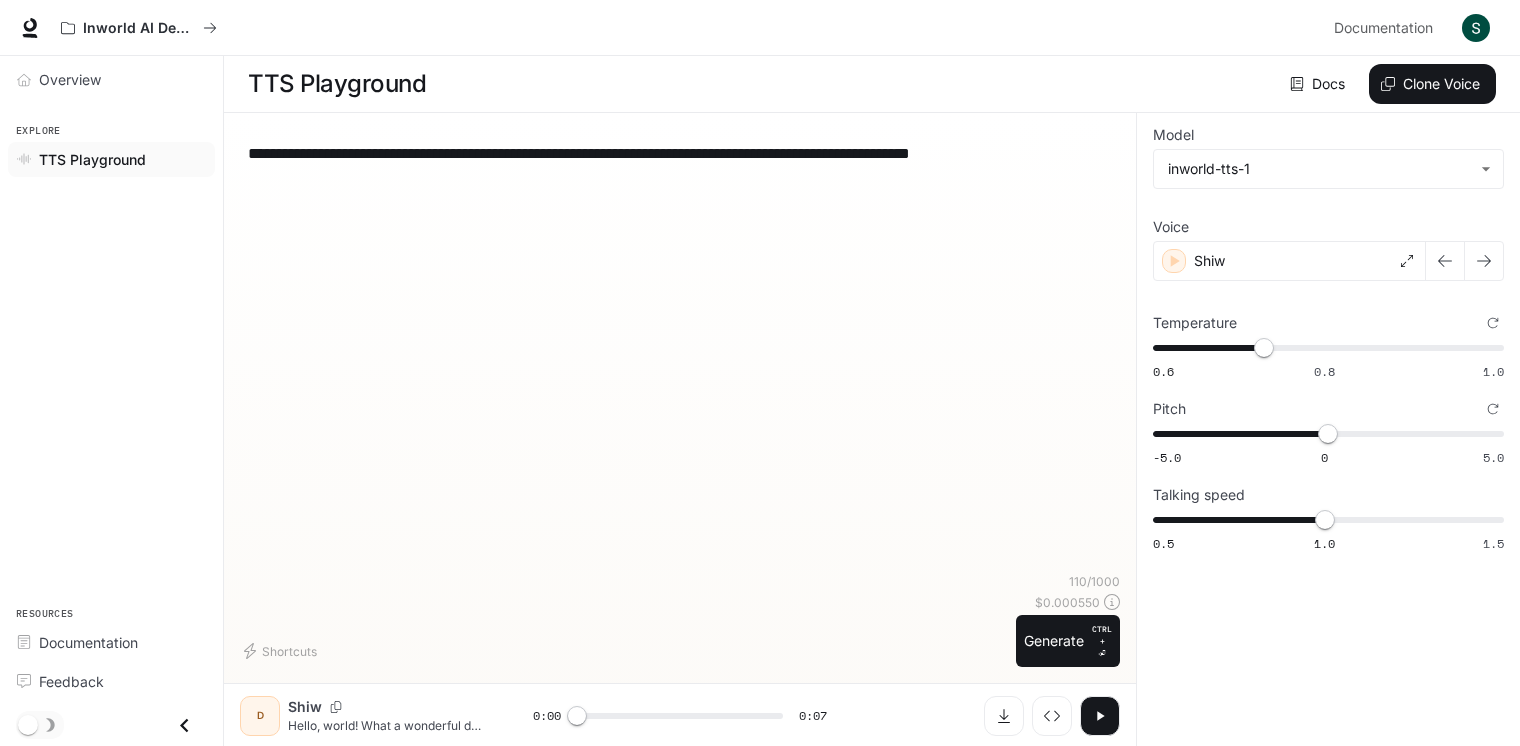 click on "**********" at bounding box center [680, 406] 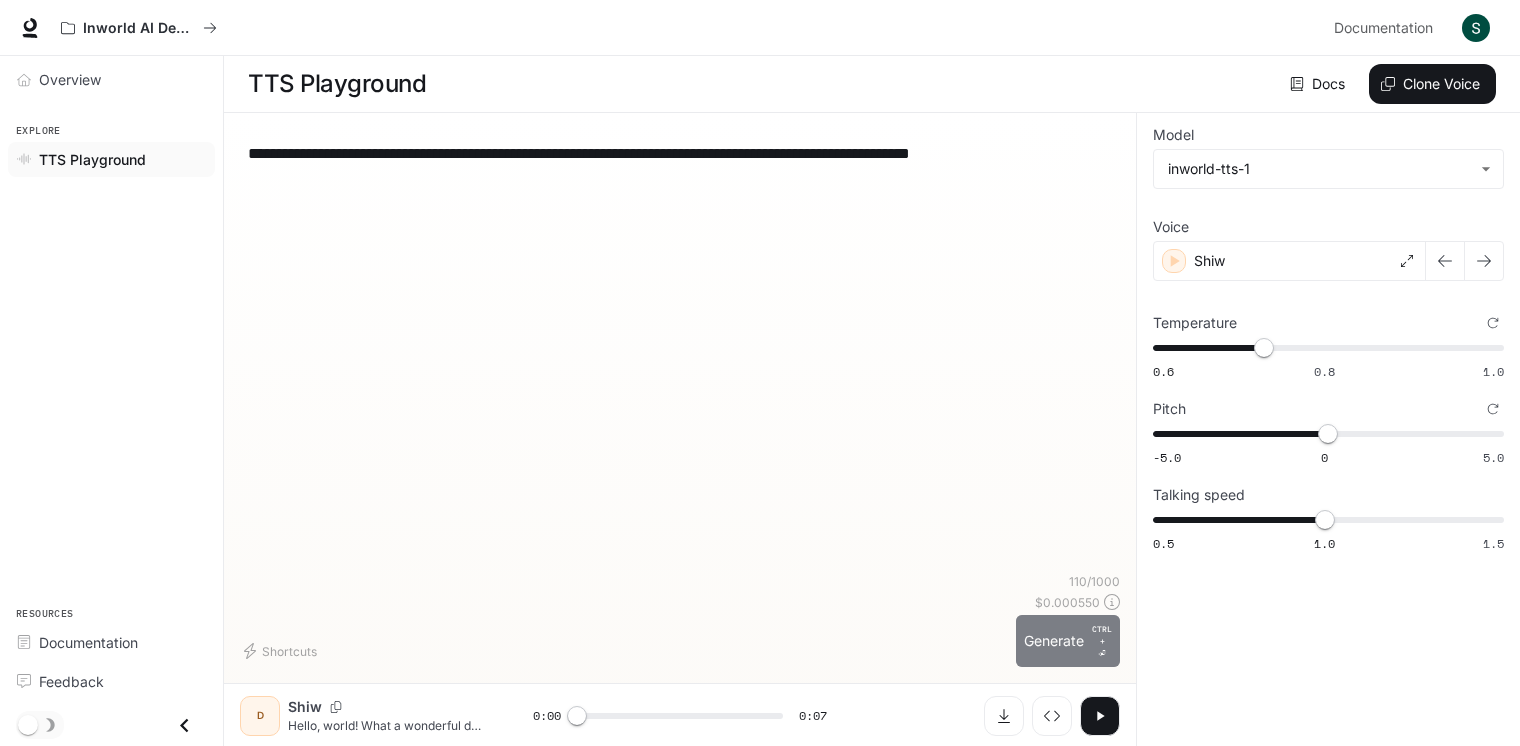 click on "Generate CTRL +  ⏎" at bounding box center (1068, 641) 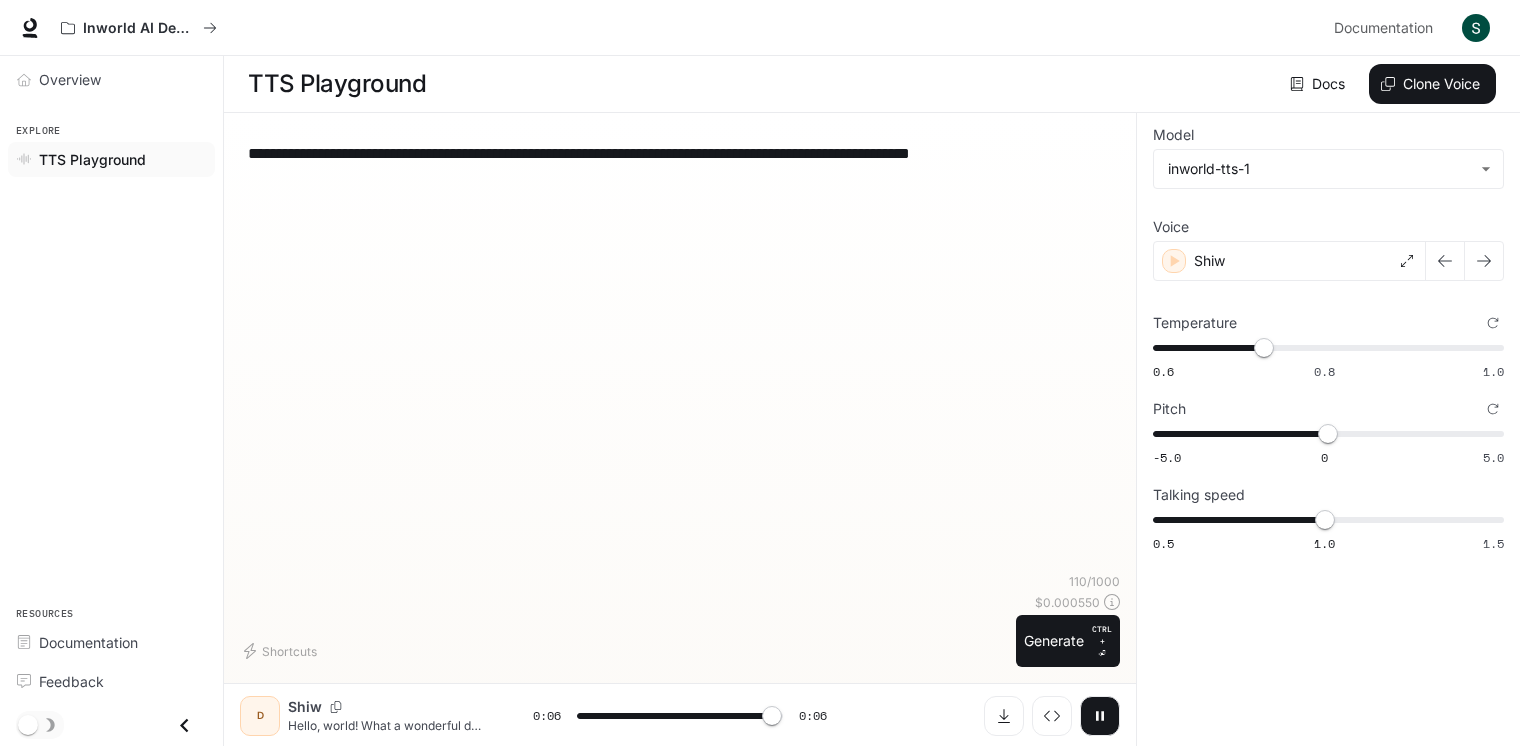 type on "*" 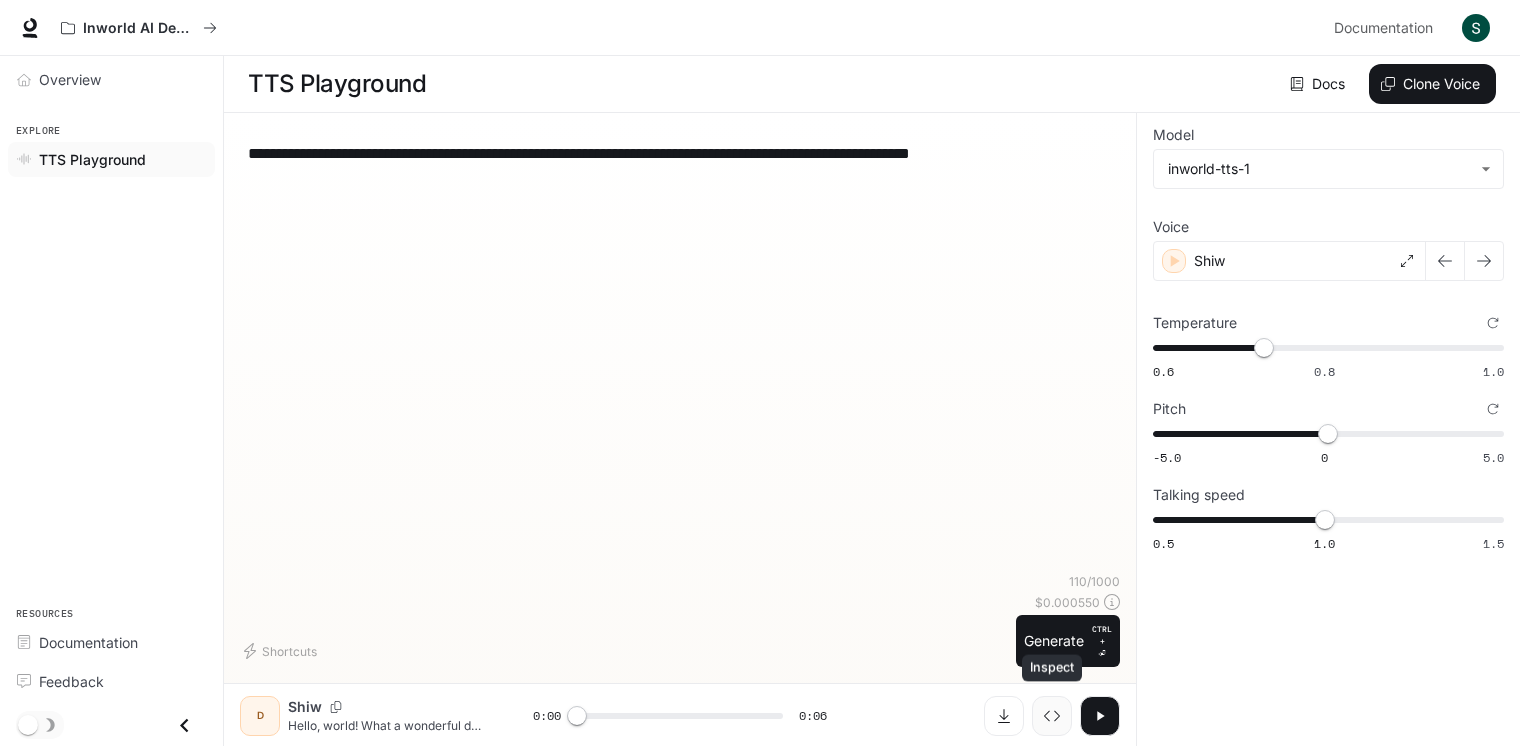 click 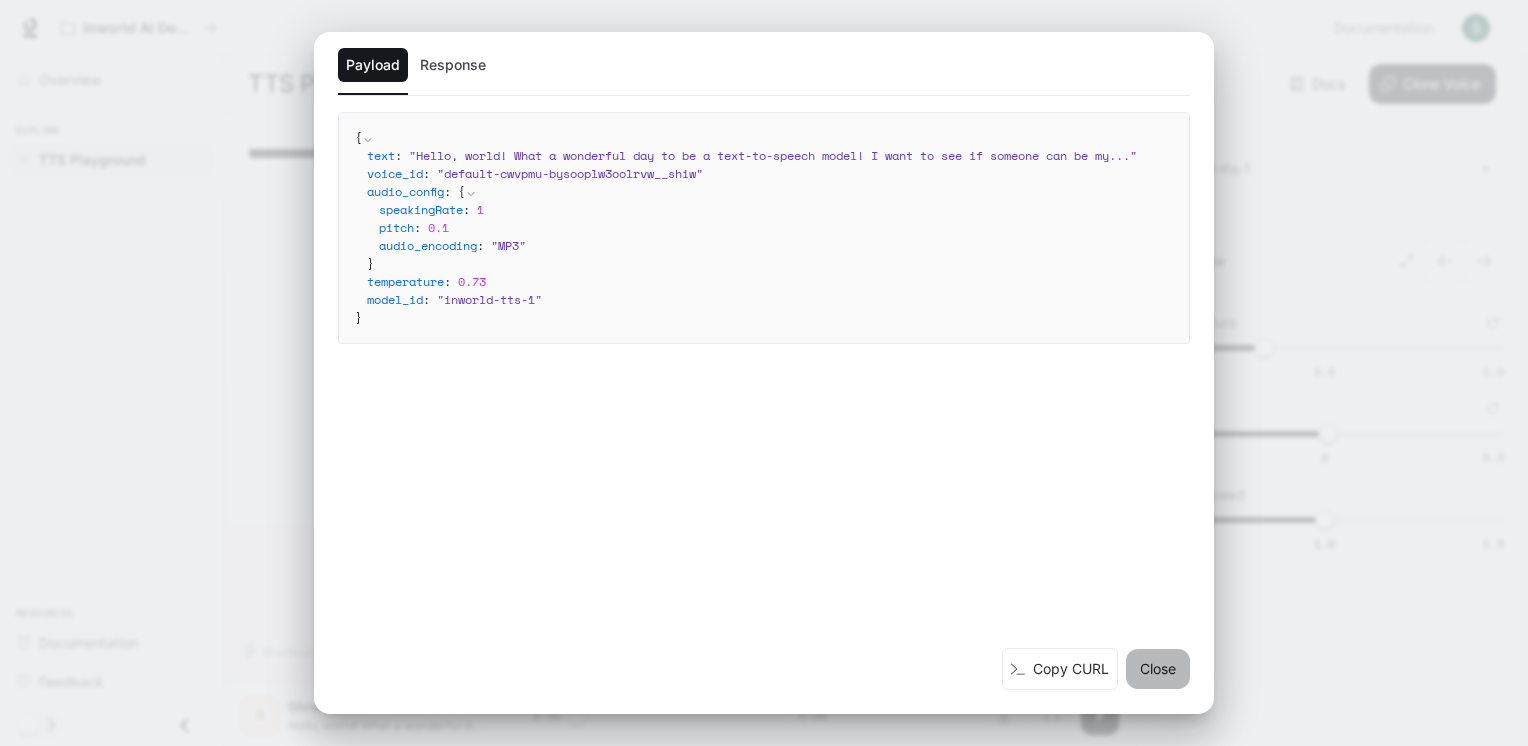 click on "Close" at bounding box center (1158, 669) 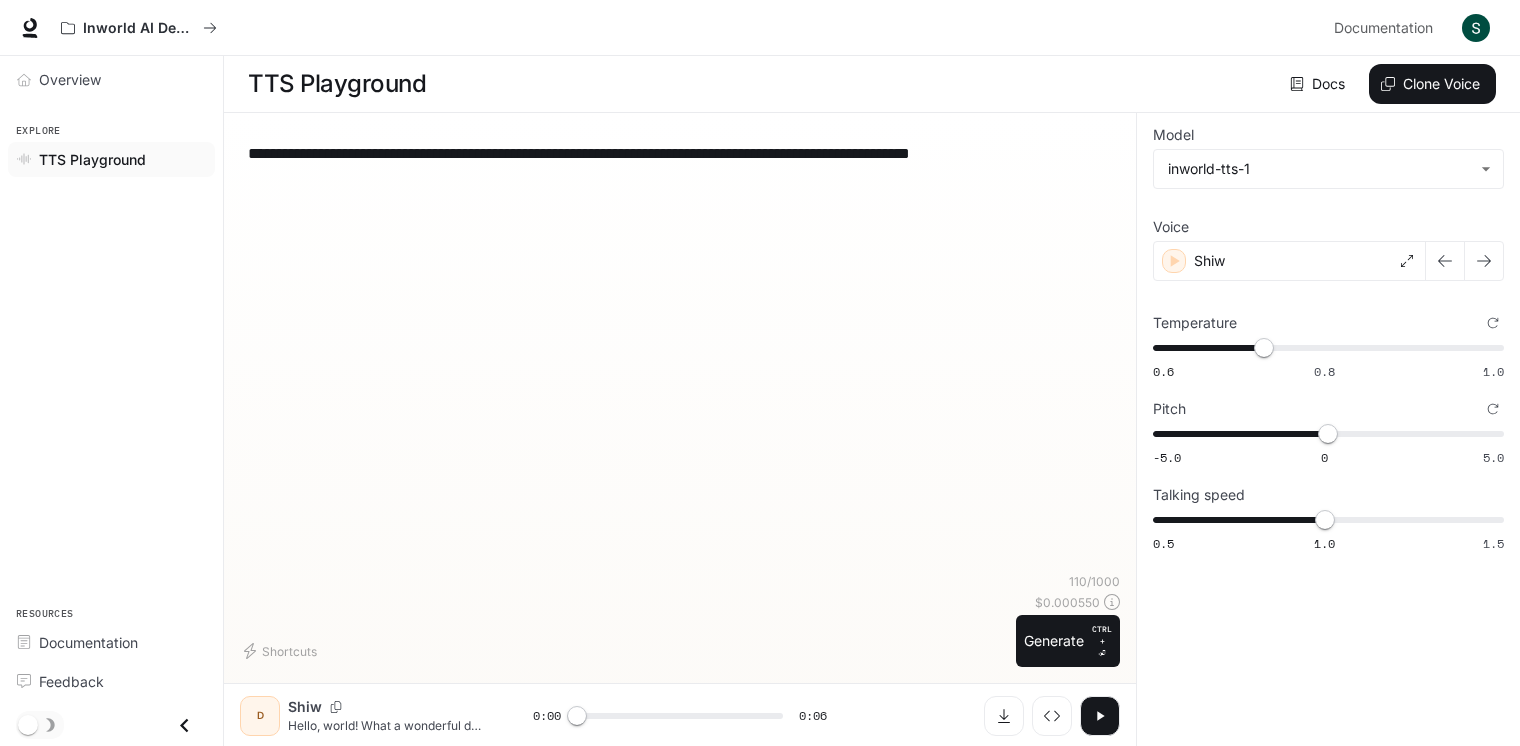 click on "**********" at bounding box center (680, 351) 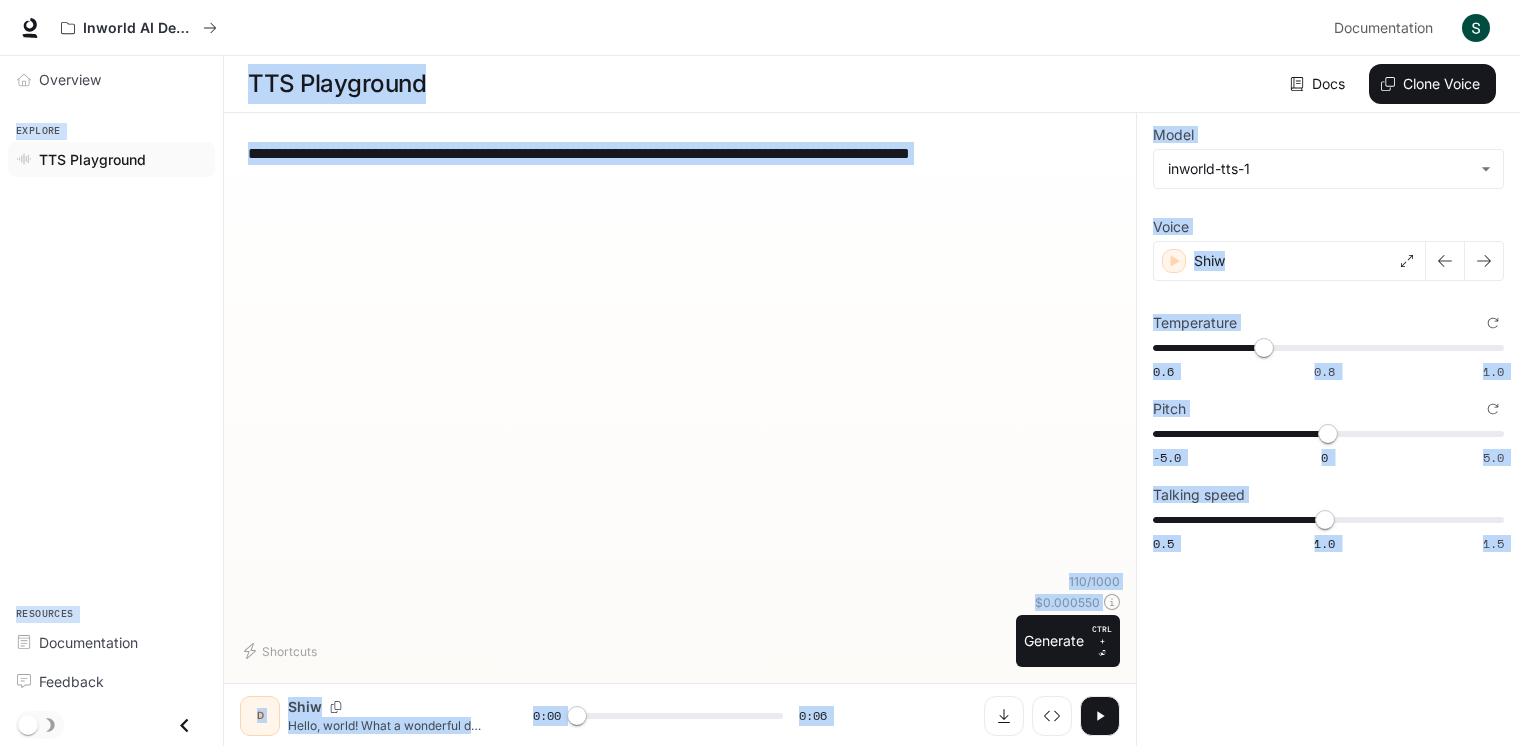 copy on "**********" 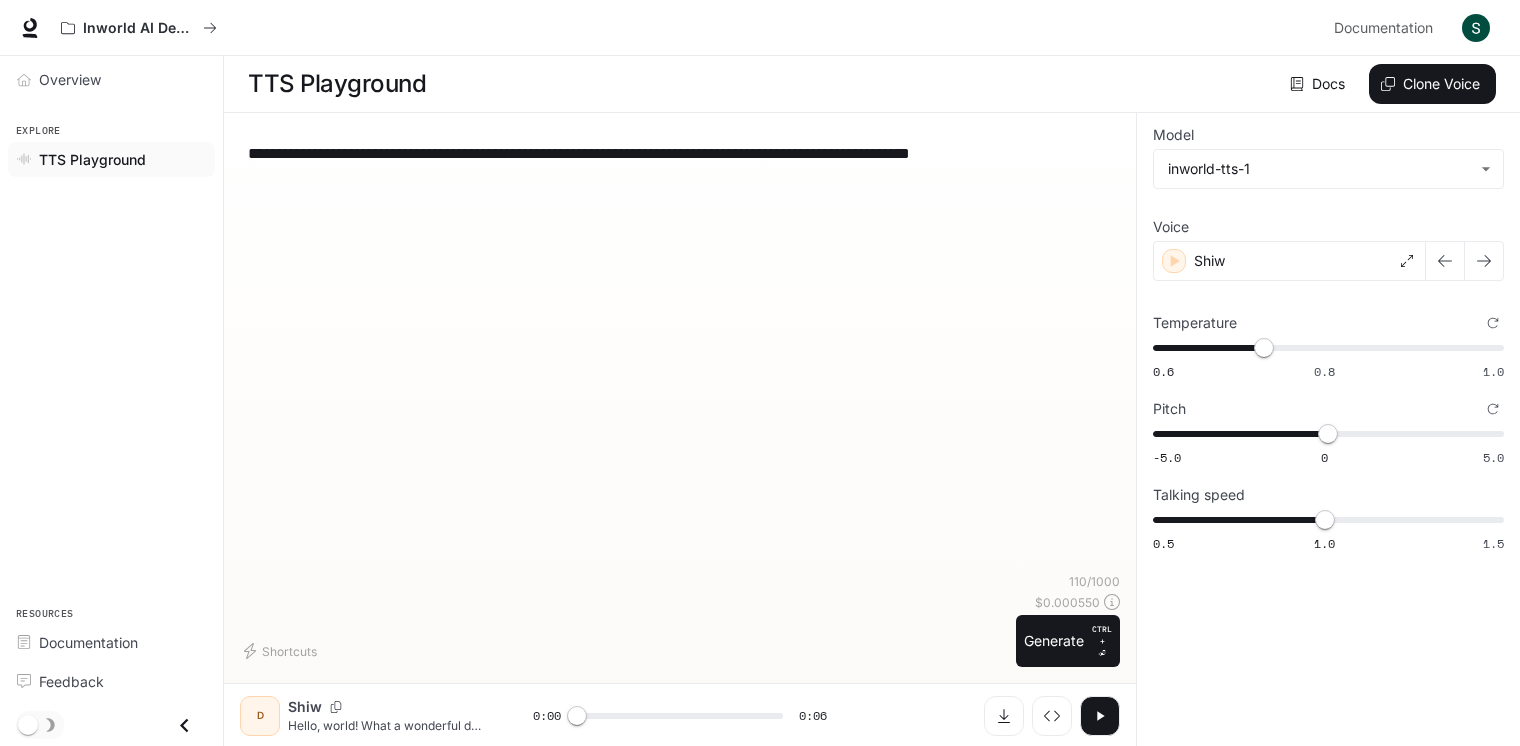drag, startPoint x: 1099, startPoint y: 143, endPoint x: 182, endPoint y: 107, distance: 917.70636 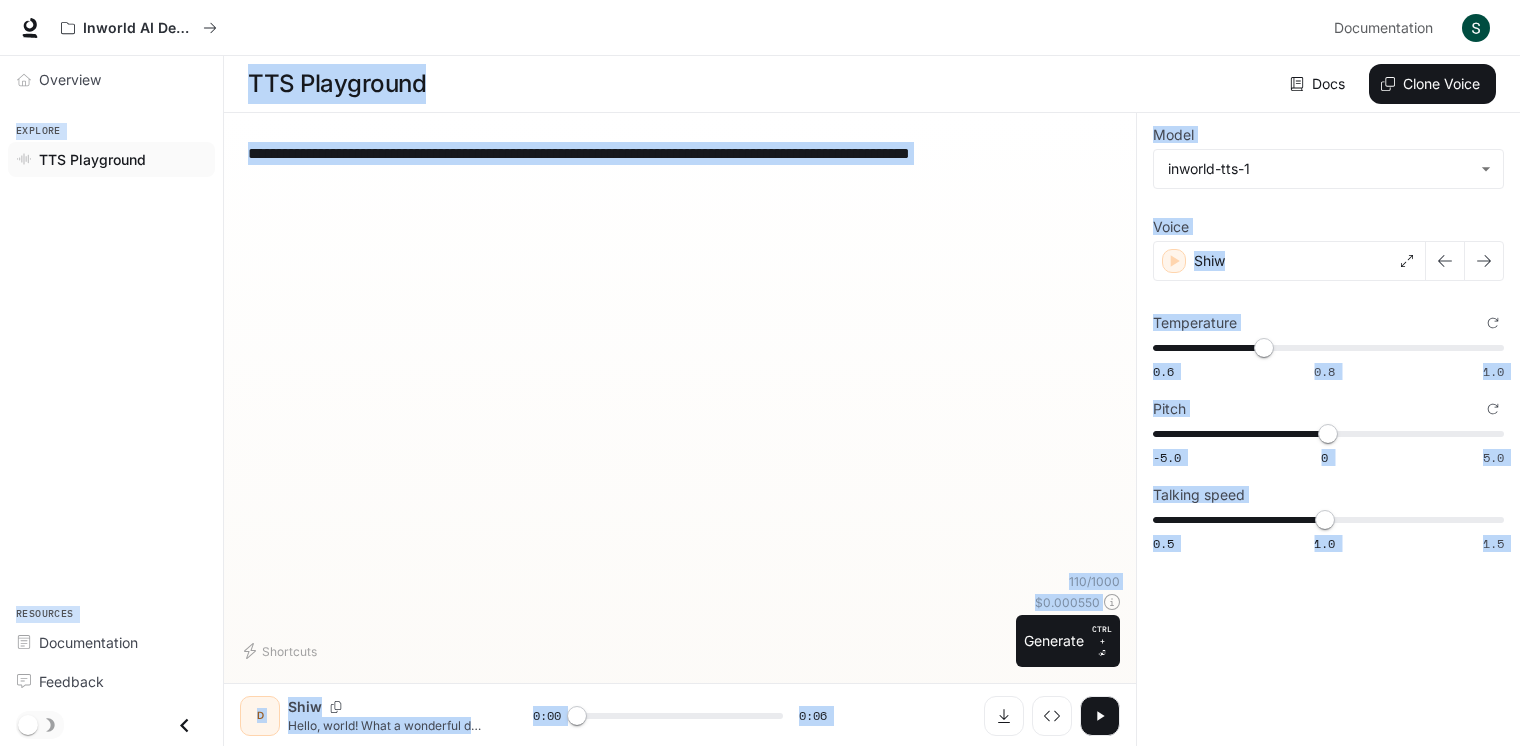 click on "**********" at bounding box center [680, 351] 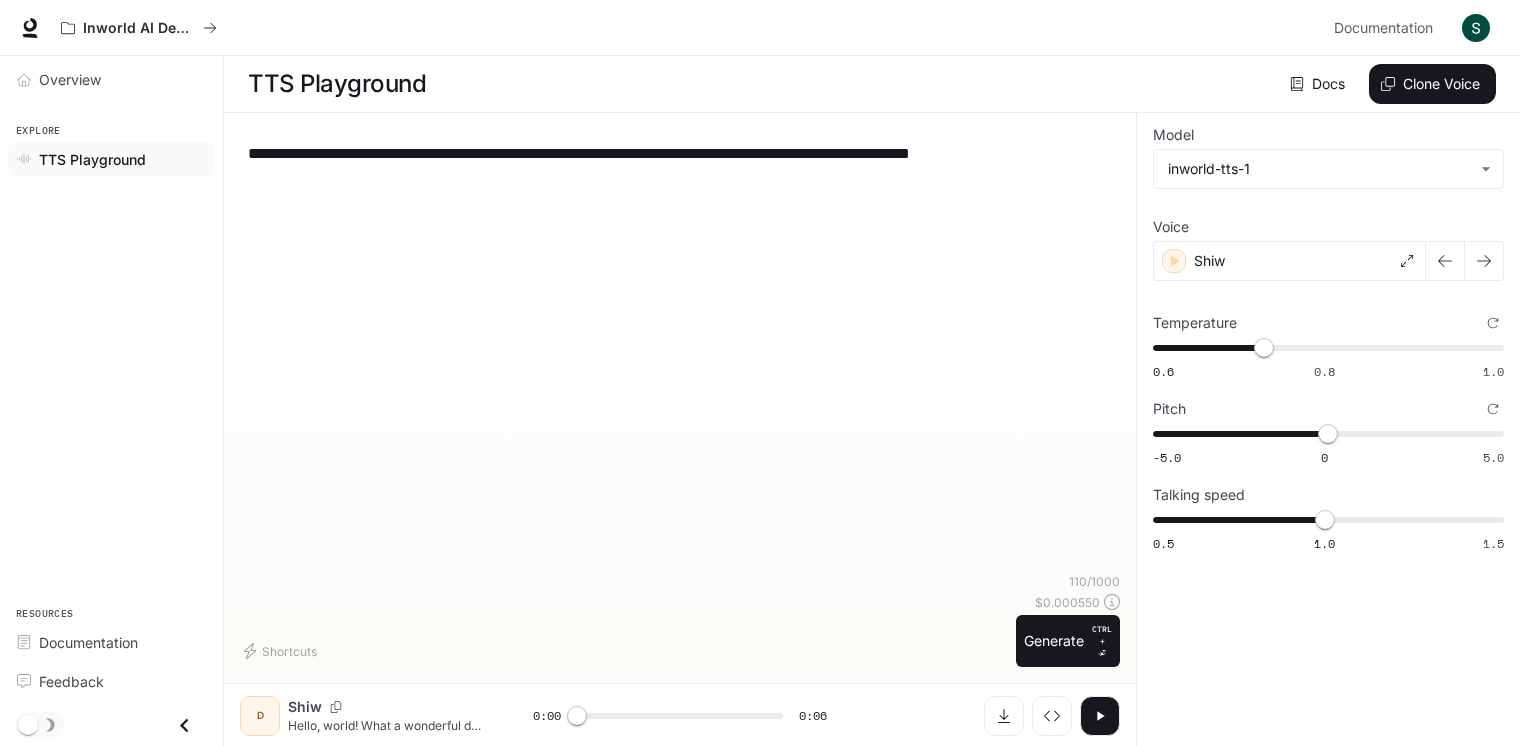 click on "**********" at bounding box center (680, 351) 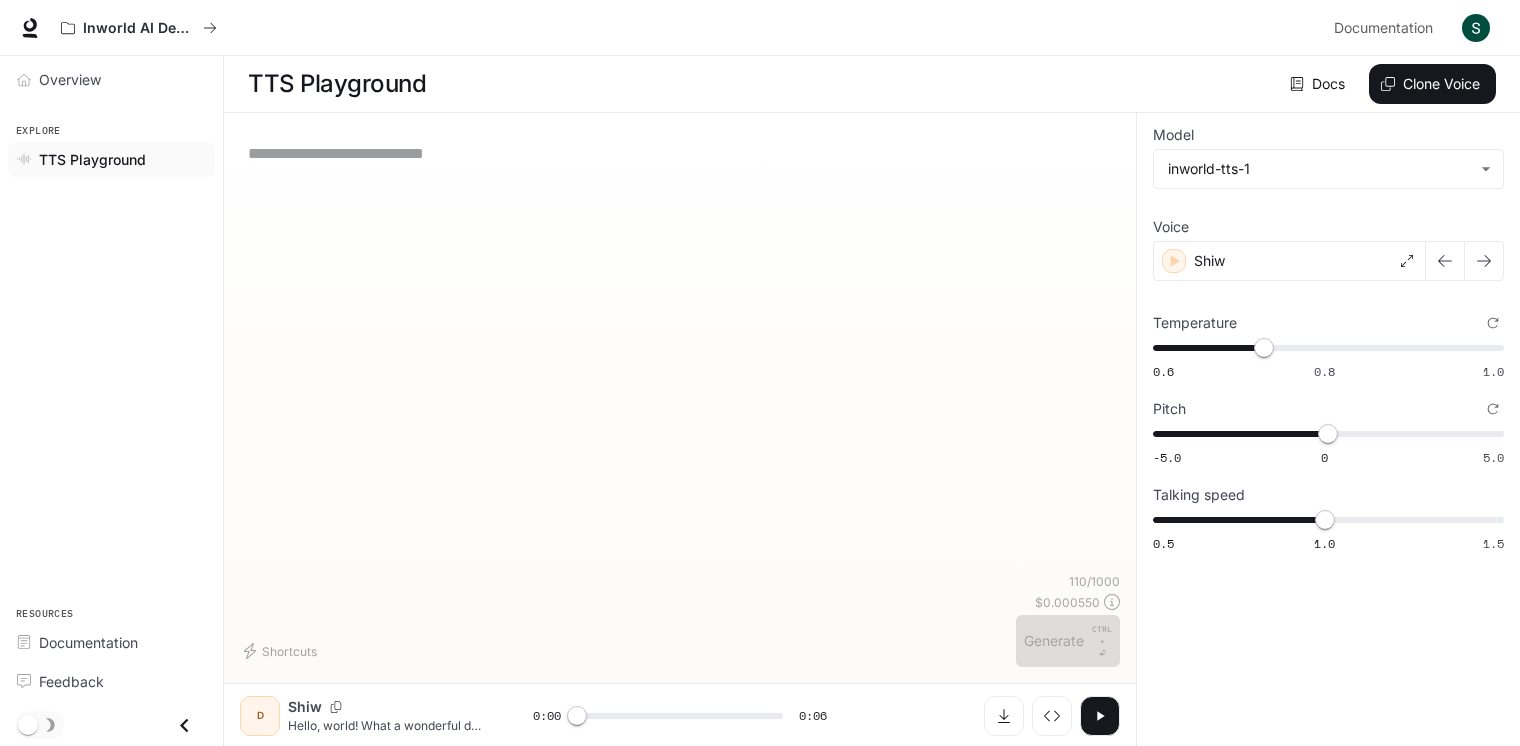 paste on "**********" 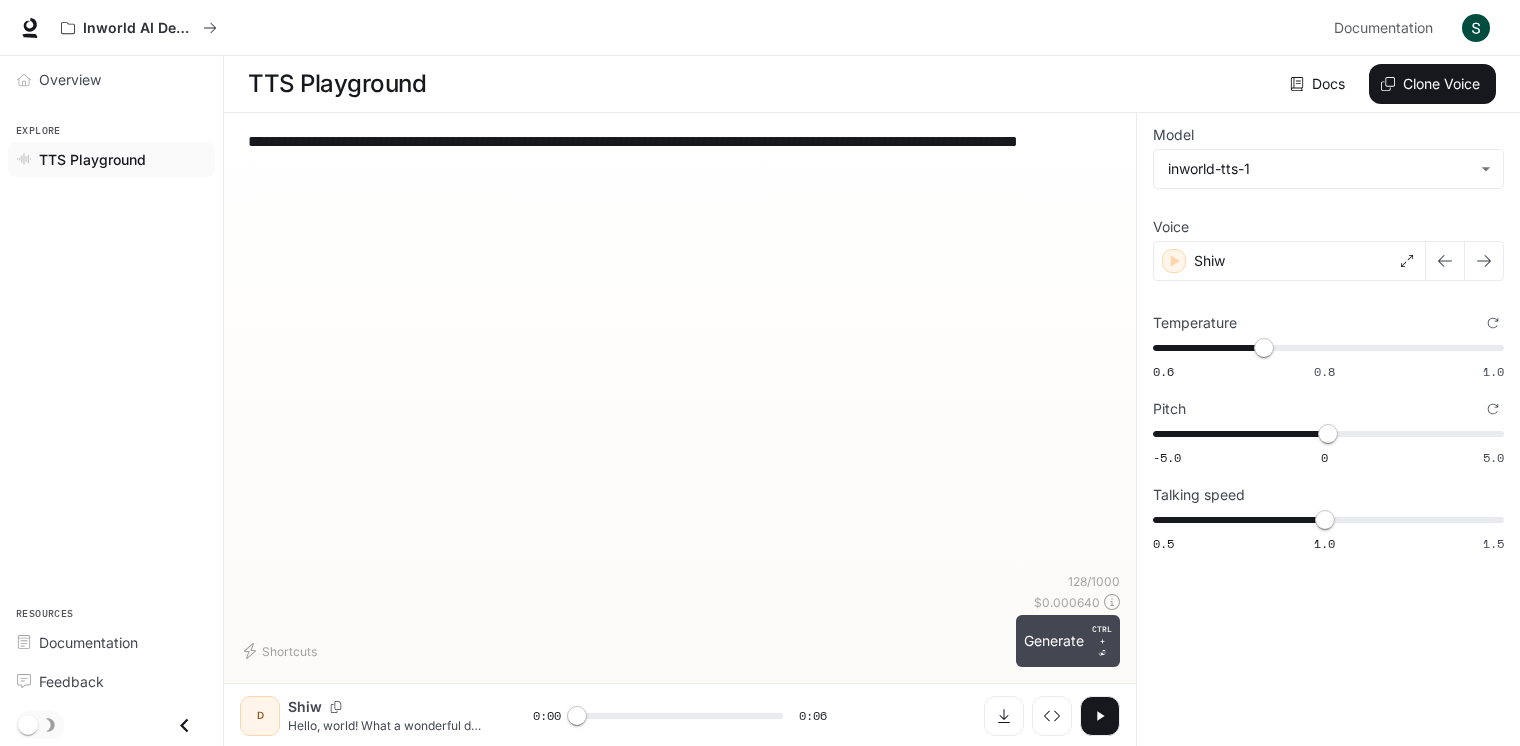 type on "**********" 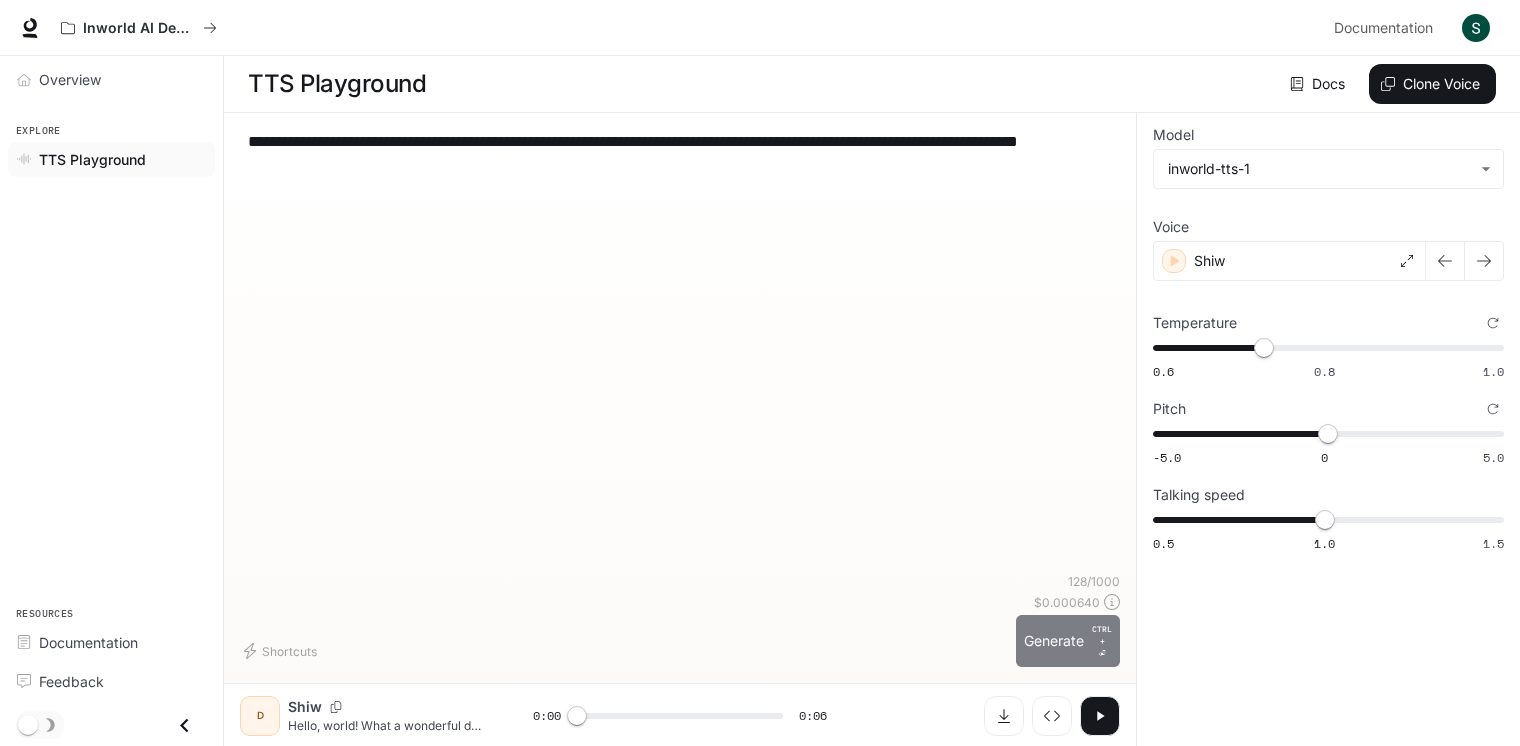 click on "Generate CTRL +  ⏎" at bounding box center (1068, 641) 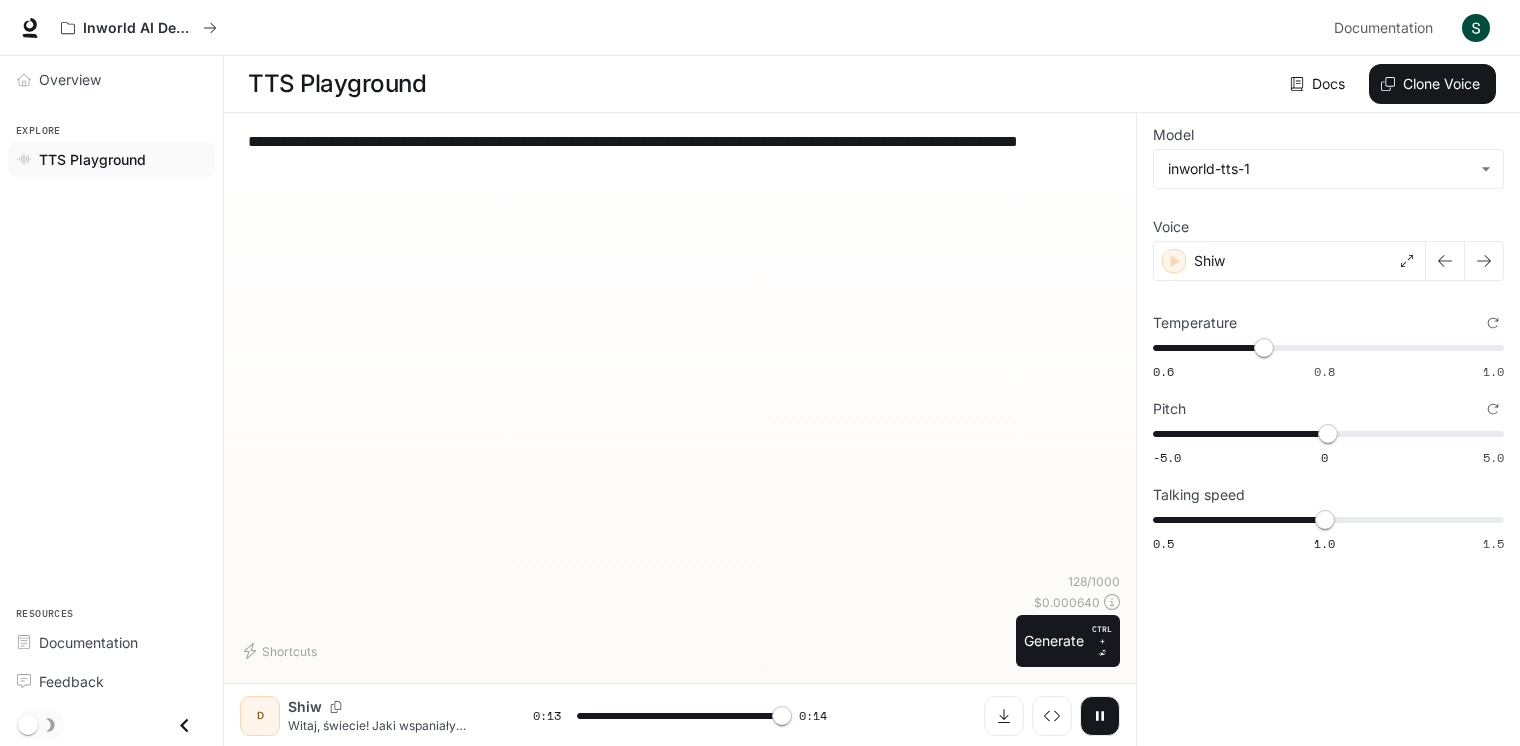 type on "*" 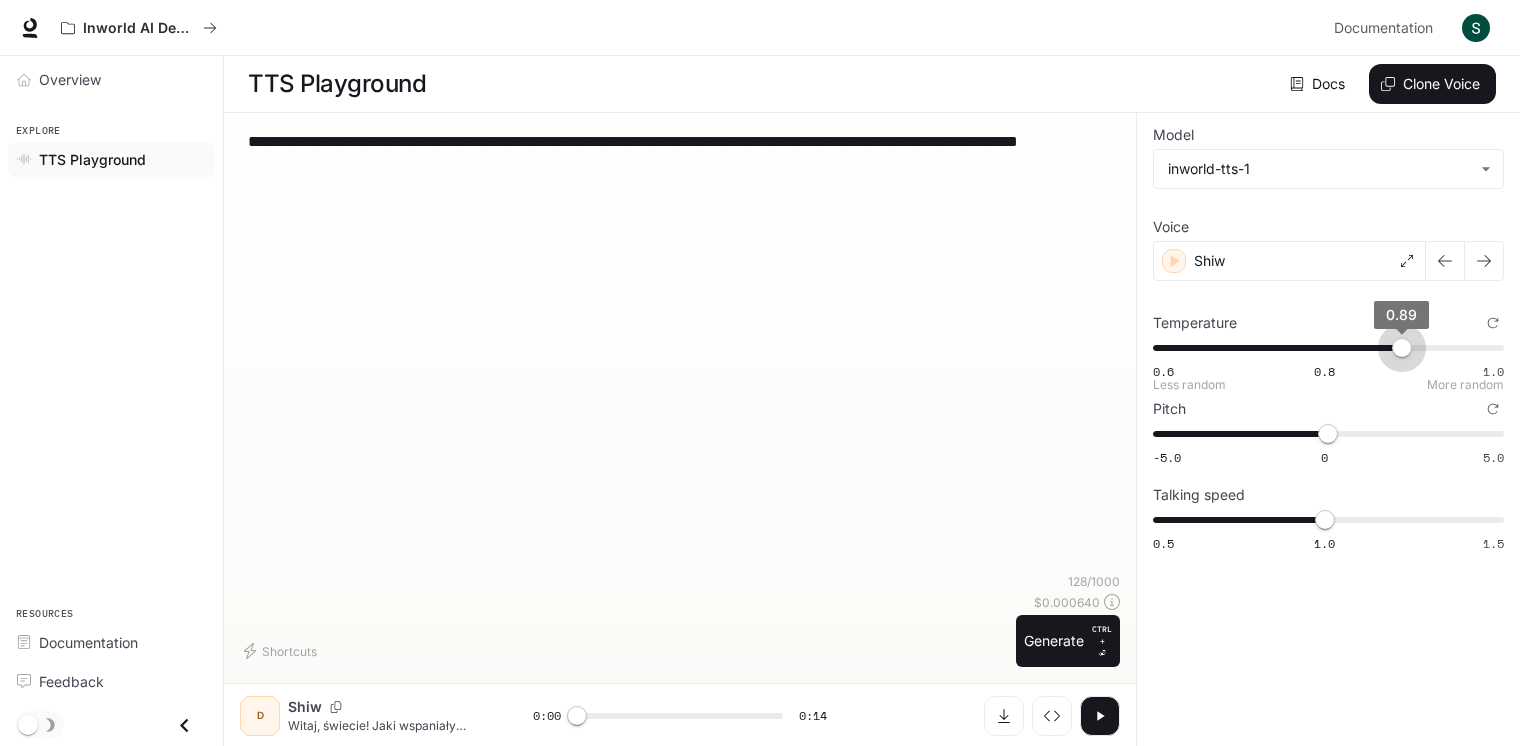 type on "****" 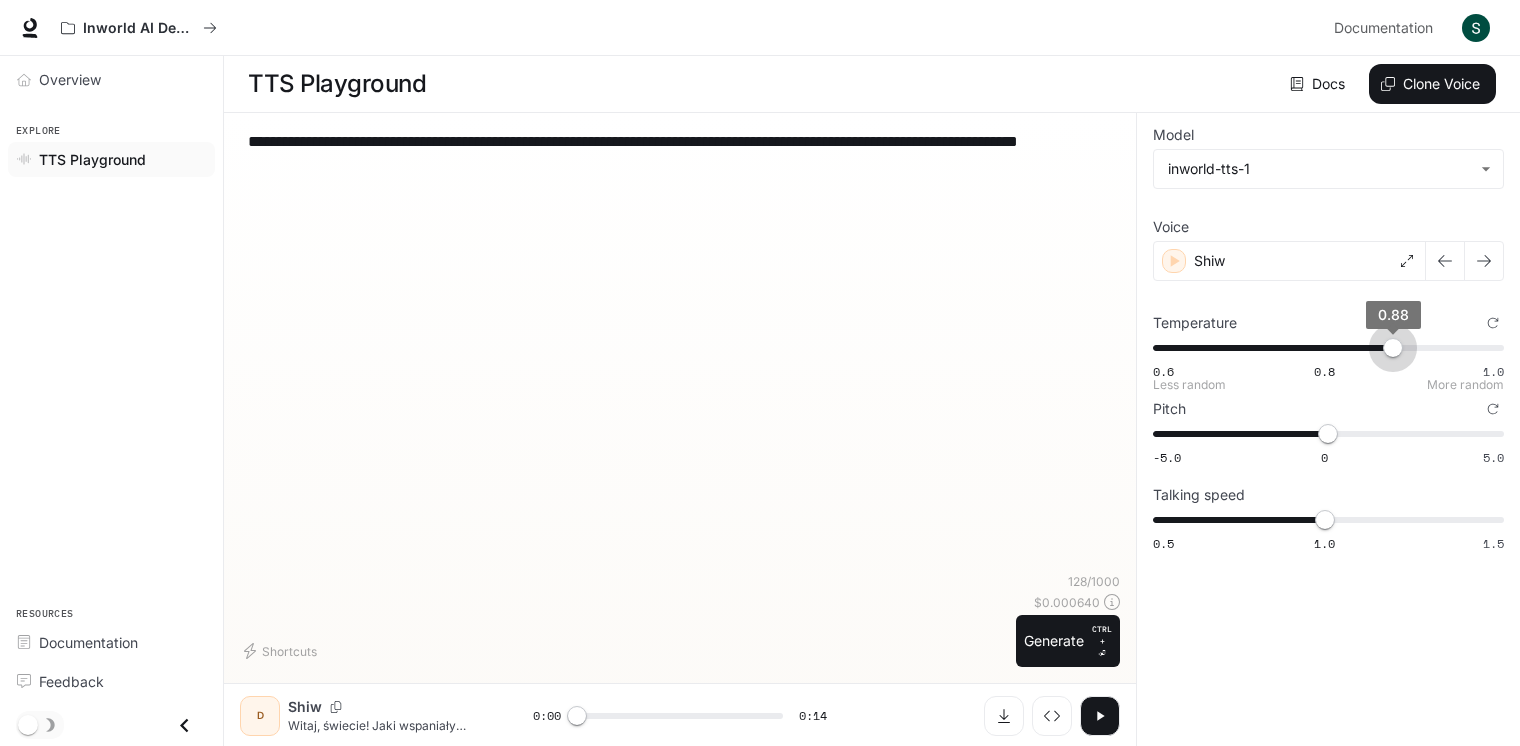 drag, startPoint x: 1272, startPoint y: 346, endPoint x: 1394, endPoint y: 346, distance: 122 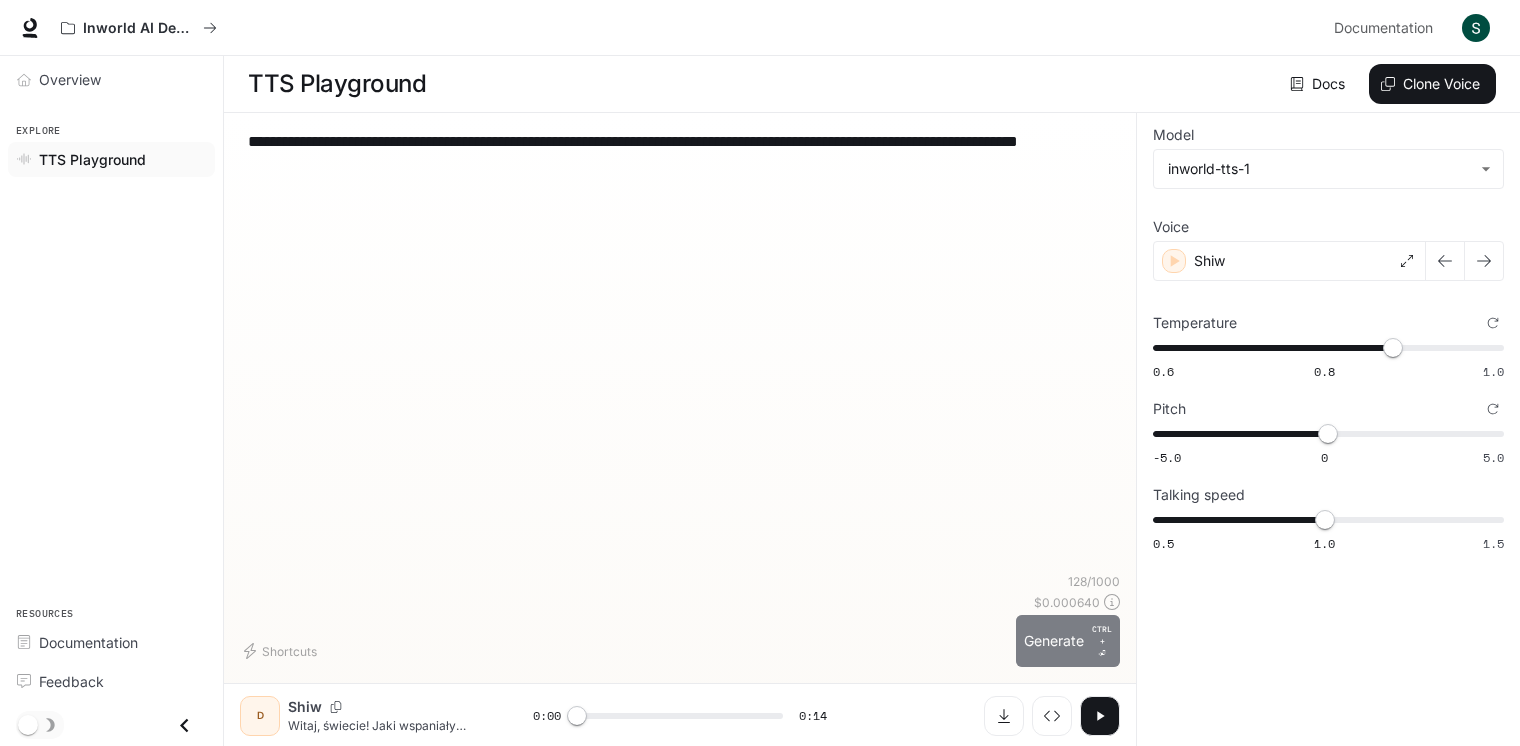 click on "Generate CTRL +  ⏎" at bounding box center (1068, 641) 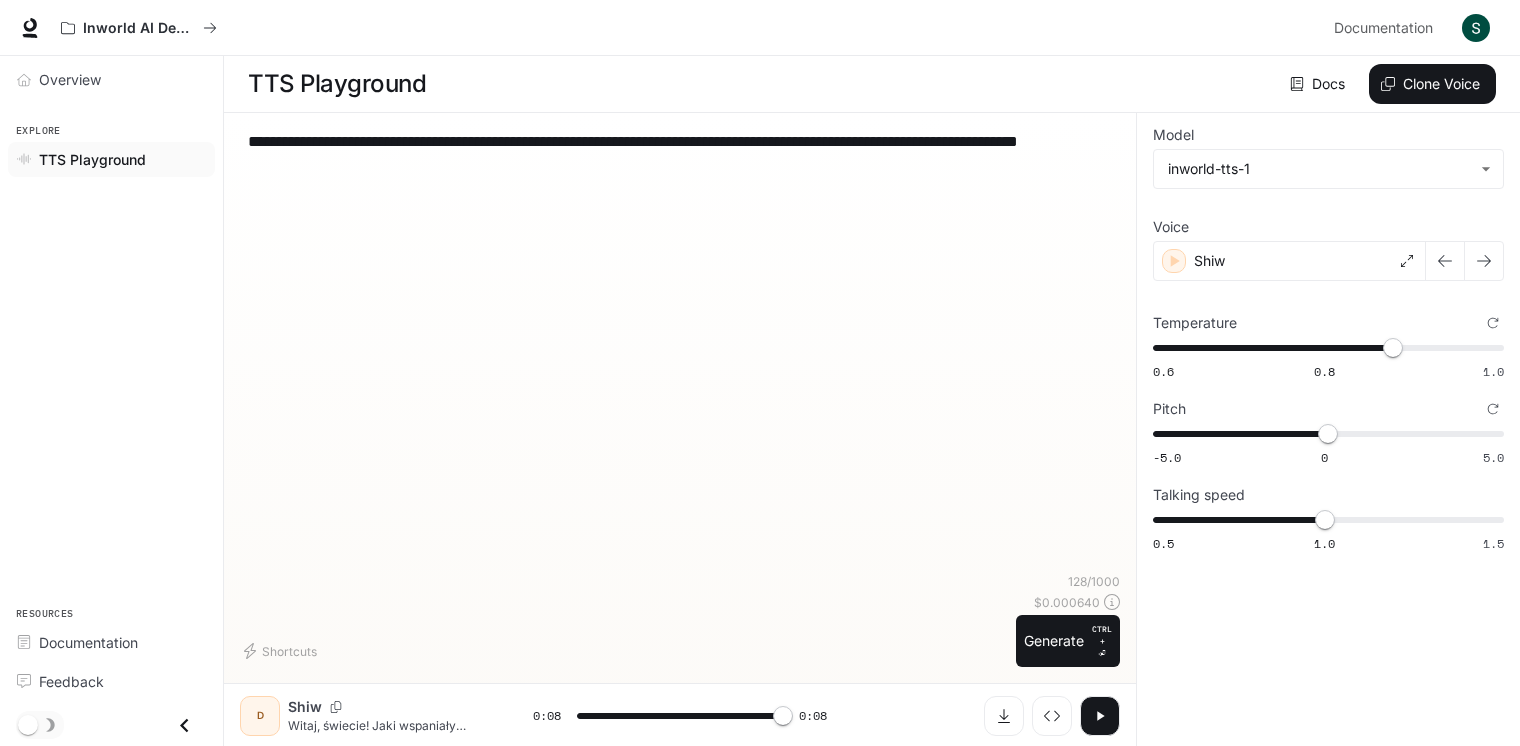 type on "*" 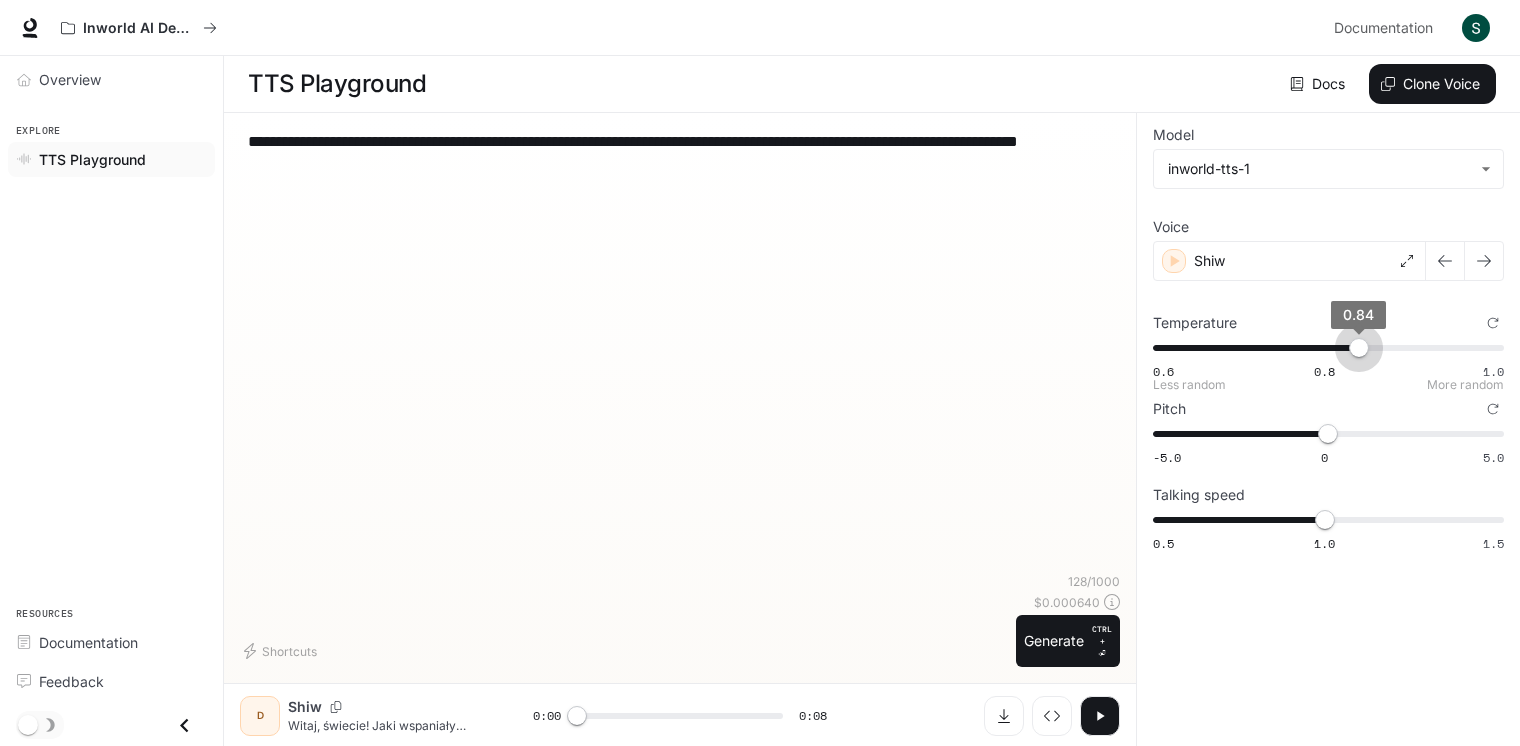 type on "***" 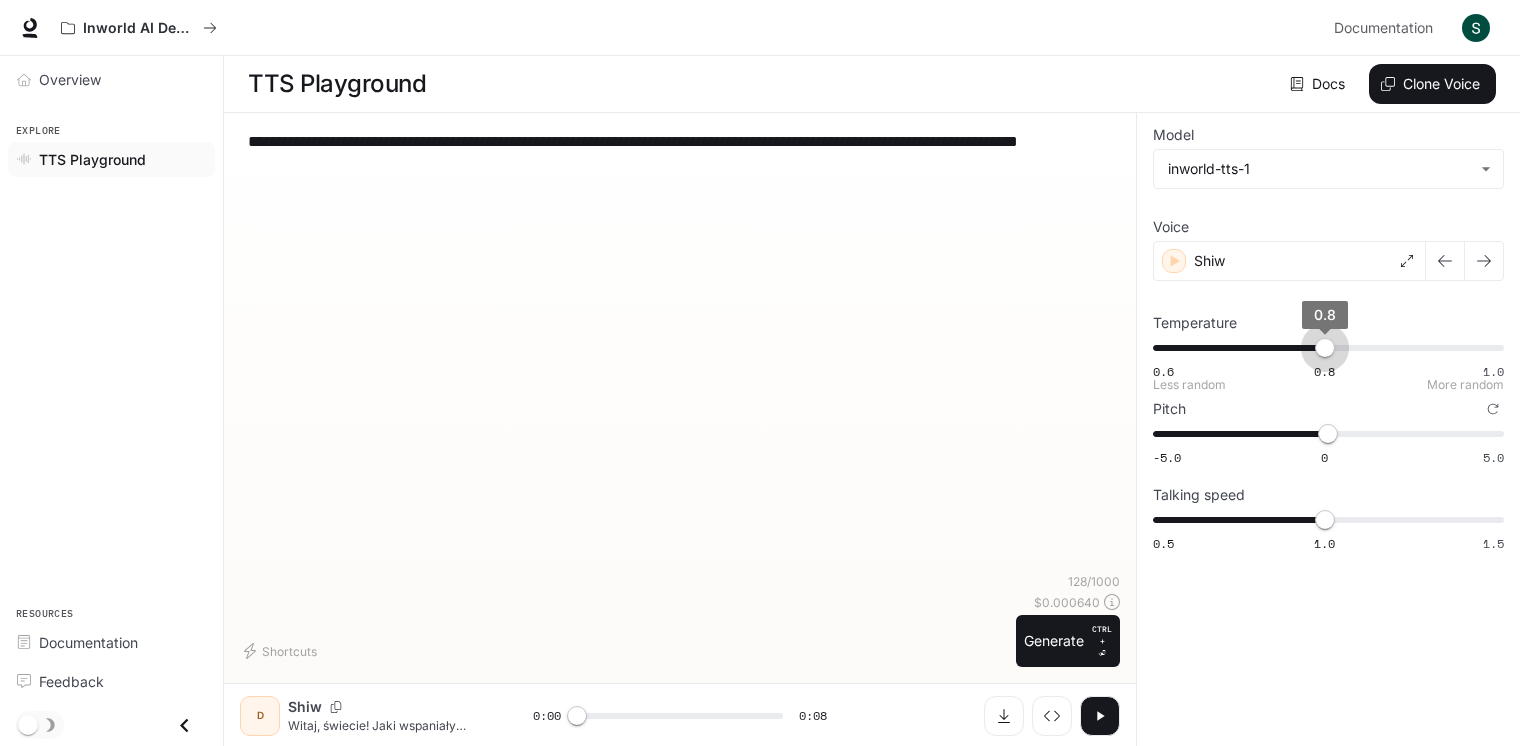 drag, startPoint x: 1396, startPoint y: 346, endPoint x: 1321, endPoint y: 362, distance: 76.687675 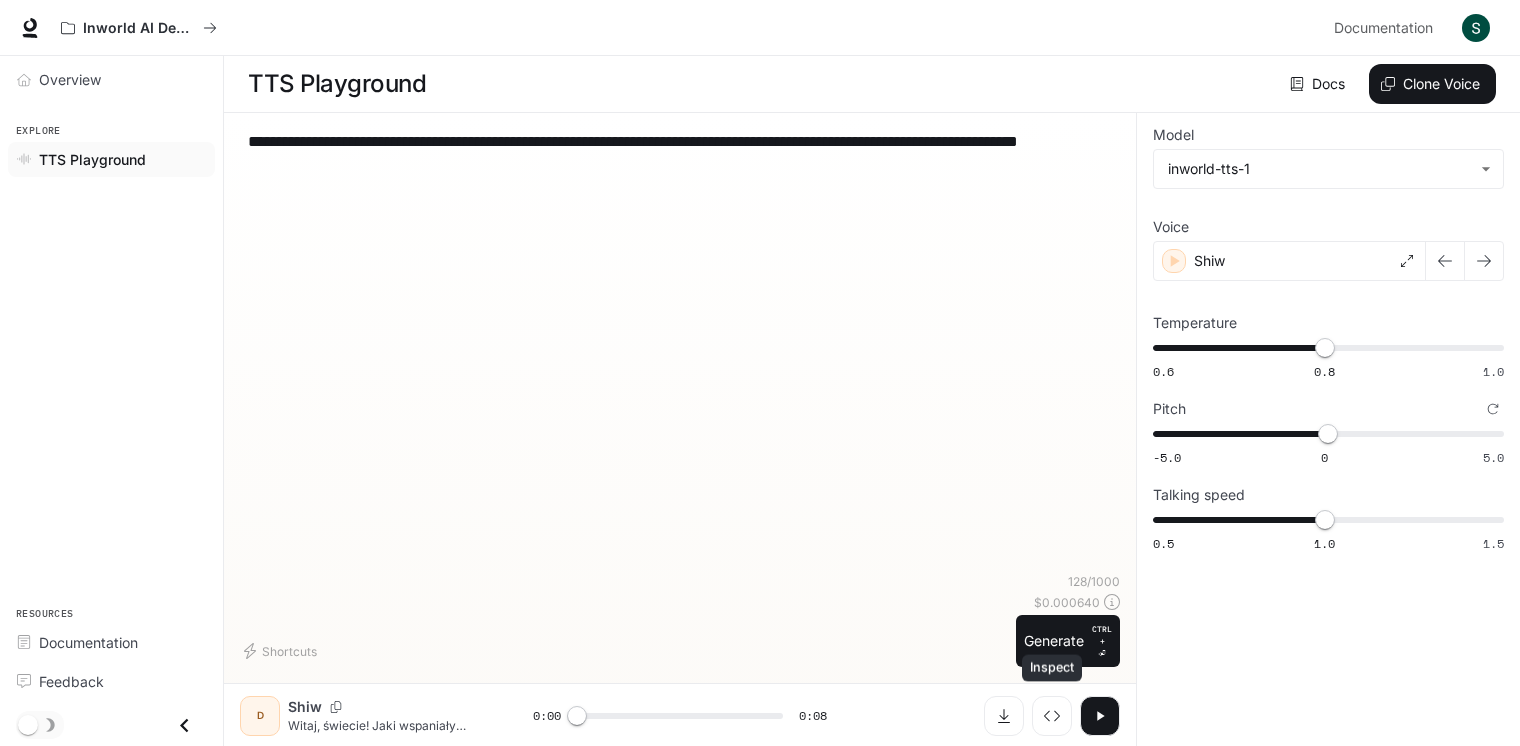 click on "Inspect" at bounding box center [1052, 668] 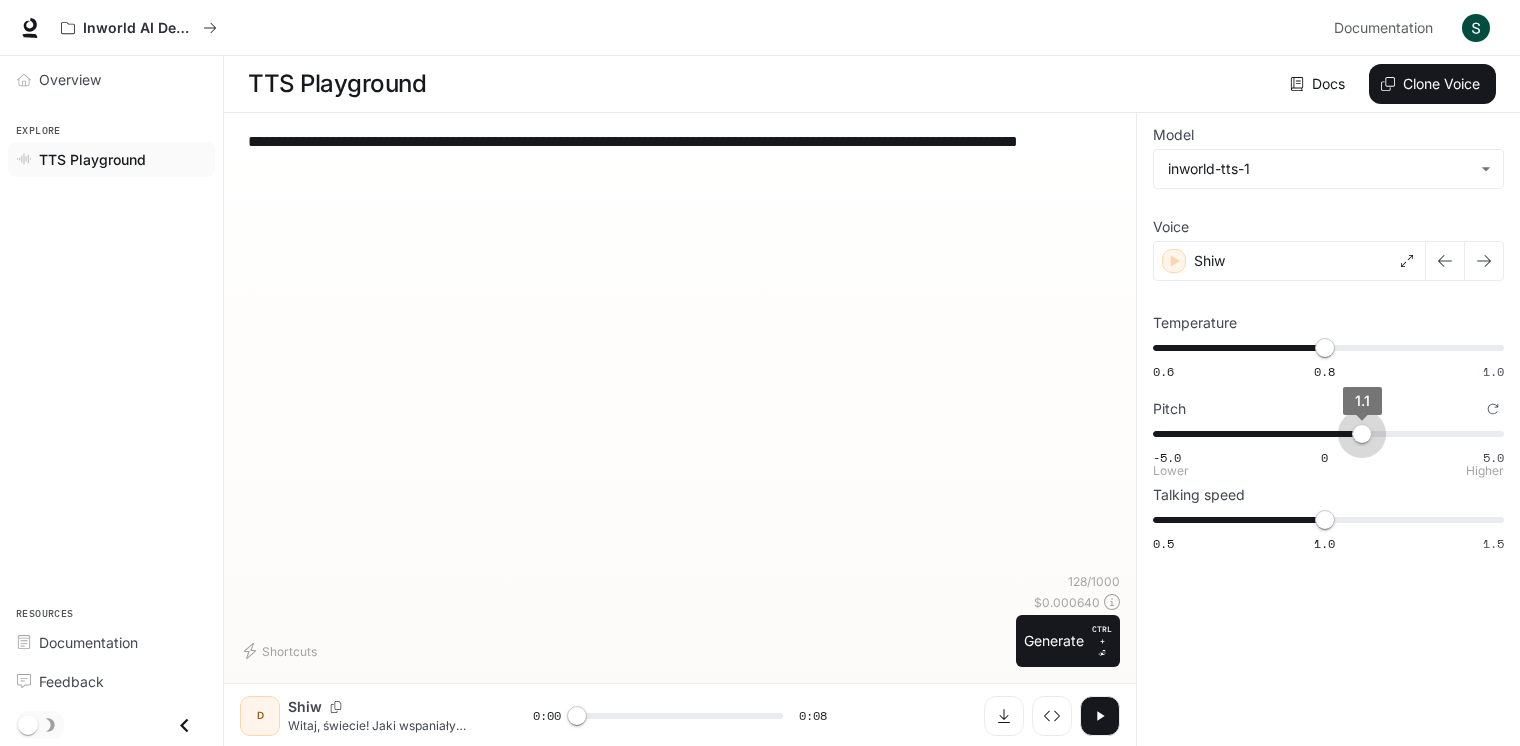 type on "***" 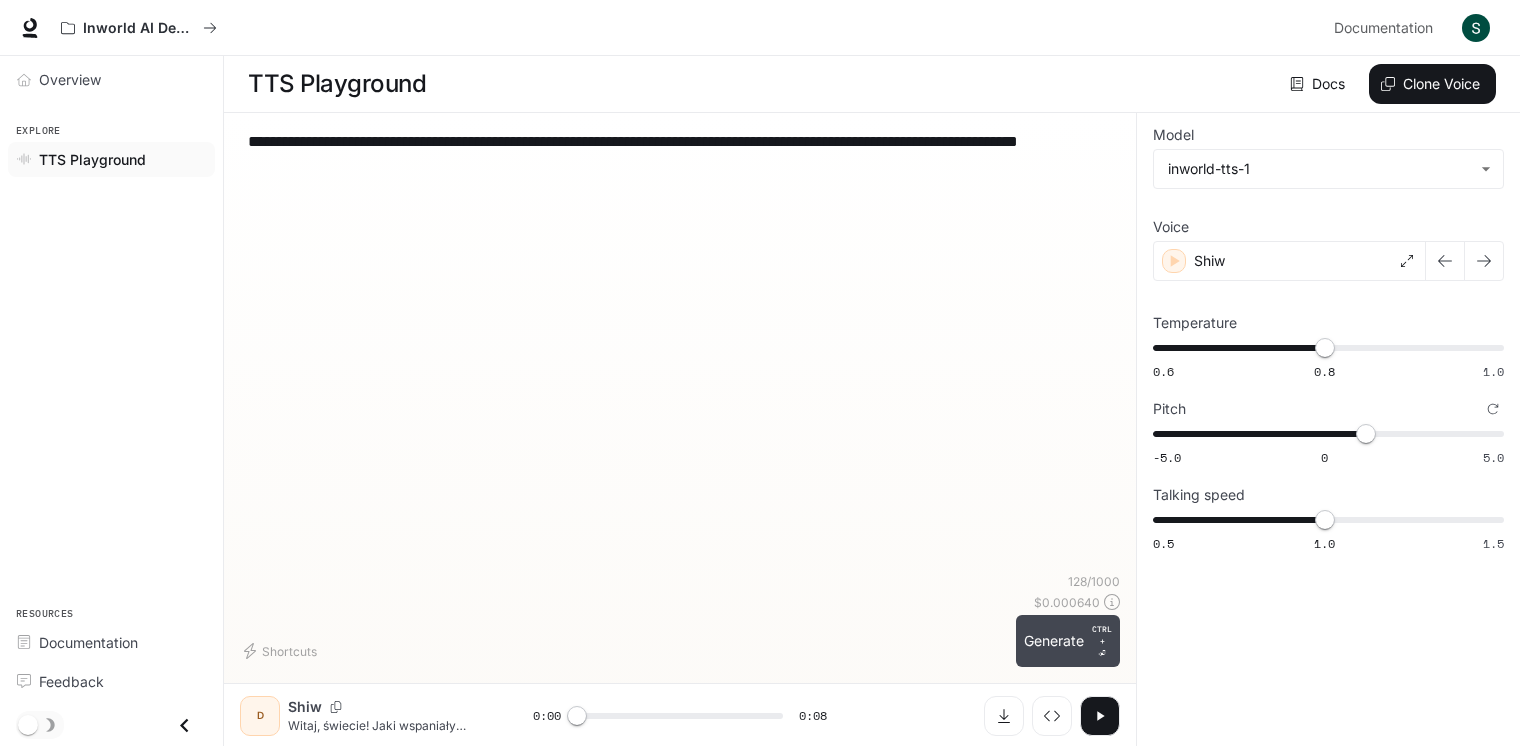 click on "Generate CTRL +  ⏎" at bounding box center (1068, 641) 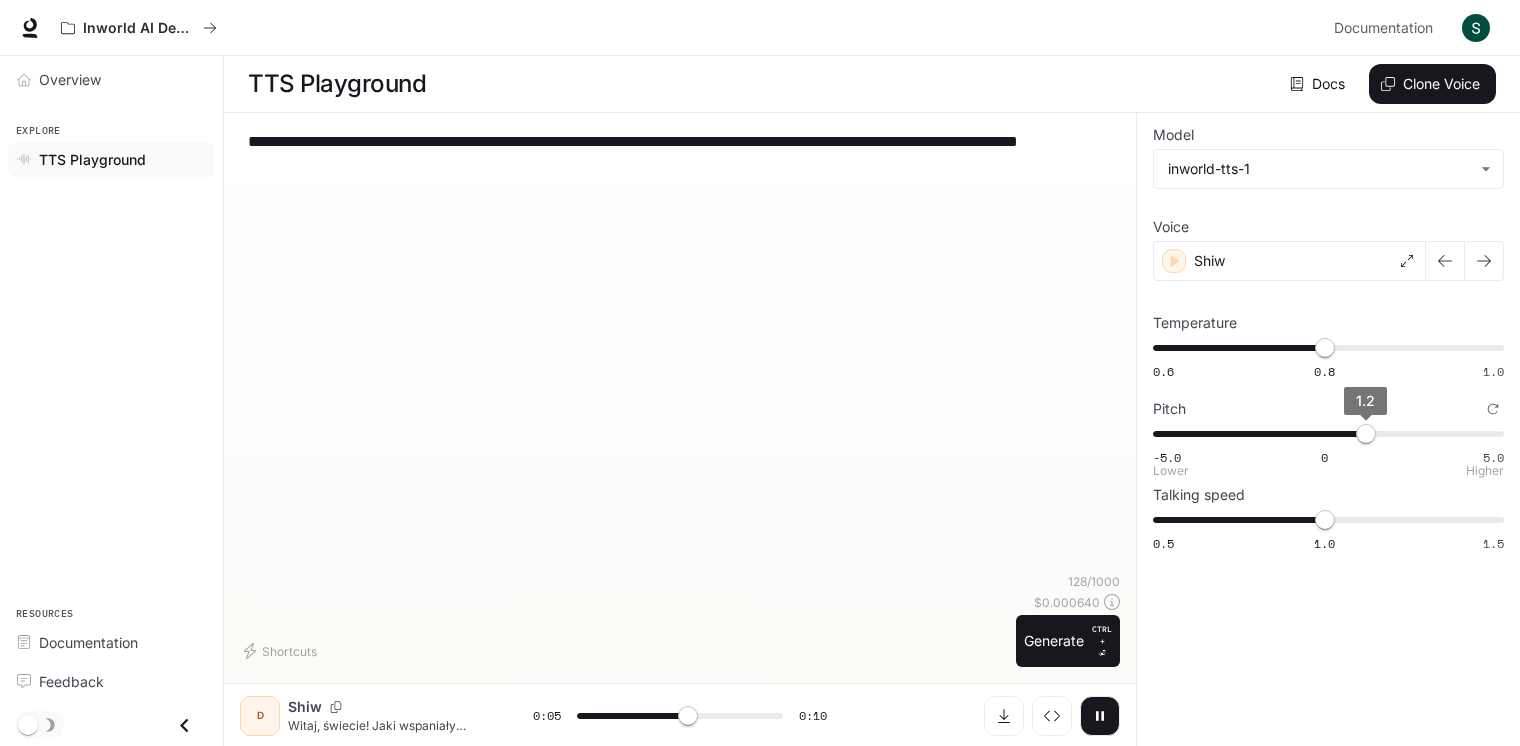 type on "***" 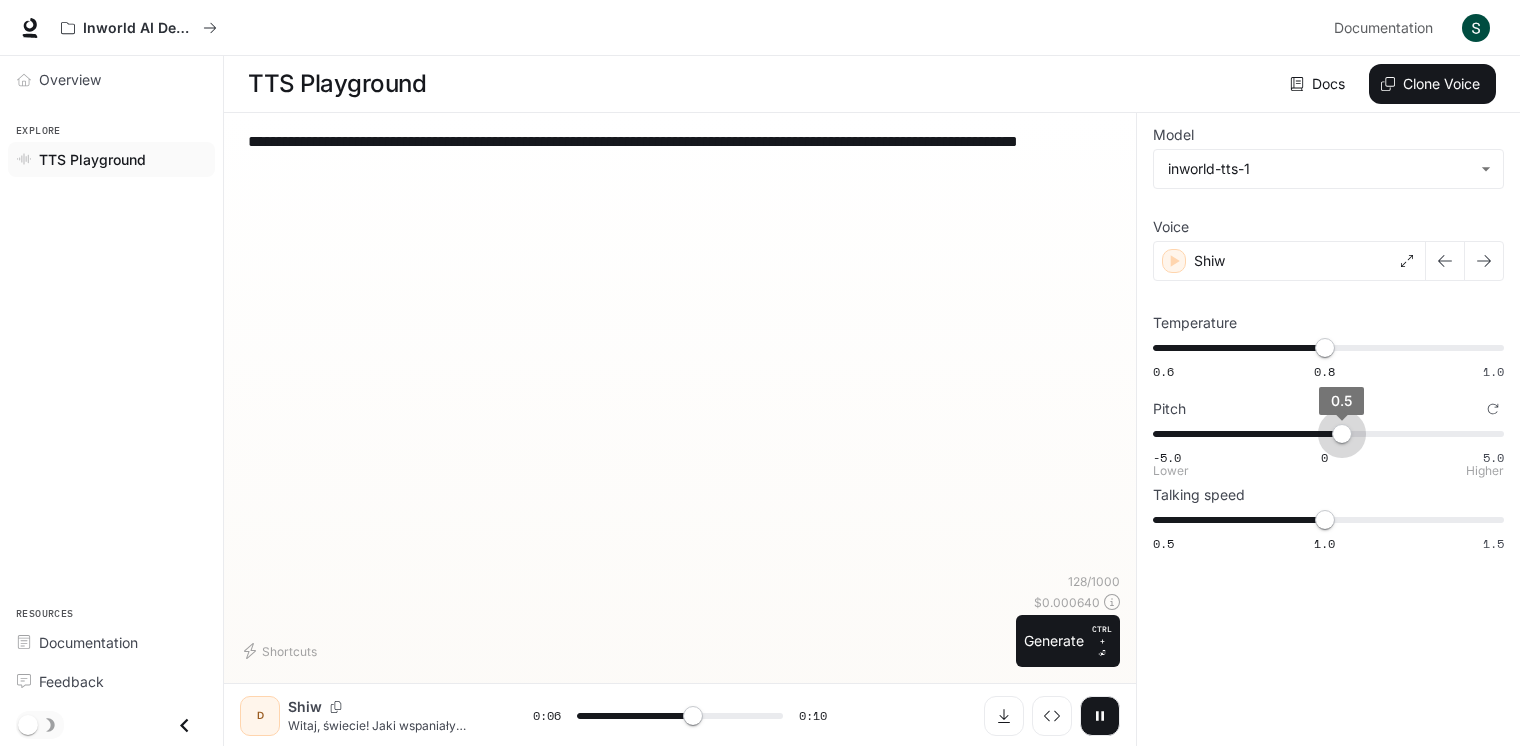 type on "*" 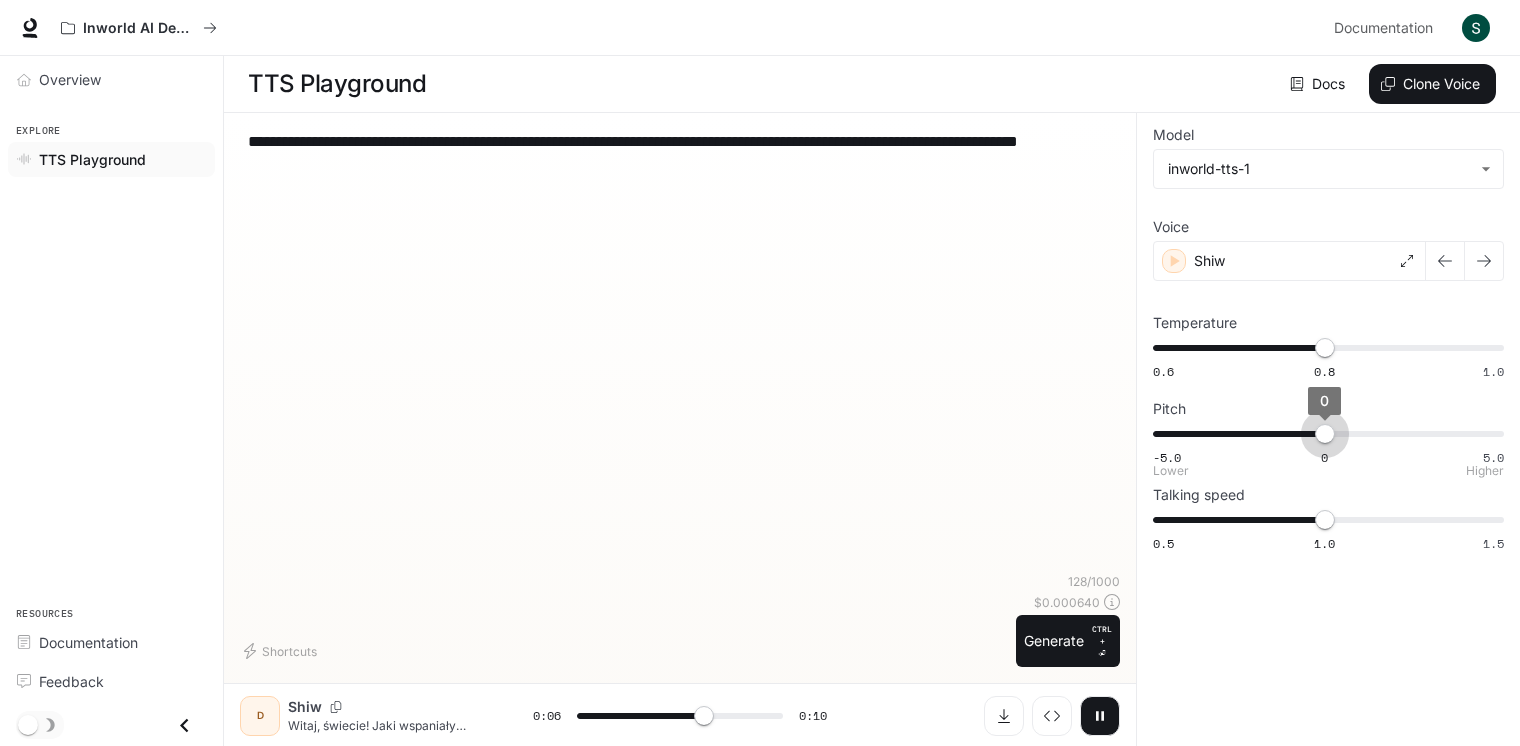 type on "***" 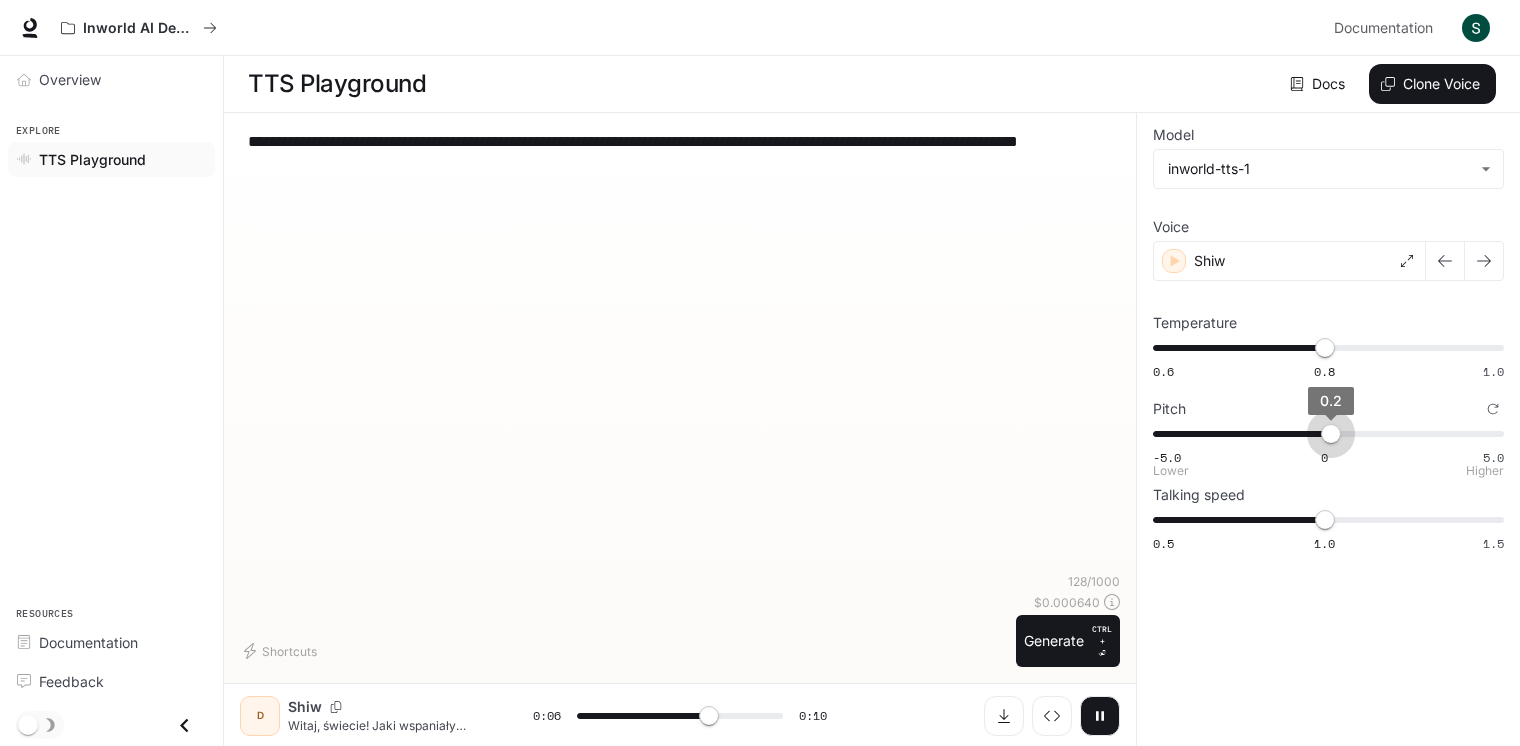 type on "***" 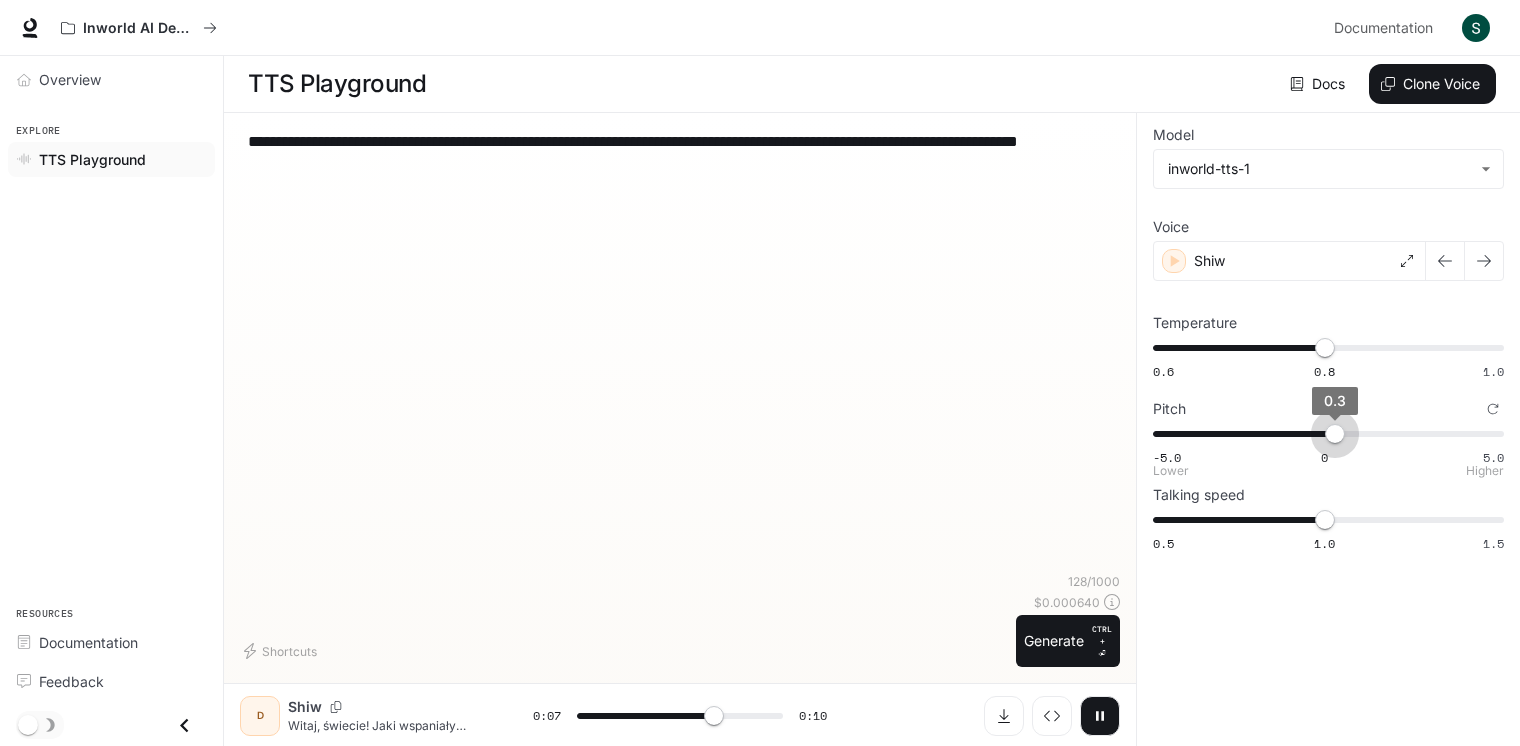 type on "***" 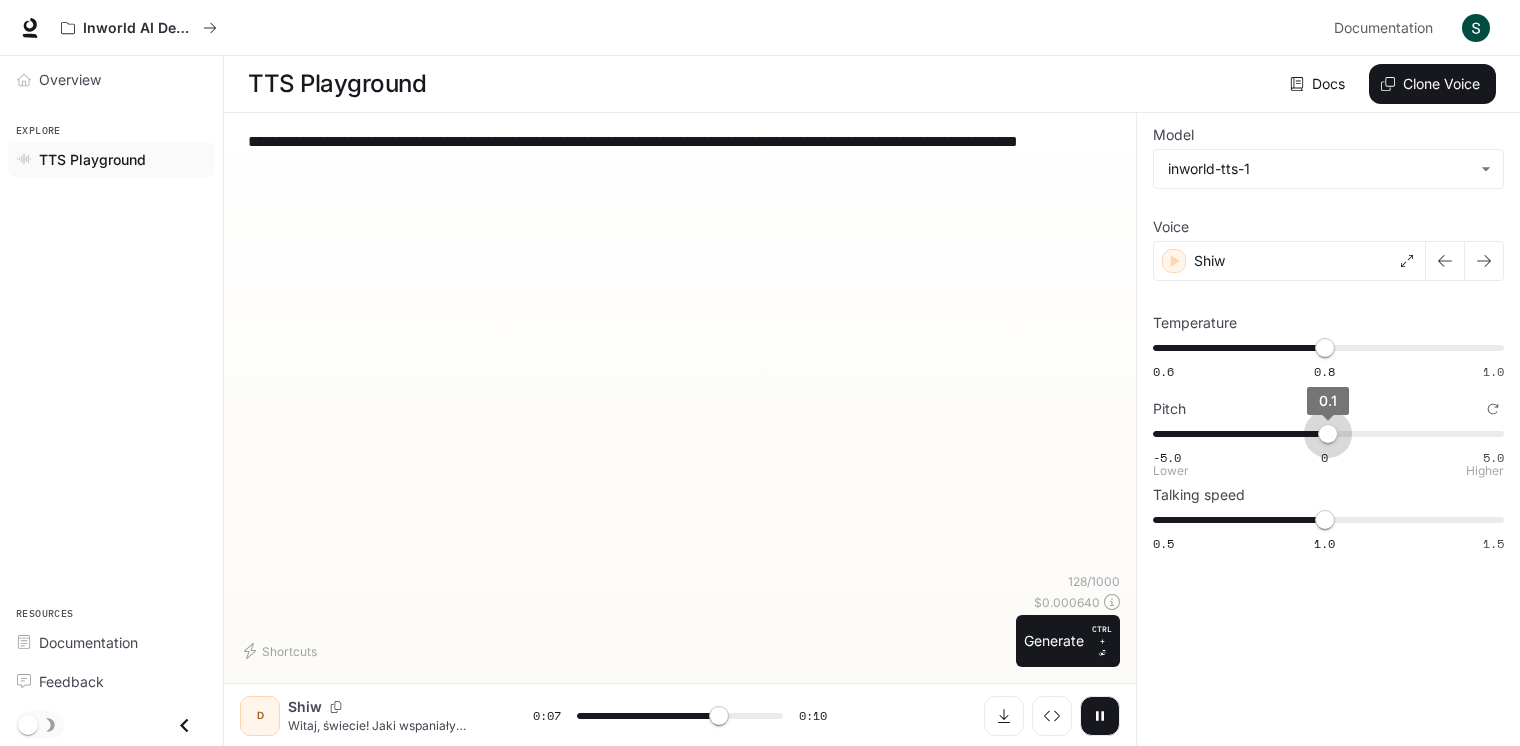type on "***" 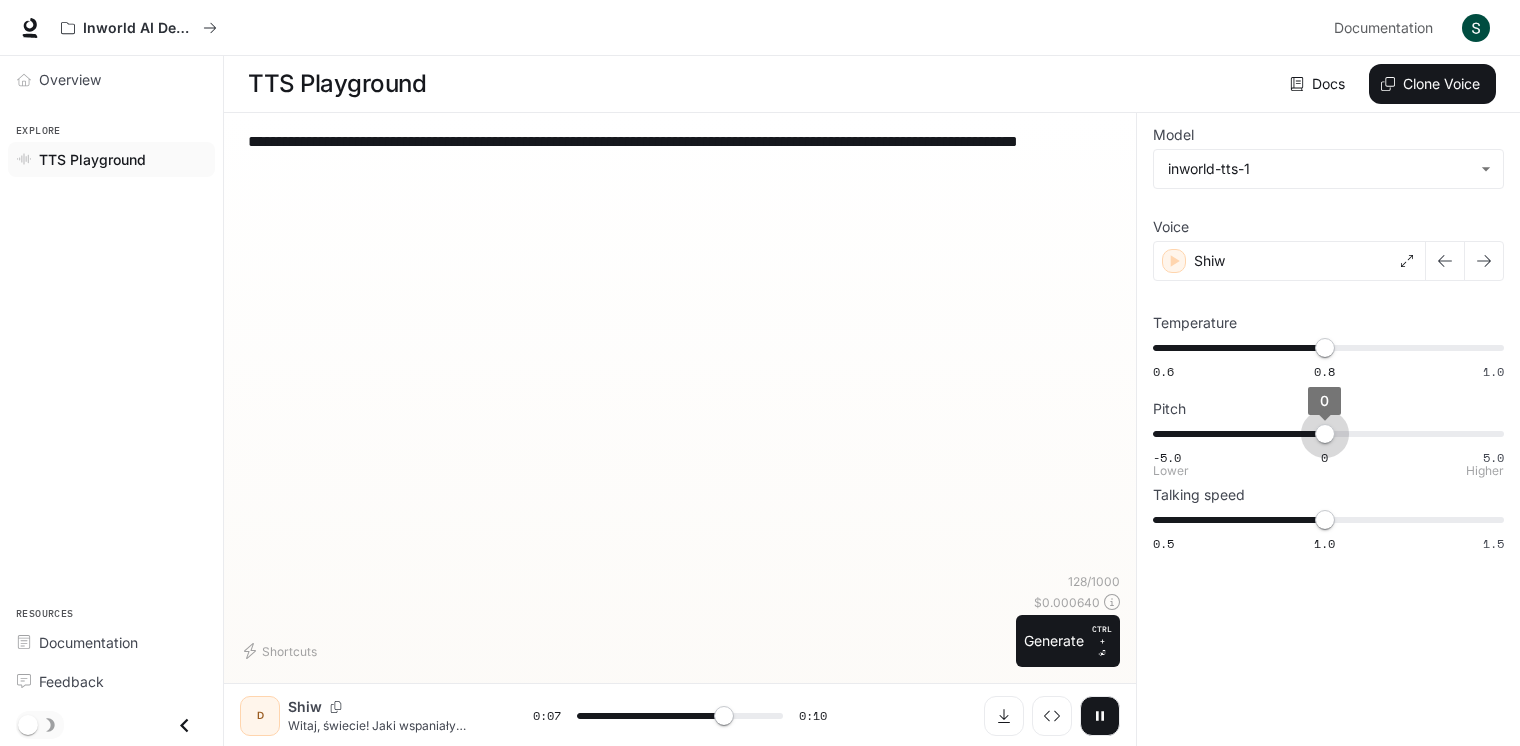 drag, startPoint x: 1345, startPoint y: 431, endPoint x: 1325, endPoint y: 435, distance: 20.396078 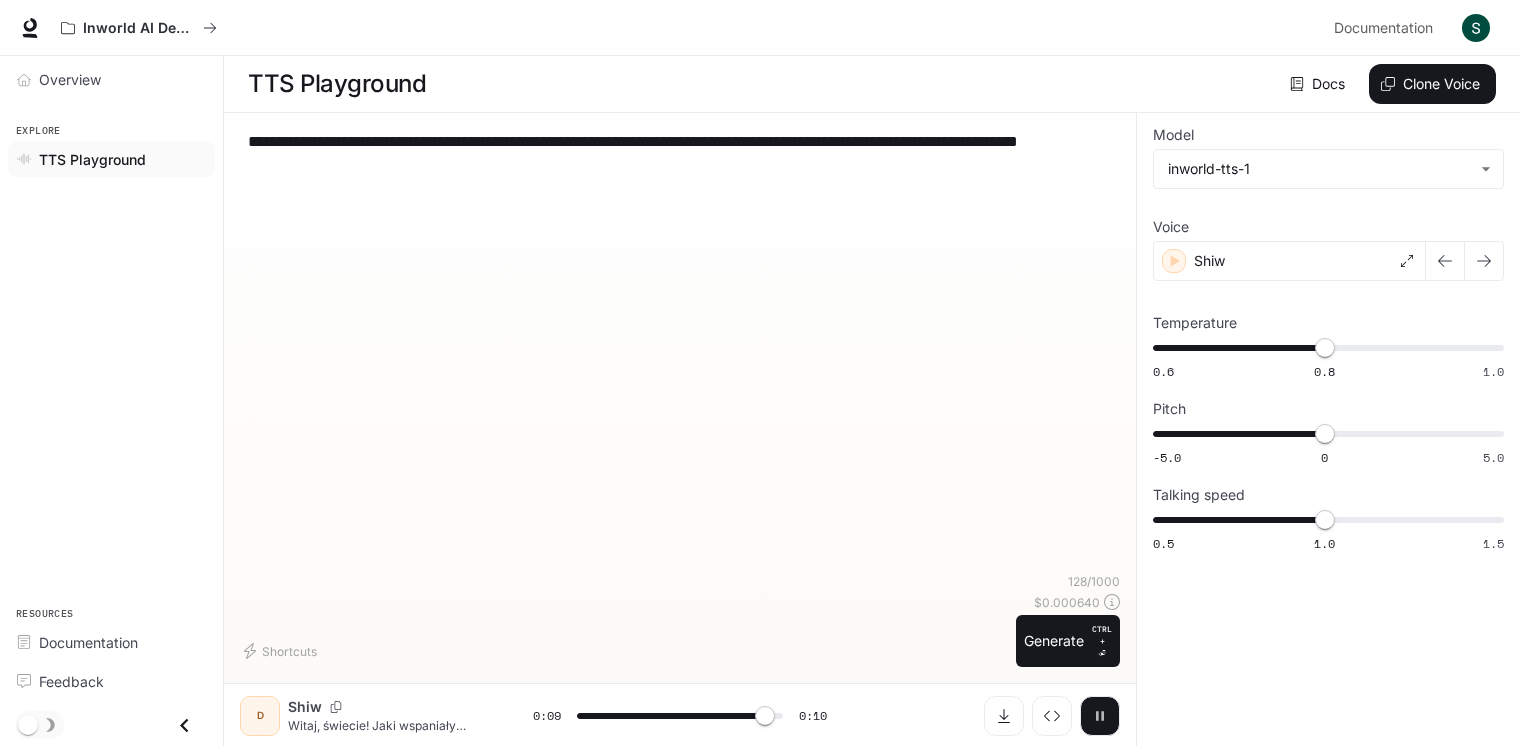 click at bounding box center [1100, 716] 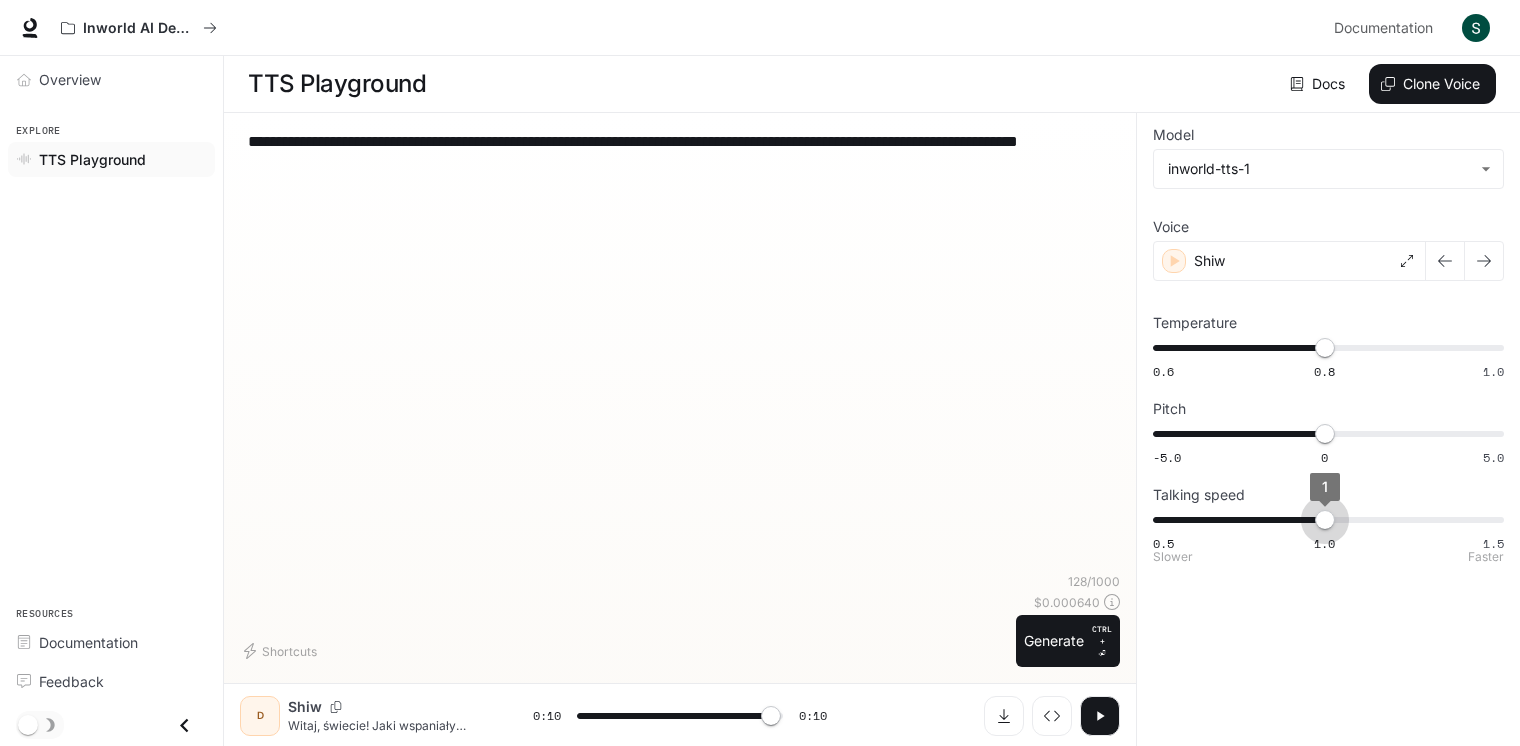 type on "**" 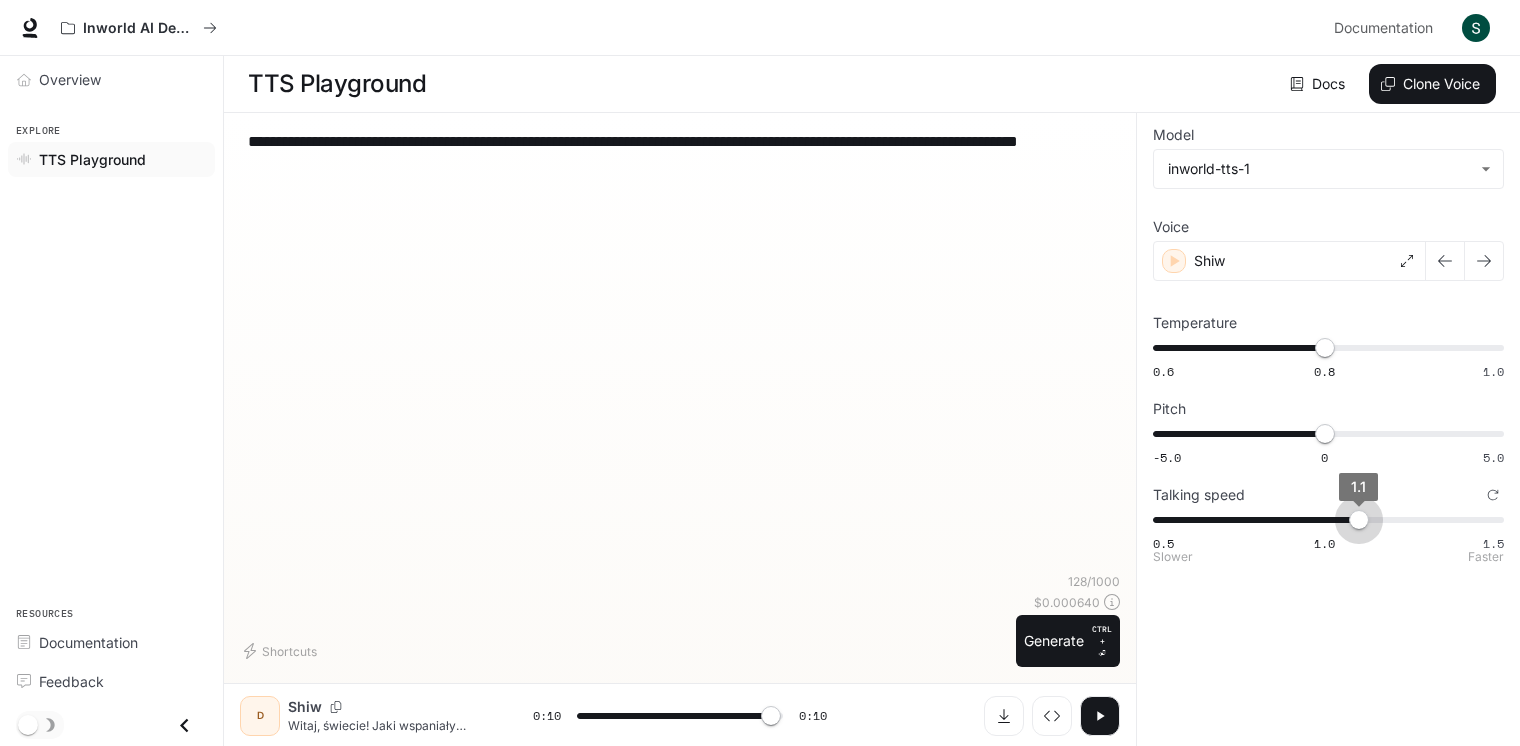 type on "**" 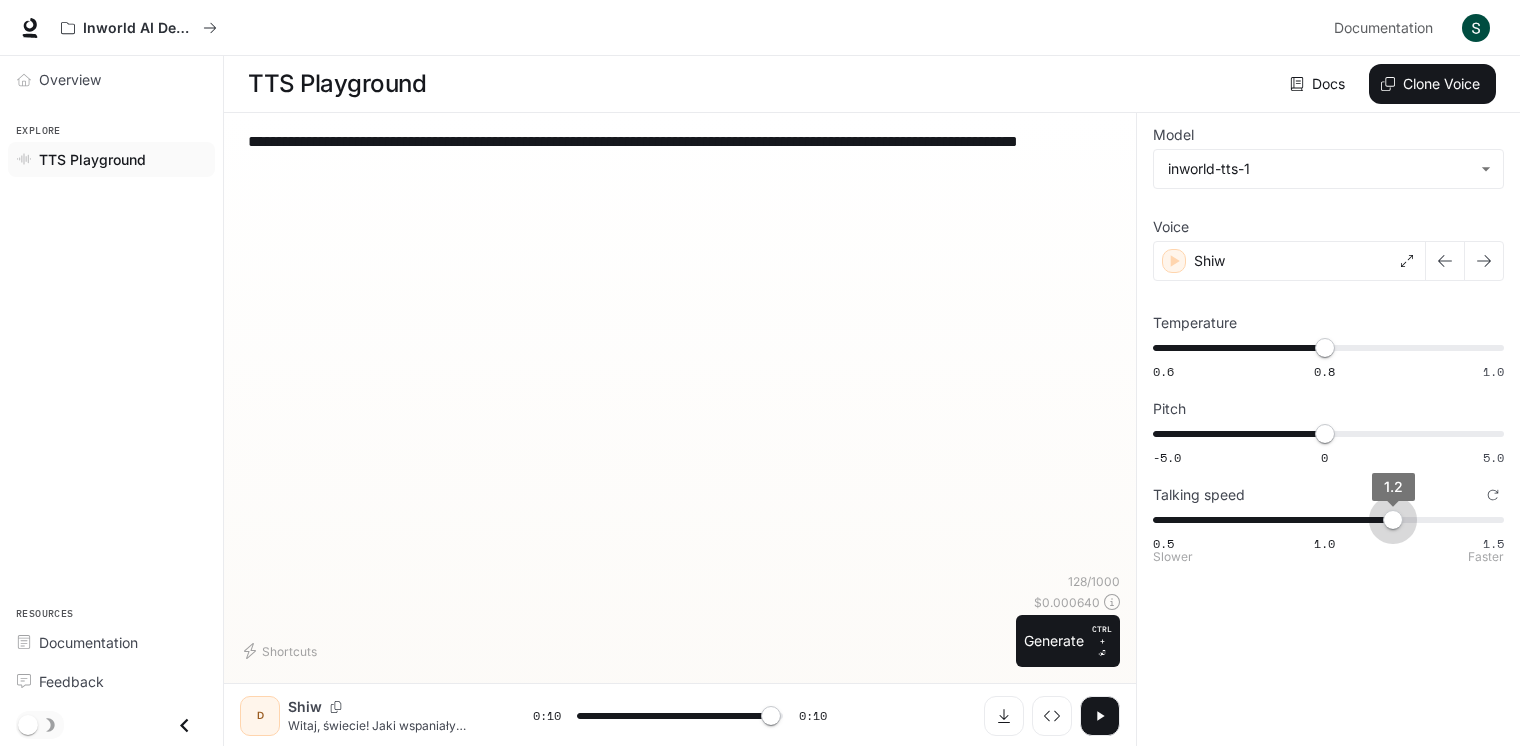 type on "**" 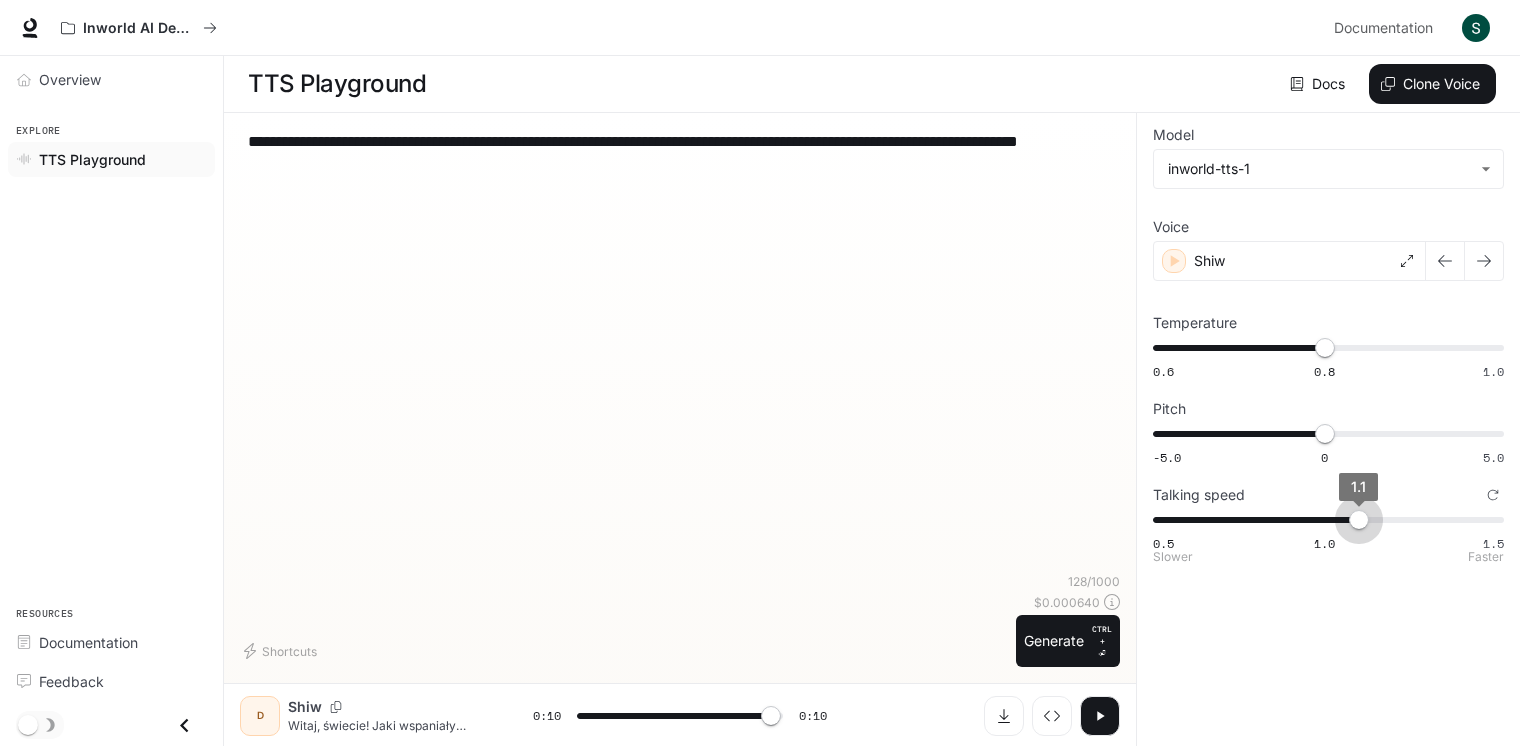 drag, startPoint x: 1324, startPoint y: 518, endPoint x: 1370, endPoint y: 516, distance: 46.043457 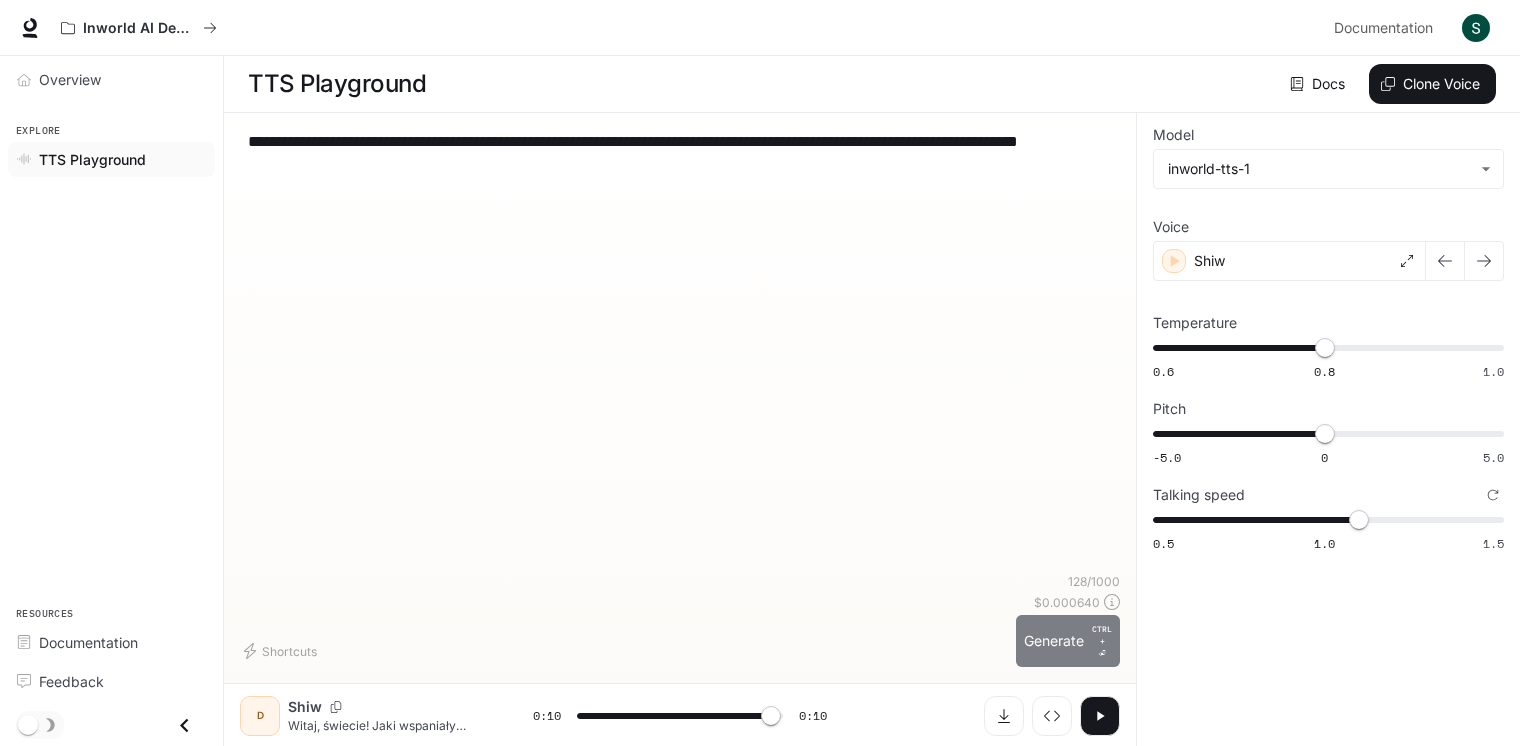 click on "Generate CTRL +  ⏎" at bounding box center (1068, 641) 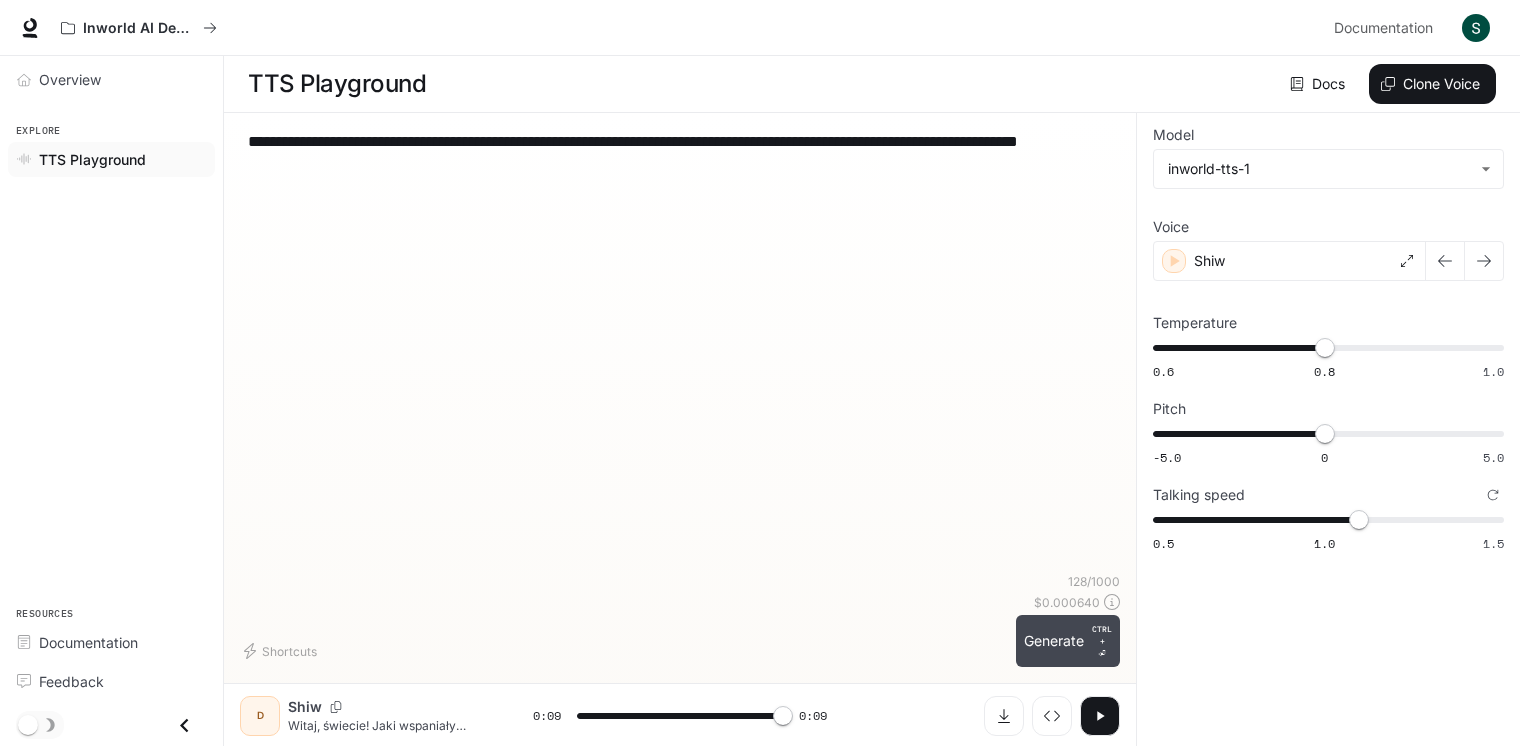 type on "*" 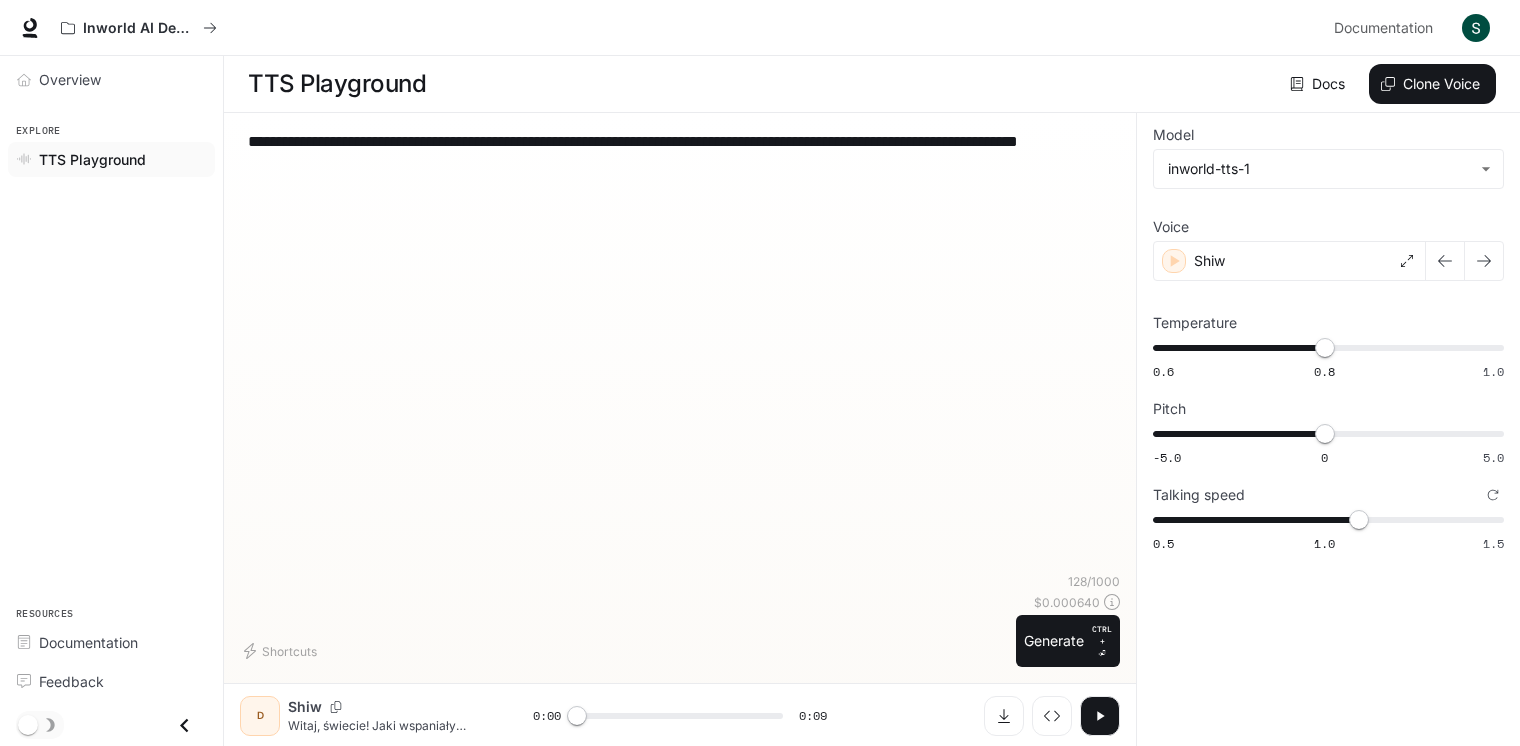 click on "**********" at bounding box center (680, 351) 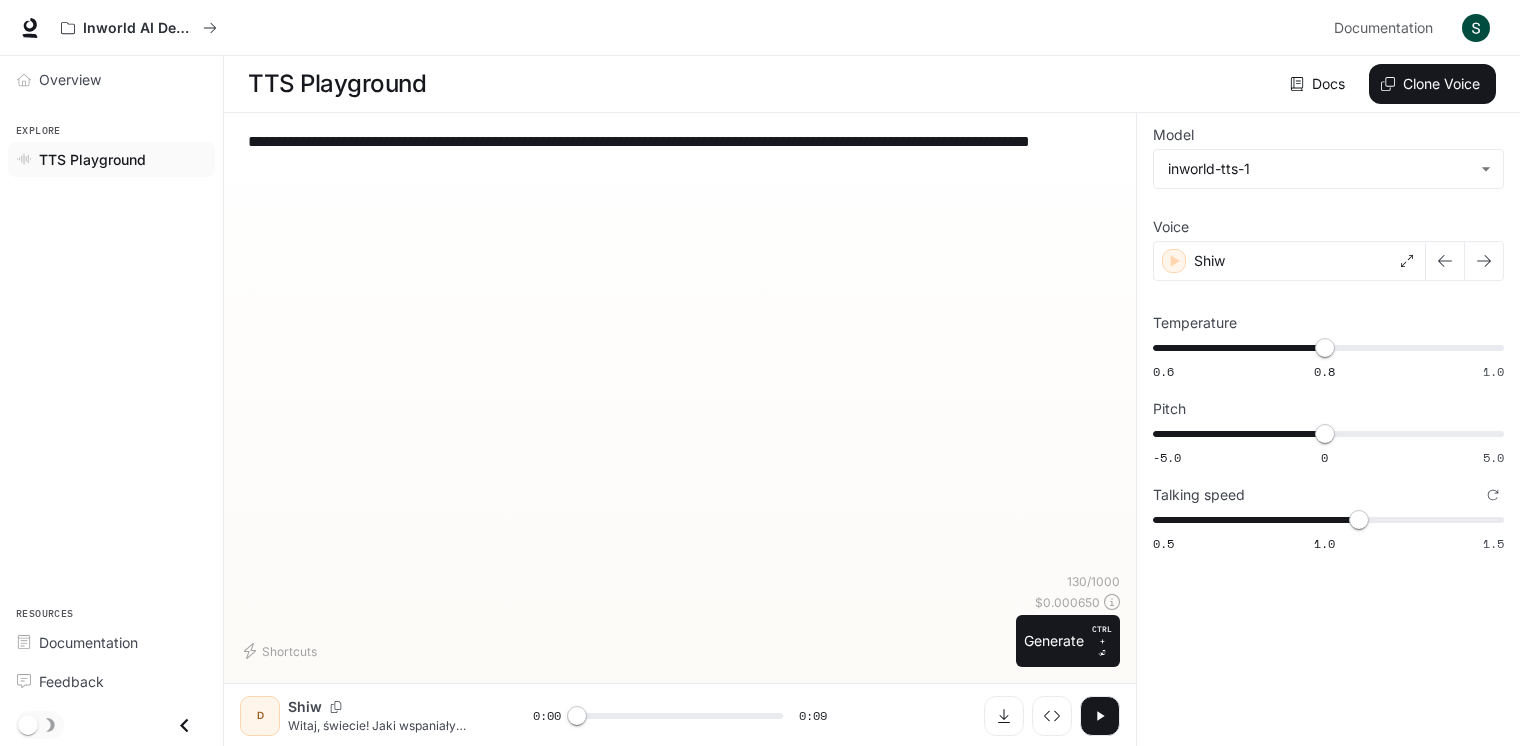 click on "Inworld AI Demos" at bounding box center [689, 28] 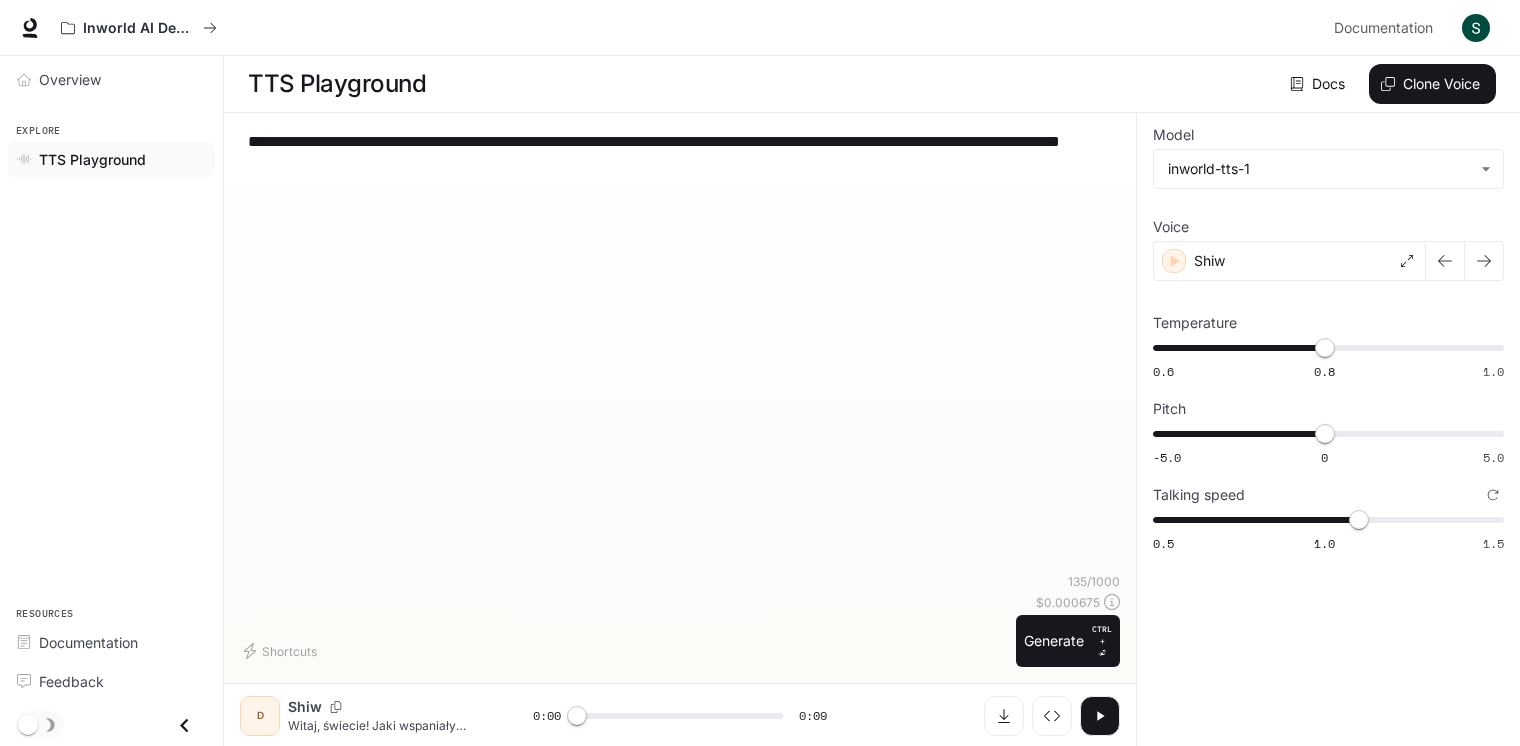 type on "**********" 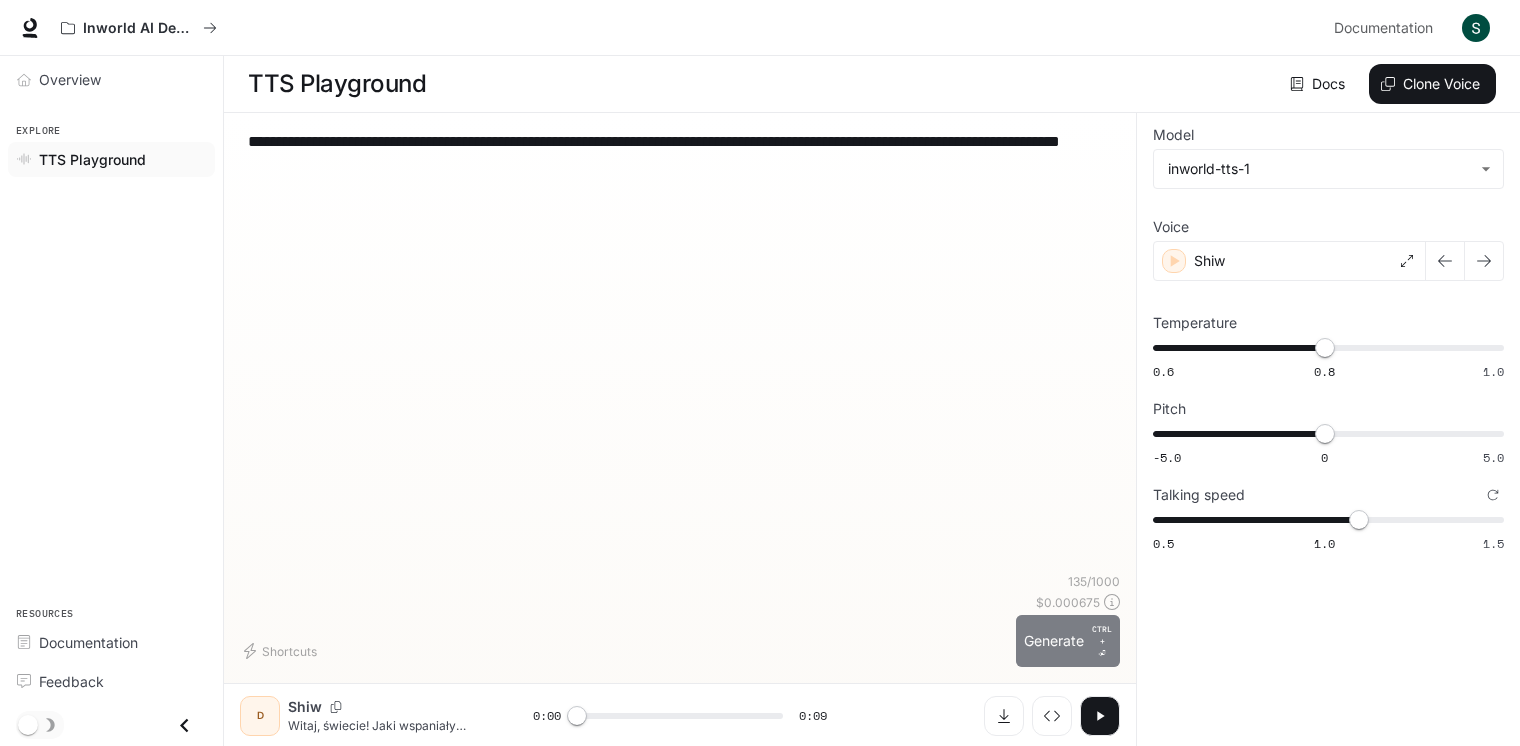 click on "Generate CTRL +  ⏎" at bounding box center [1068, 641] 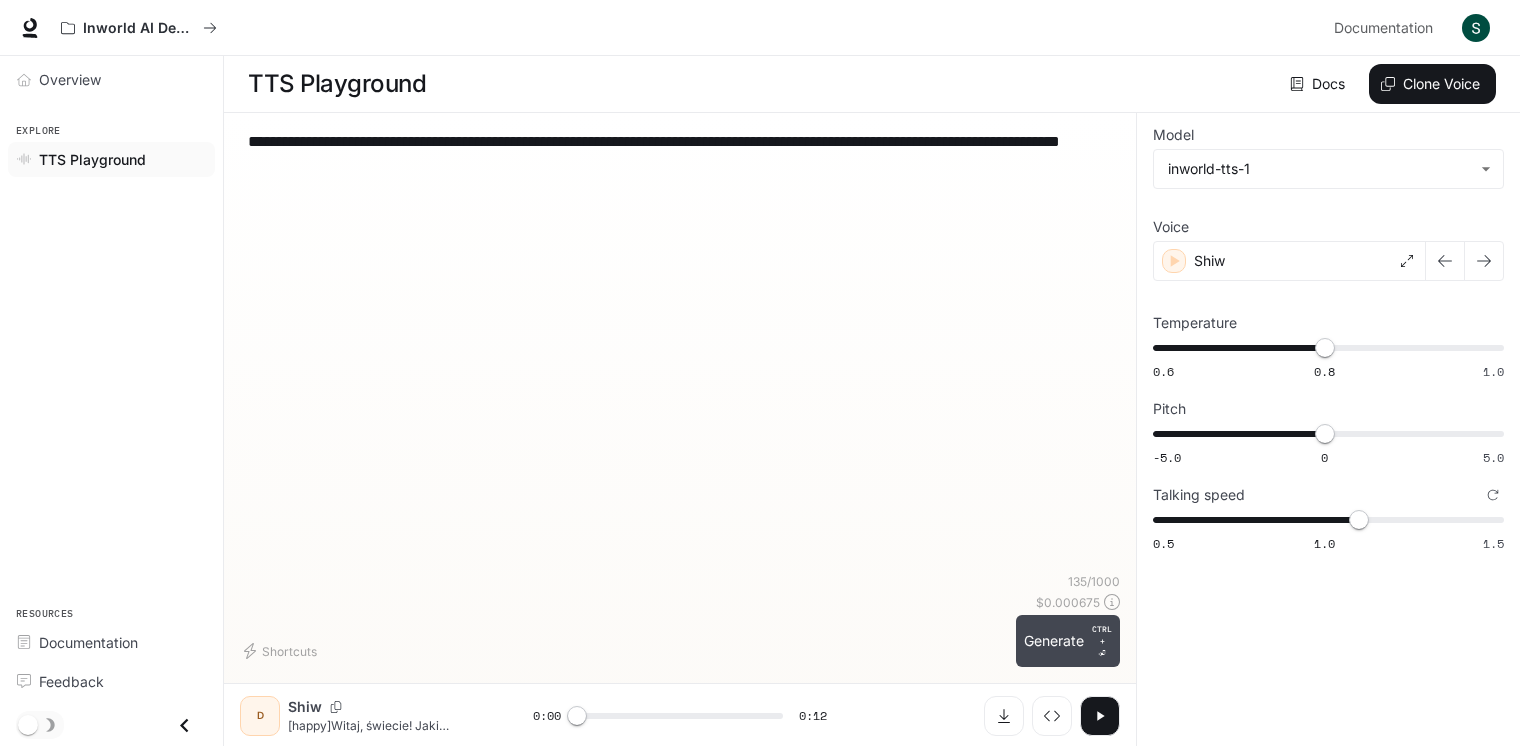 click on "Generate CTRL +  ⏎" at bounding box center (1068, 641) 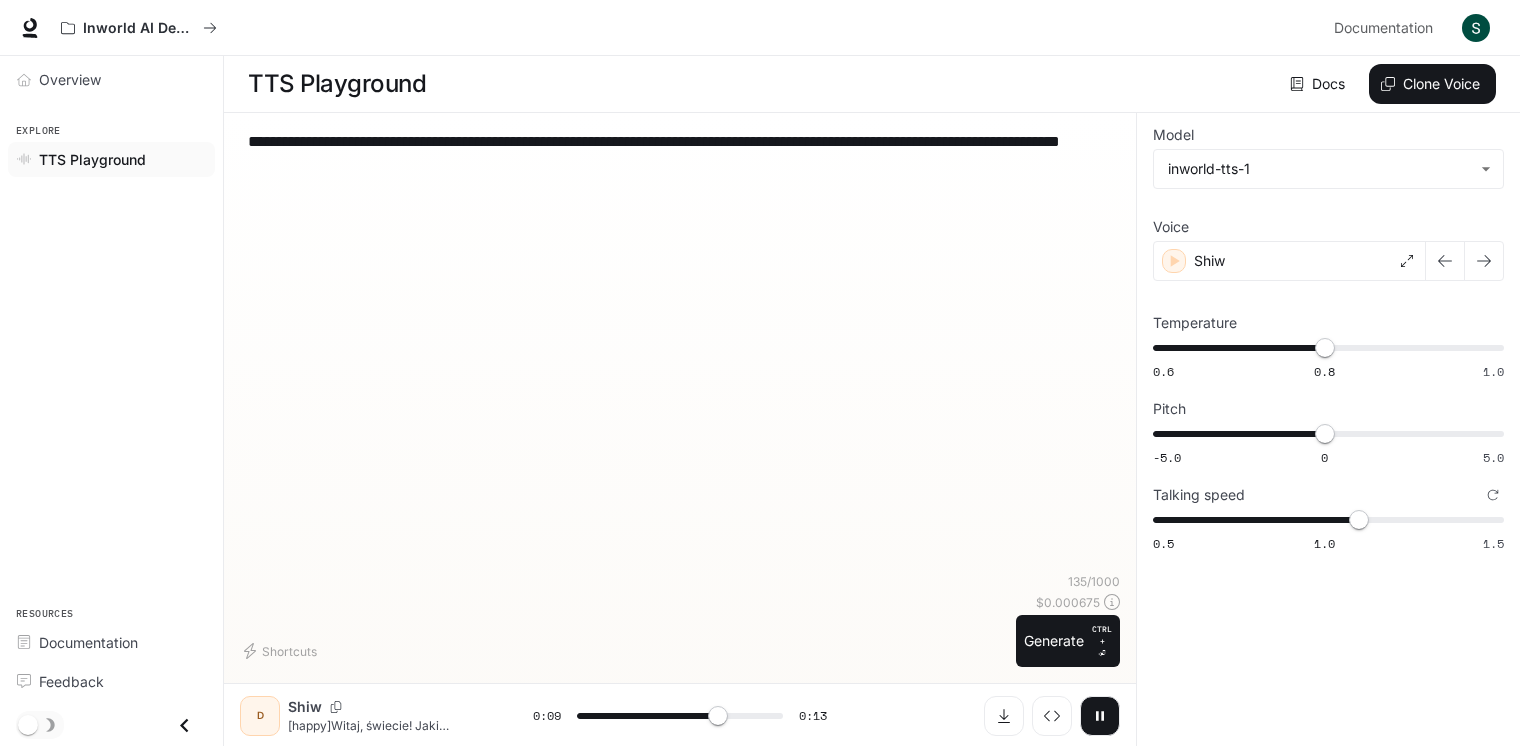 click 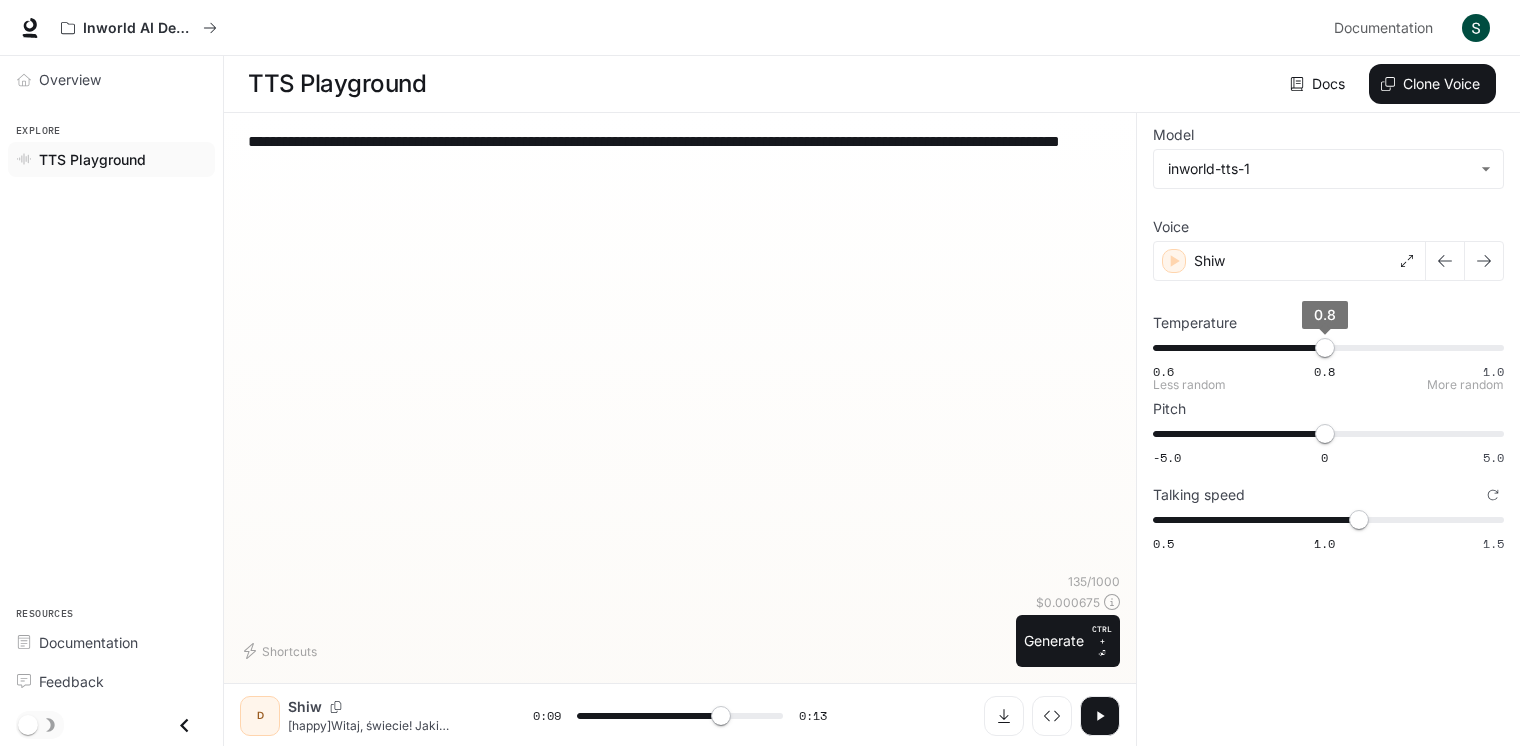 type on "***" 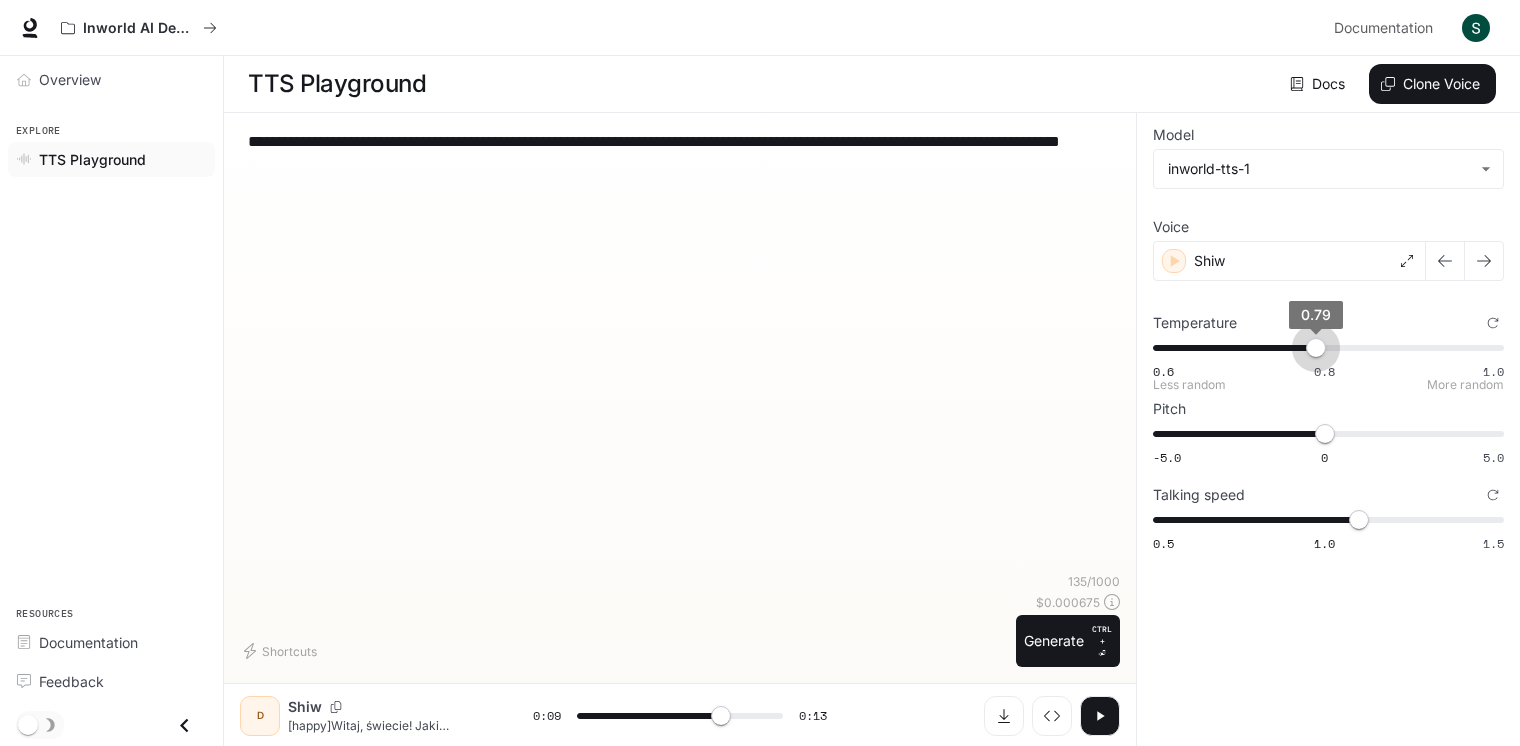 type on "***" 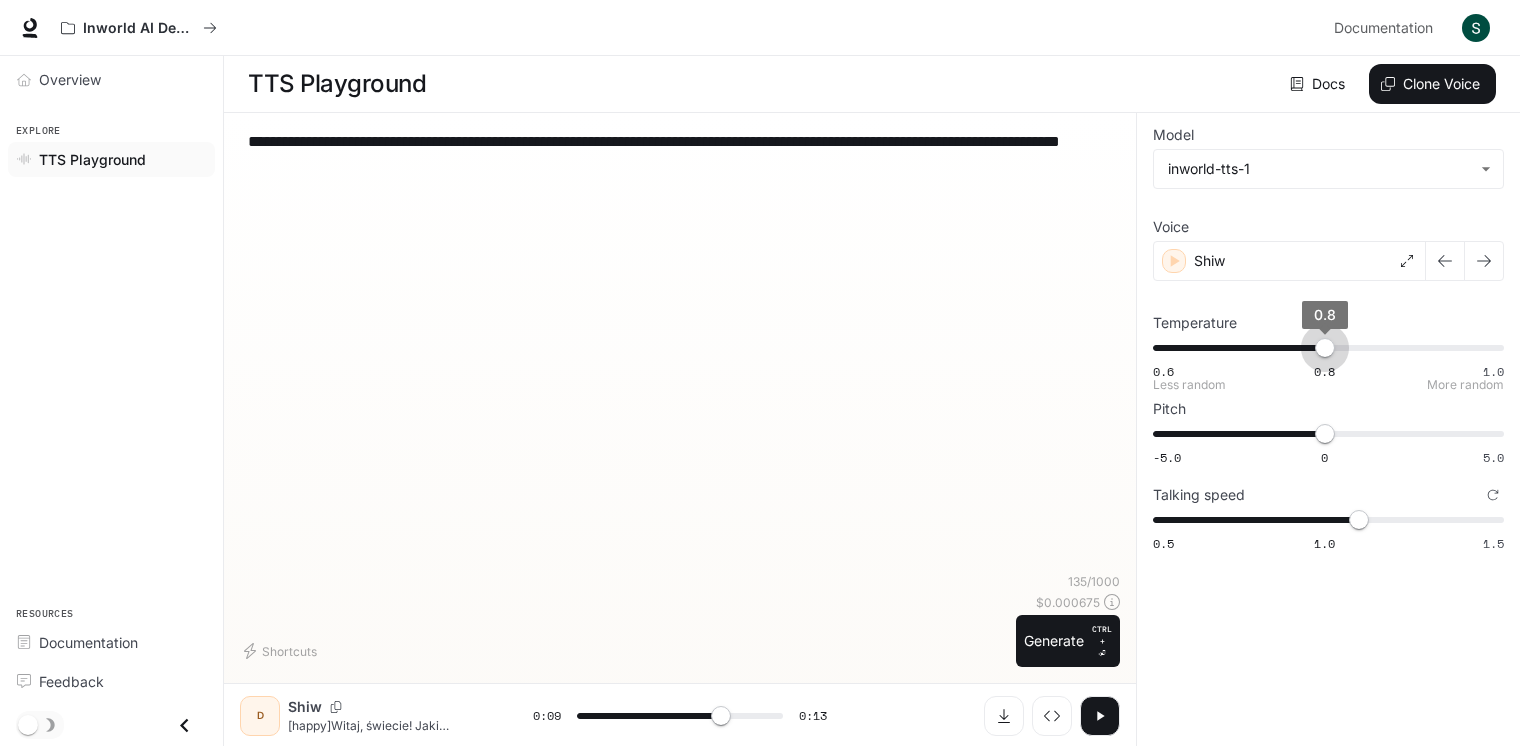 type on "***" 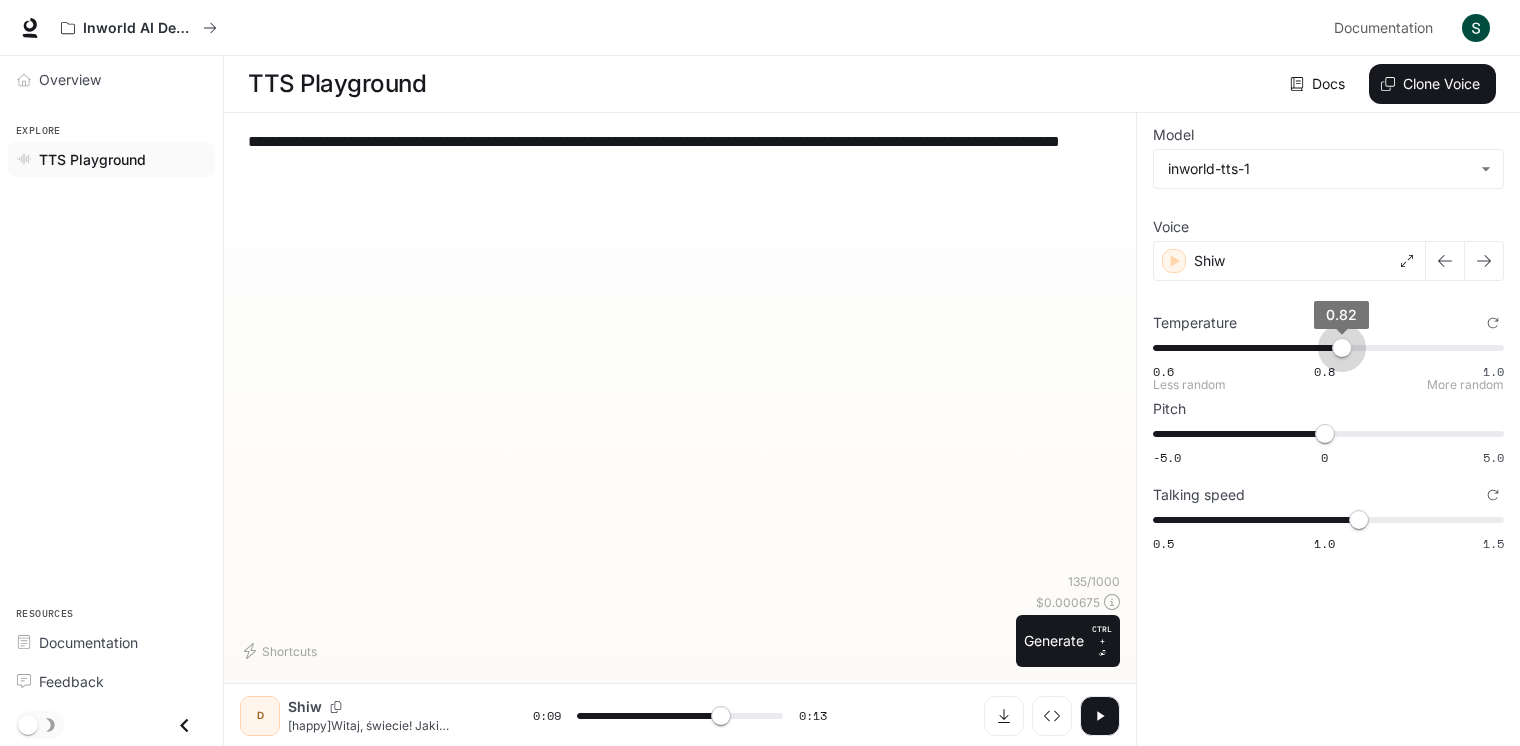 type on "***" 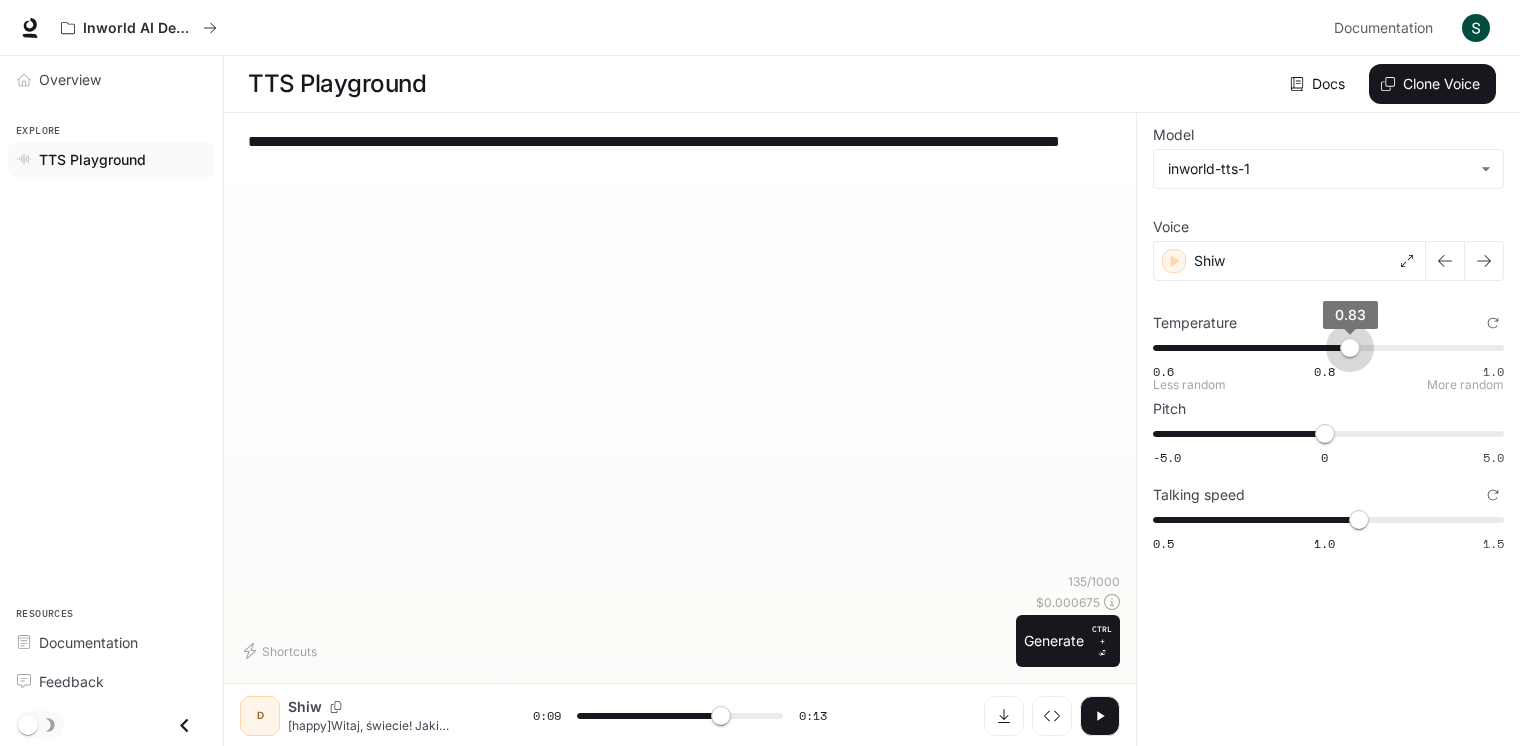 type on "***" 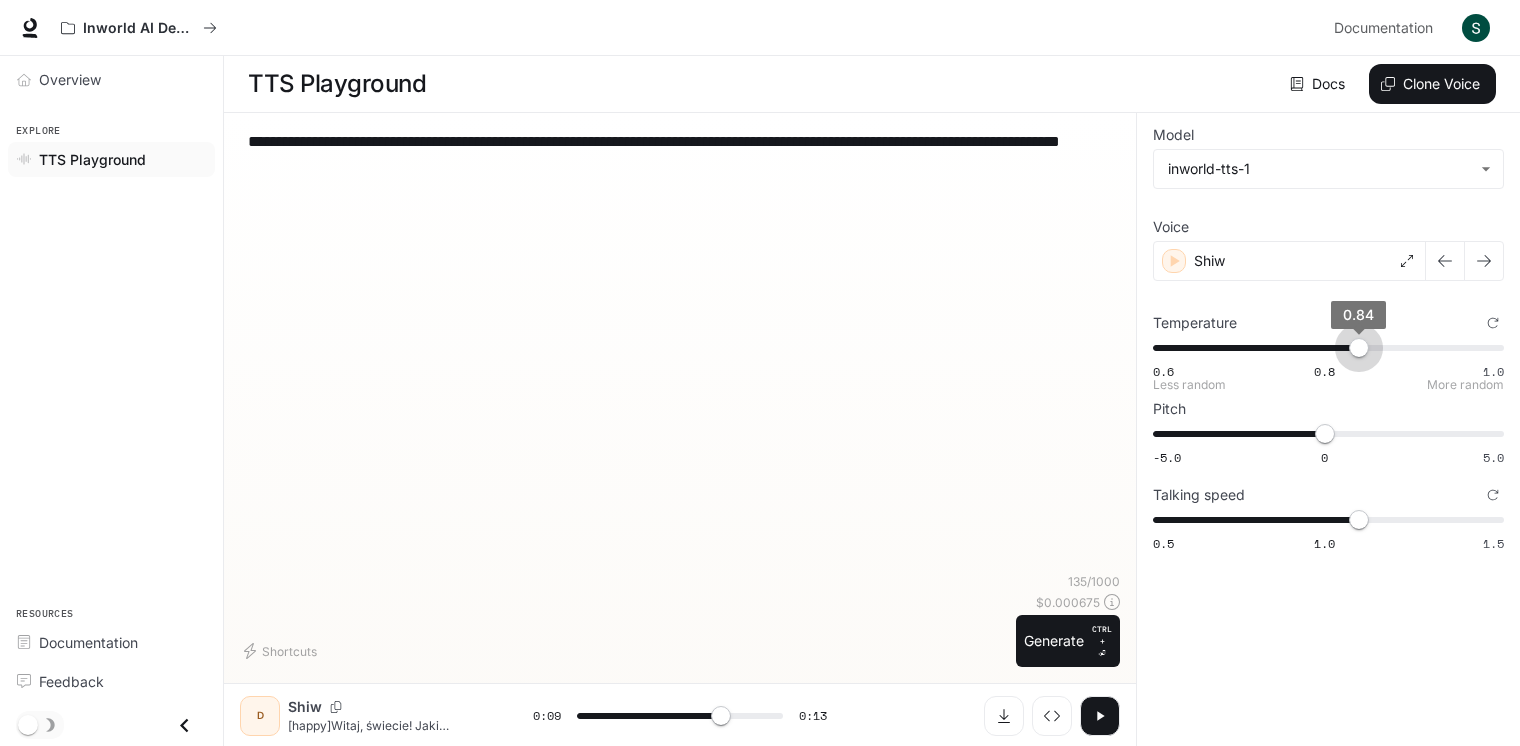 drag, startPoint x: 1319, startPoint y: 353, endPoint x: 1360, endPoint y: 352, distance: 41.01219 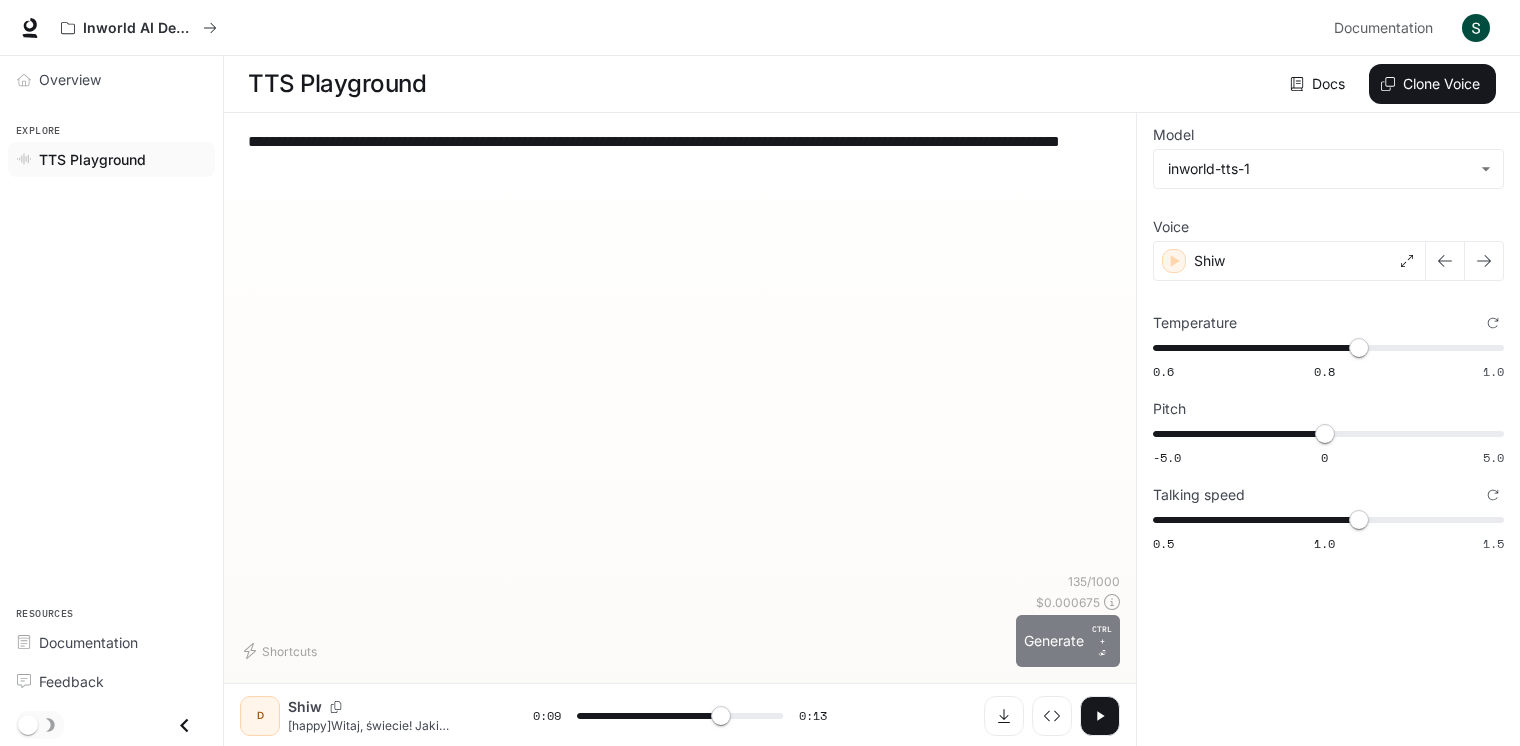 click on "Generate CTRL +  ⏎" at bounding box center (1068, 641) 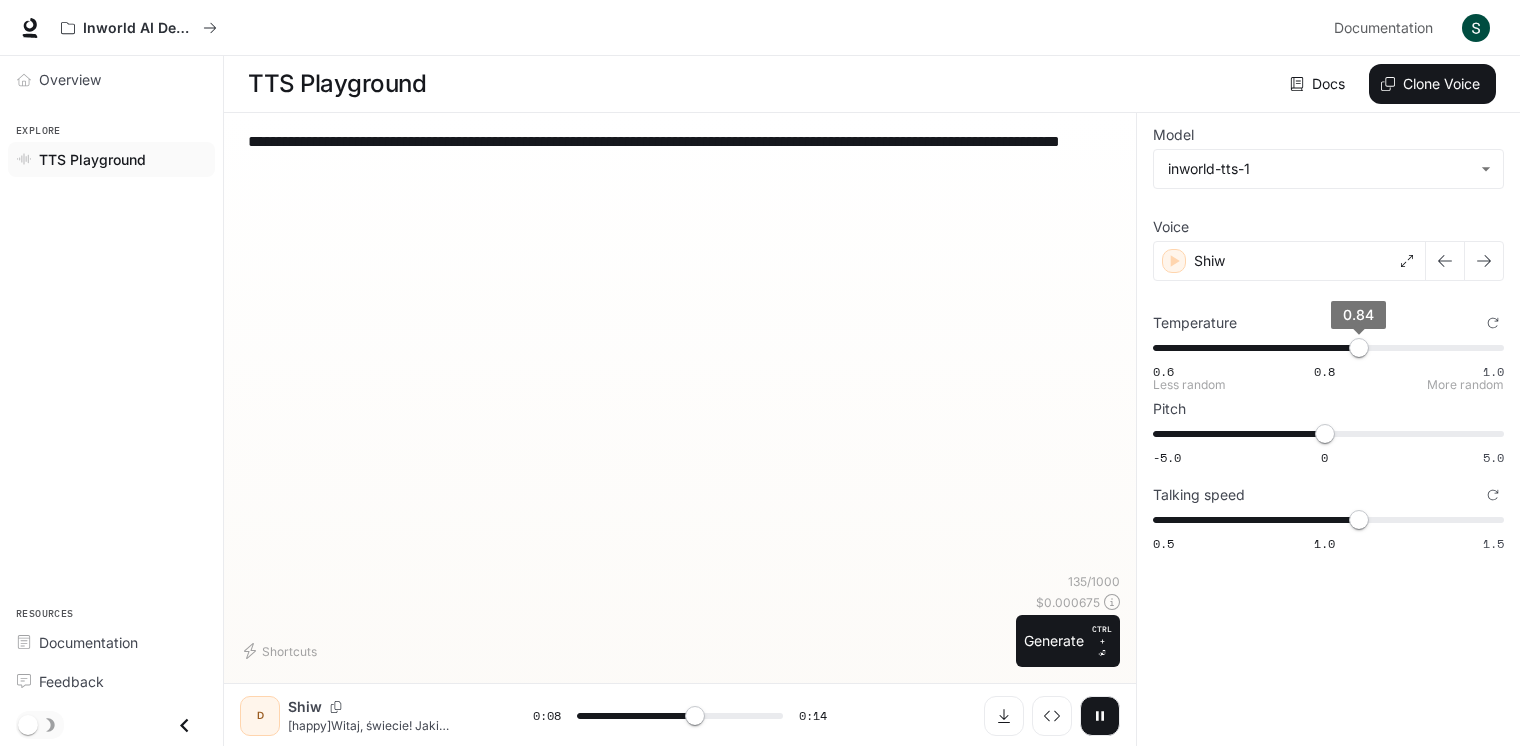 type on "***" 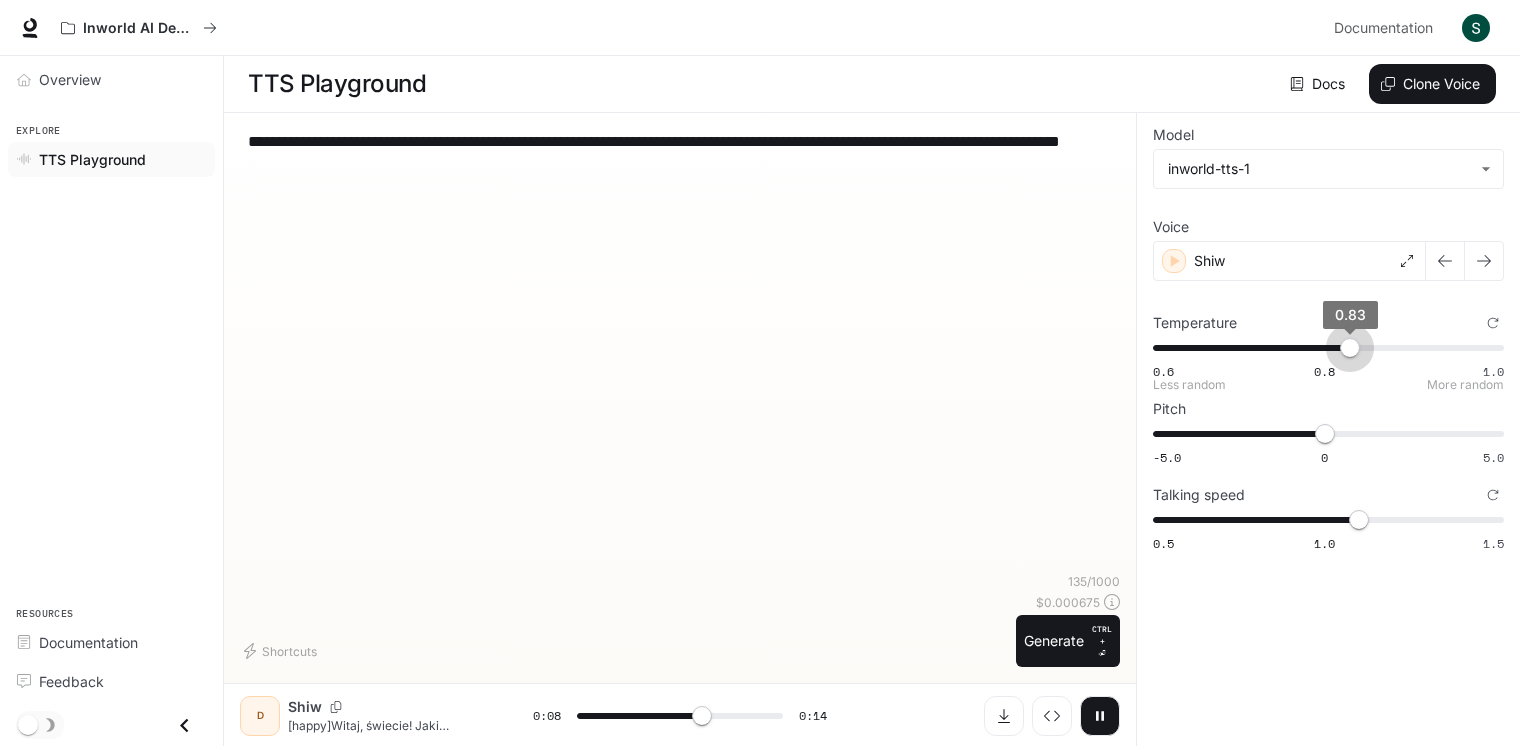 type on "*" 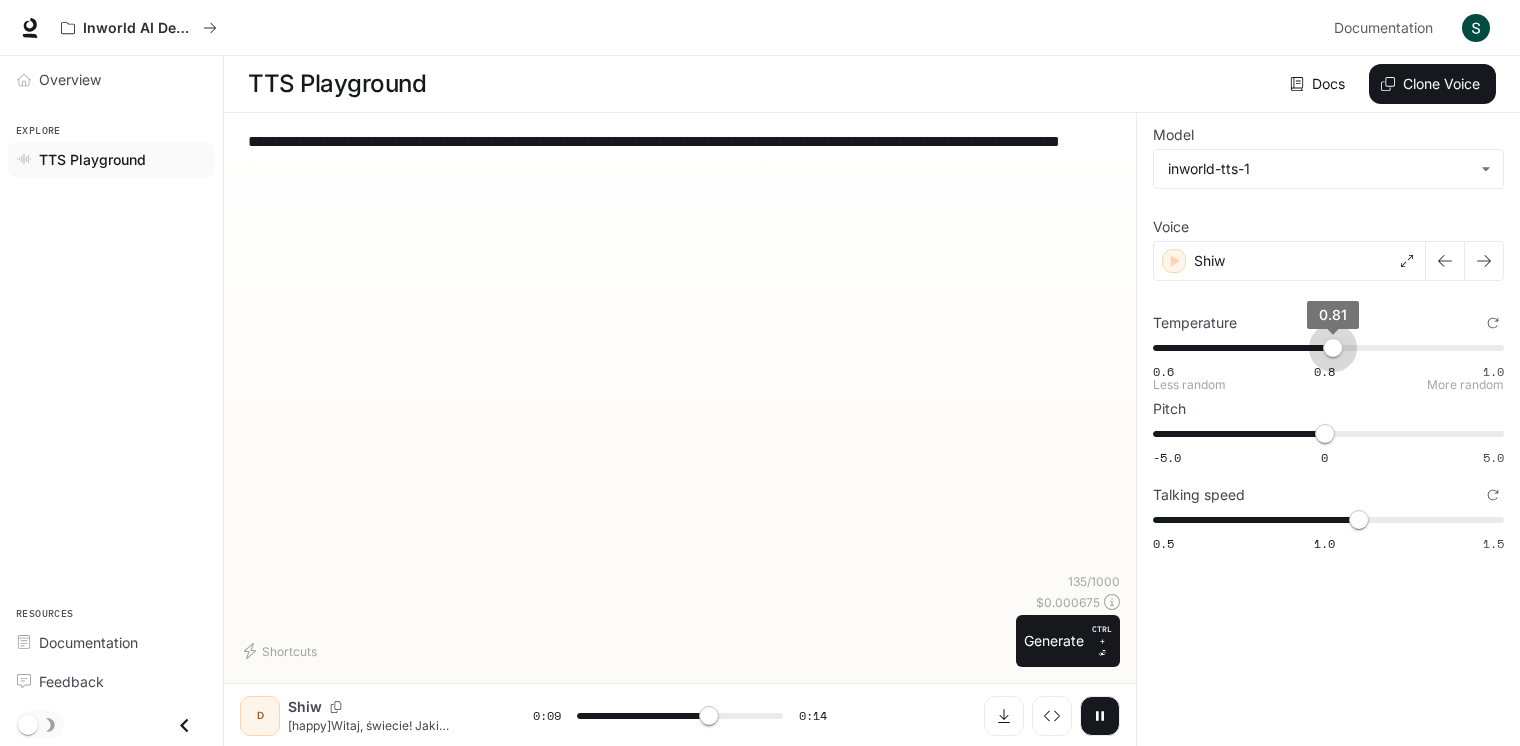 type on "***" 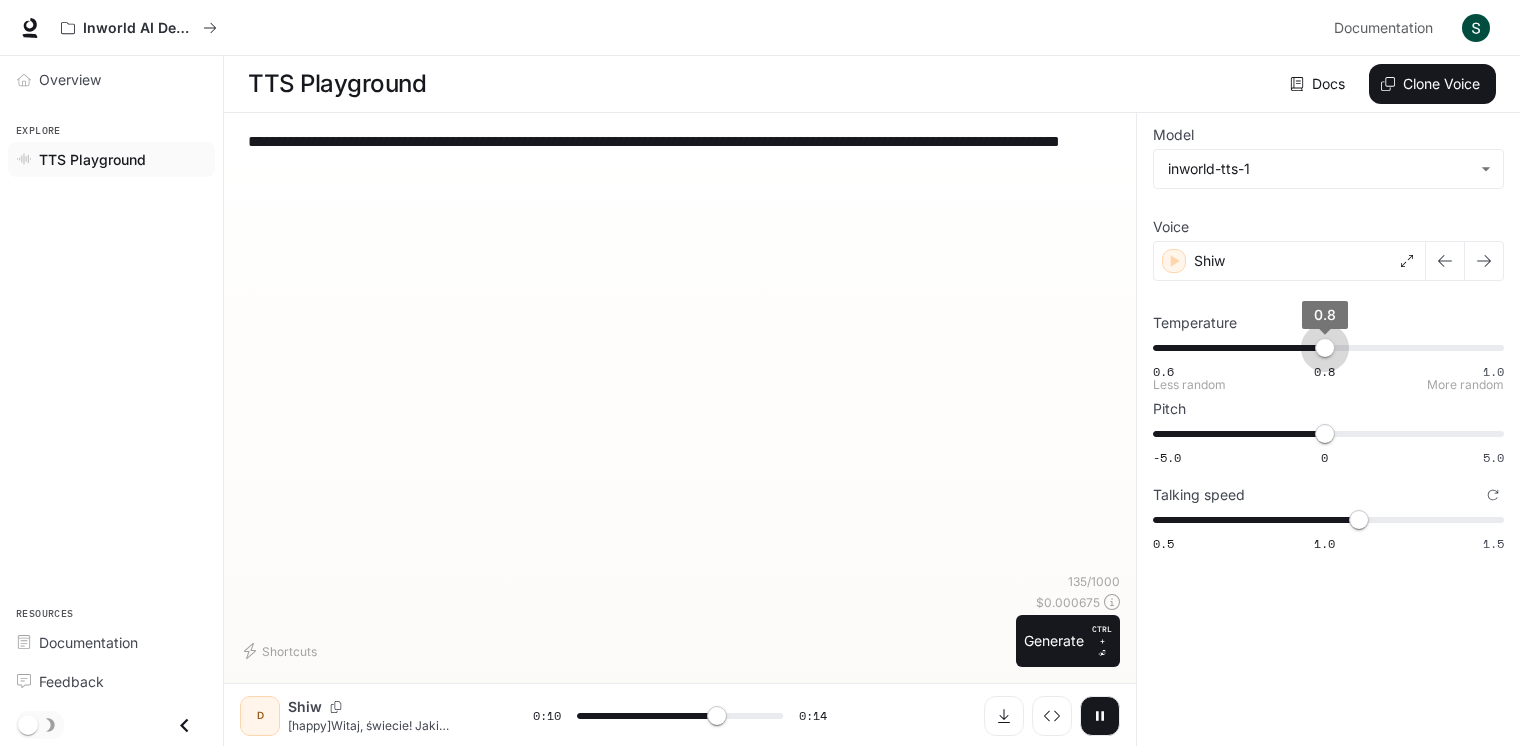 type on "**" 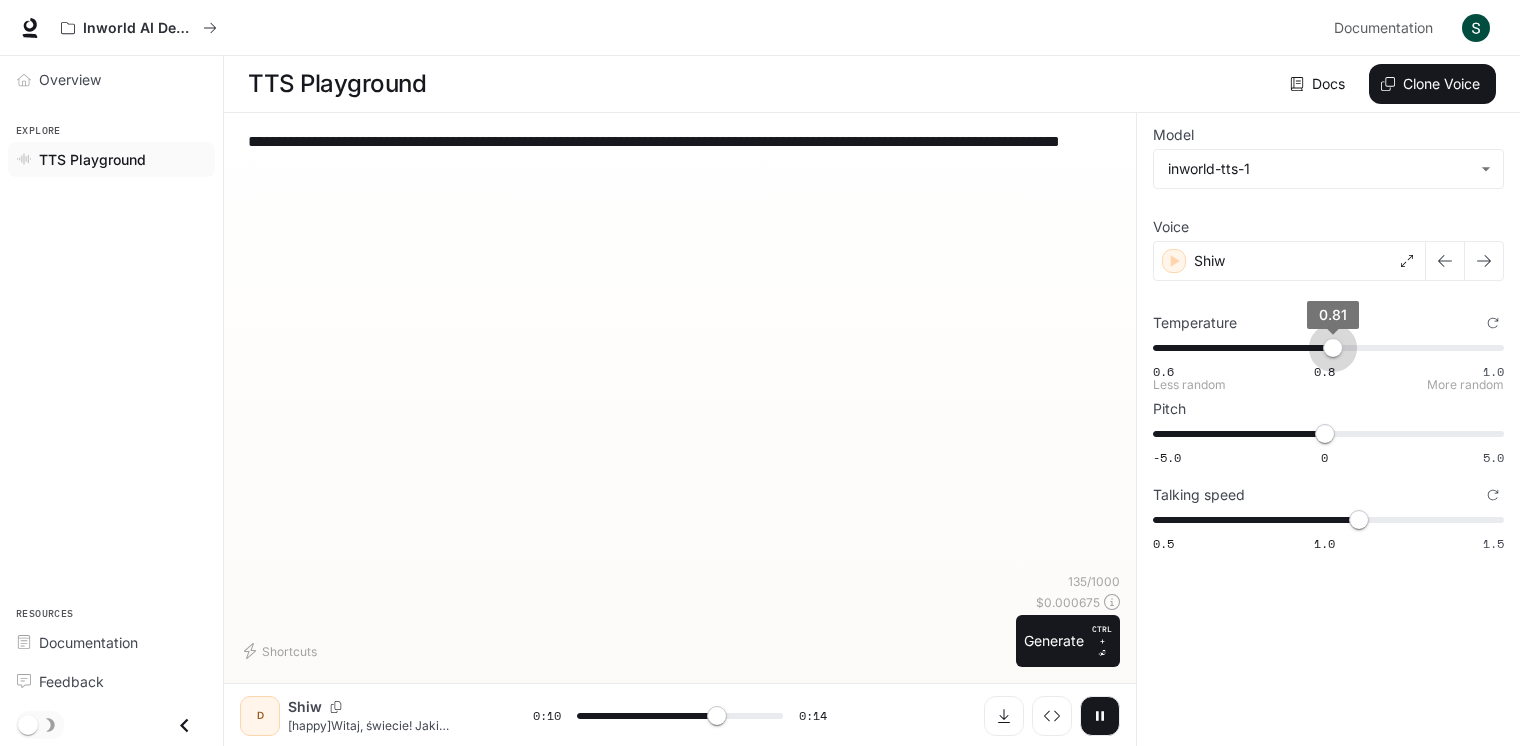 type on "****" 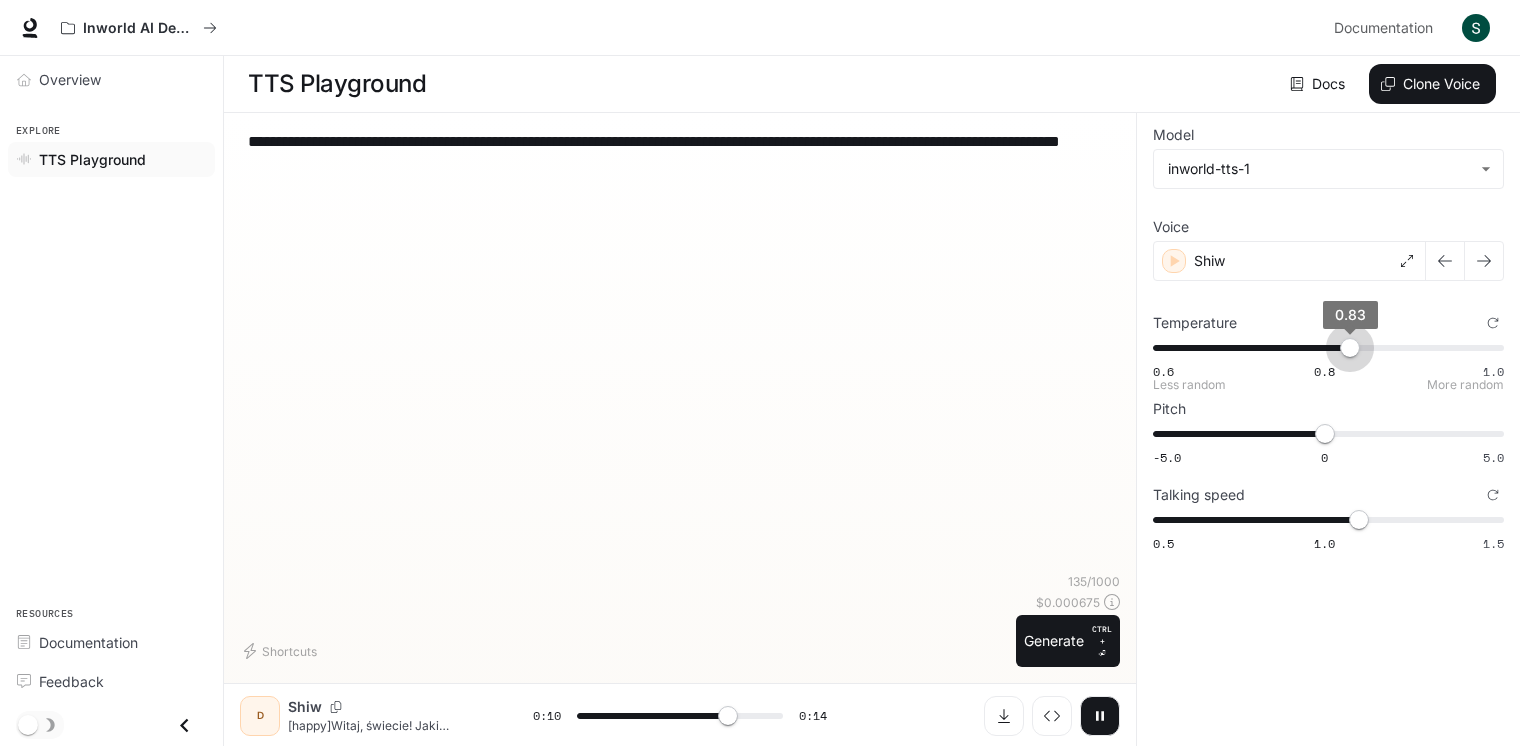 click on "0.83" at bounding box center (1350, 348) 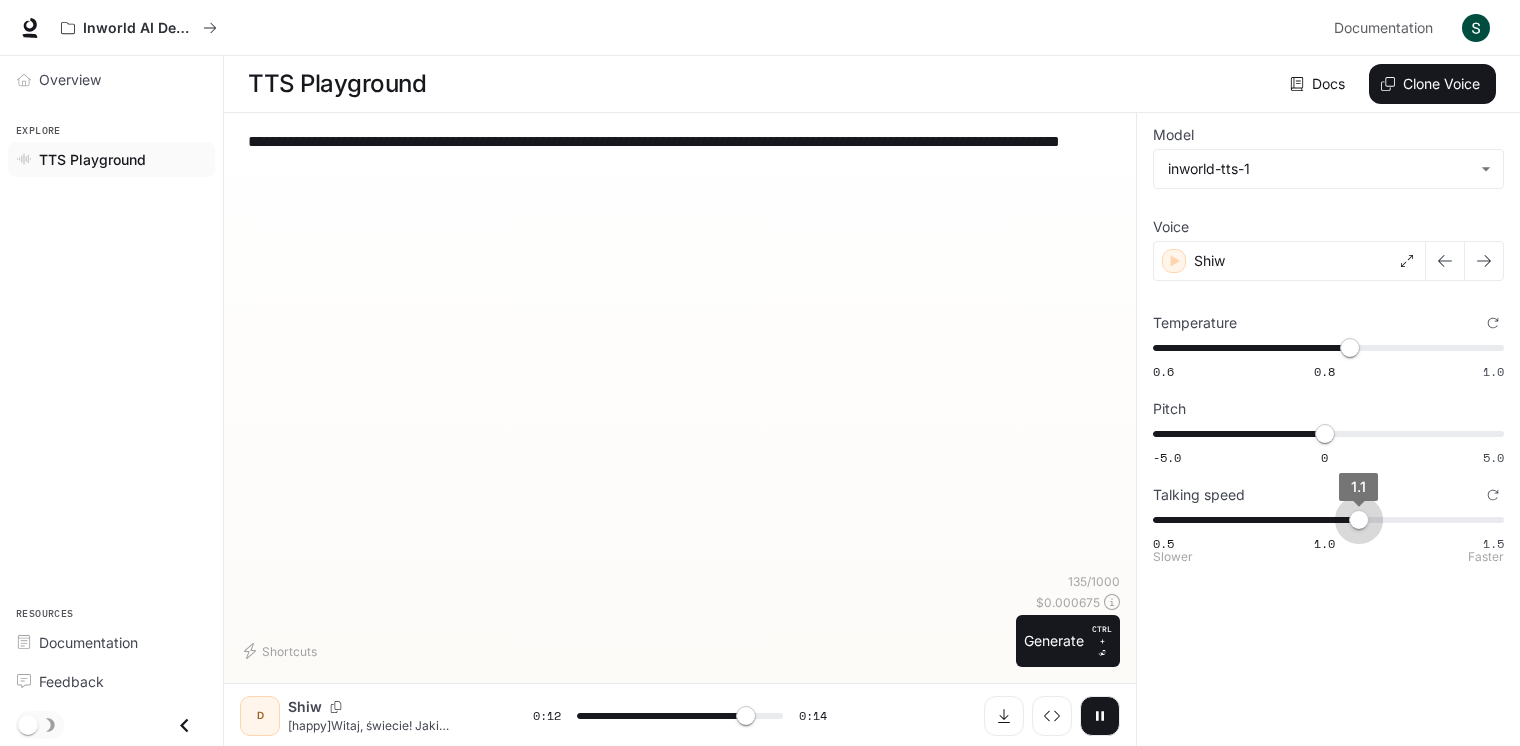 type on "****" 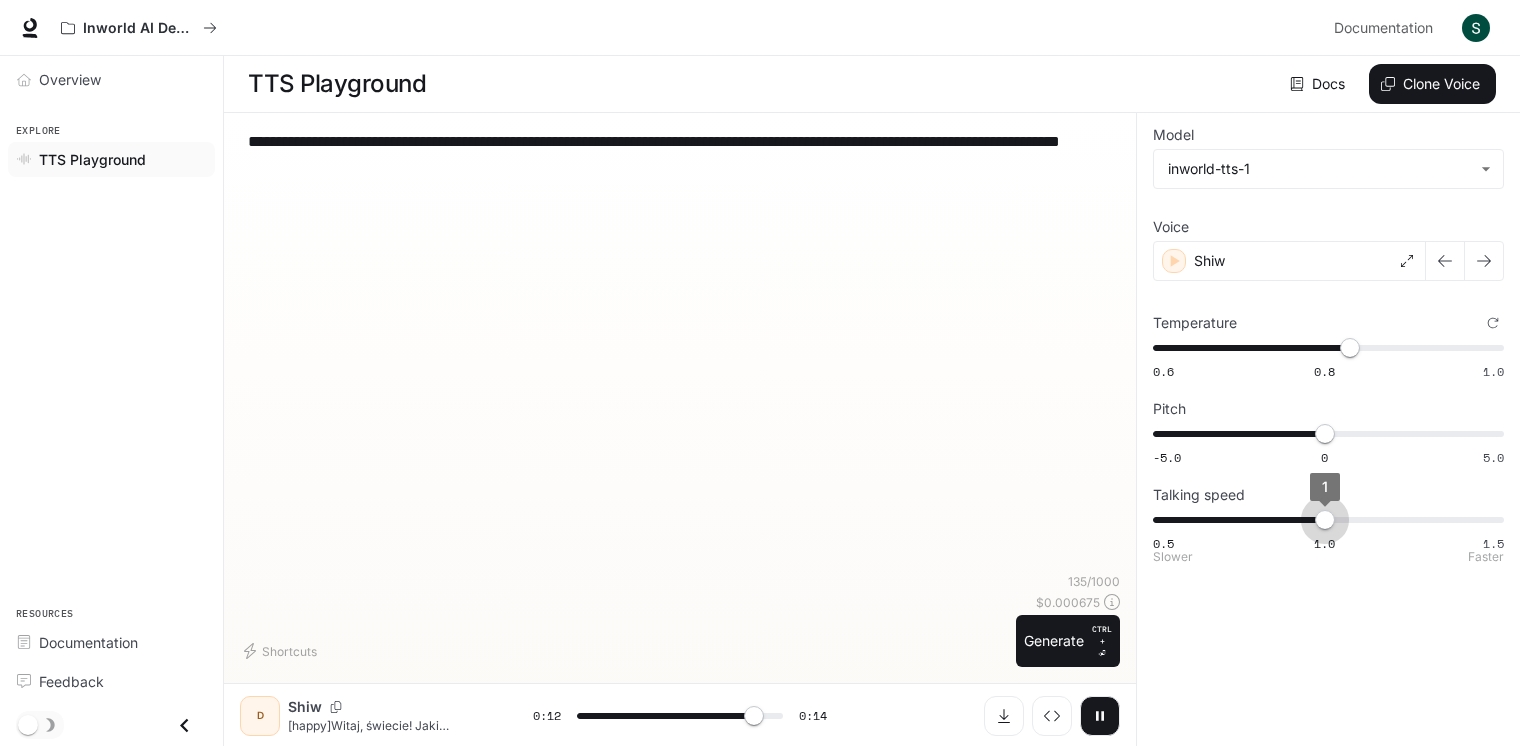 drag, startPoint x: 1356, startPoint y: 530, endPoint x: 1327, endPoint y: 530, distance: 29 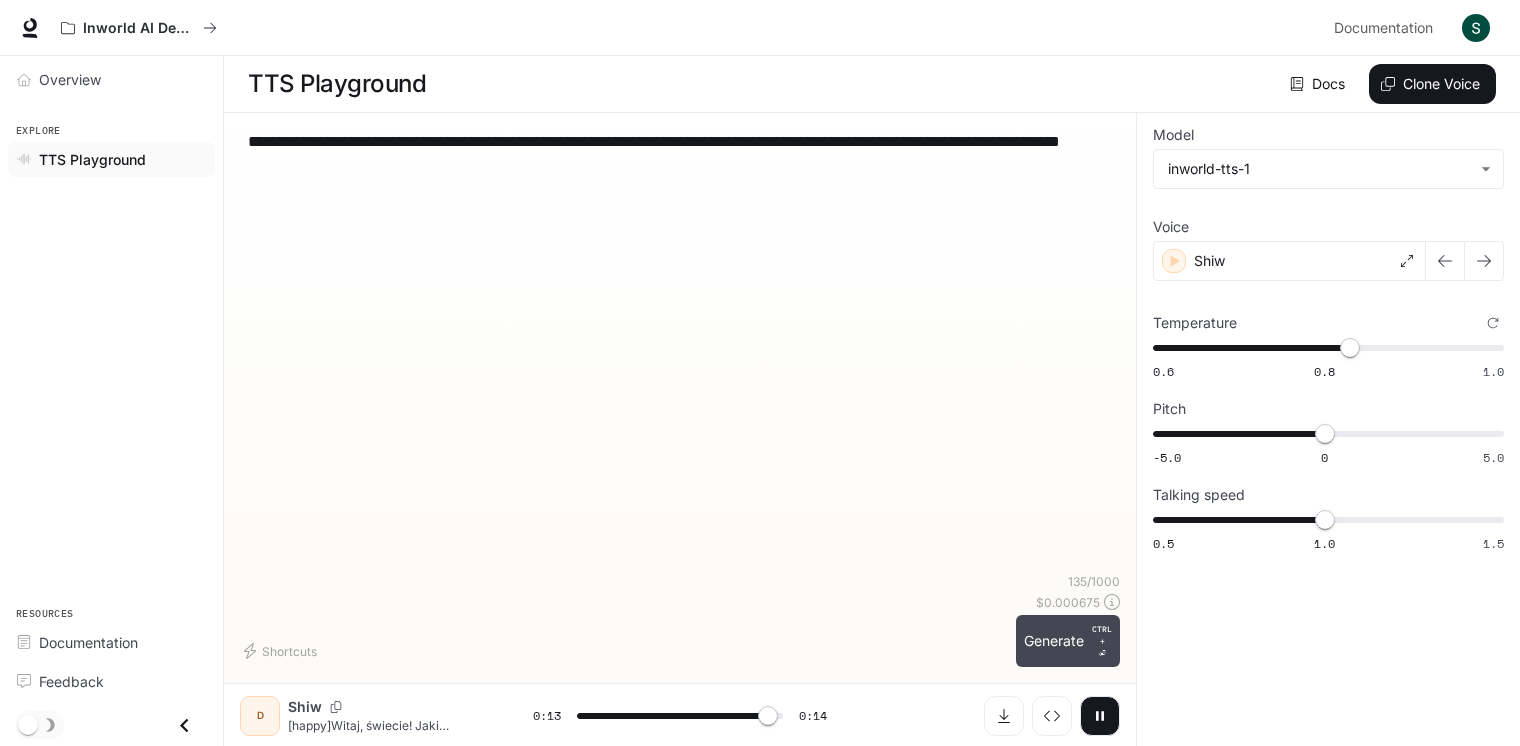 click on "Generate CTRL +  ⏎" at bounding box center [1068, 641] 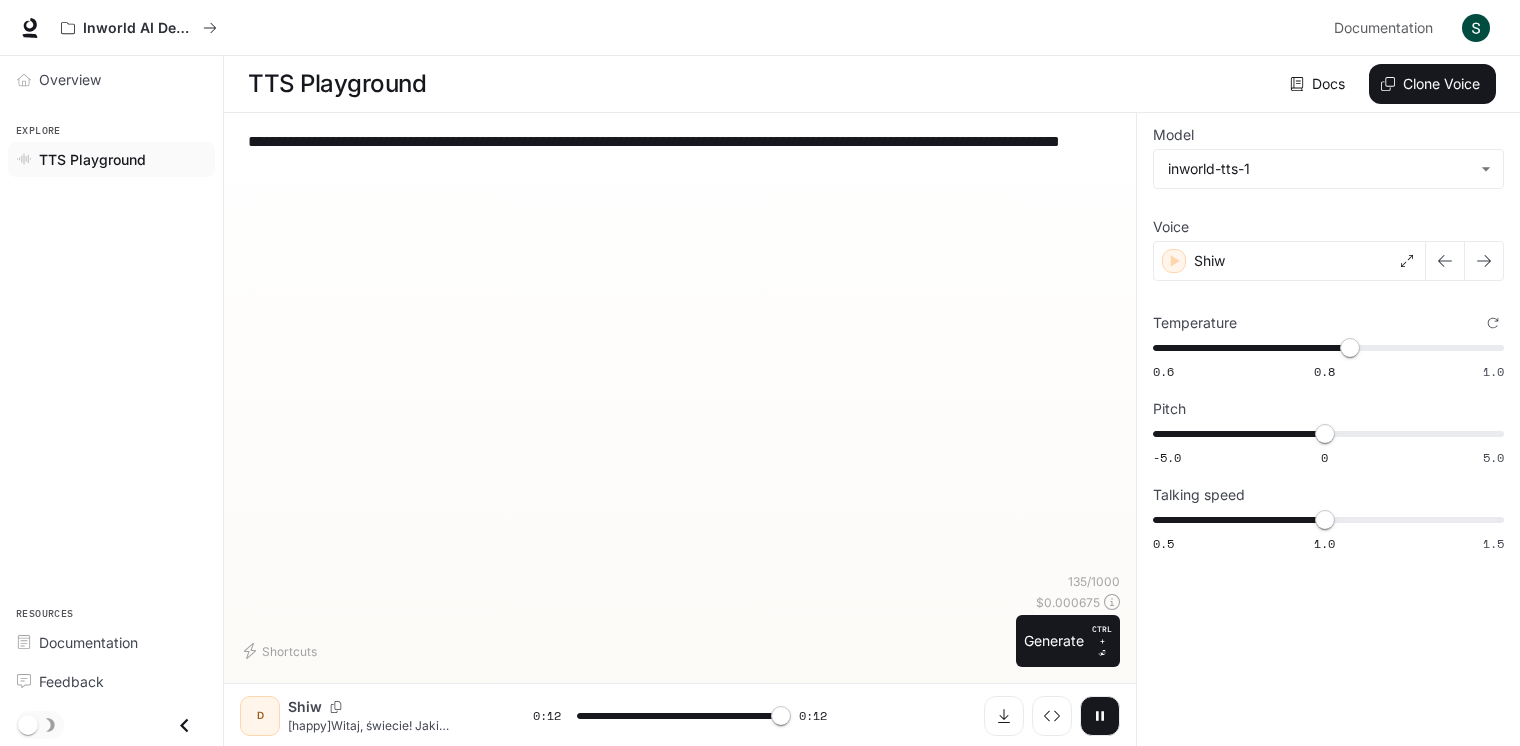 type on "*" 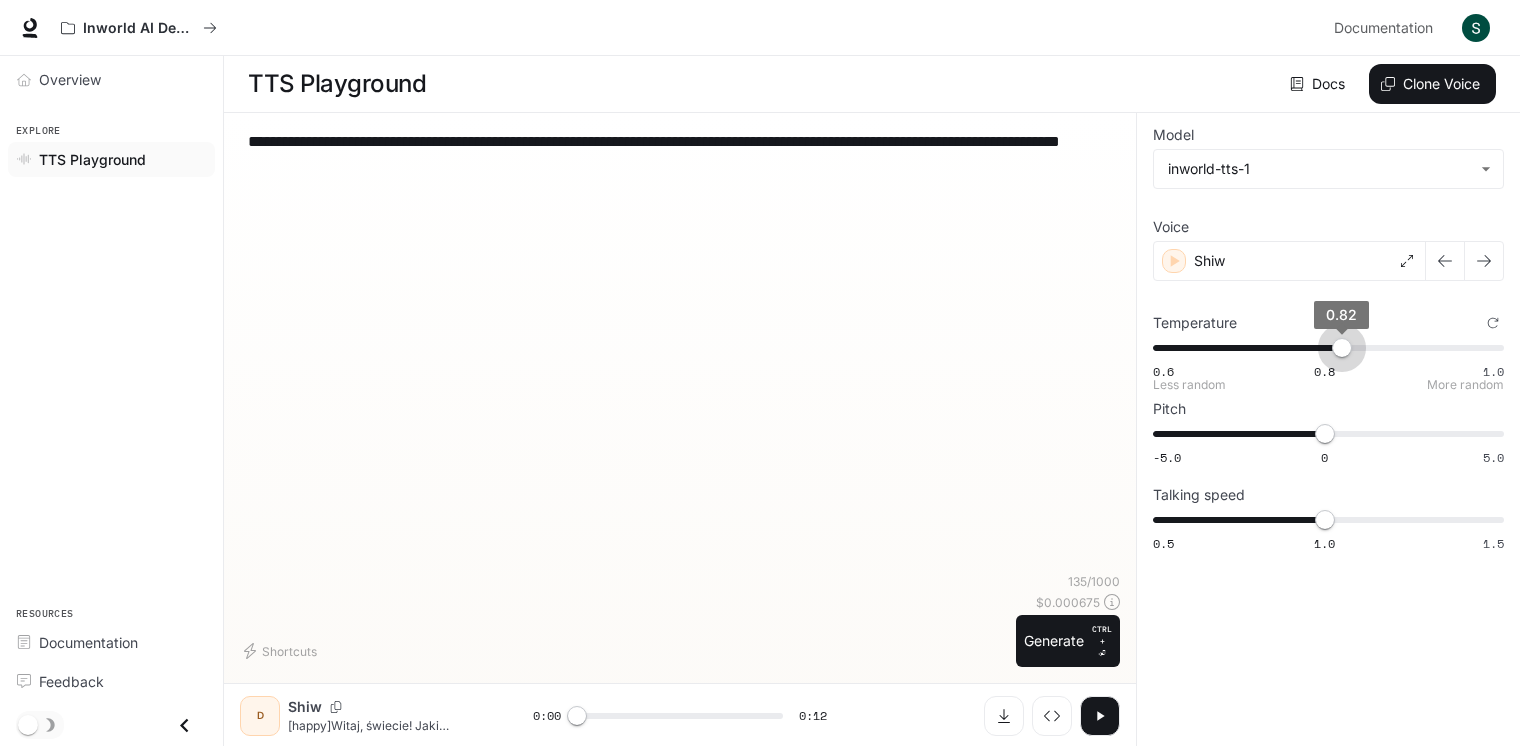 type on "***" 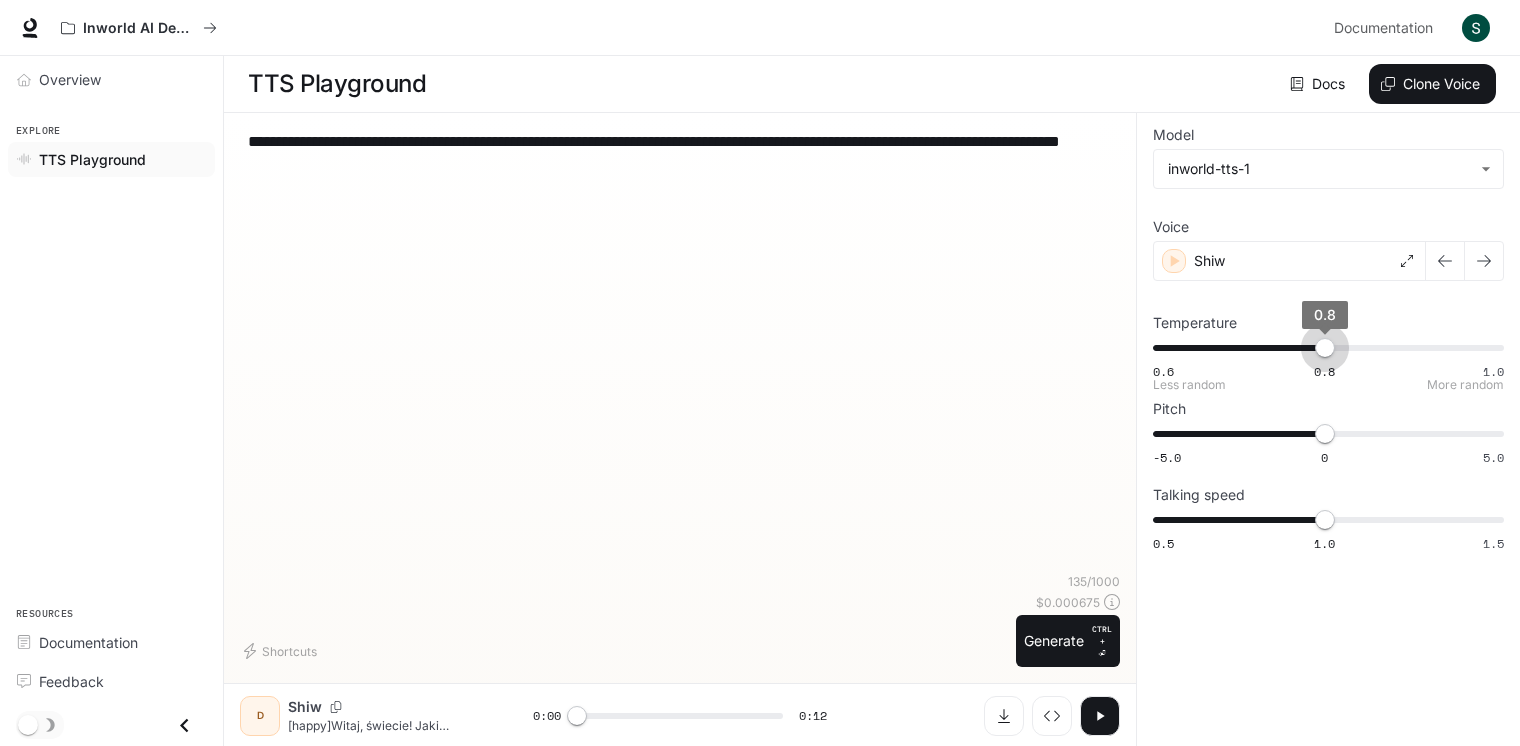 drag, startPoint x: 1342, startPoint y: 342, endPoint x: 1323, endPoint y: 345, distance: 19.235384 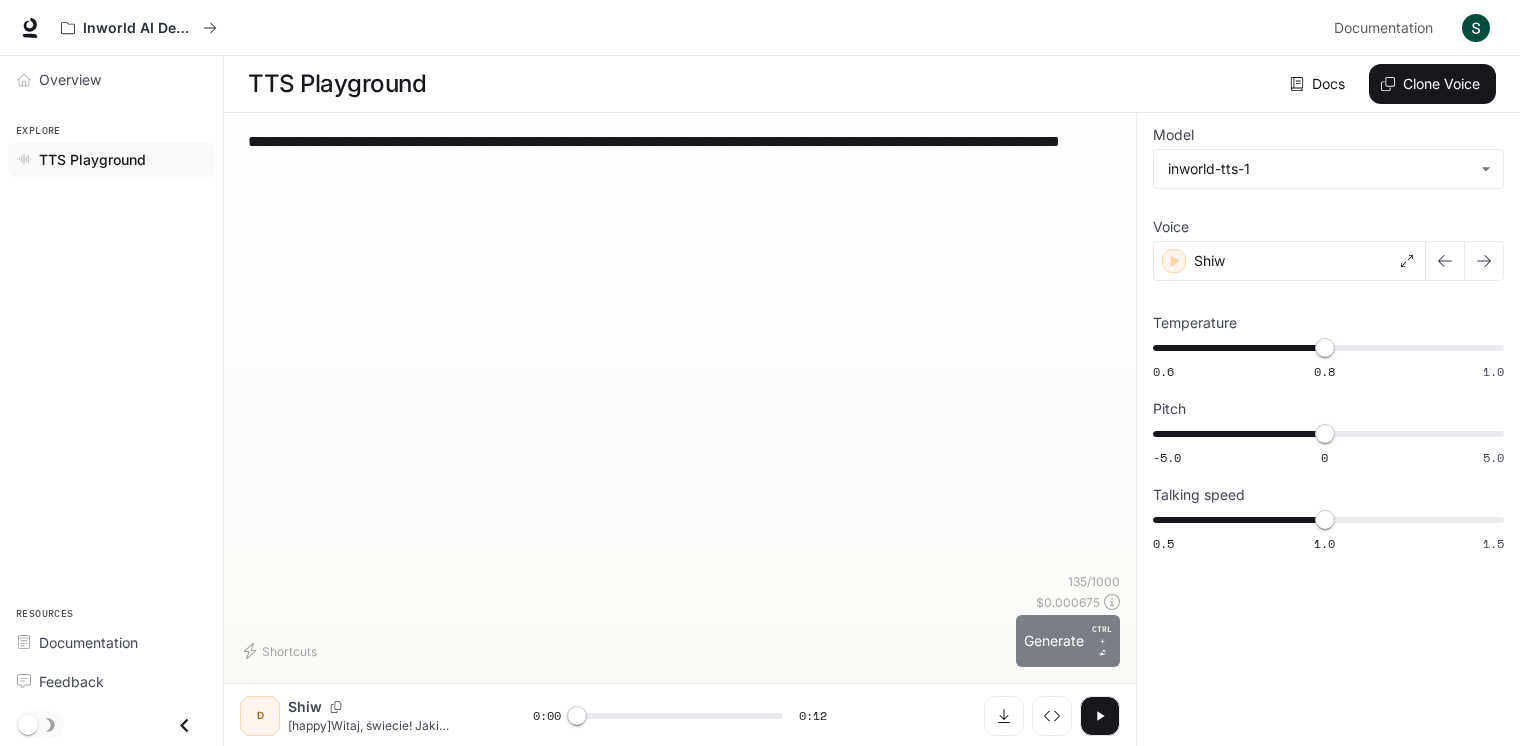 click on "Generate CTRL +  ⏎" at bounding box center [1068, 641] 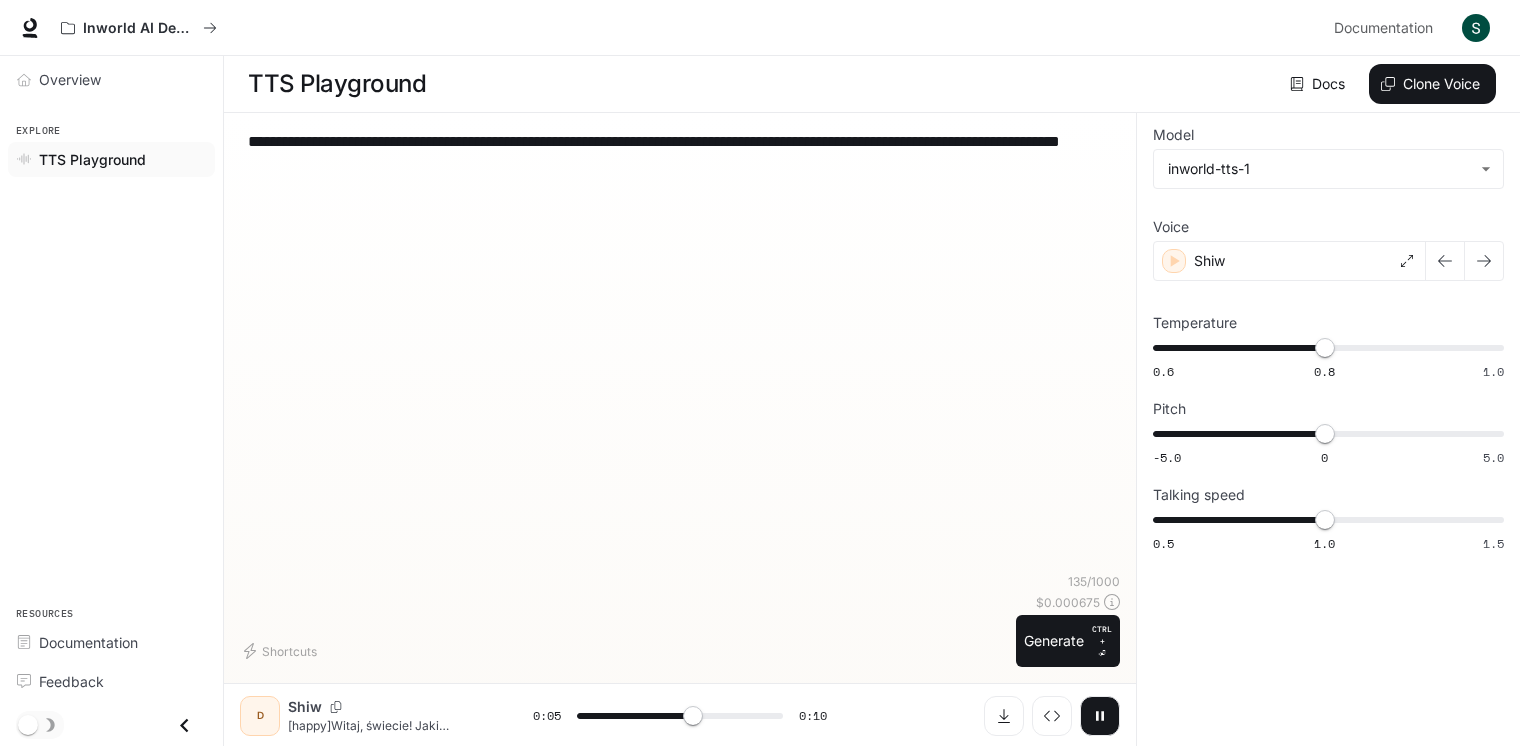 click at bounding box center [1100, 716] 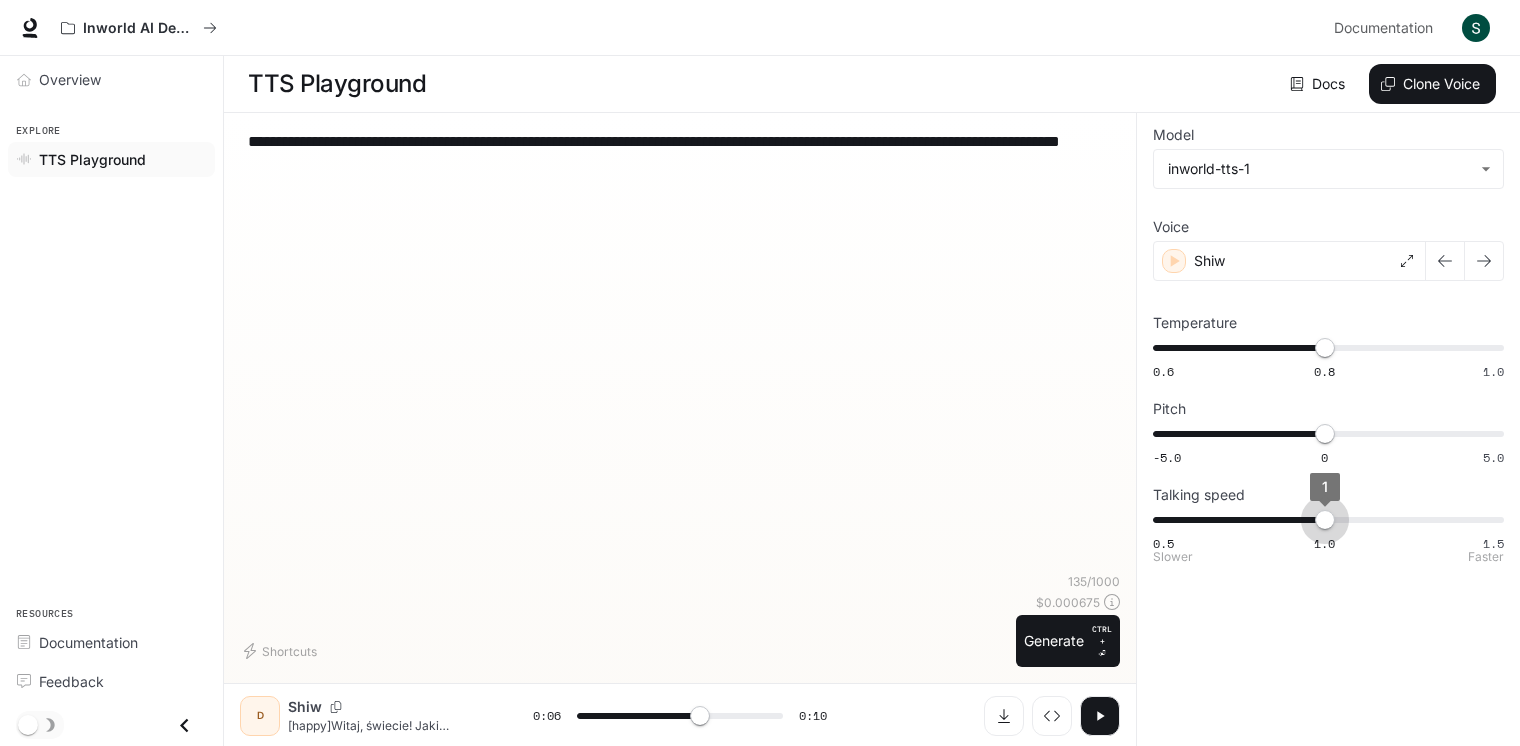 type on "***" 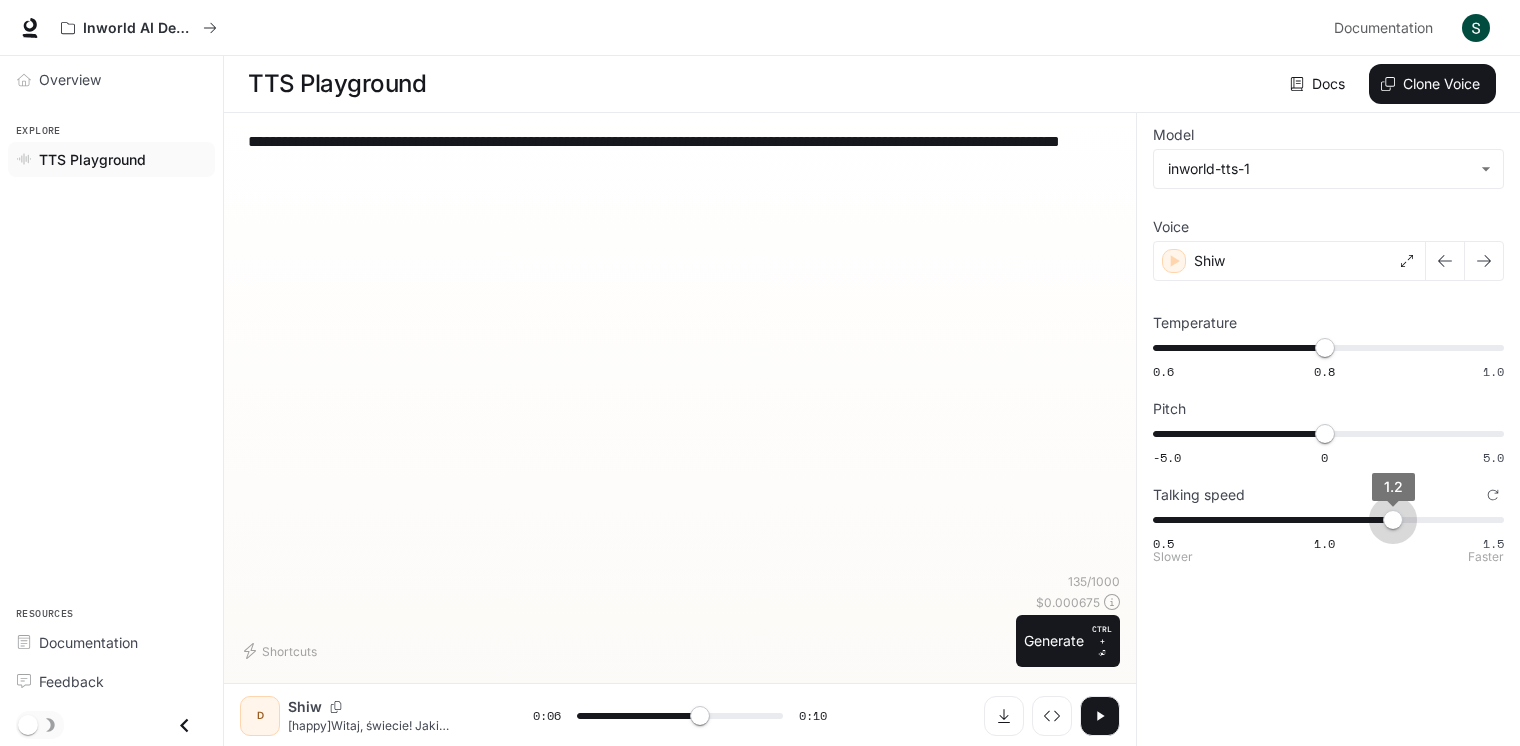 drag, startPoint x: 1317, startPoint y: 518, endPoint x: 1398, endPoint y: 512, distance: 81.22192 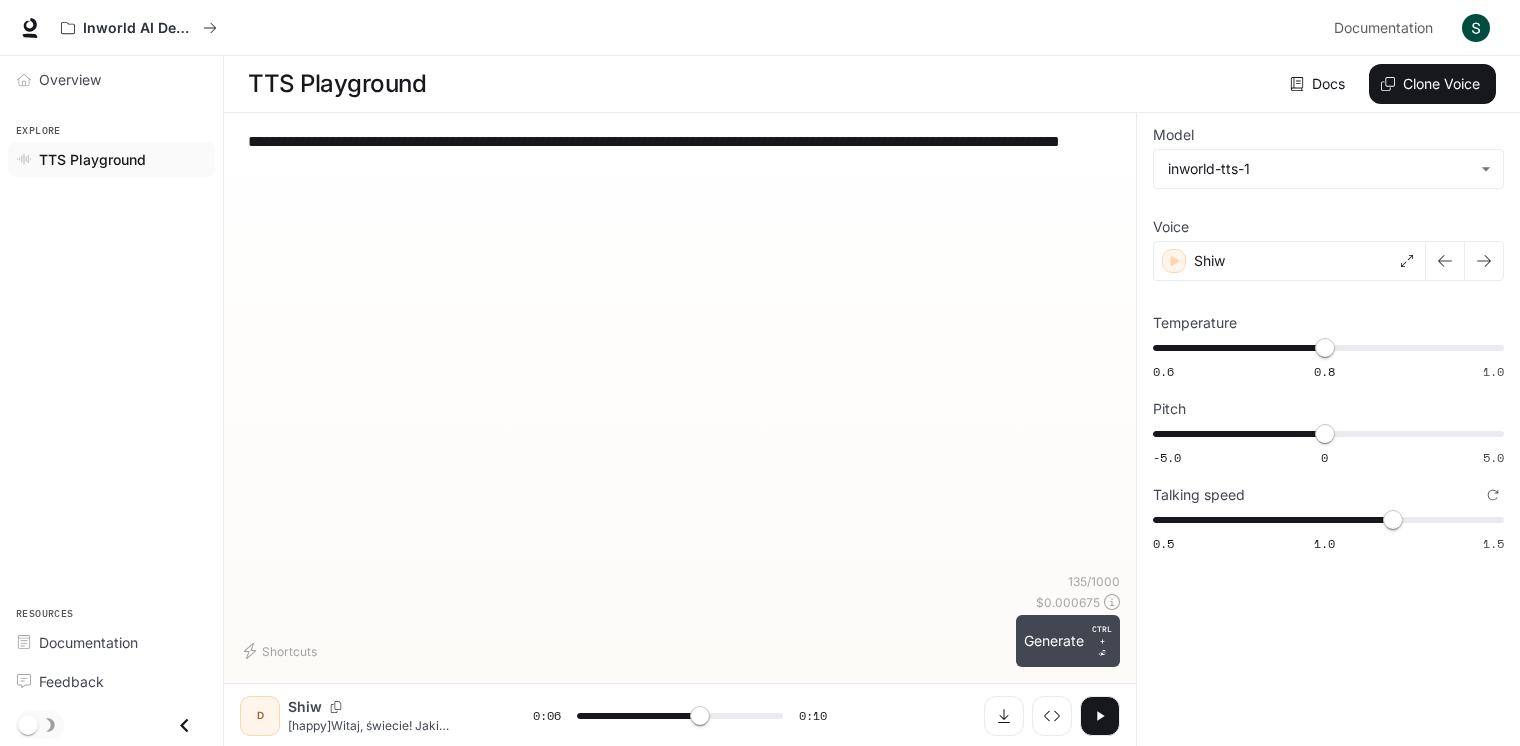 click on "Generate CTRL +  ⏎" at bounding box center (1068, 641) 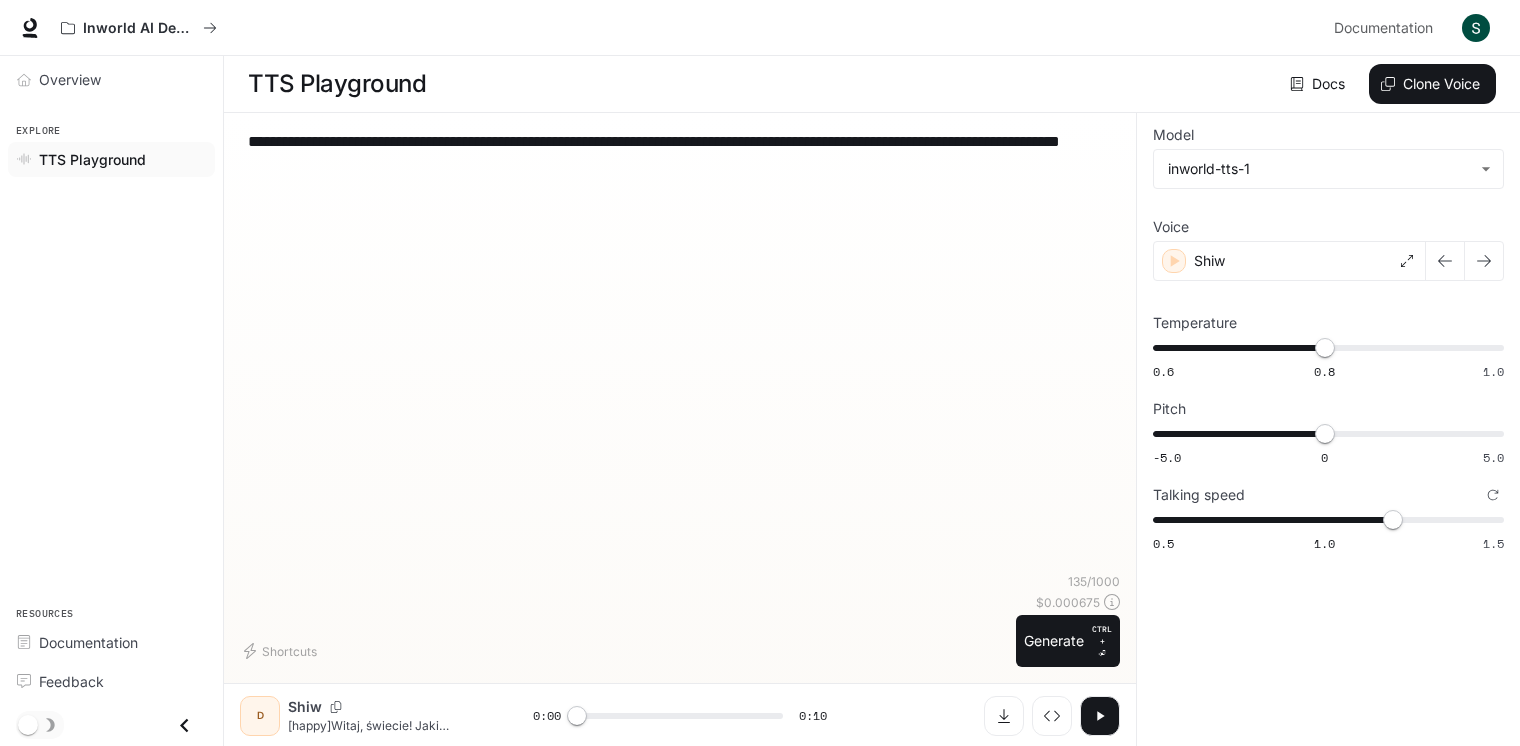 click 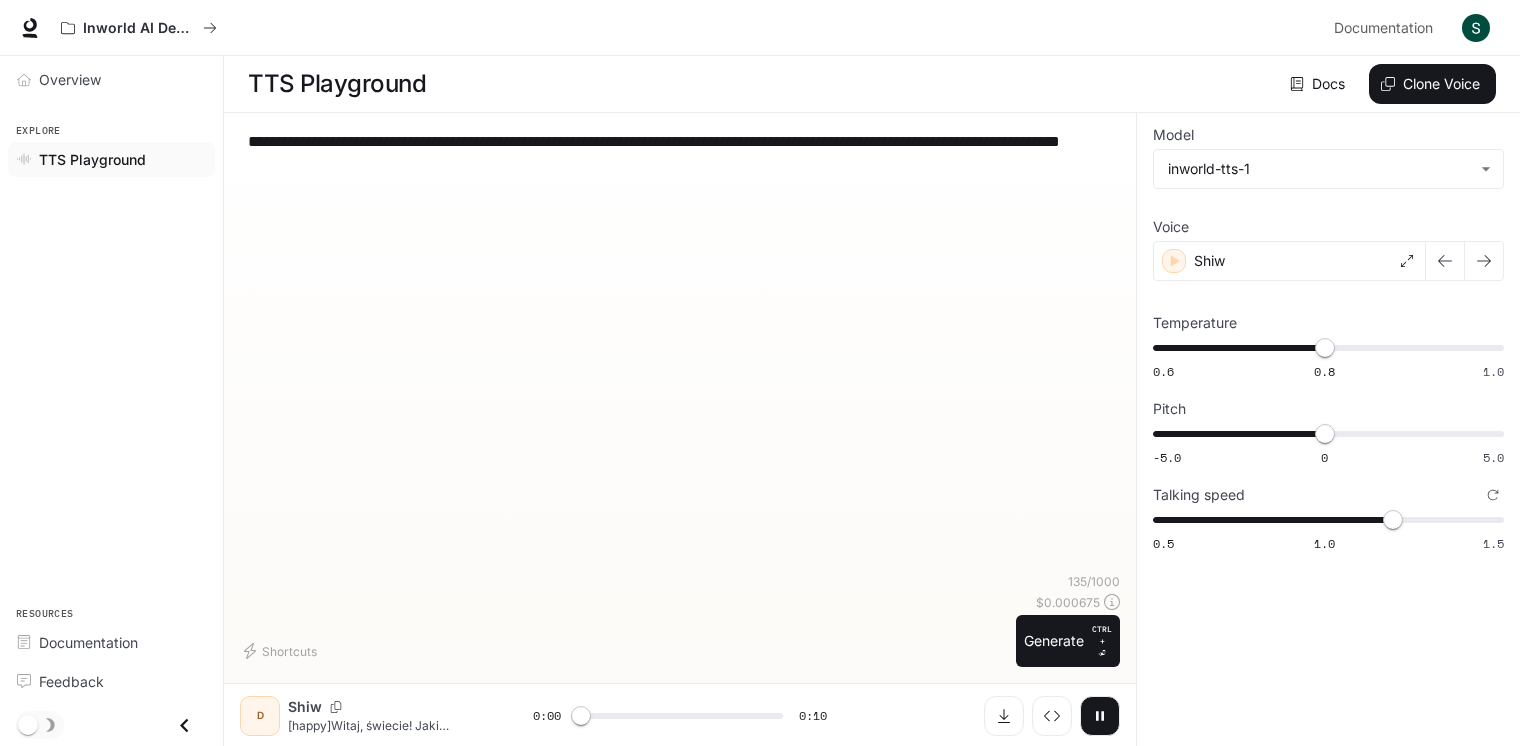 click 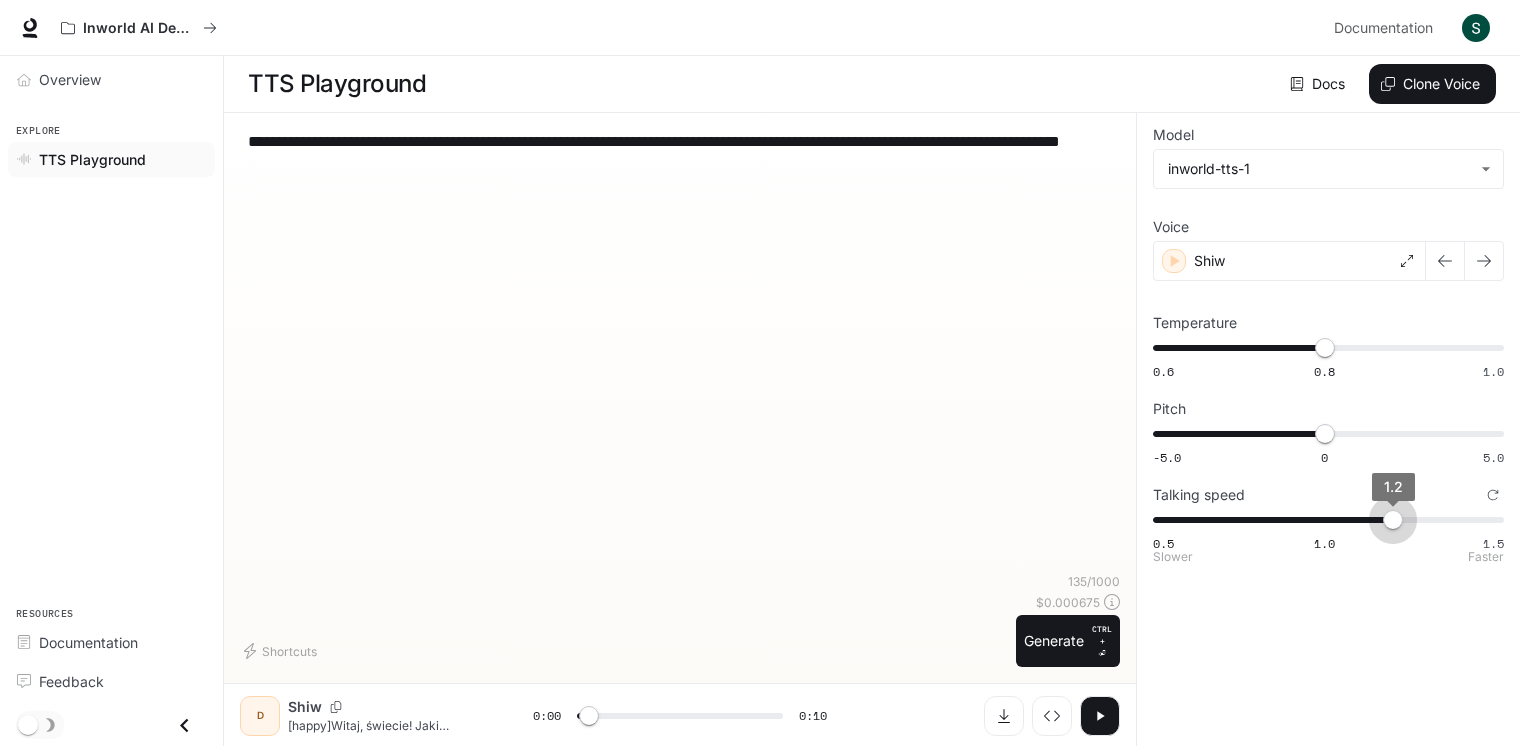 type on "***" 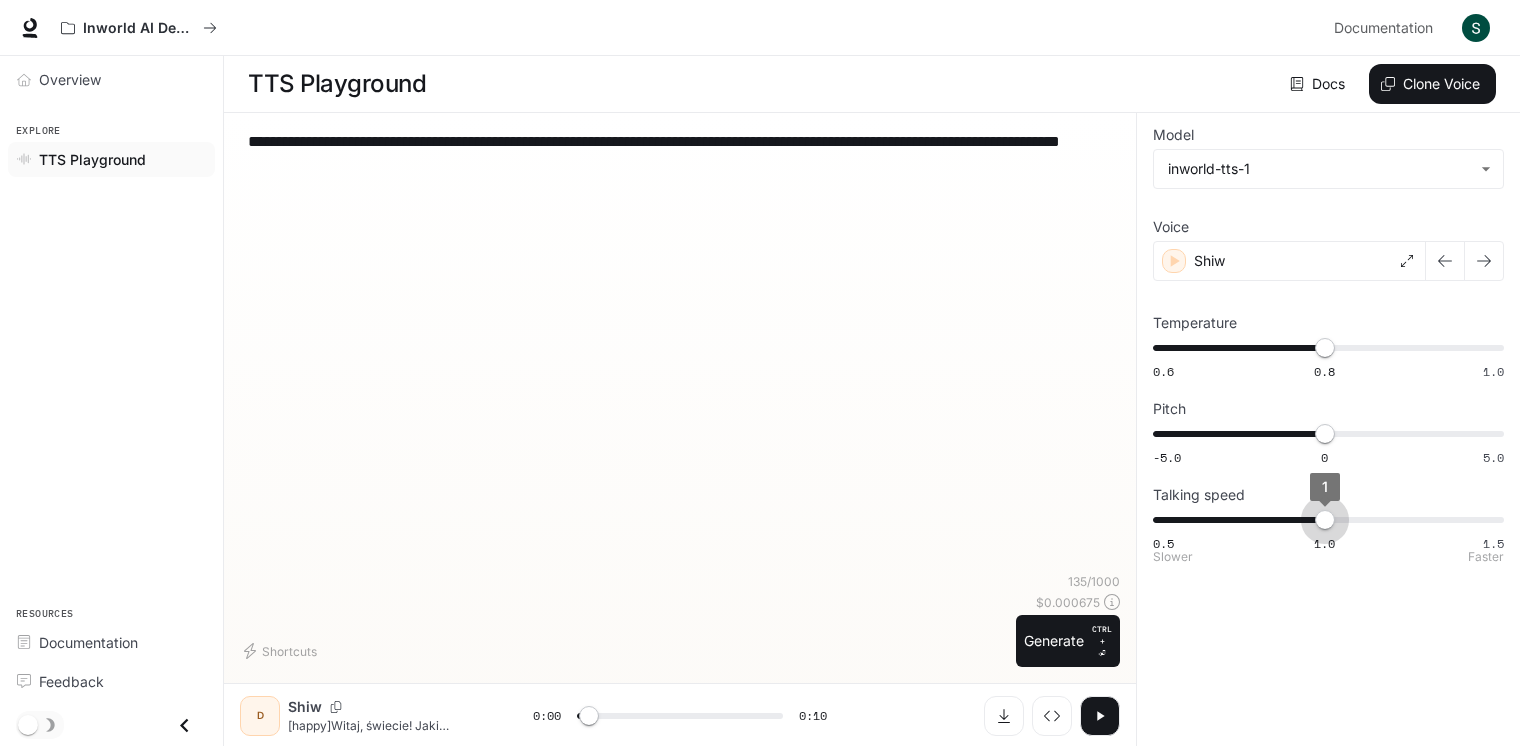 type on "***" 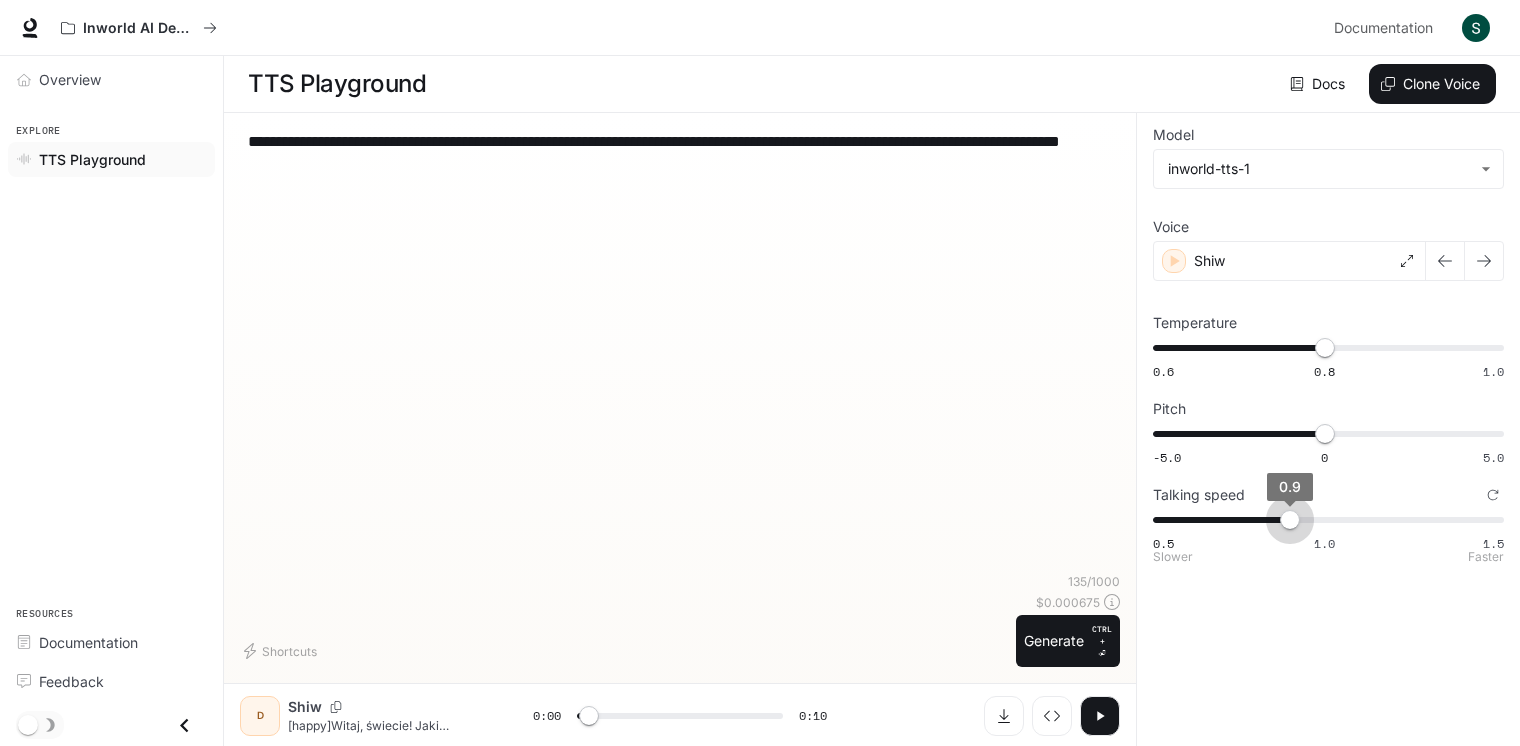 type on "***" 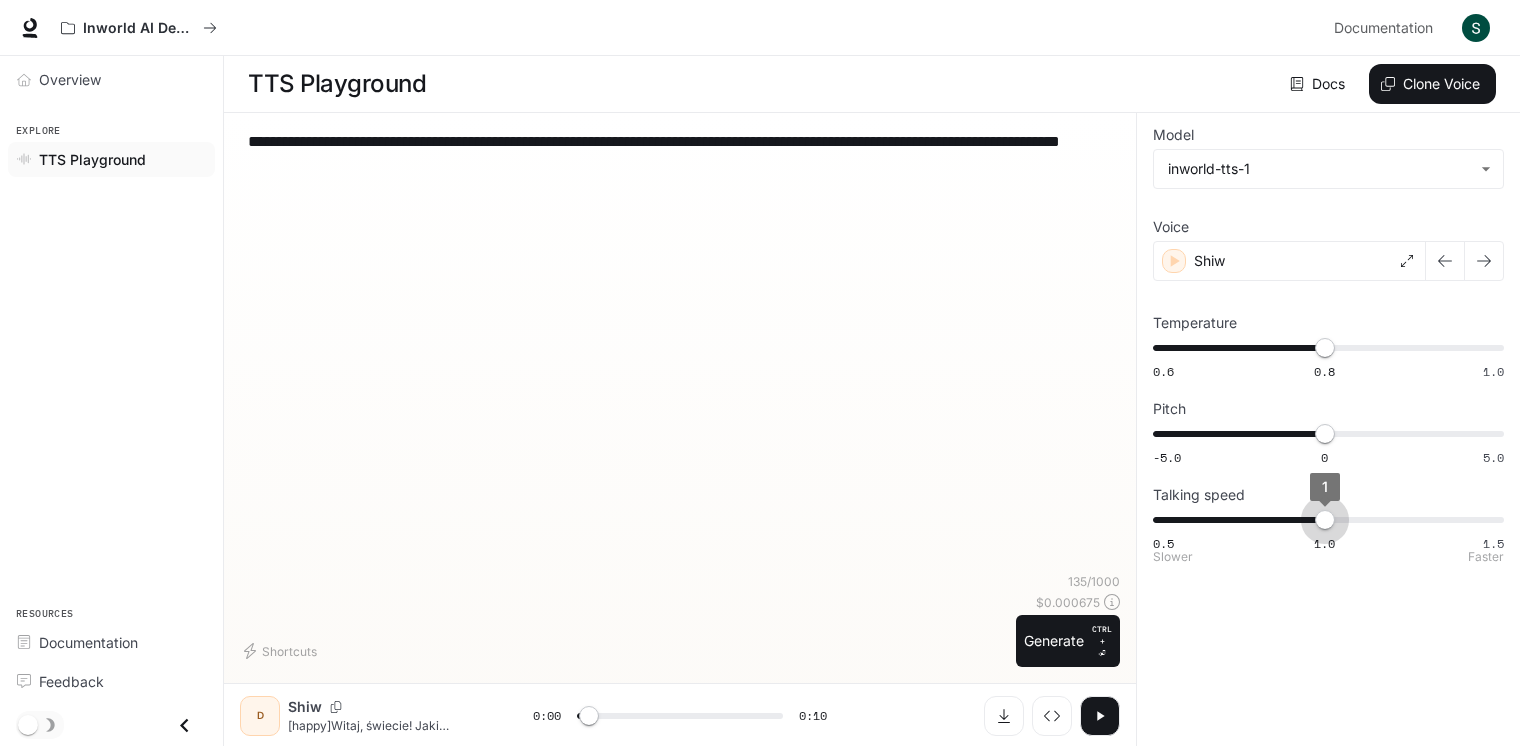 type on "***" 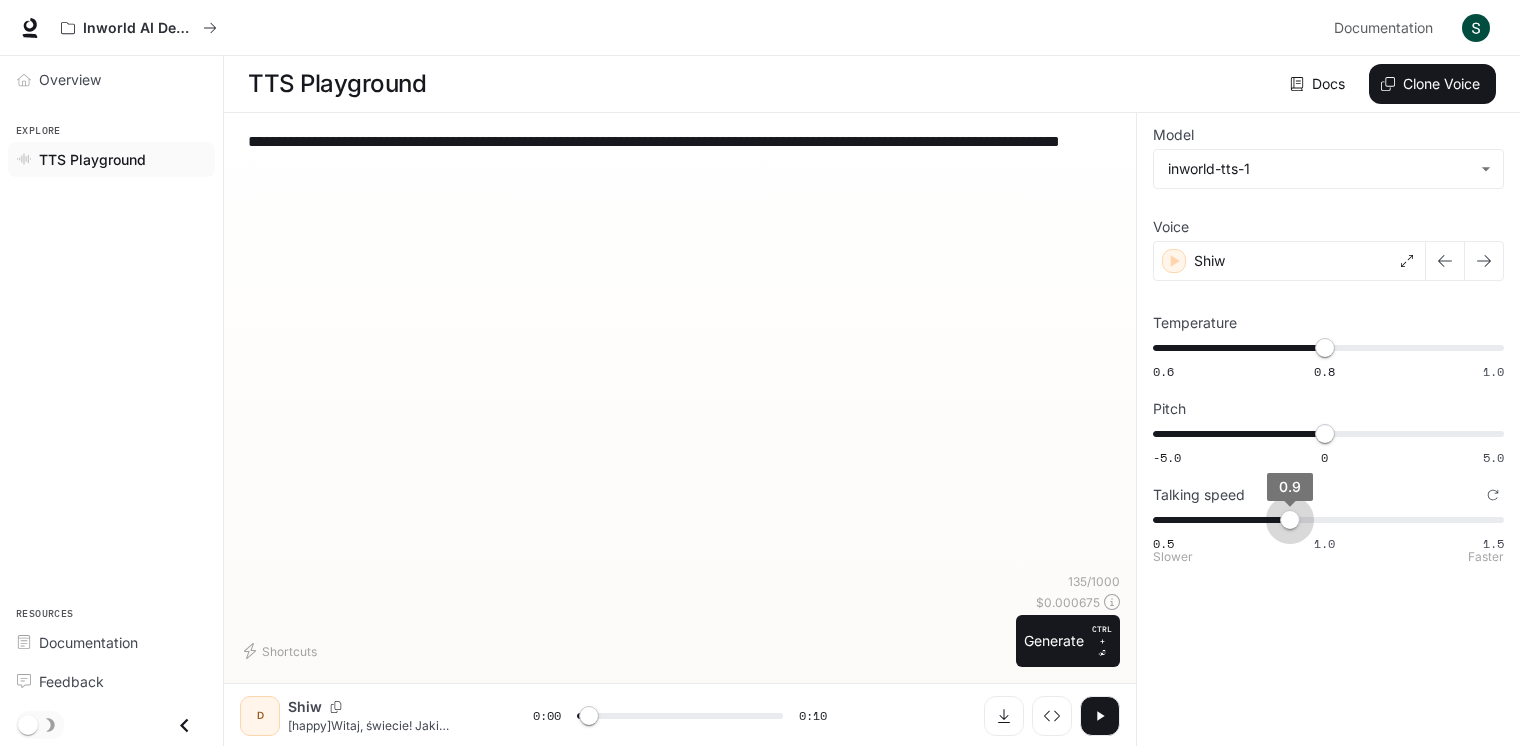 drag, startPoint x: 1387, startPoint y: 509, endPoint x: 1296, endPoint y: 526, distance: 92.574295 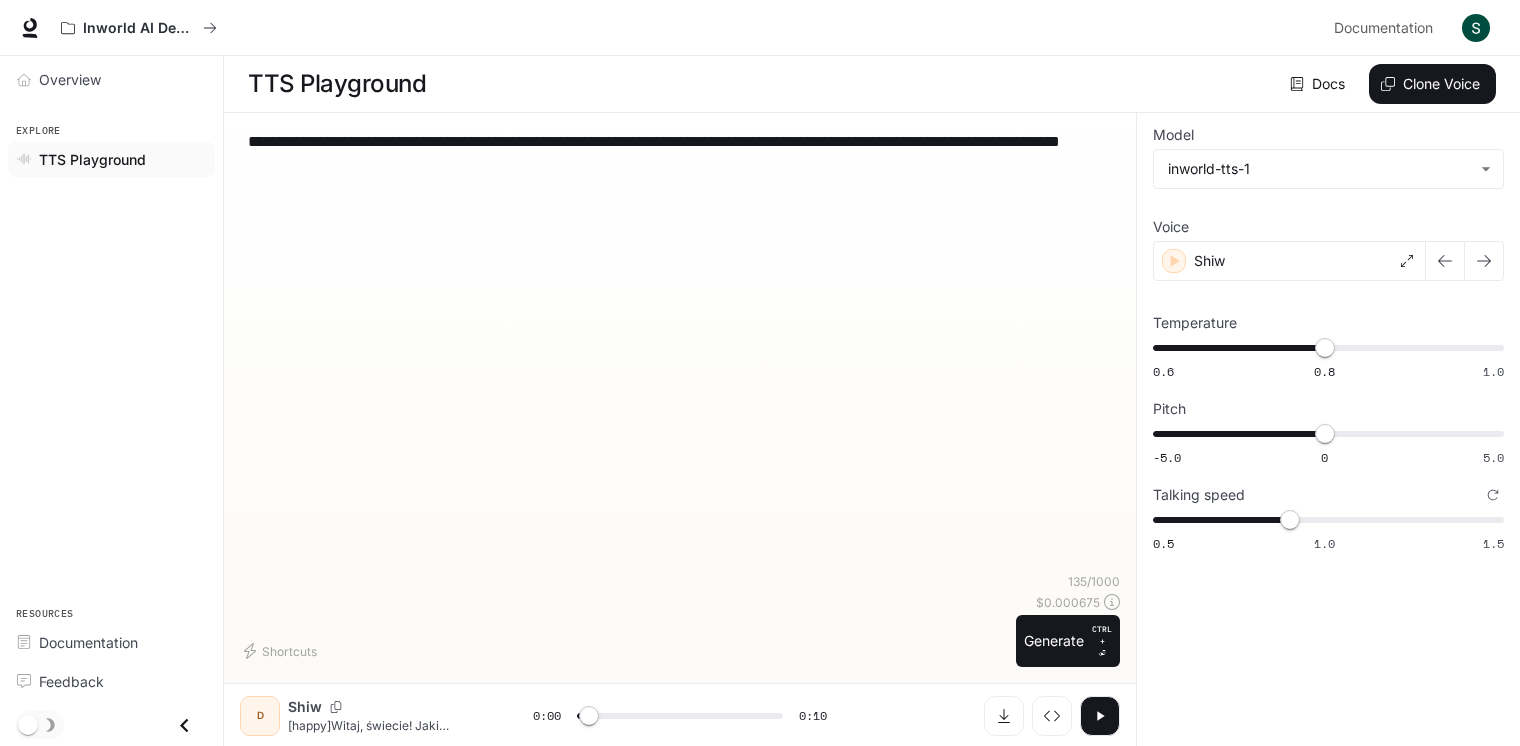 click at bounding box center (1100, 716) 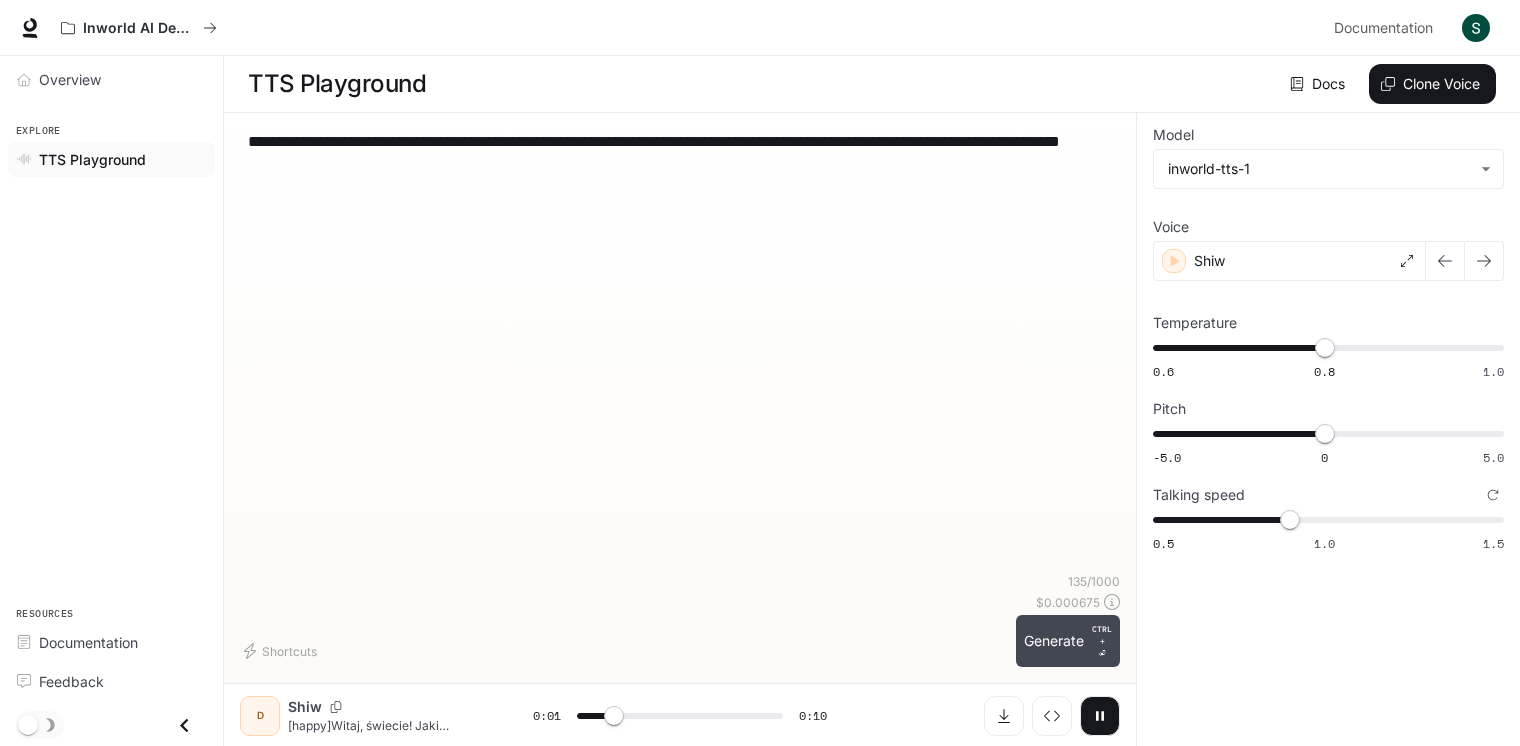 click on "Generate CTRL +  ⏎" at bounding box center [1068, 641] 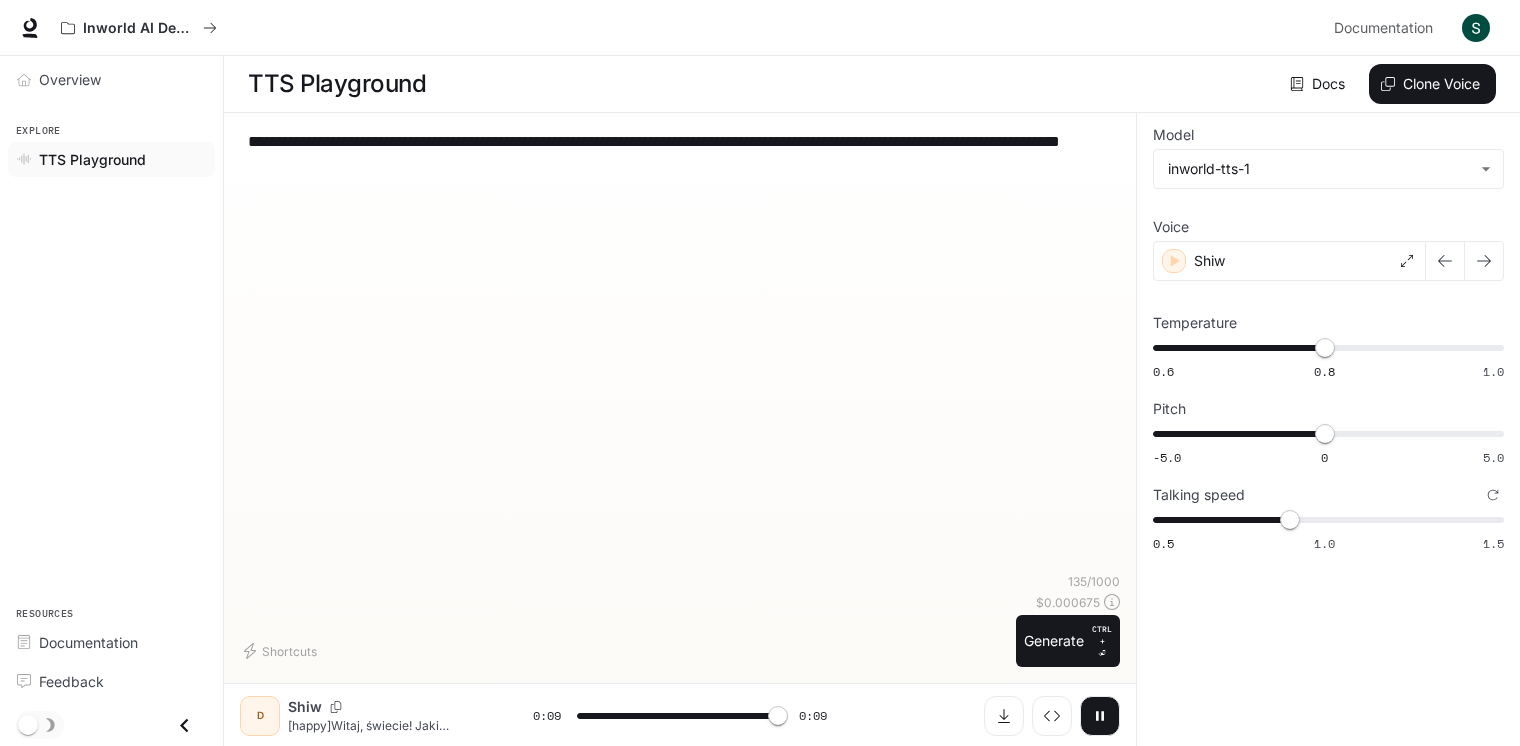 type on "*" 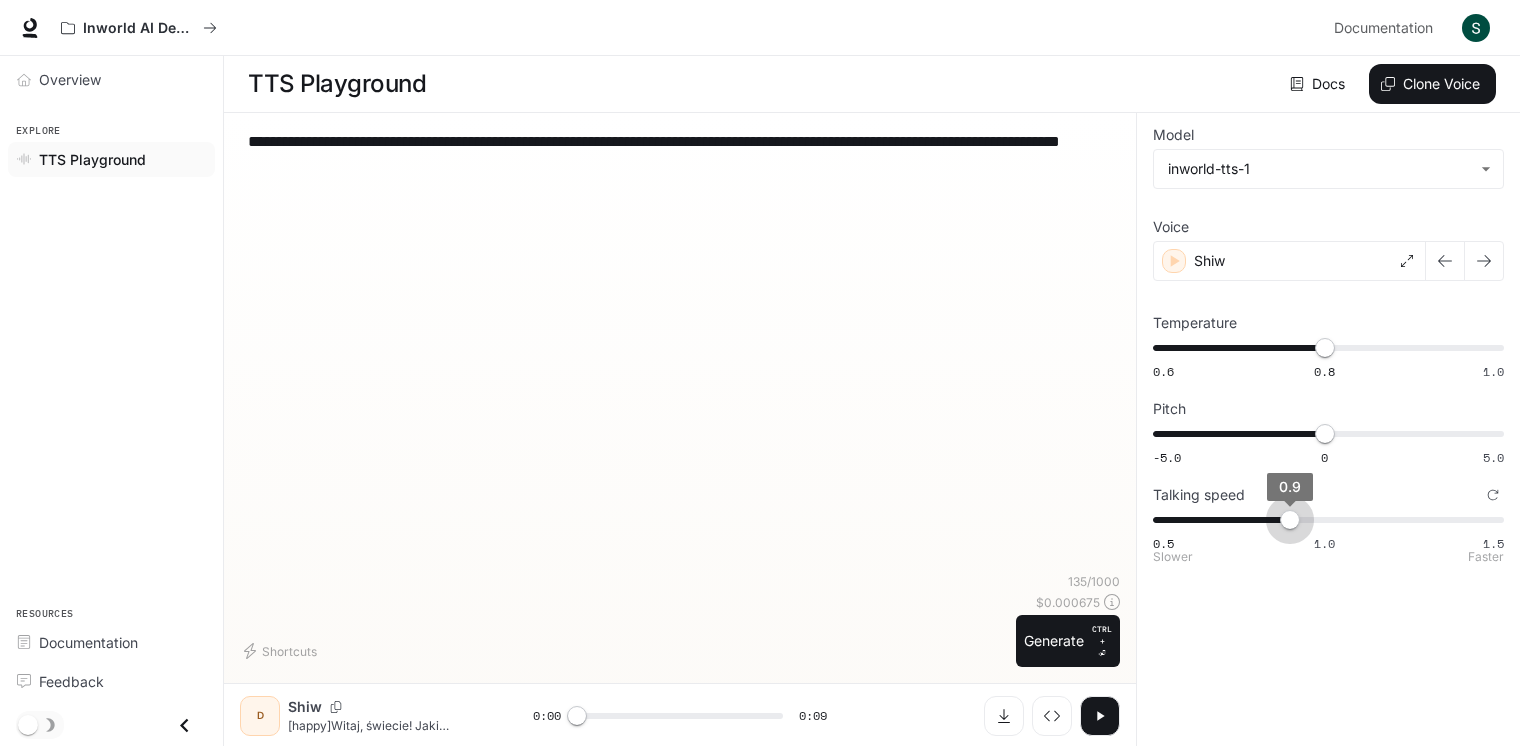 type on "*" 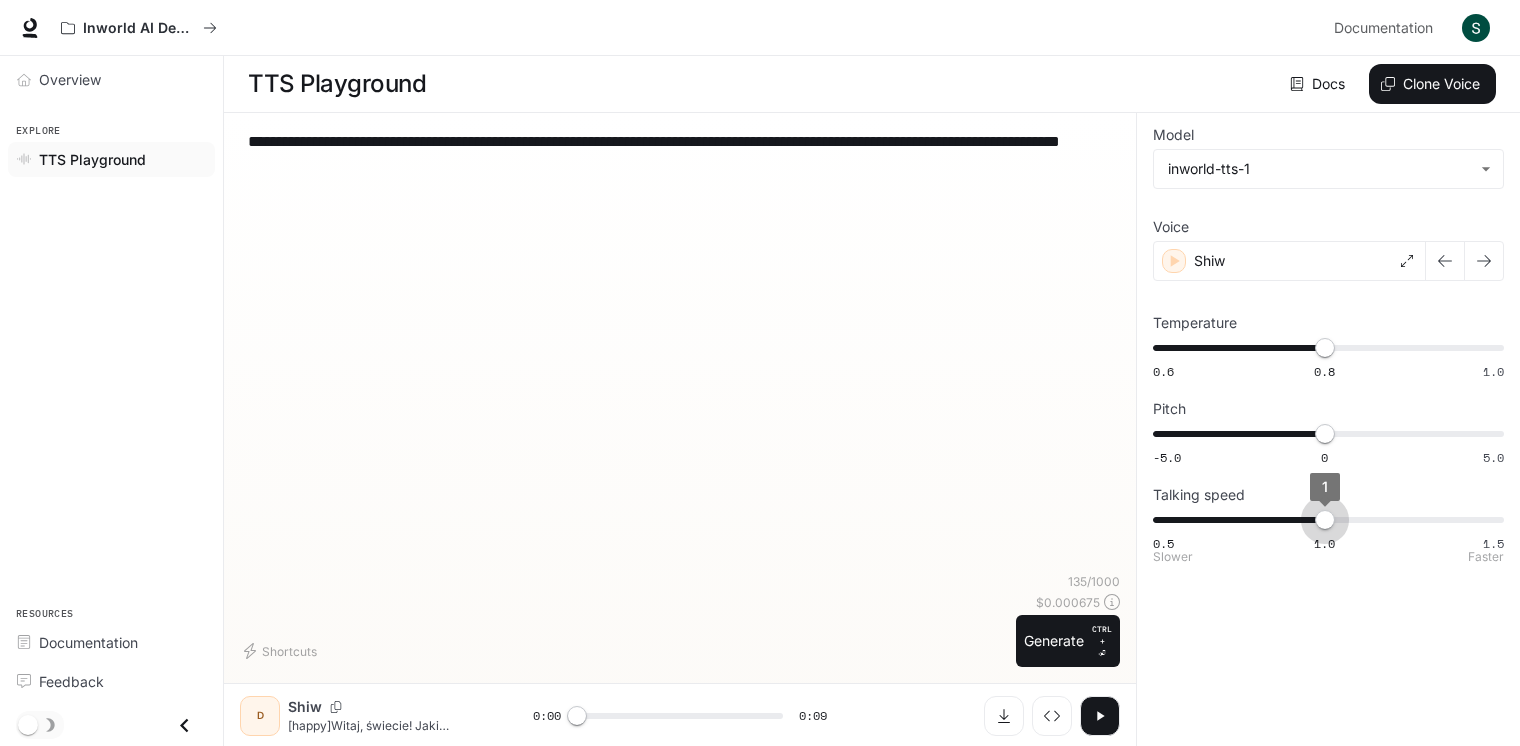 drag, startPoint x: 1304, startPoint y: 523, endPoint x: 1327, endPoint y: 525, distance: 23.086792 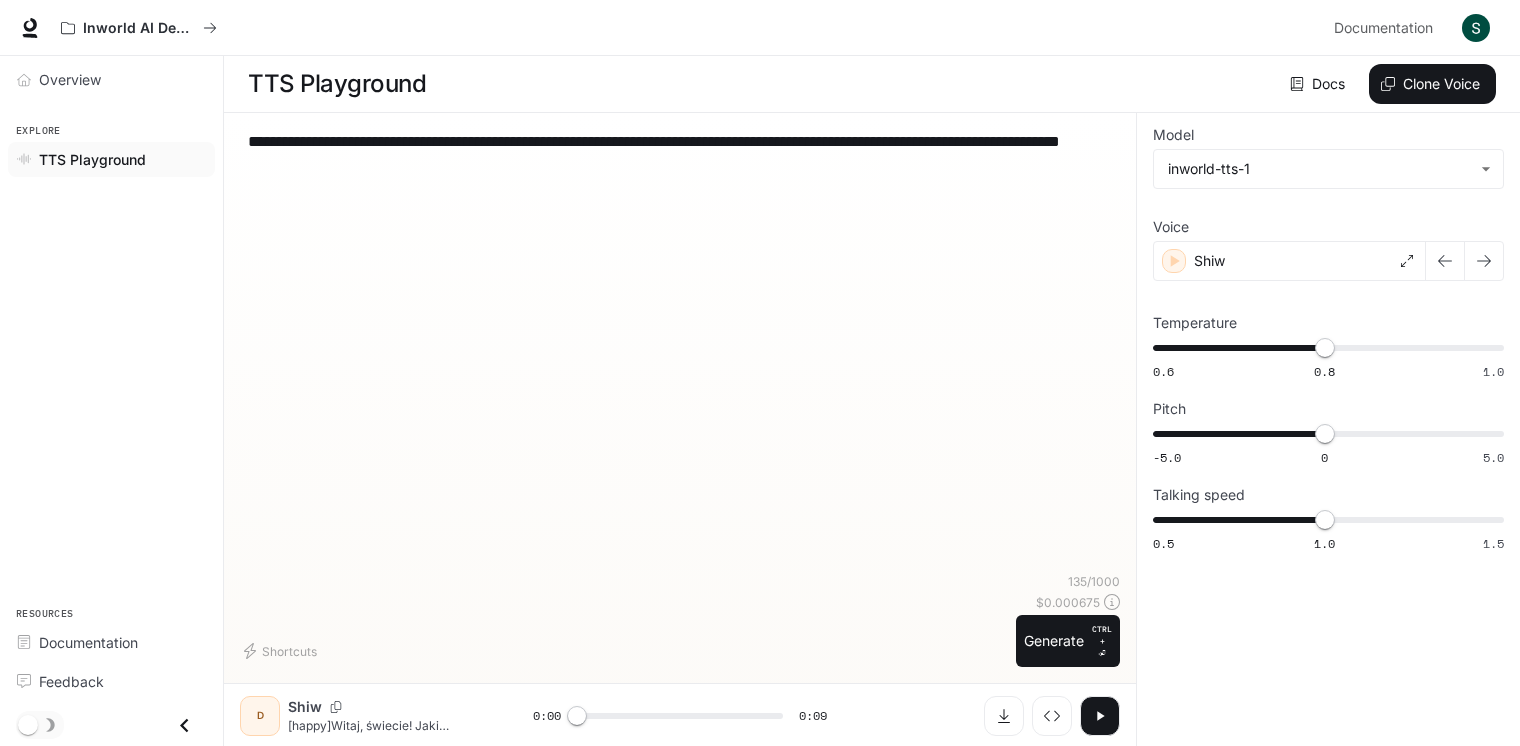 drag, startPoint x: 311, startPoint y: 138, endPoint x: 180, endPoint y: 128, distance: 131.38112 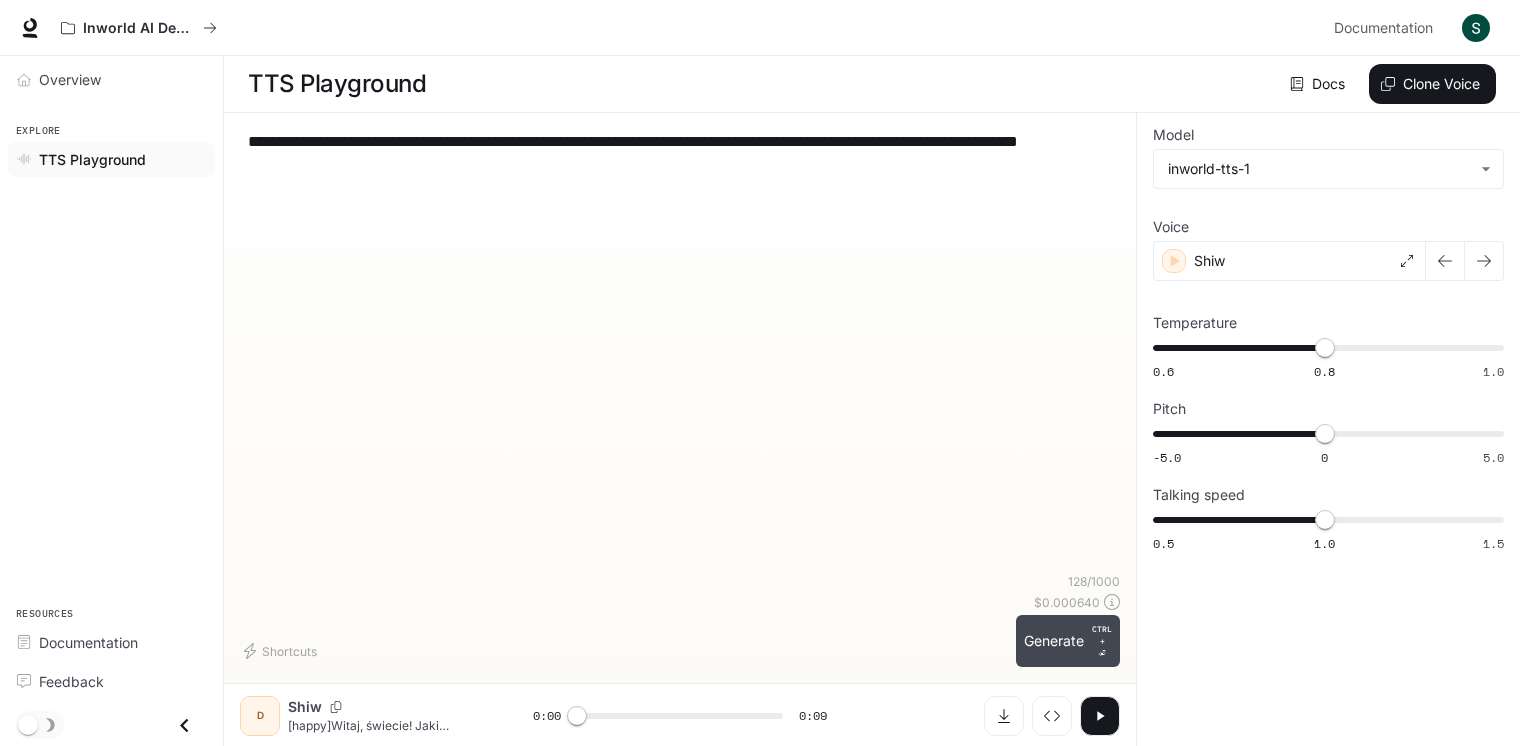 type on "**********" 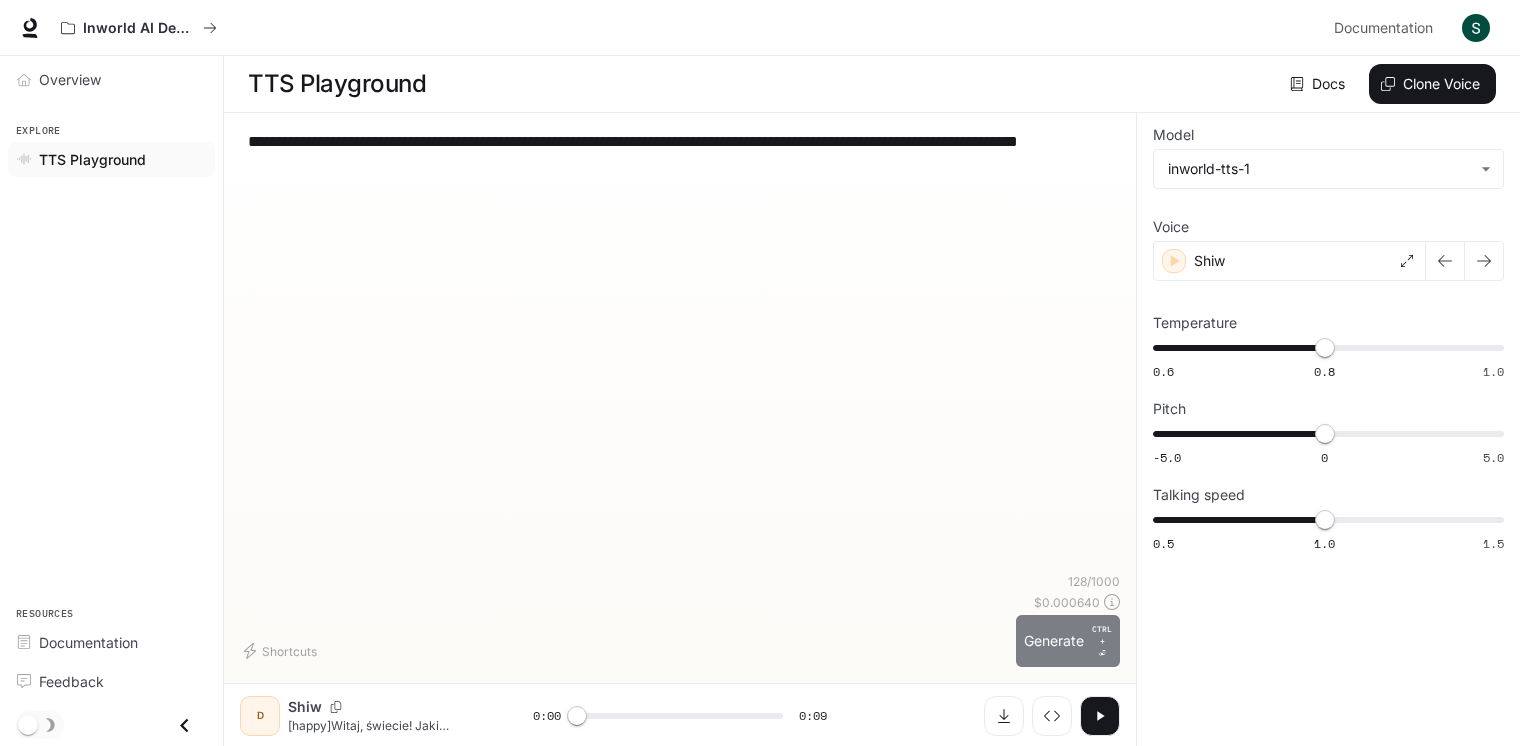 click on "Generate CTRL +  ⏎" at bounding box center (1068, 641) 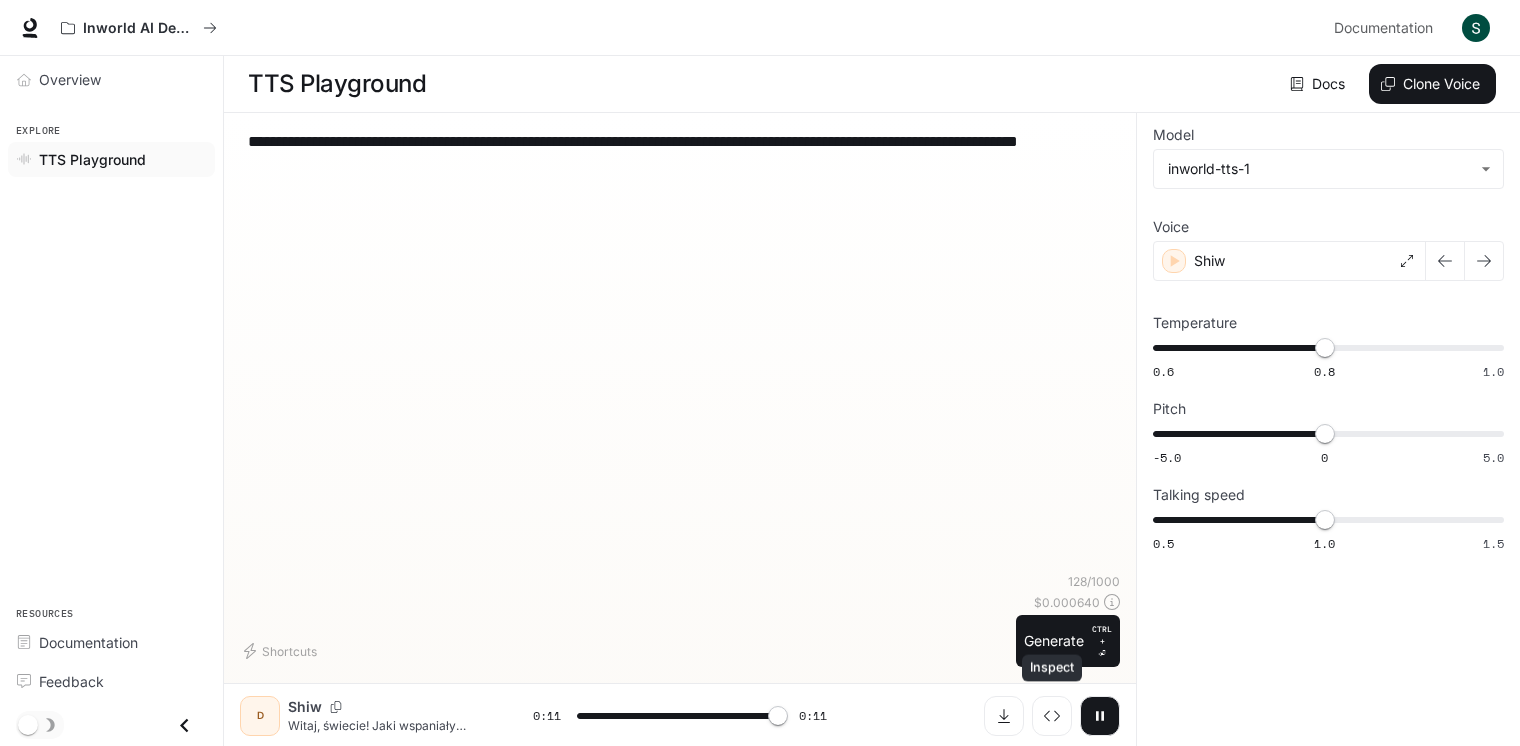 type on "*" 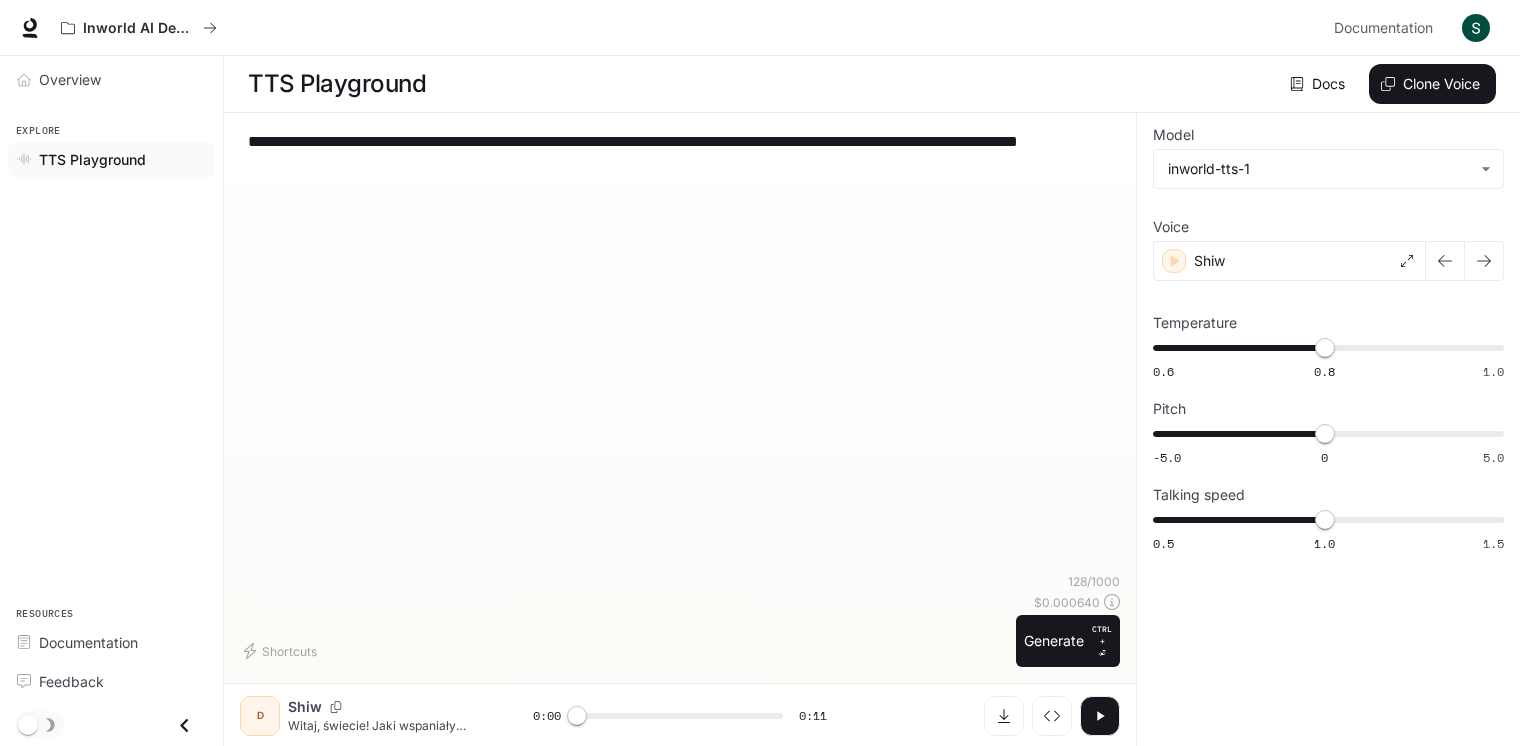 drag, startPoint x: 439, startPoint y: 161, endPoint x: 17, endPoint y: 40, distance: 439.00455 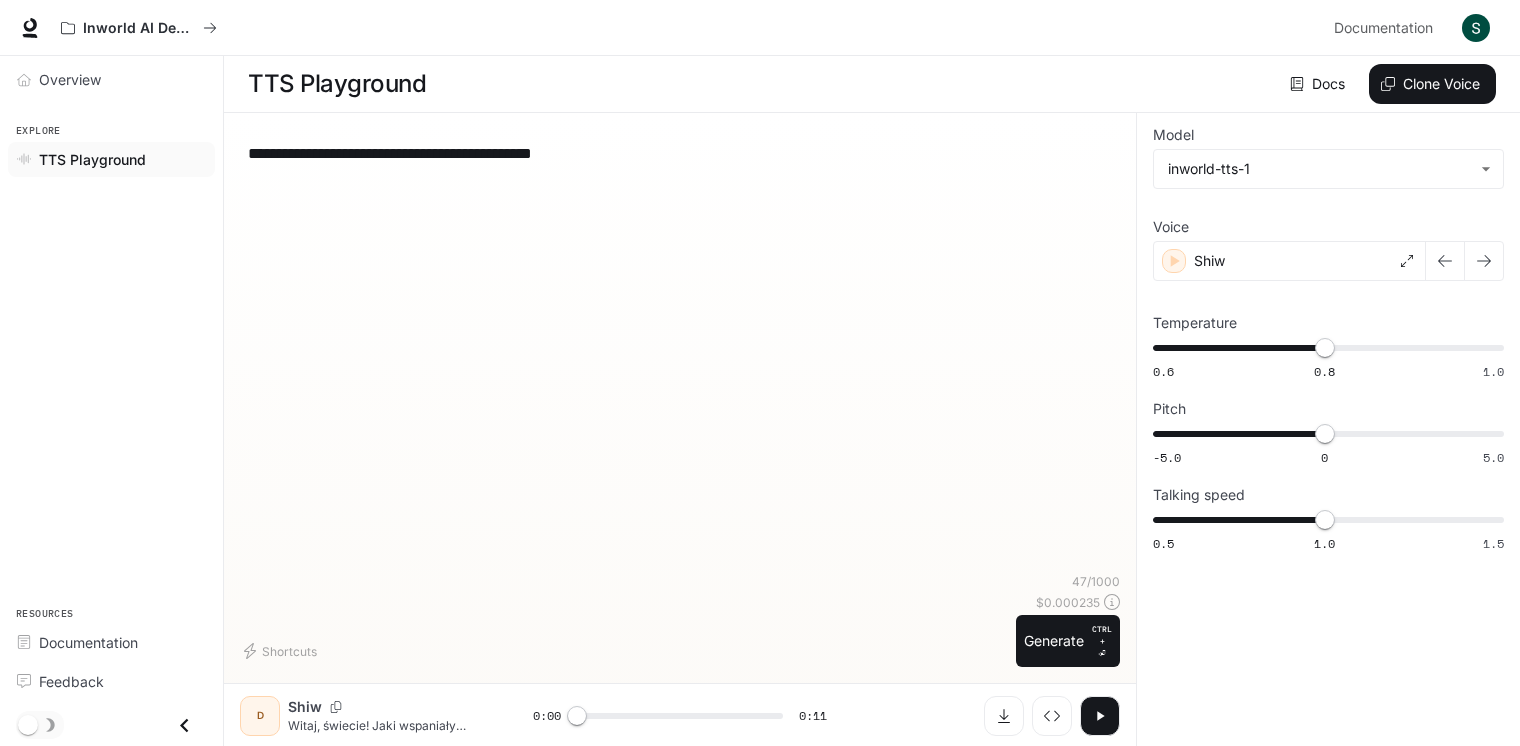 click on "**********" at bounding box center (680, 153) 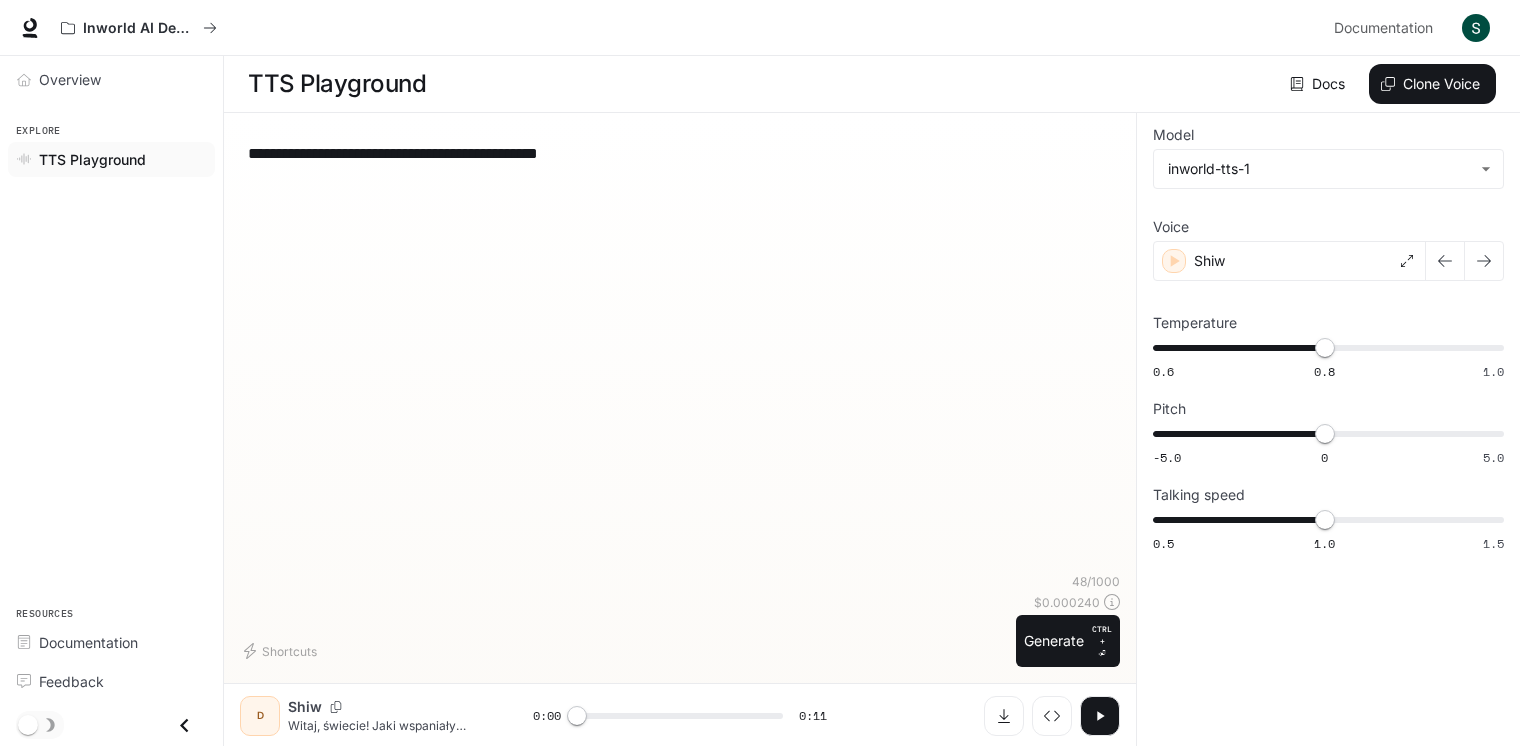click on "**********" at bounding box center (680, 153) 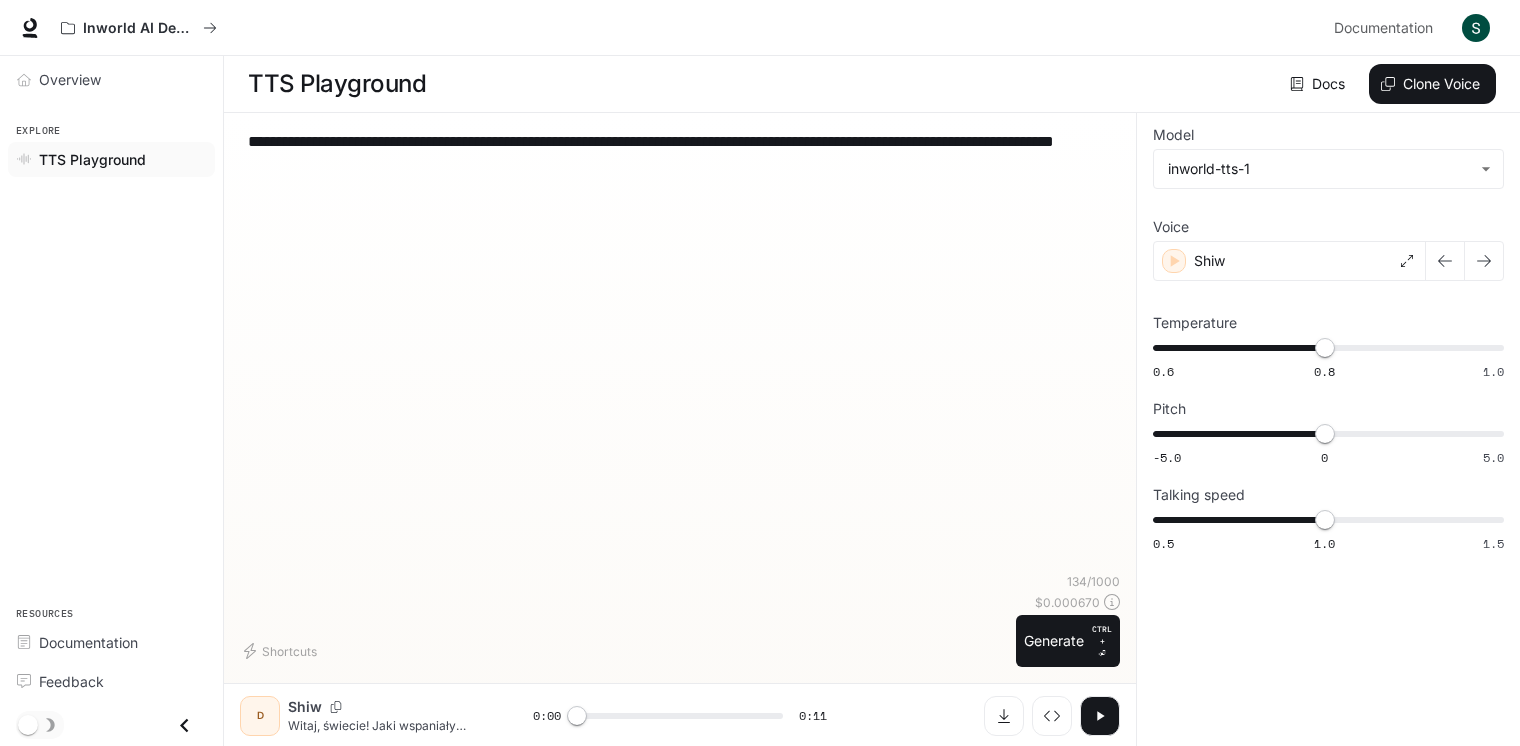 click on "**********" at bounding box center (680, 153) 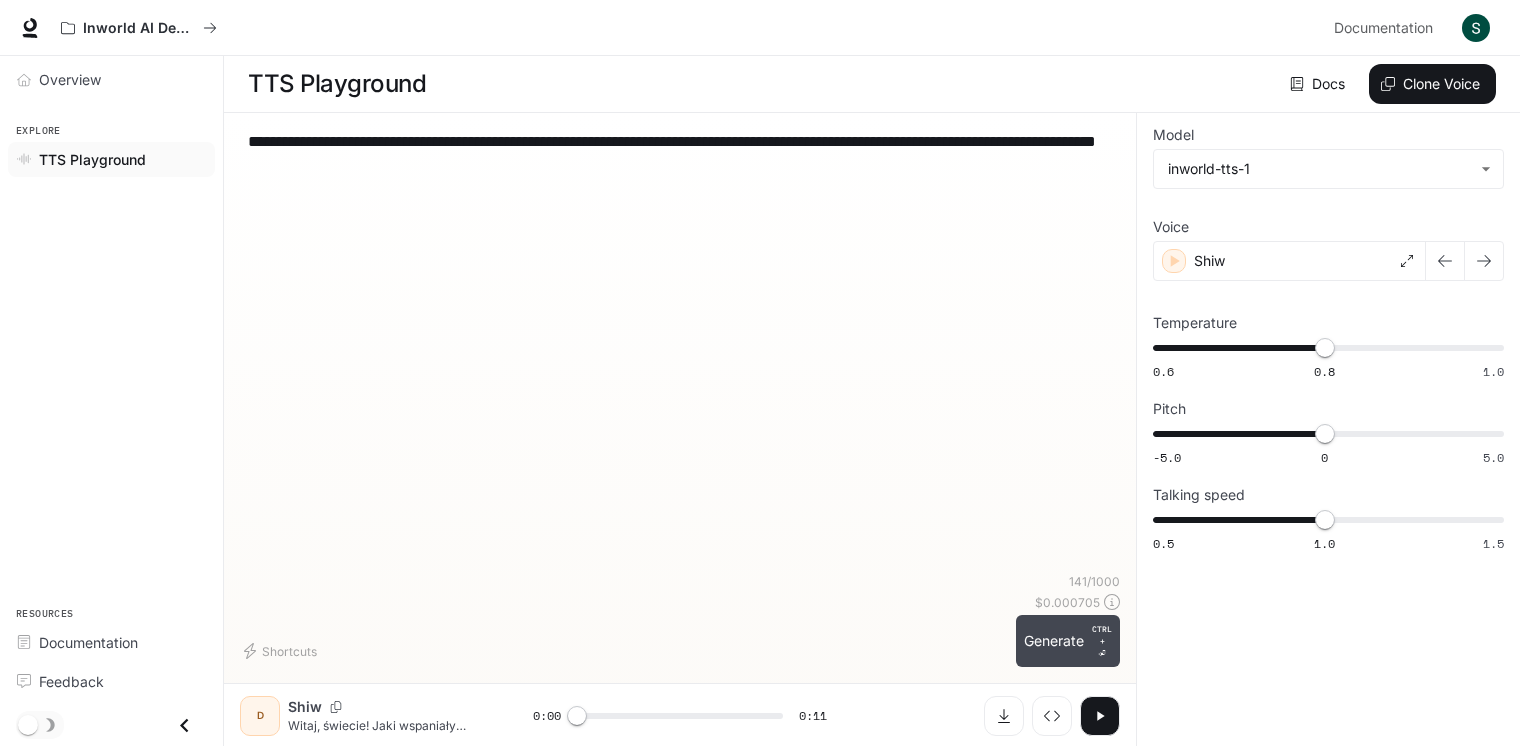 type on "**********" 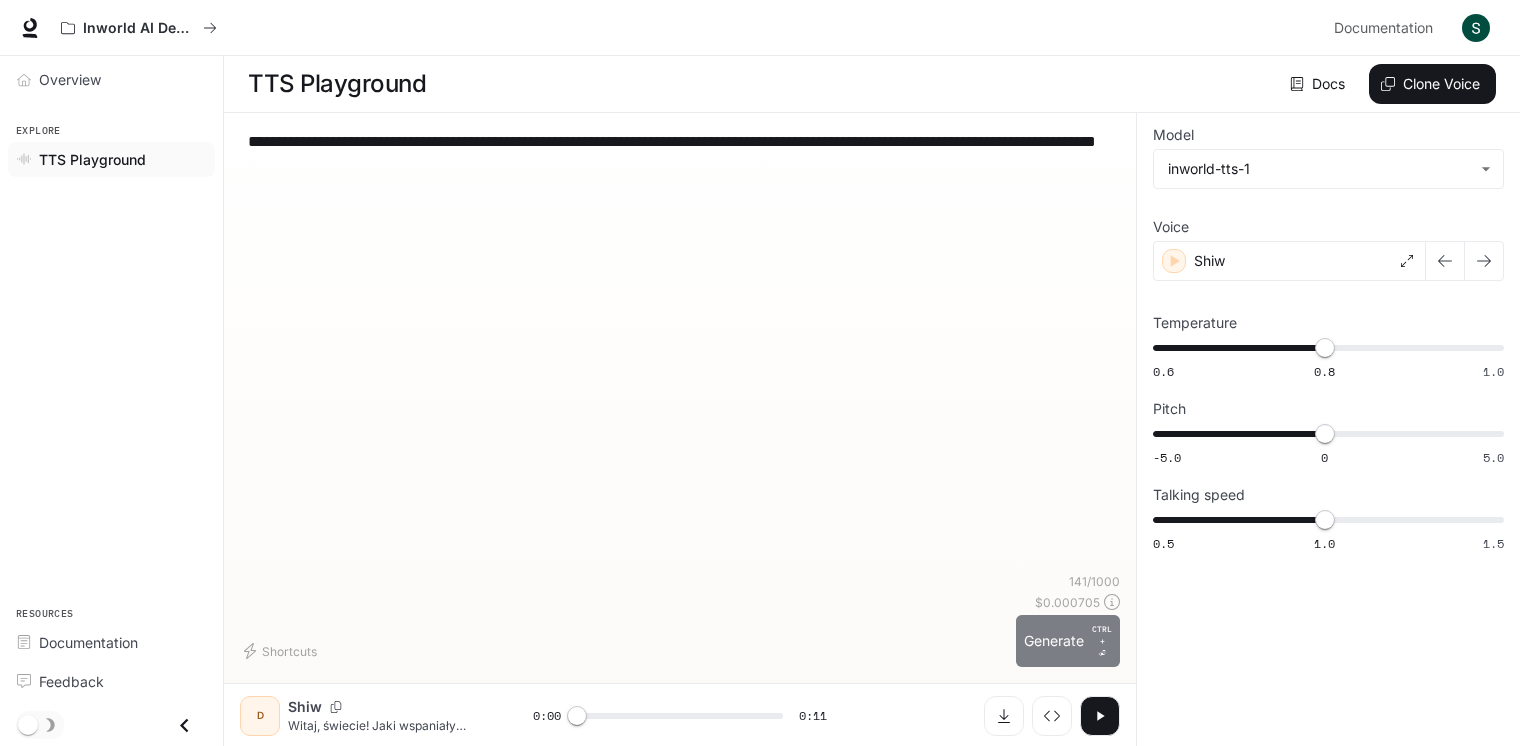 click on "Generate CTRL +  ⏎" at bounding box center (1068, 641) 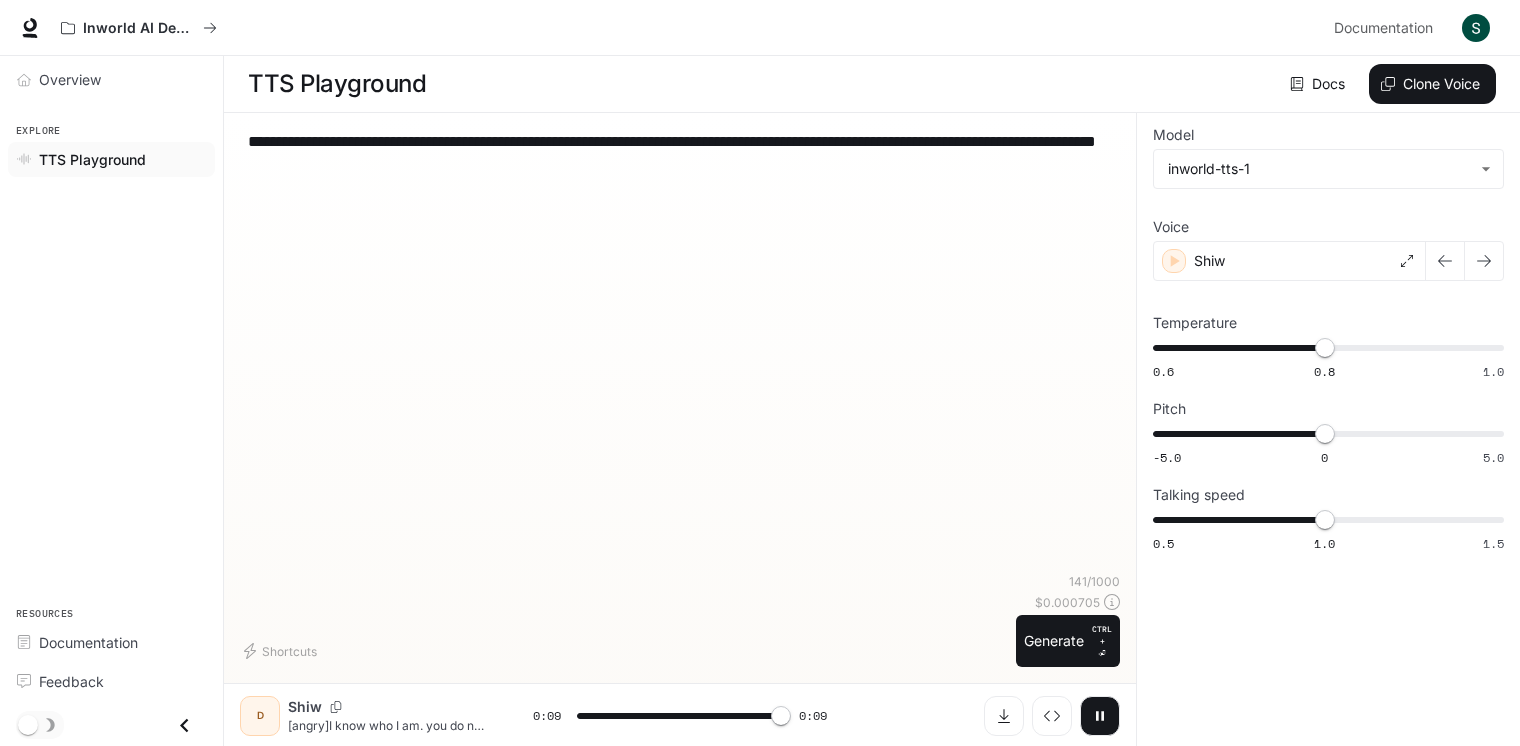 type on "*" 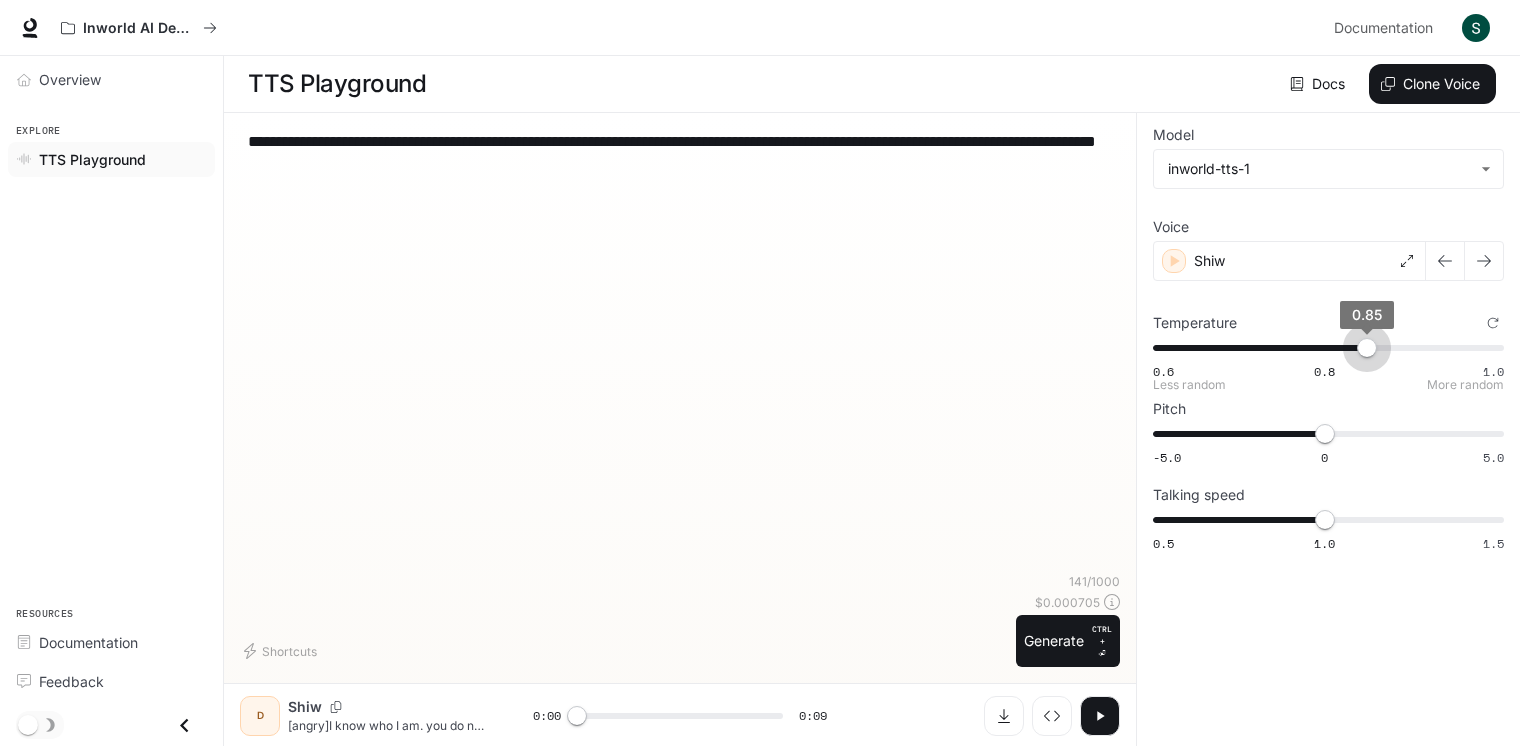 type on "****" 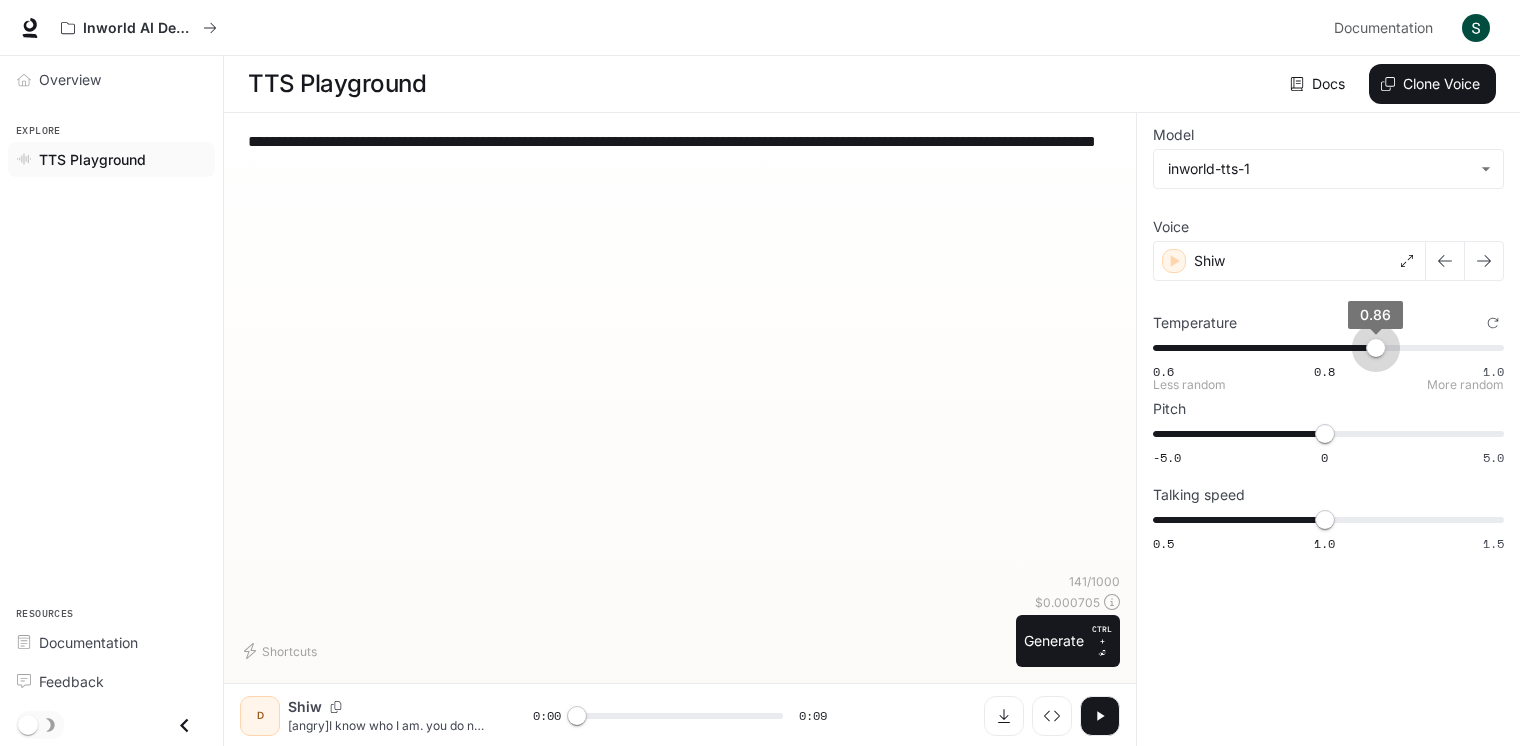 drag, startPoint x: 1332, startPoint y: 349, endPoint x: 1376, endPoint y: 351, distance: 44.04543 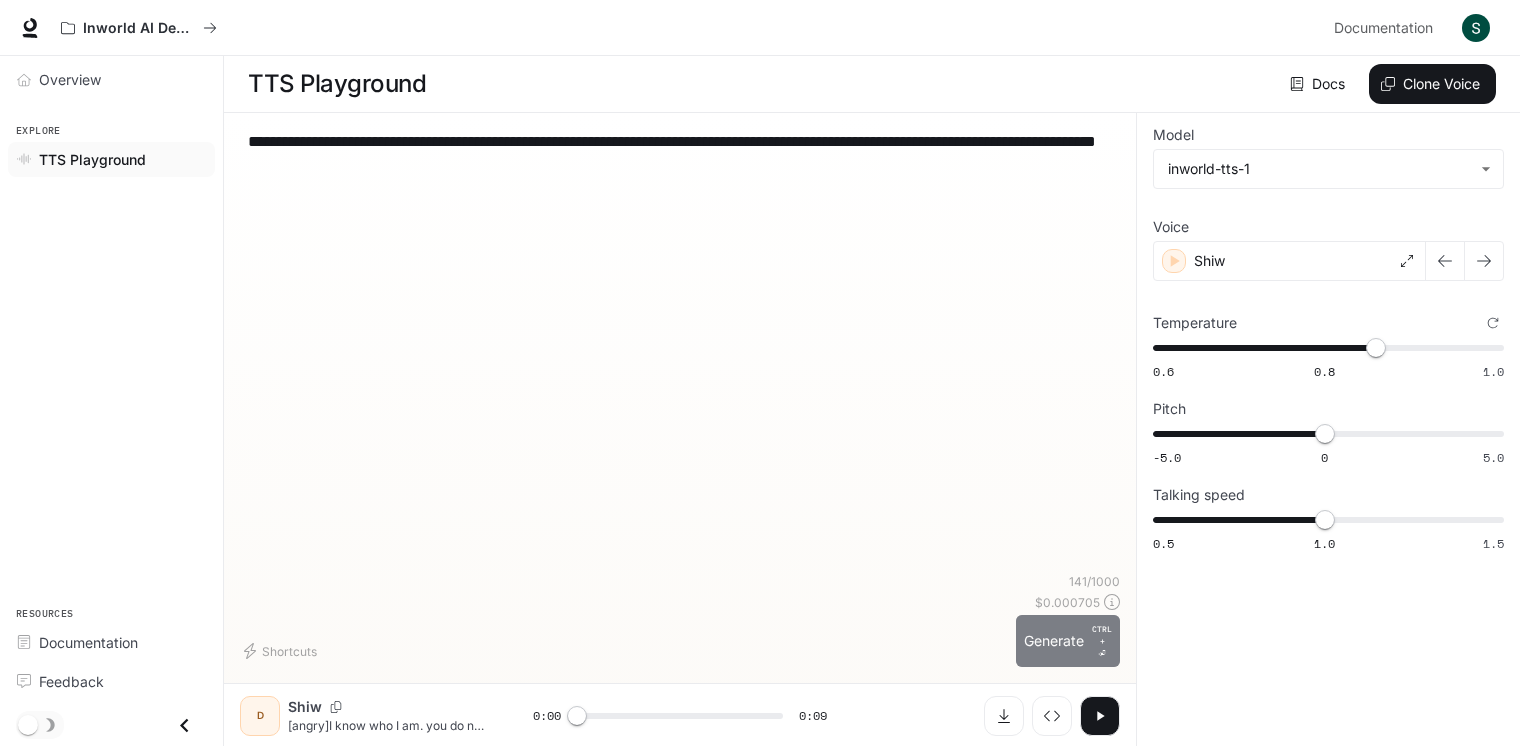 click on "Generate CTRL +  ⏎" at bounding box center [1068, 641] 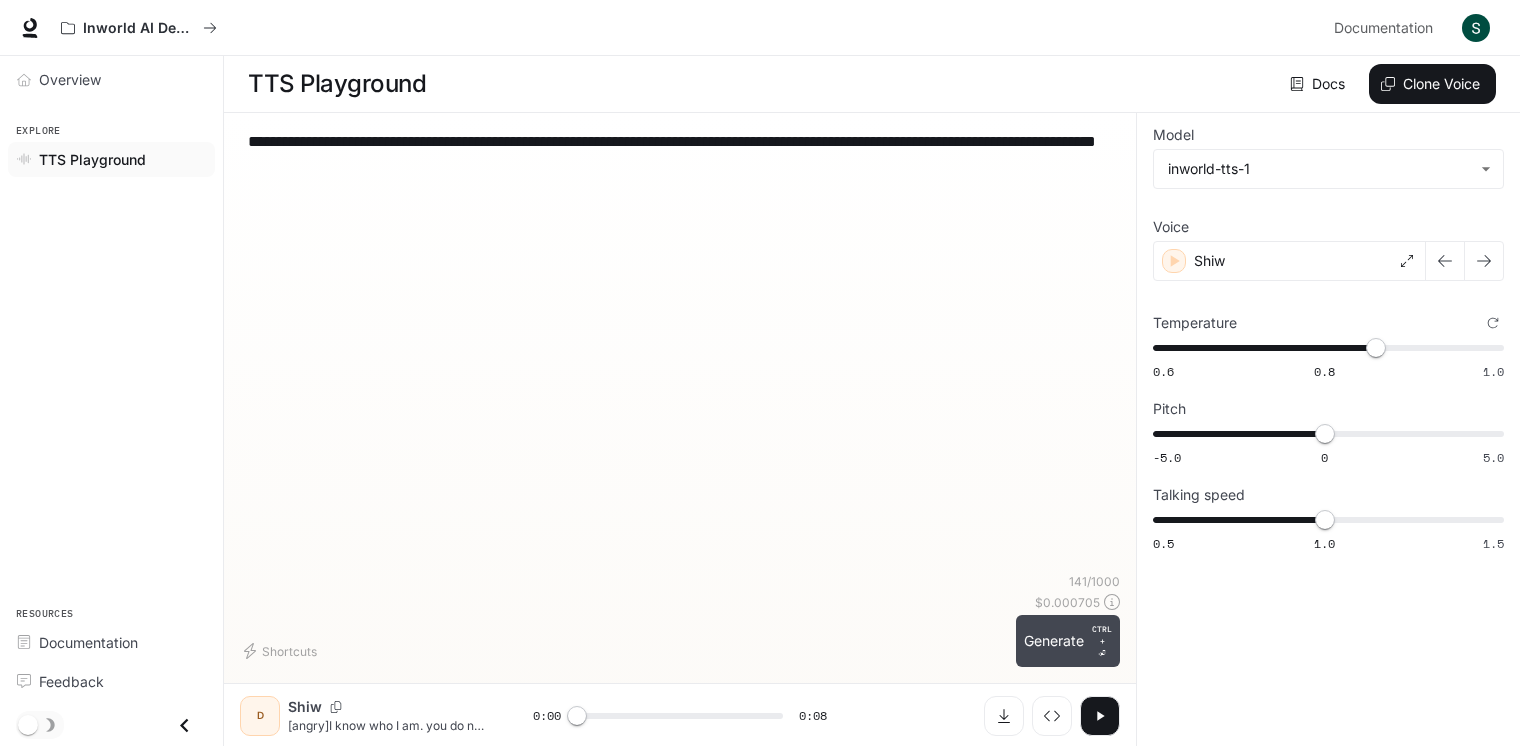 click on "Generate CTRL +  ⏎" at bounding box center [1068, 641] 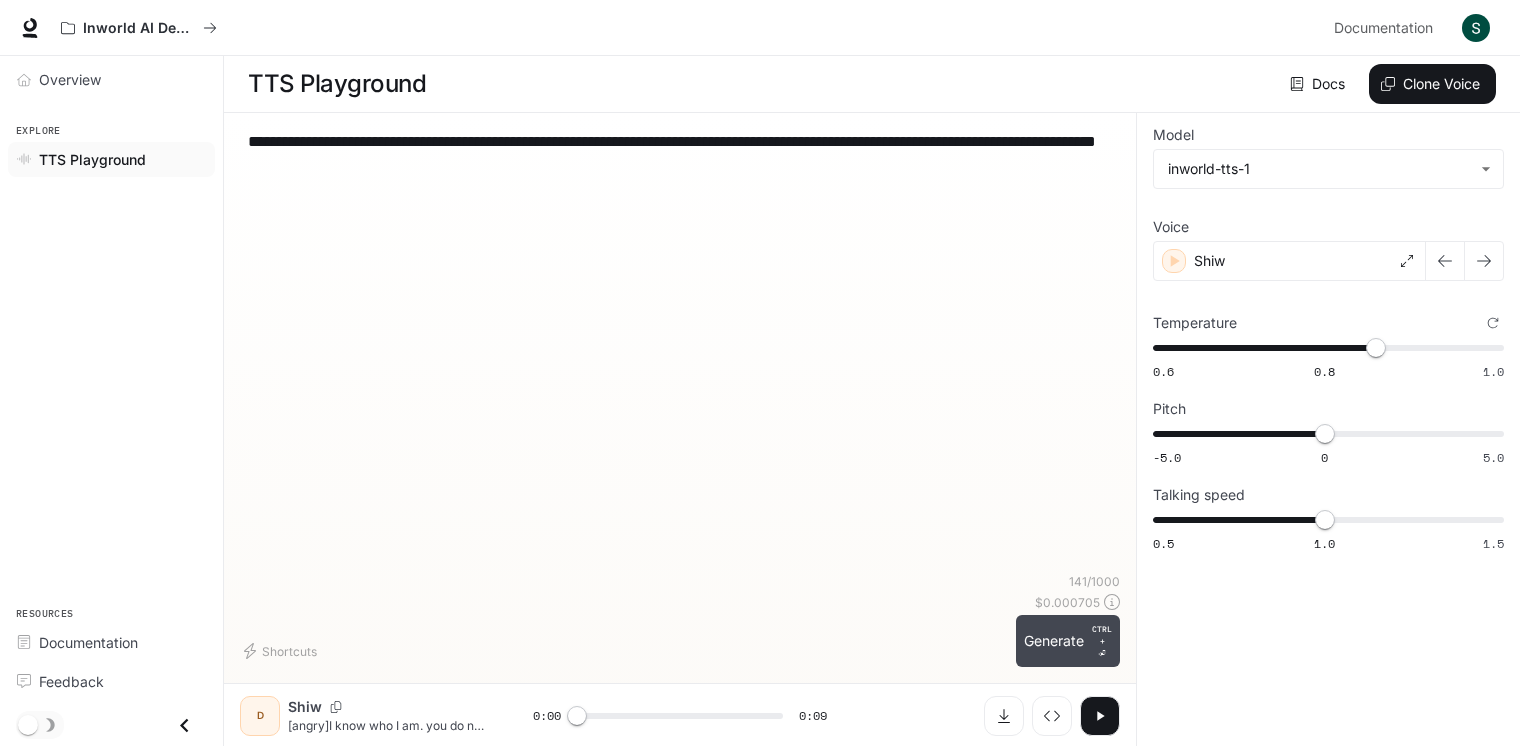 click on "Generate CTRL +  ⏎" at bounding box center (1068, 641) 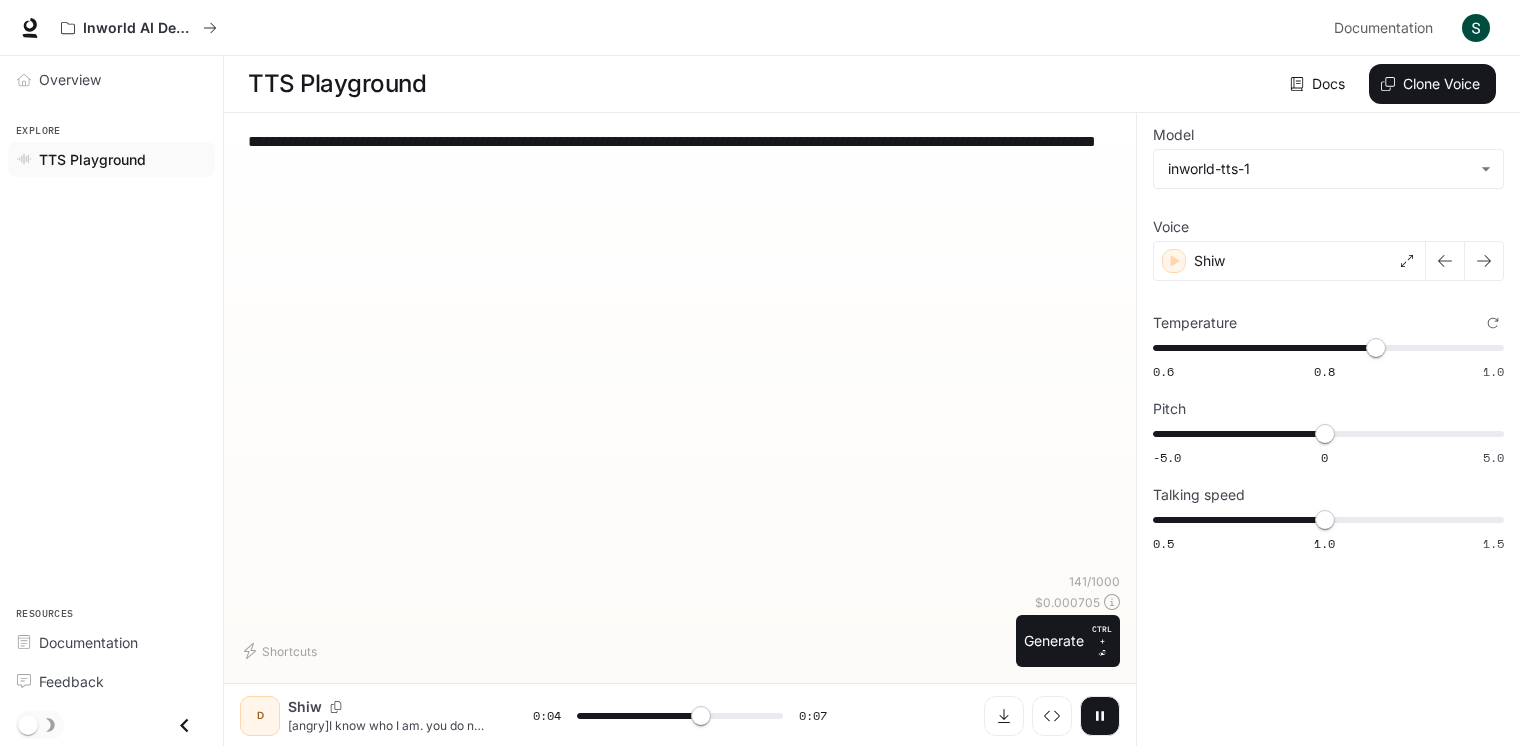 click at bounding box center (1100, 716) 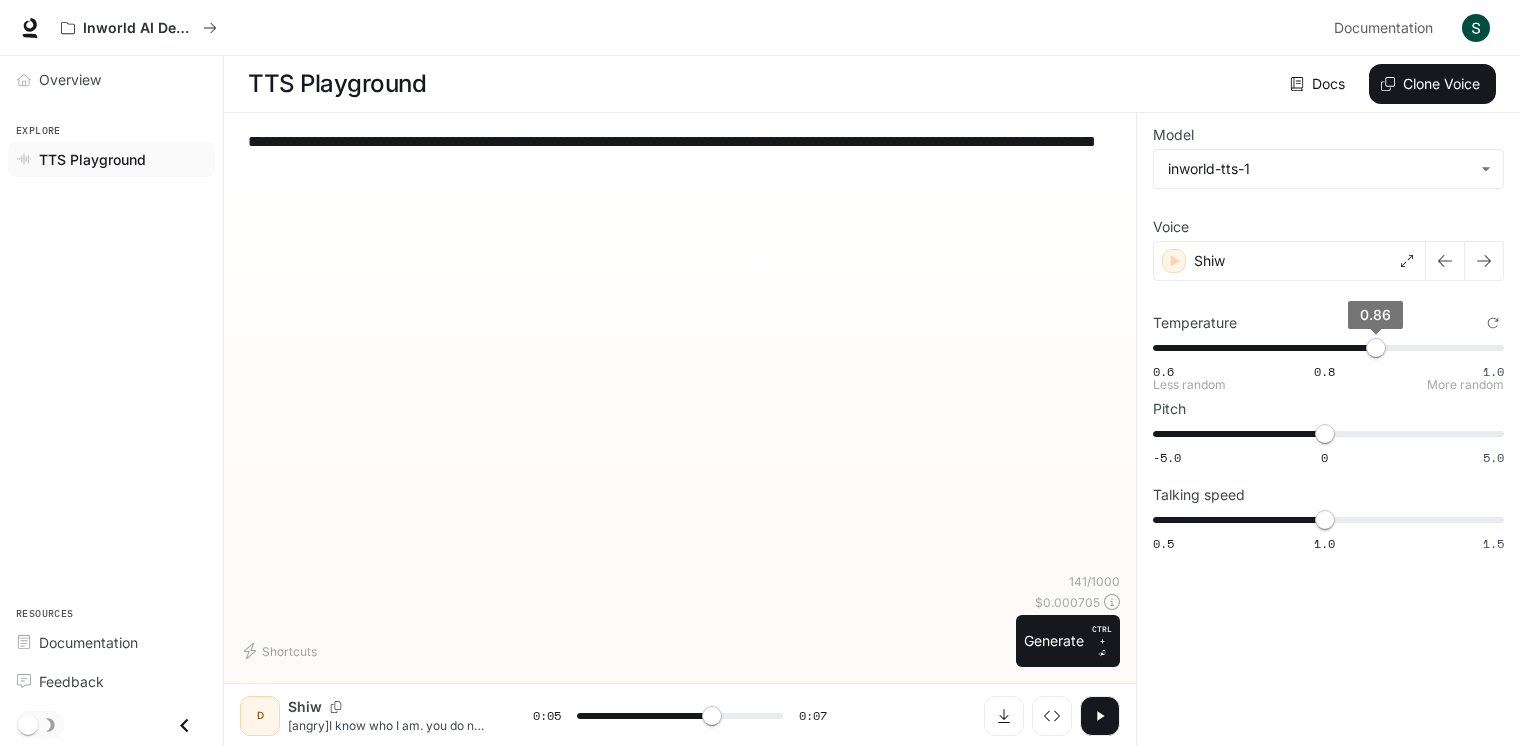 type on "***" 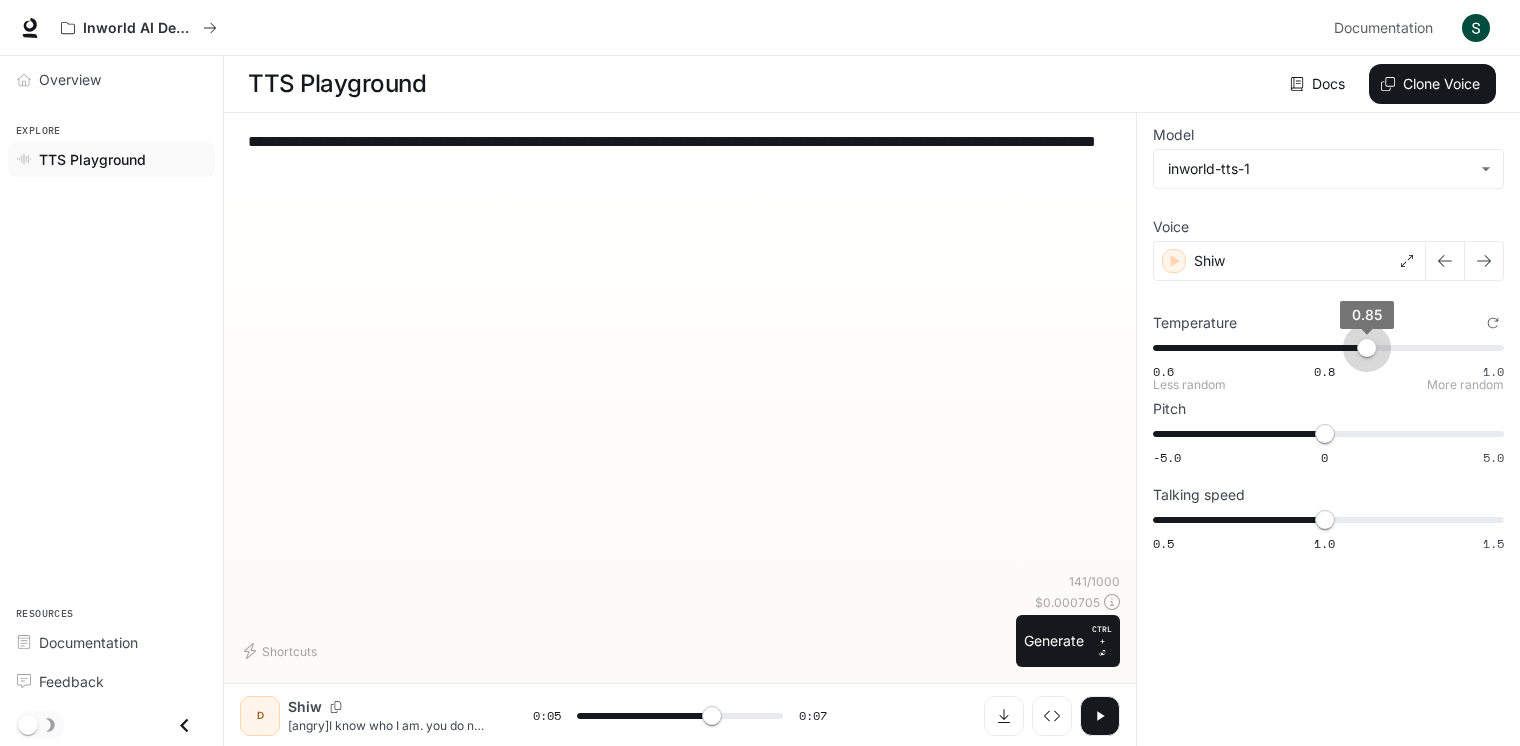 type on "***" 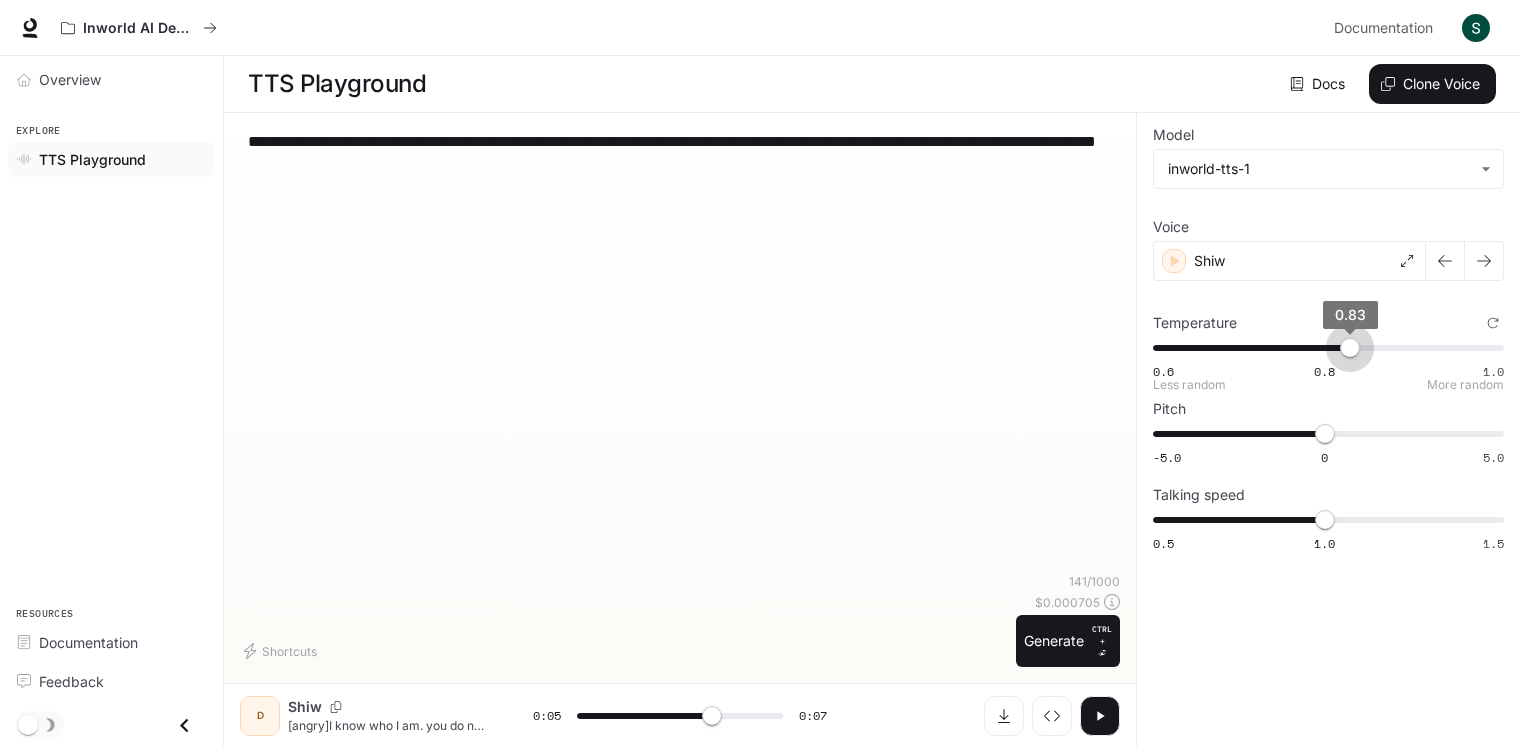 drag, startPoint x: 1369, startPoint y: 353, endPoint x: 1348, endPoint y: 355, distance: 21.095022 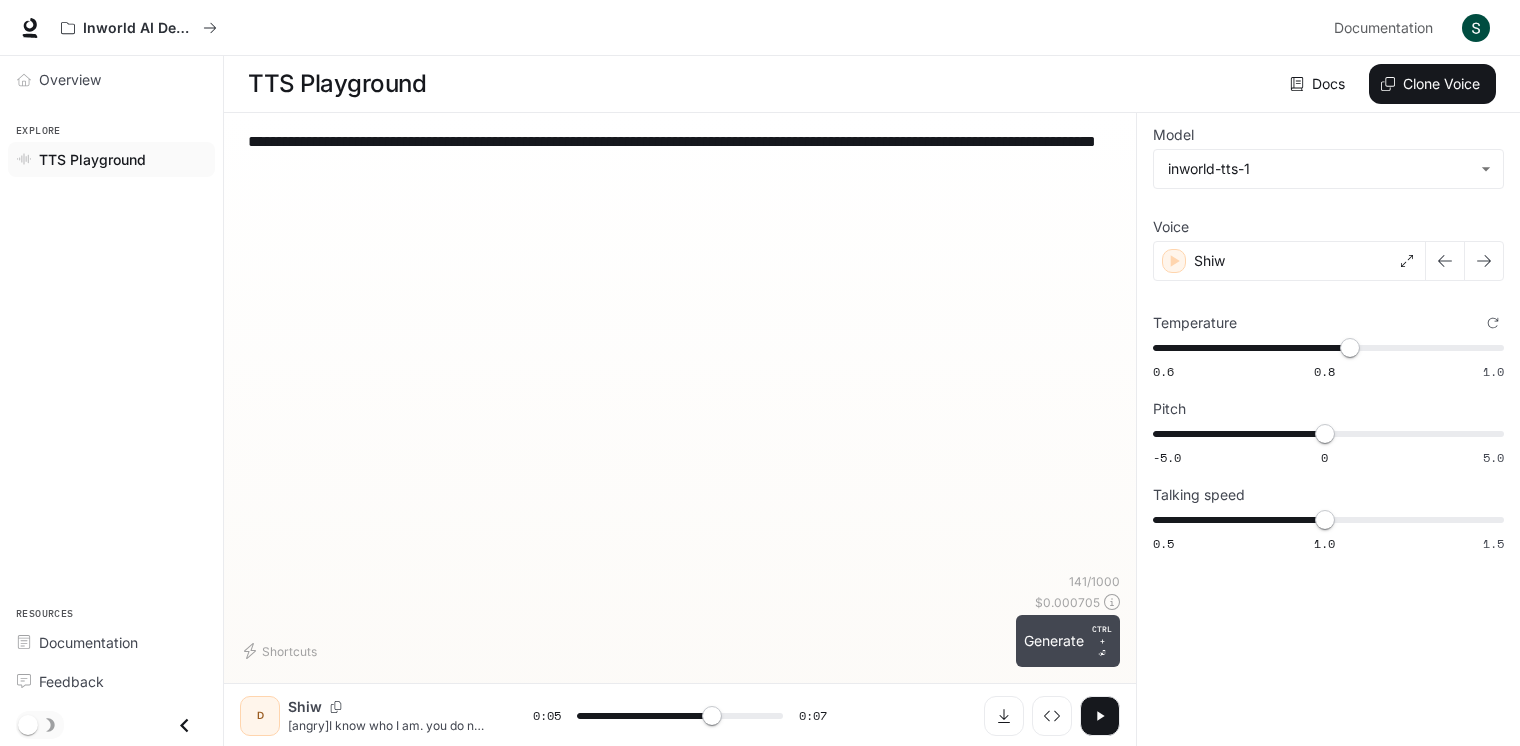 click on "Generate CTRL +  ⏎" at bounding box center (1068, 641) 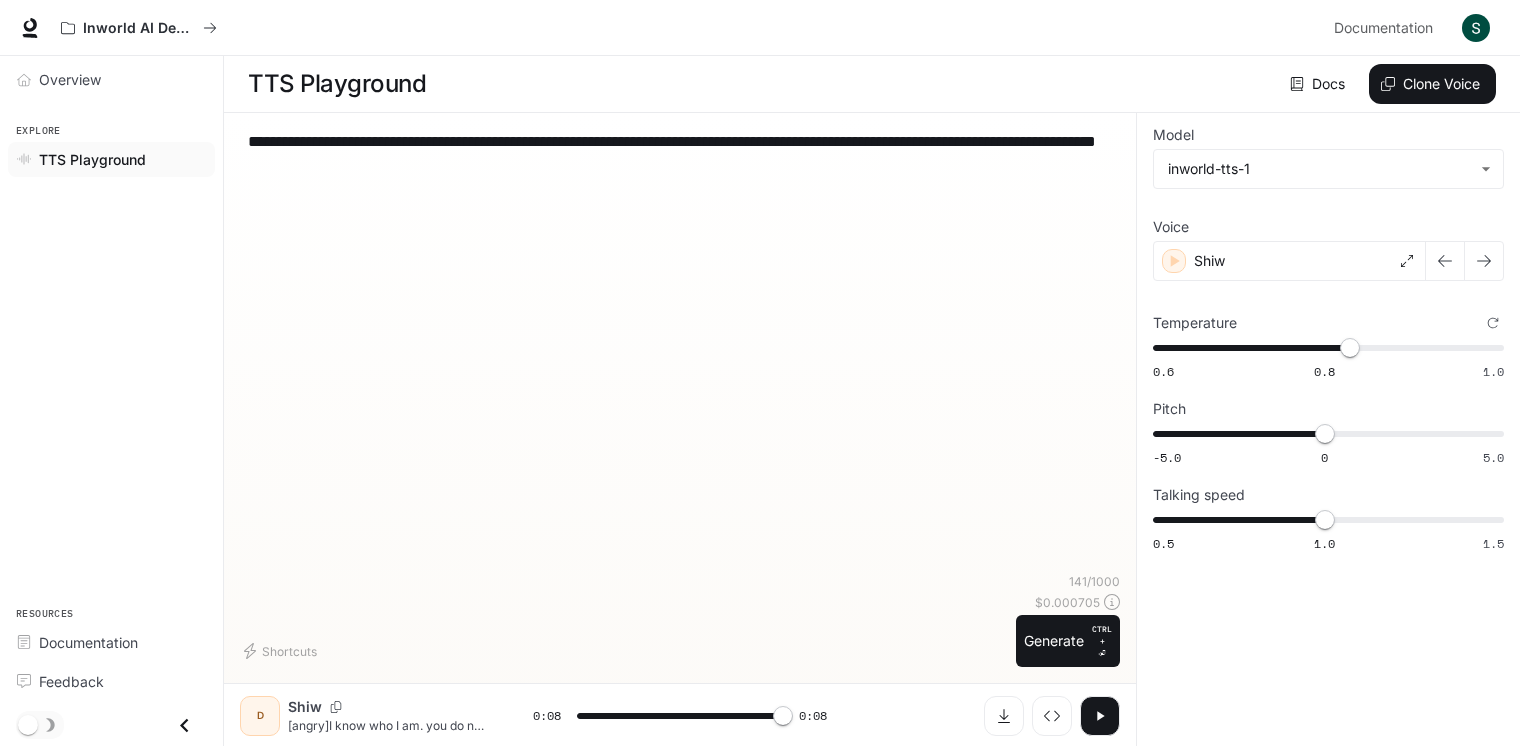 type on "*" 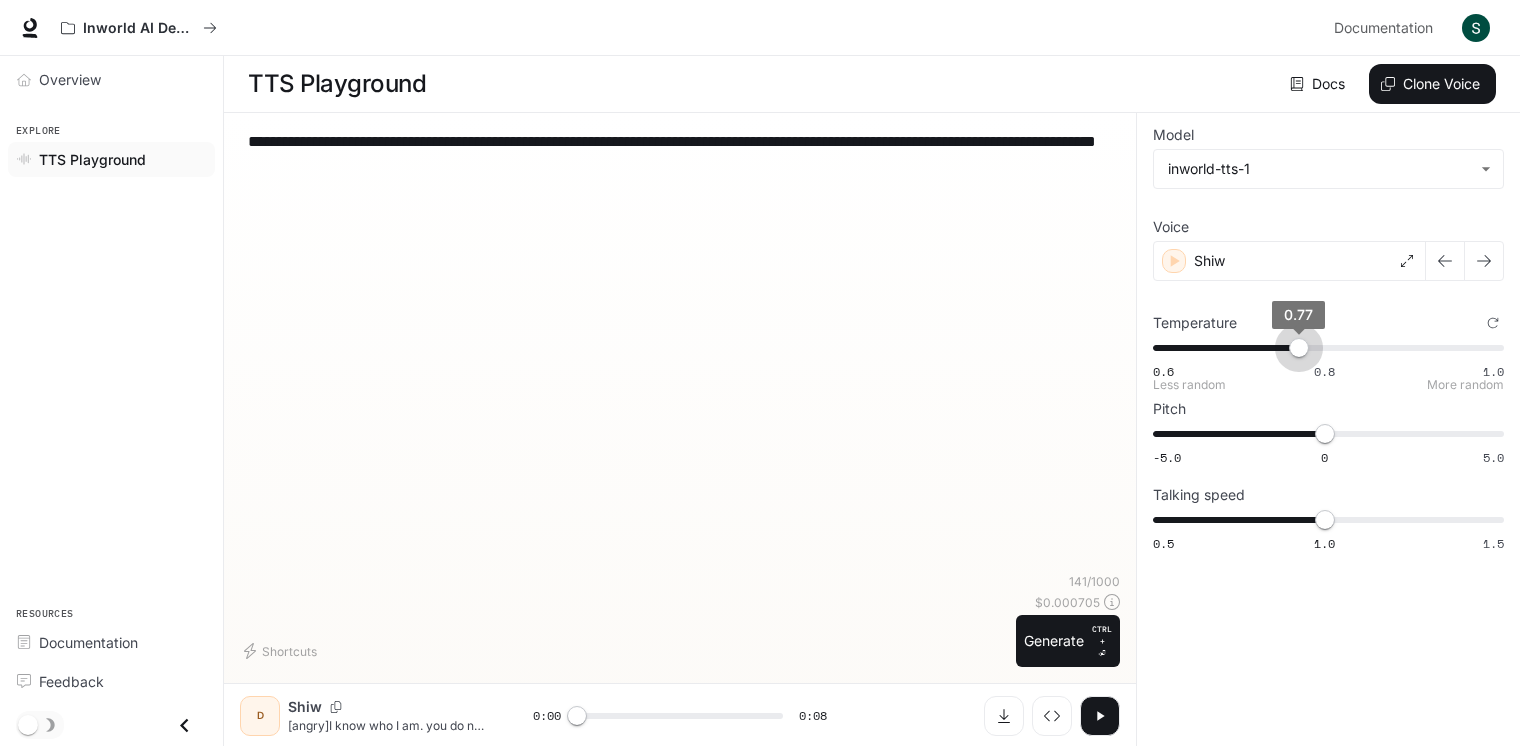 type on "****" 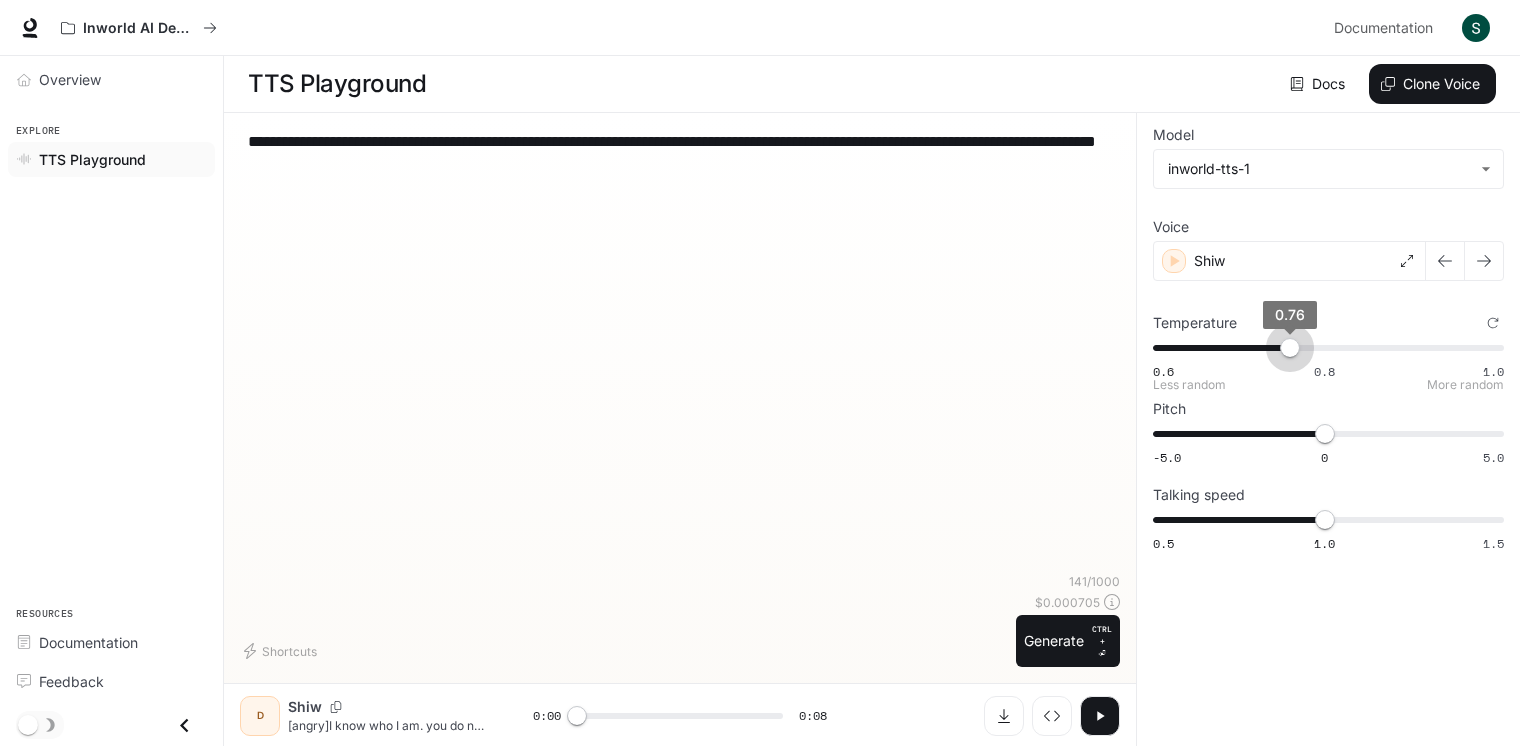 drag, startPoint x: 1341, startPoint y: 350, endPoint x: 1288, endPoint y: 357, distance: 53.460266 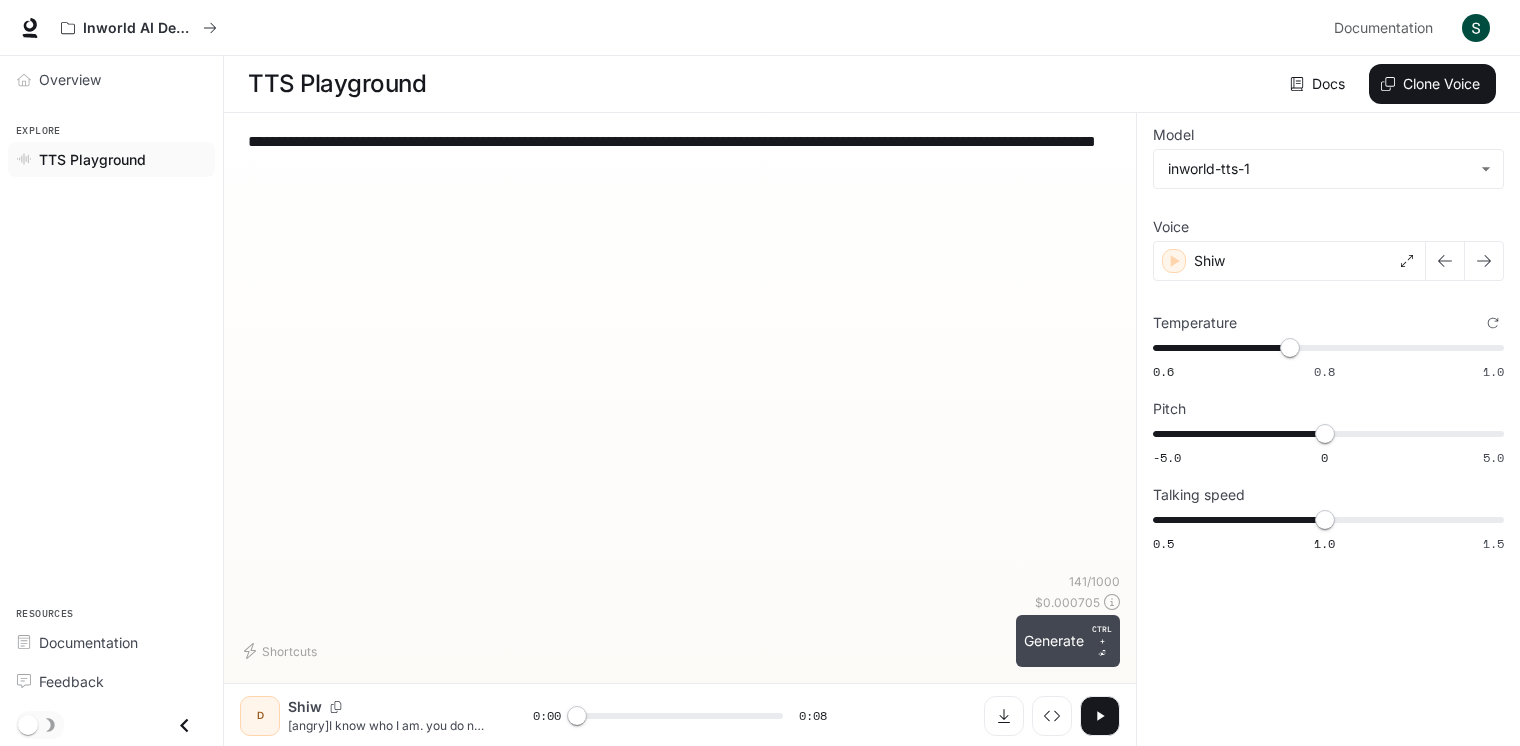 click on "Generate CTRL +  ⏎" at bounding box center [1068, 641] 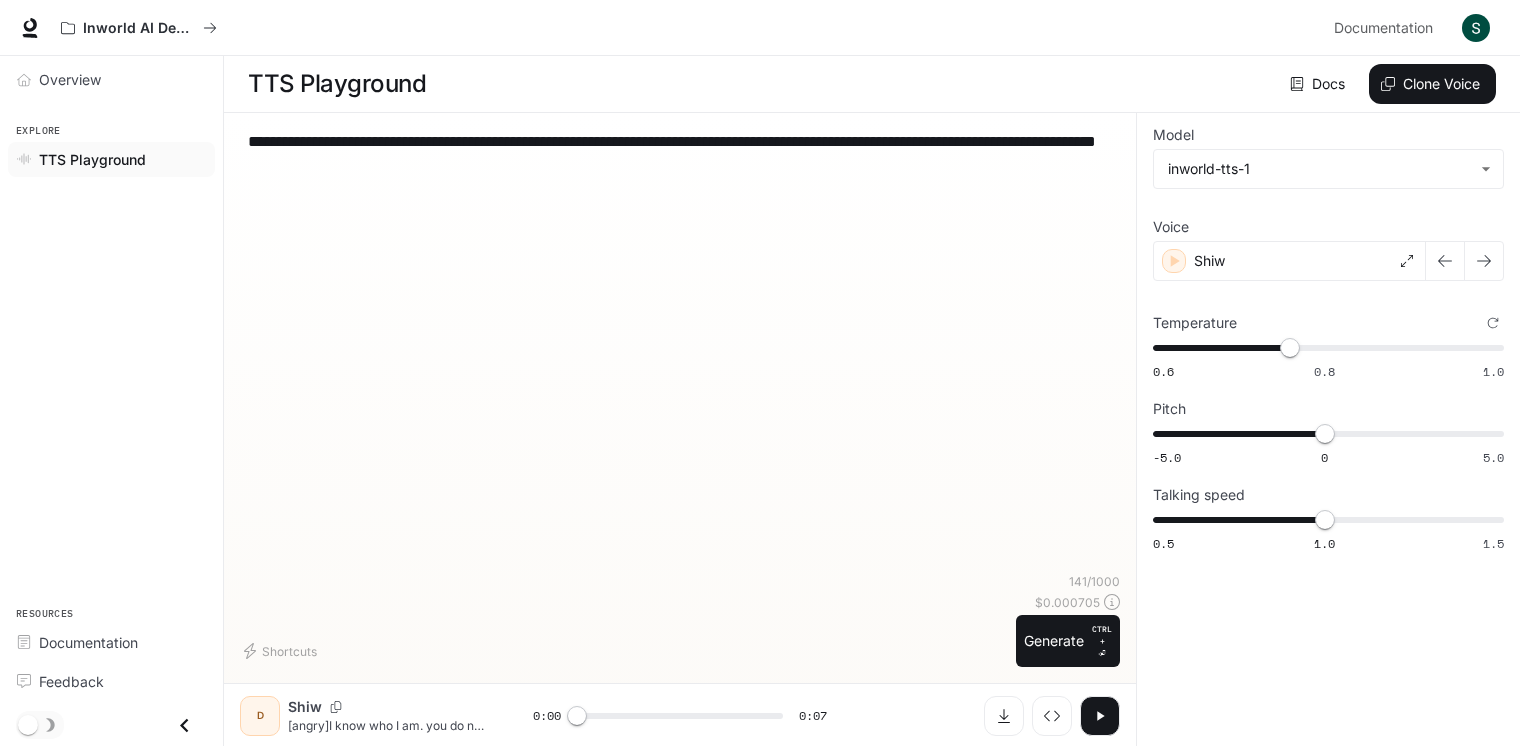 click 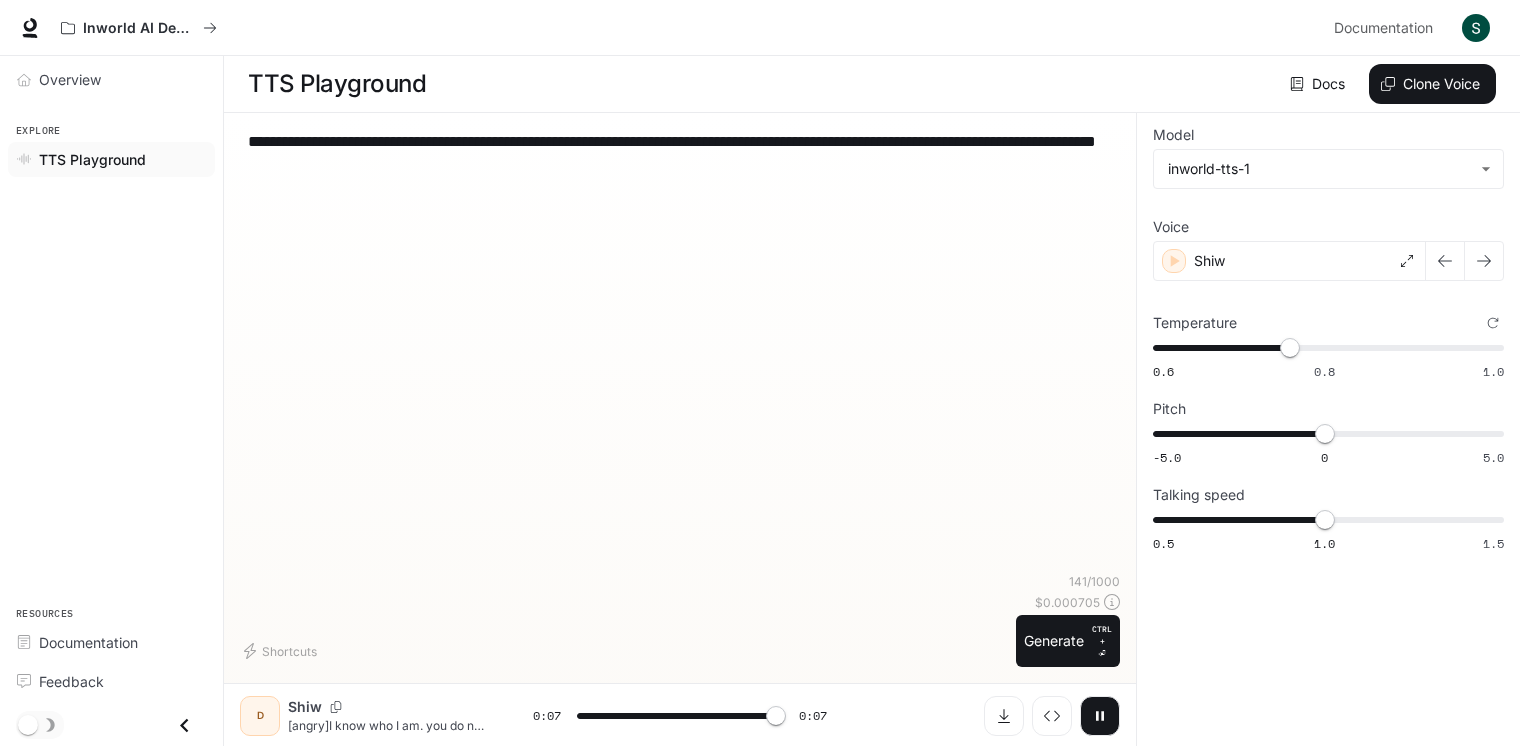 click 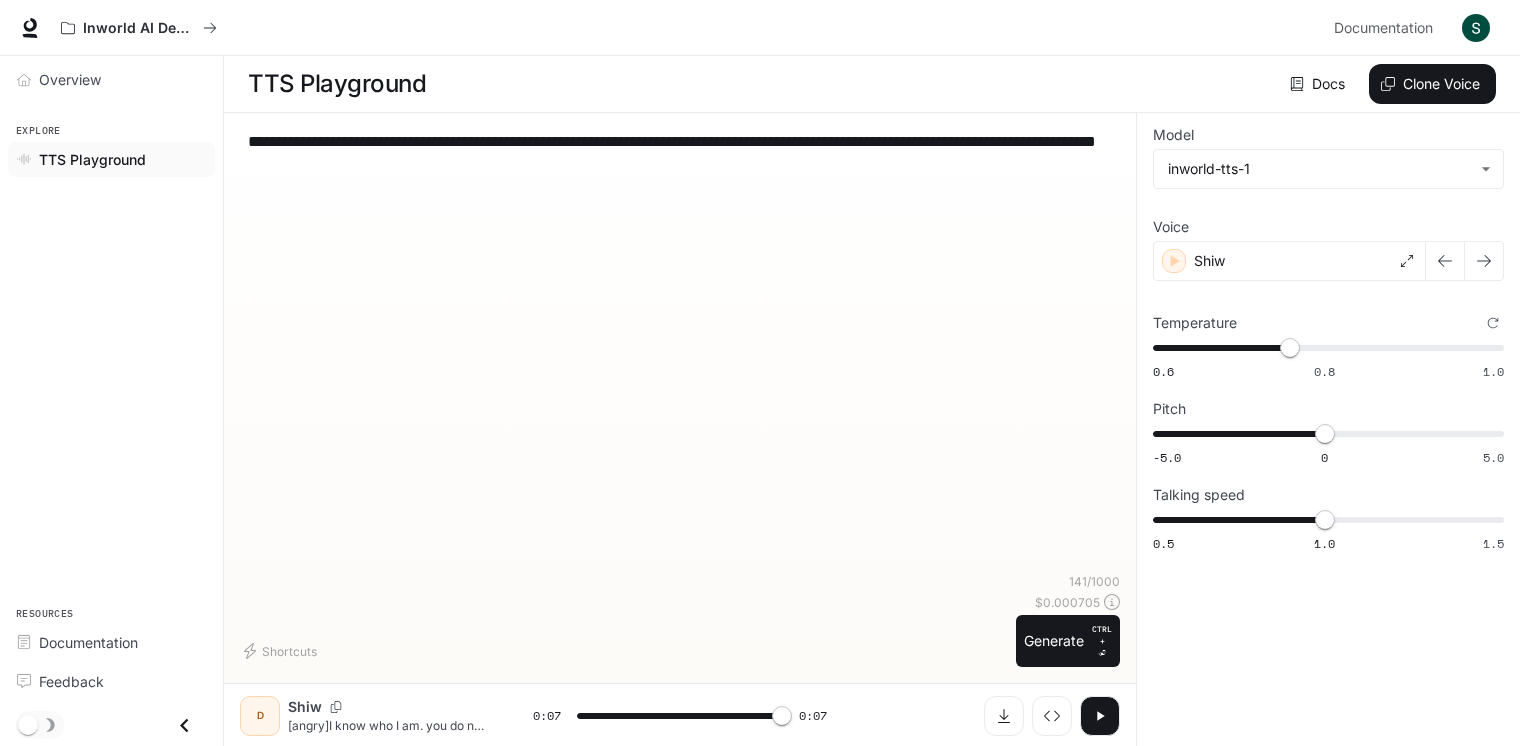 click on "**********" at bounding box center [680, 153] 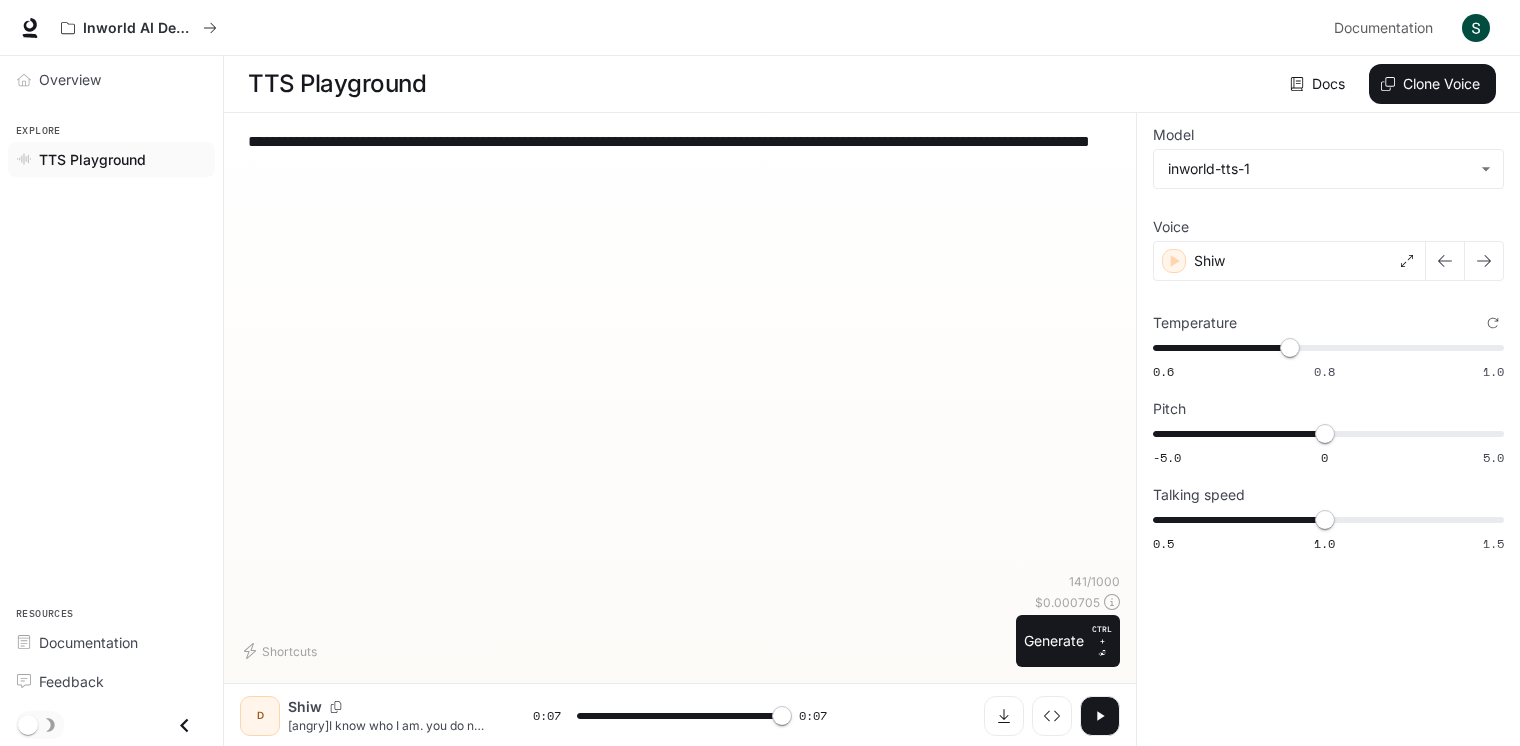 type on "**********" 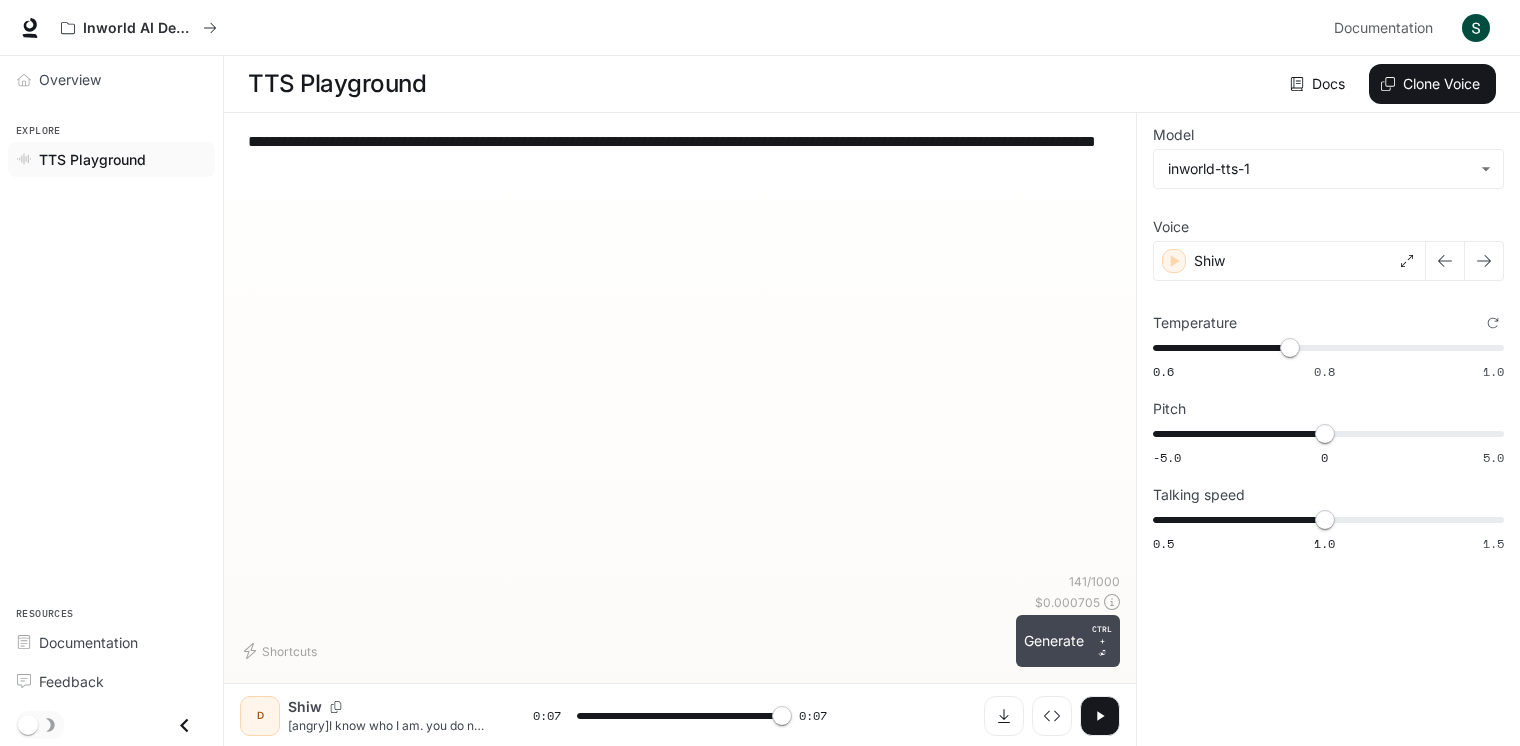 type on "**********" 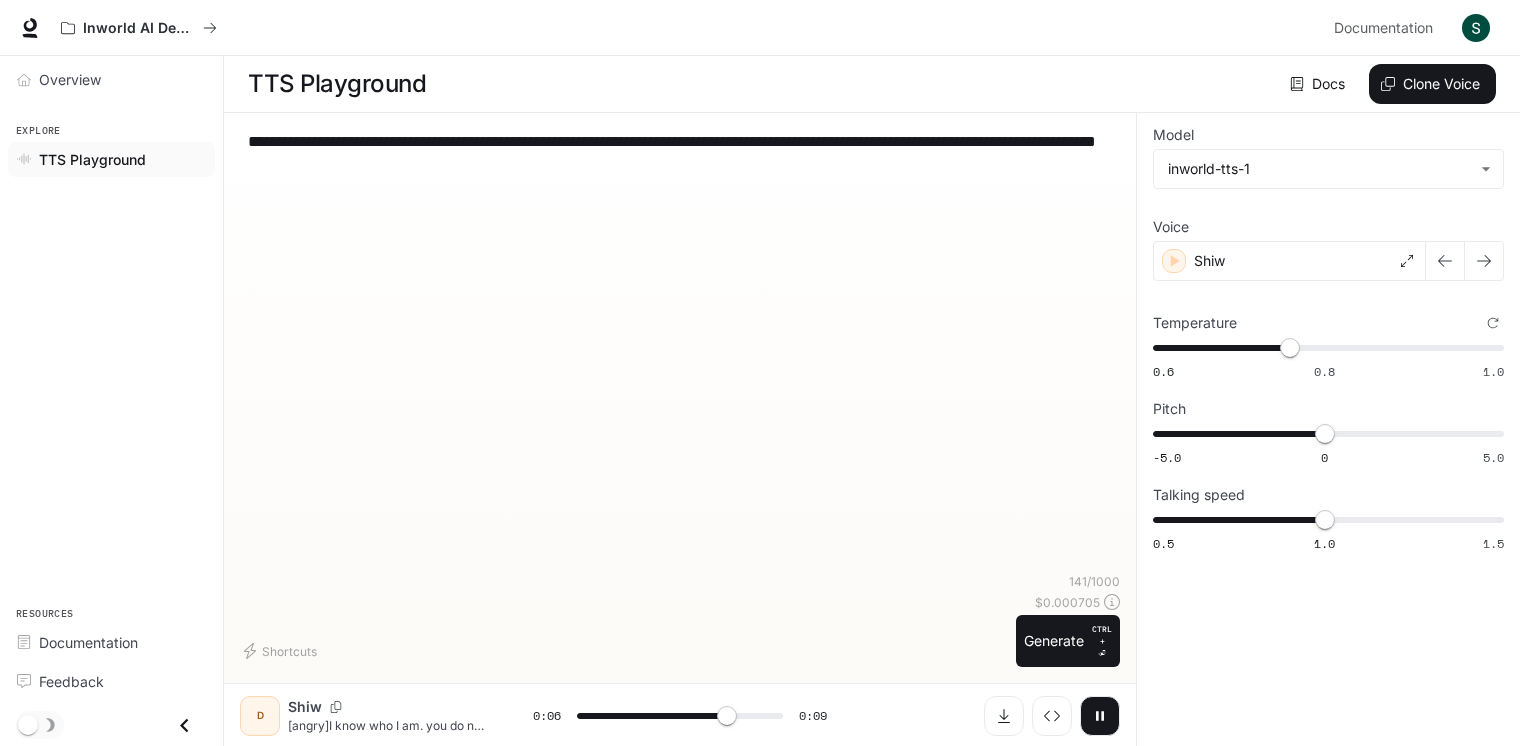 click at bounding box center [1100, 716] 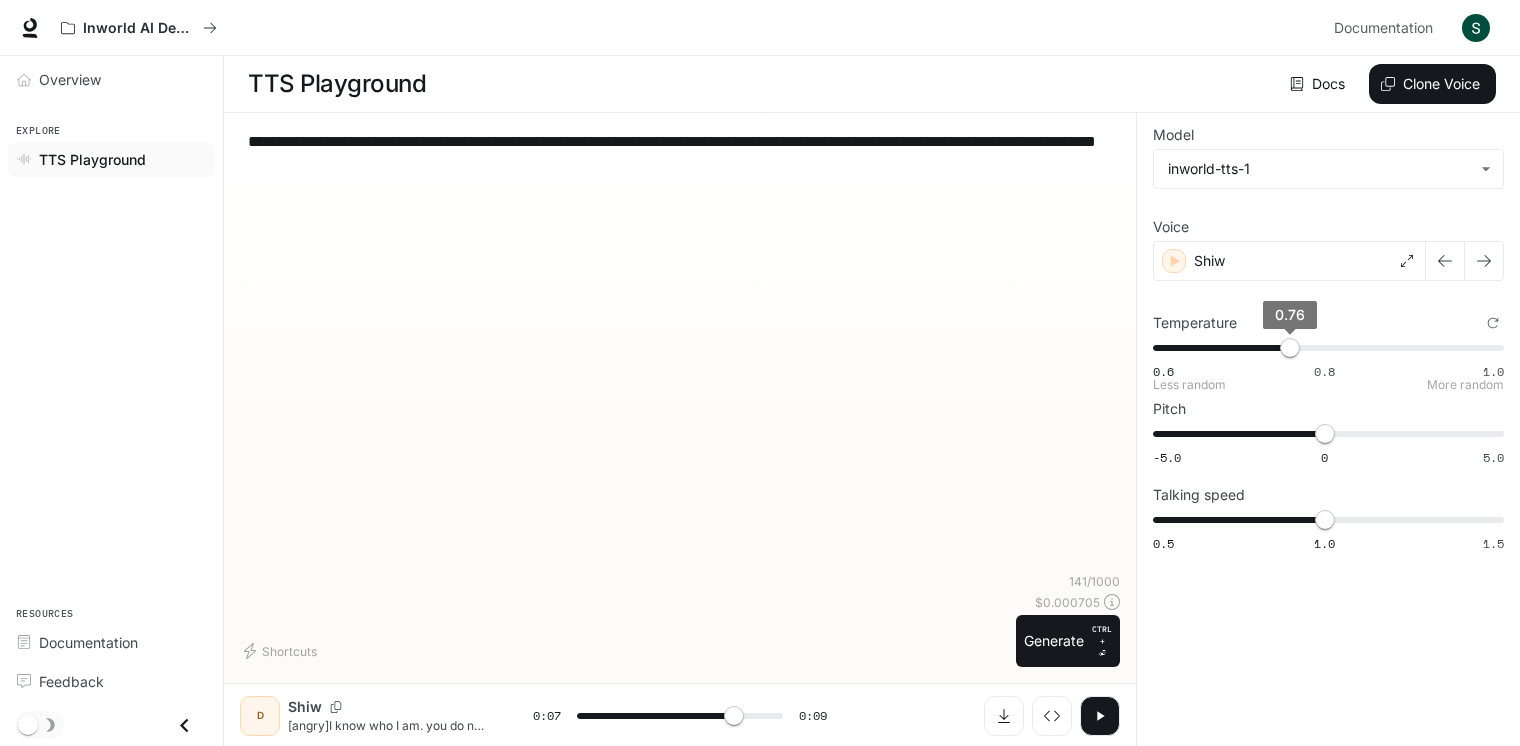 type on "***" 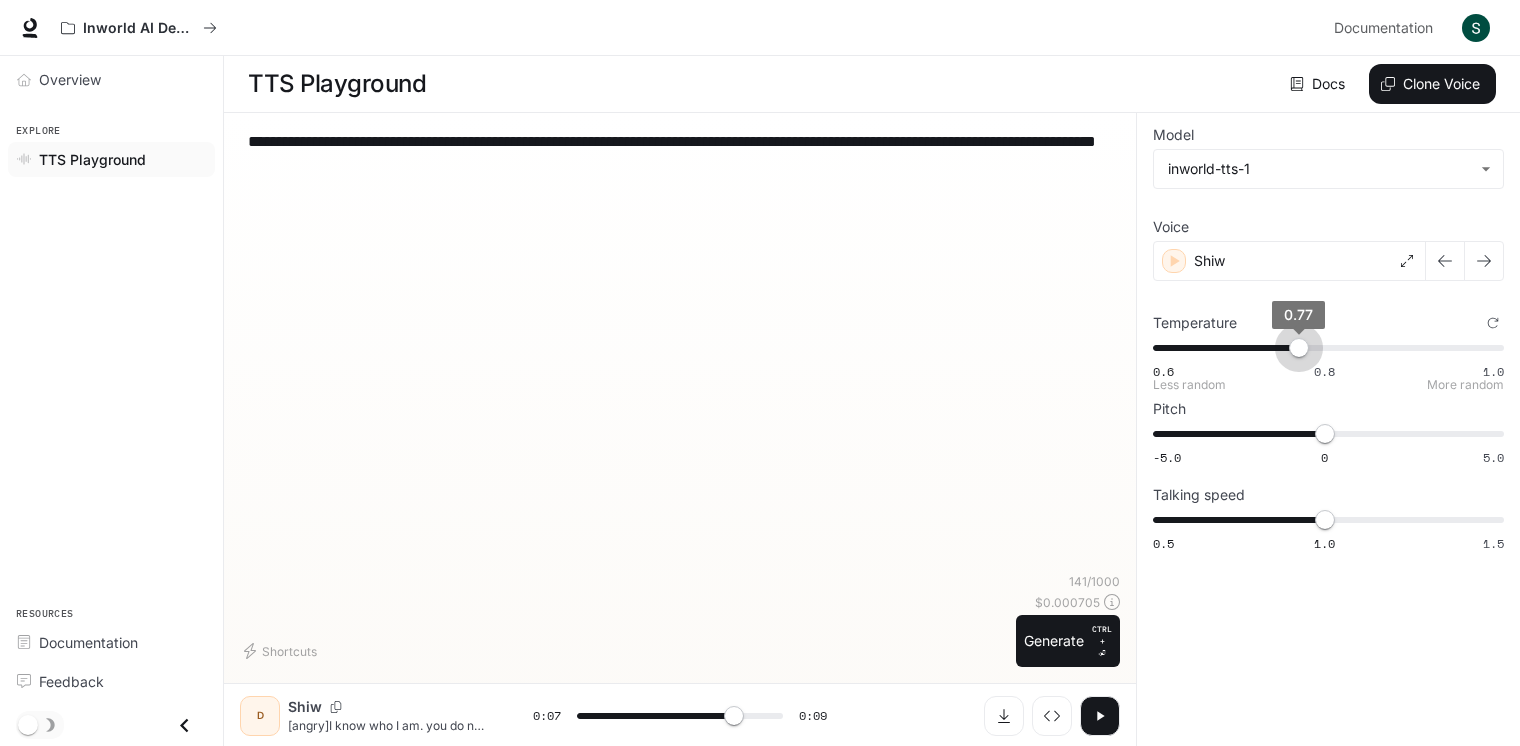 type on "***" 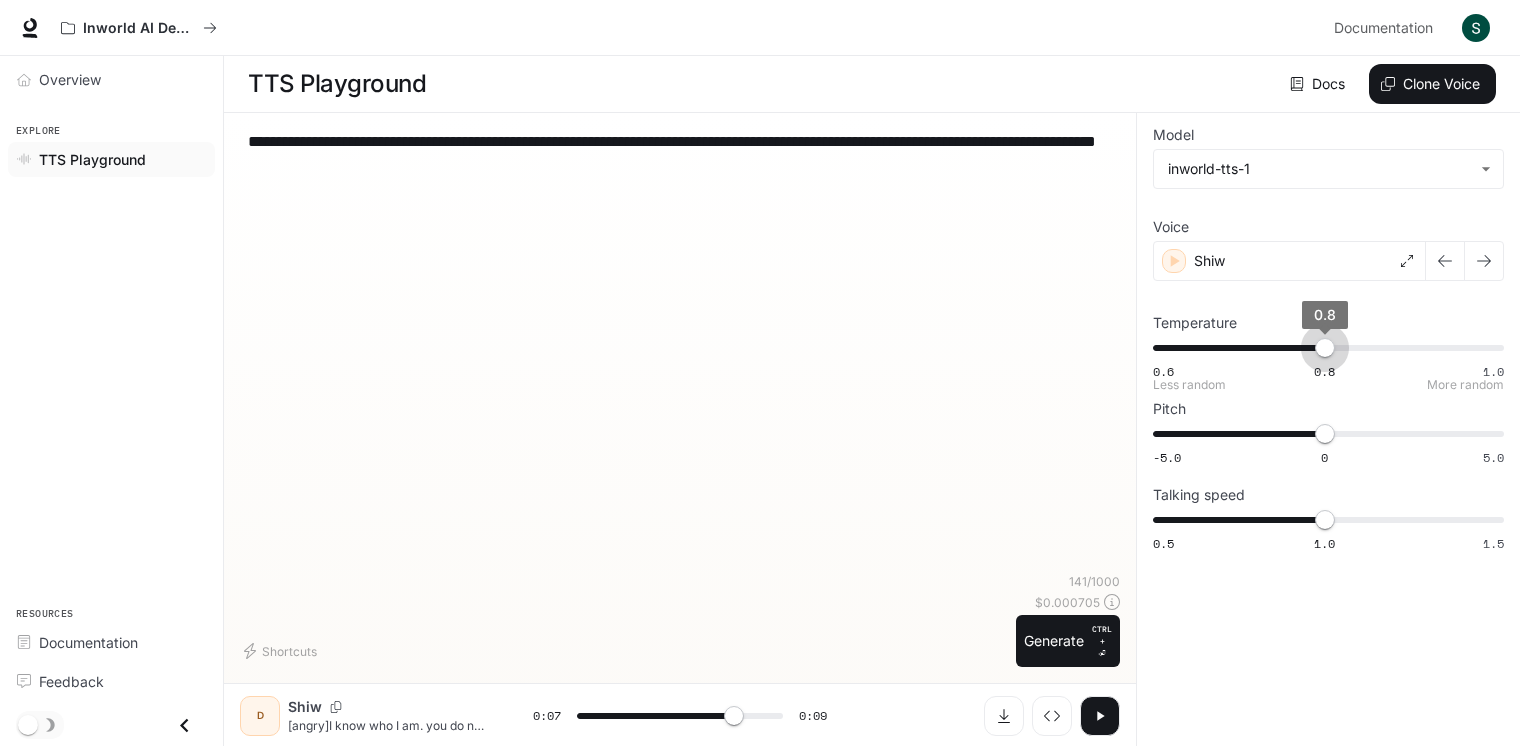 drag, startPoint x: 1297, startPoint y: 356, endPoint x: 1326, endPoint y: 354, distance: 29.068884 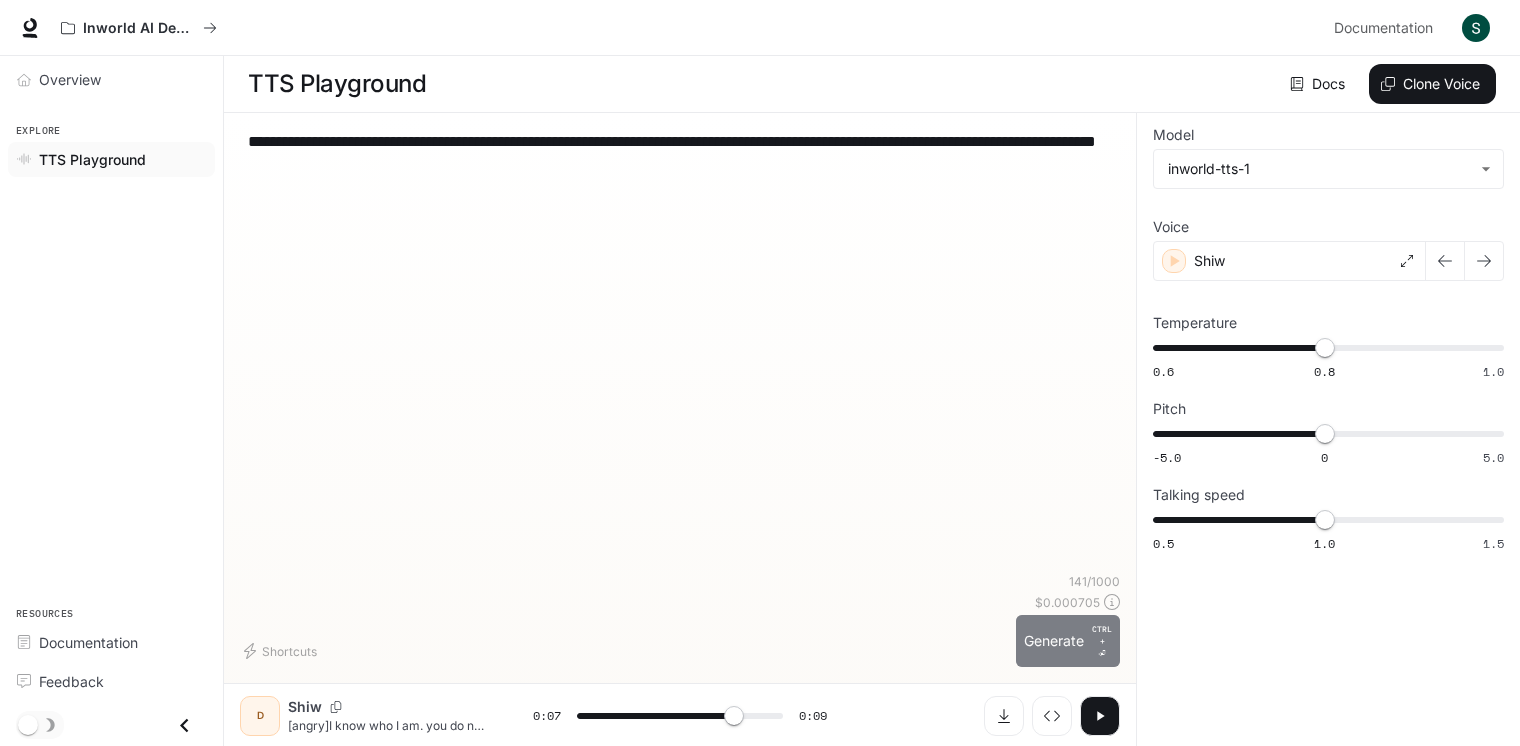 click on "Generate CTRL +  ⏎" at bounding box center [1068, 641] 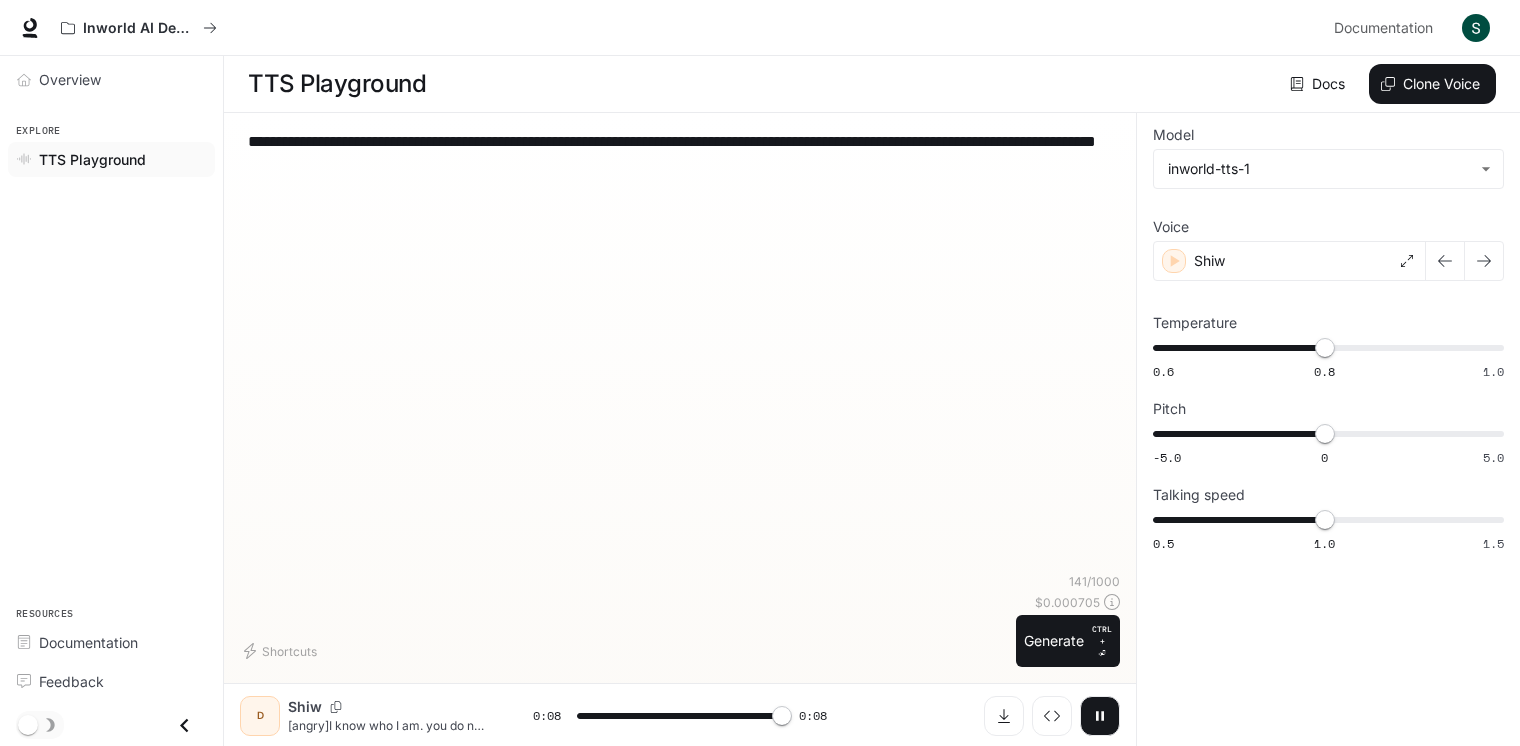 type on "*" 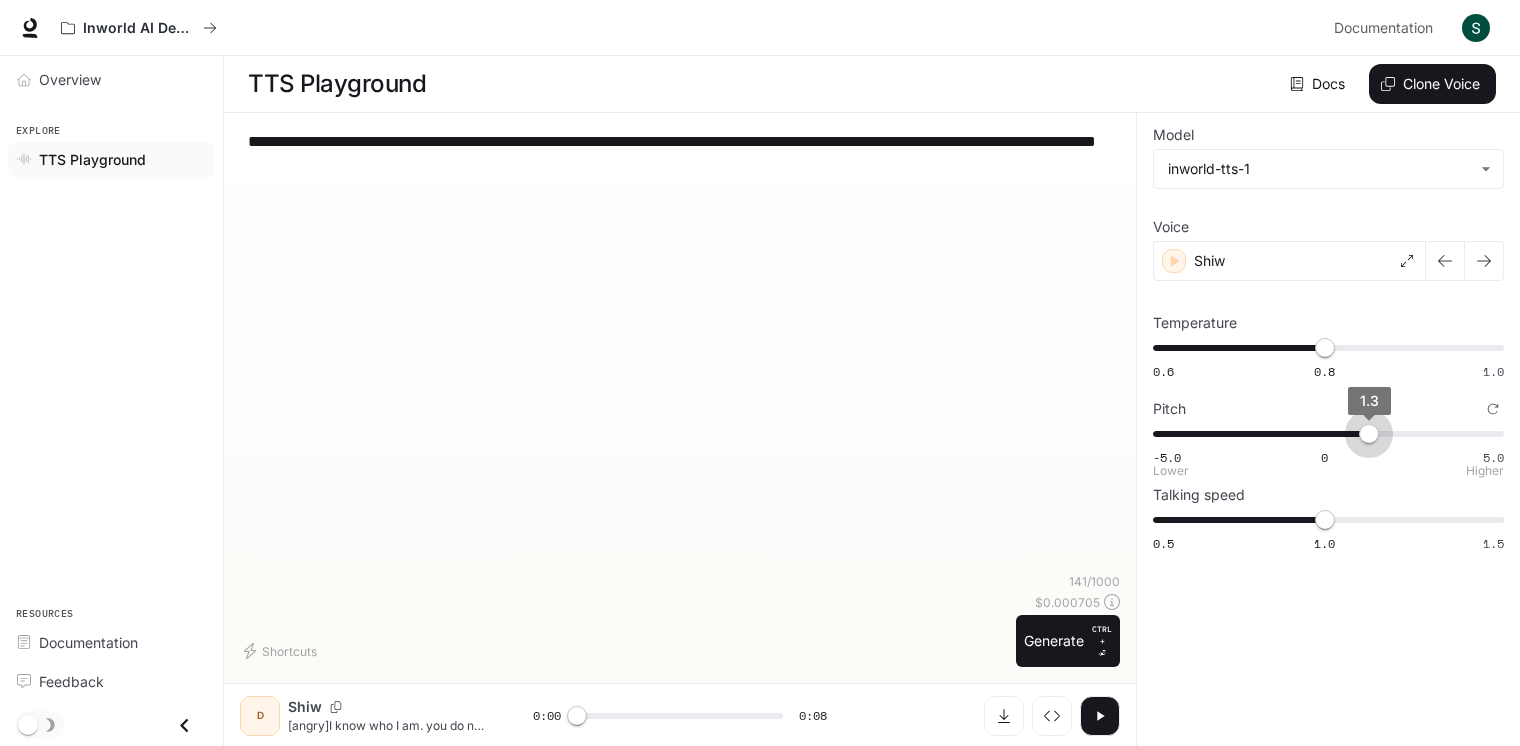 type on "***" 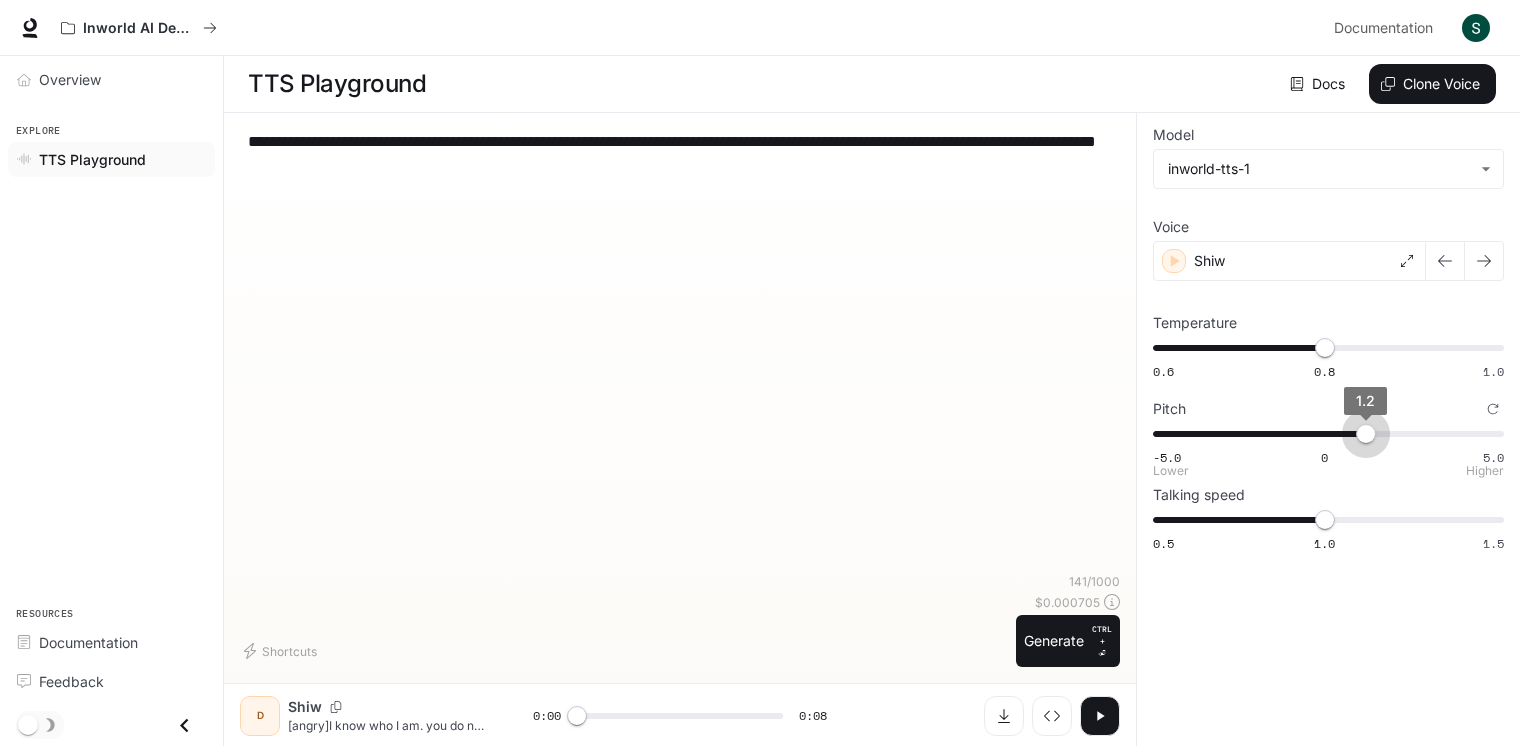 drag, startPoint x: 1327, startPoint y: 438, endPoint x: 1364, endPoint y: 430, distance: 37.85499 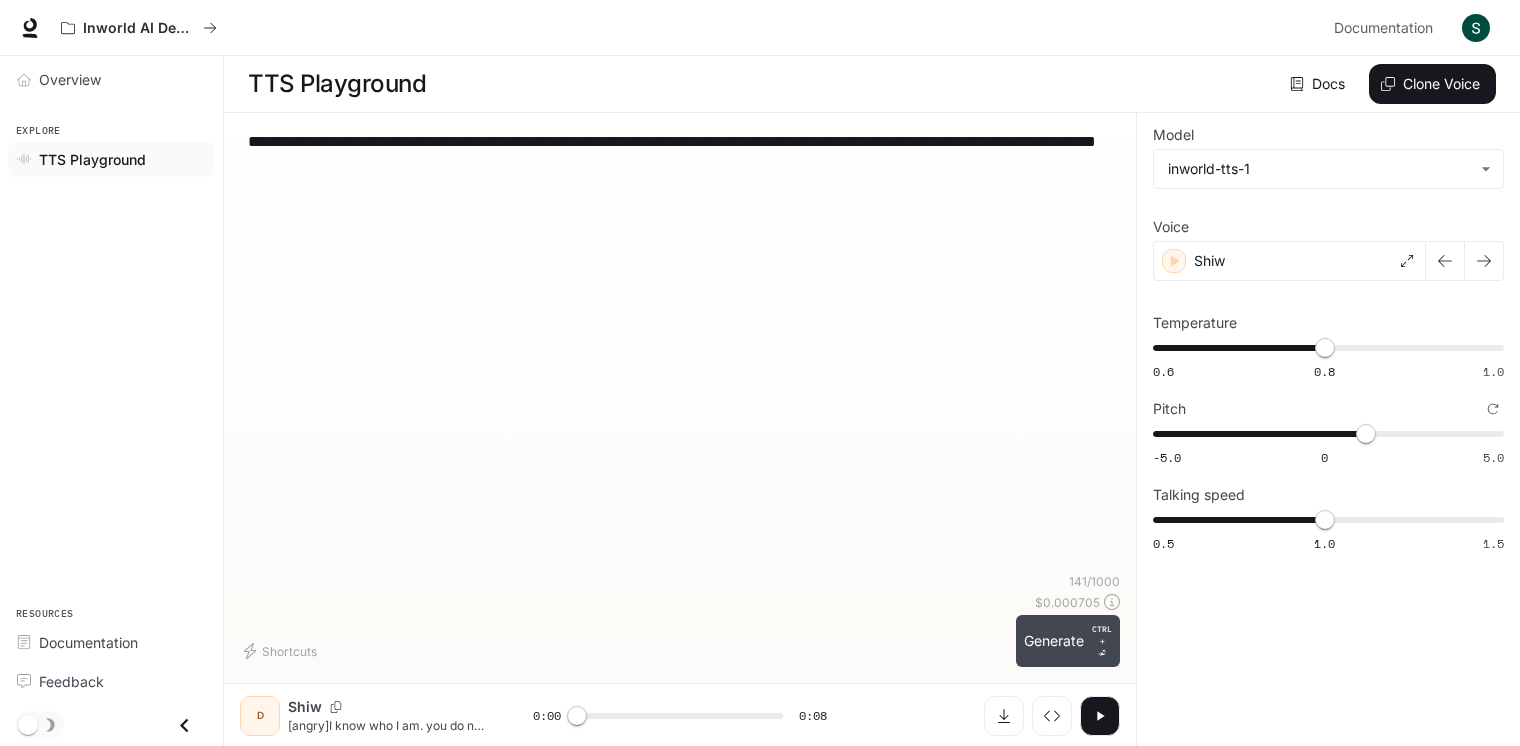 click on "Generate CTRL +  ⏎" at bounding box center (1068, 641) 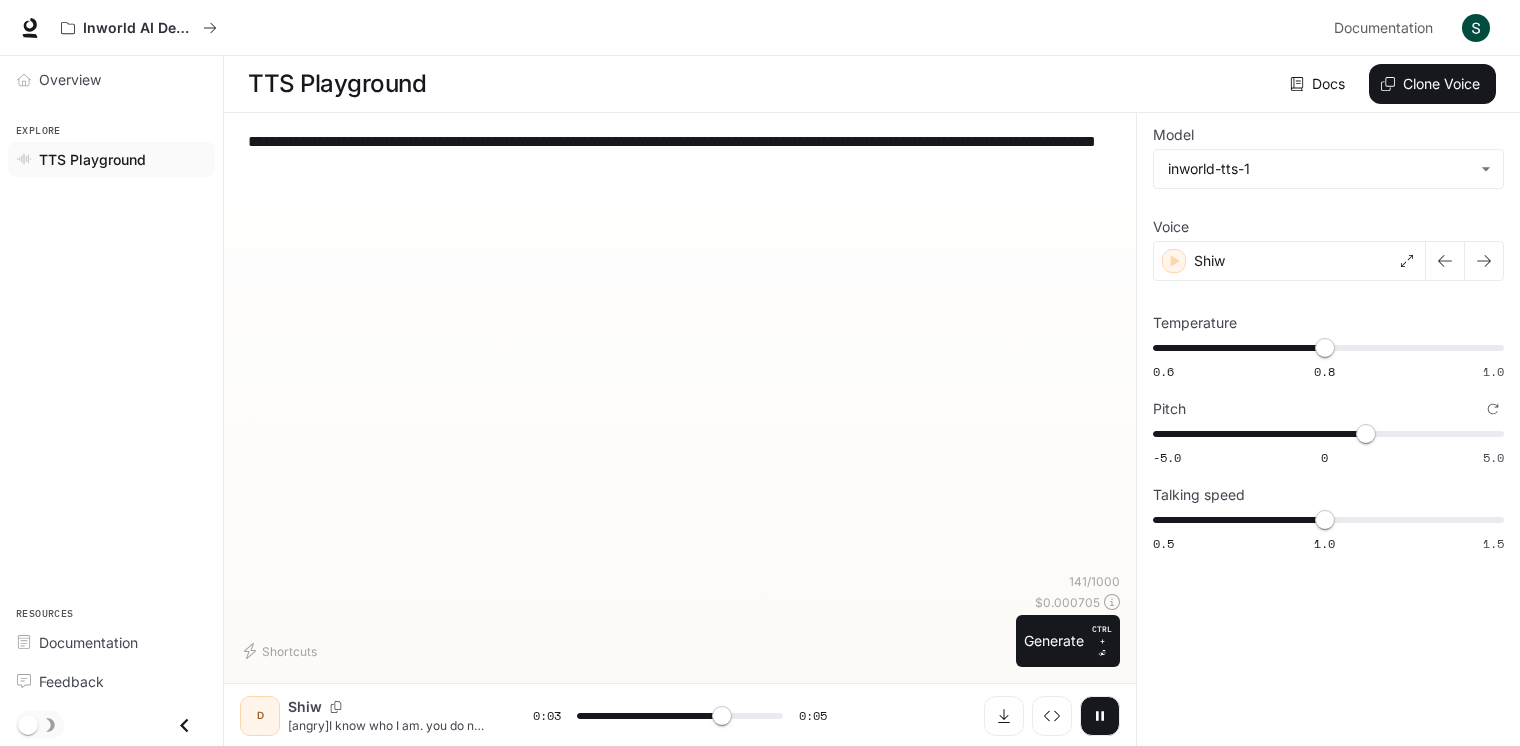 click at bounding box center (1100, 716) 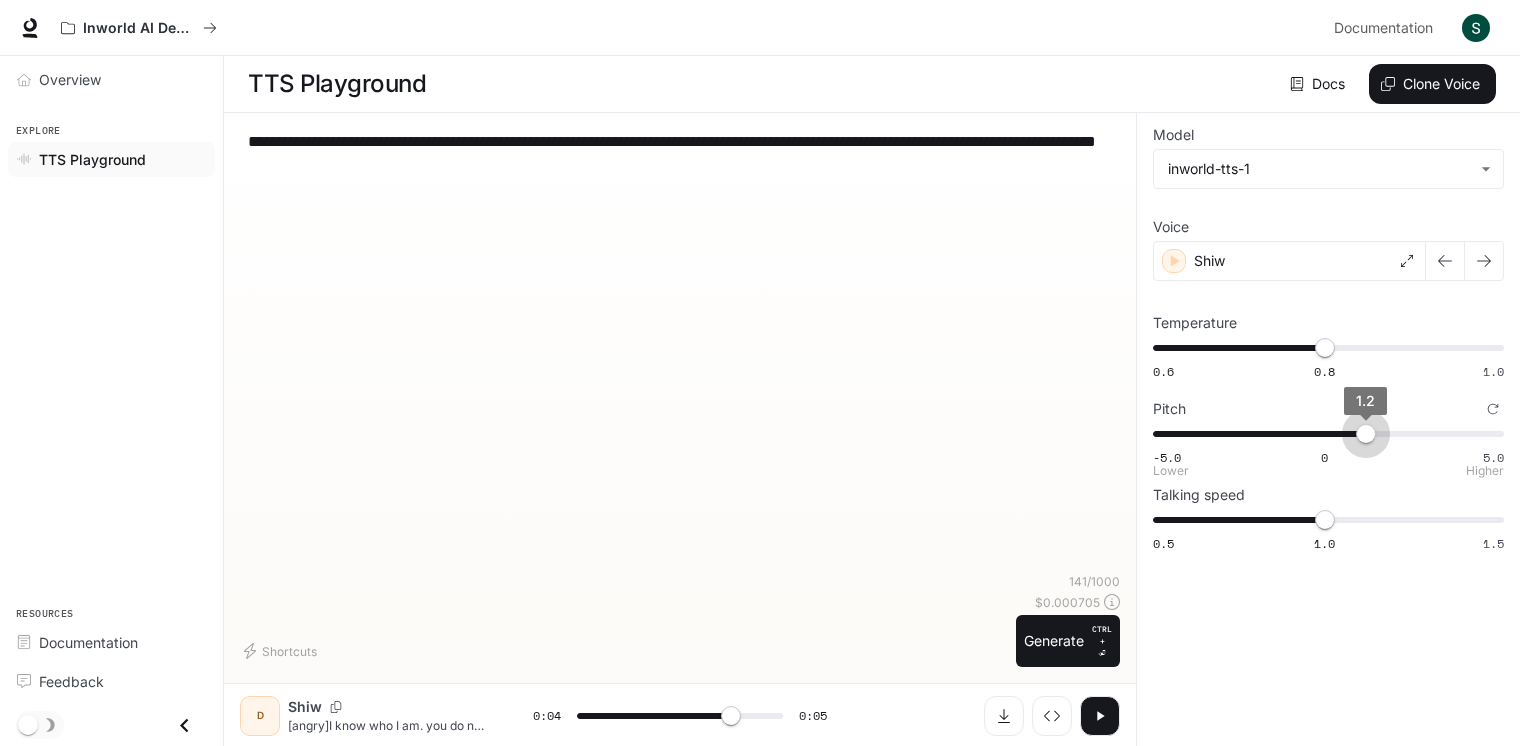 type on "***" 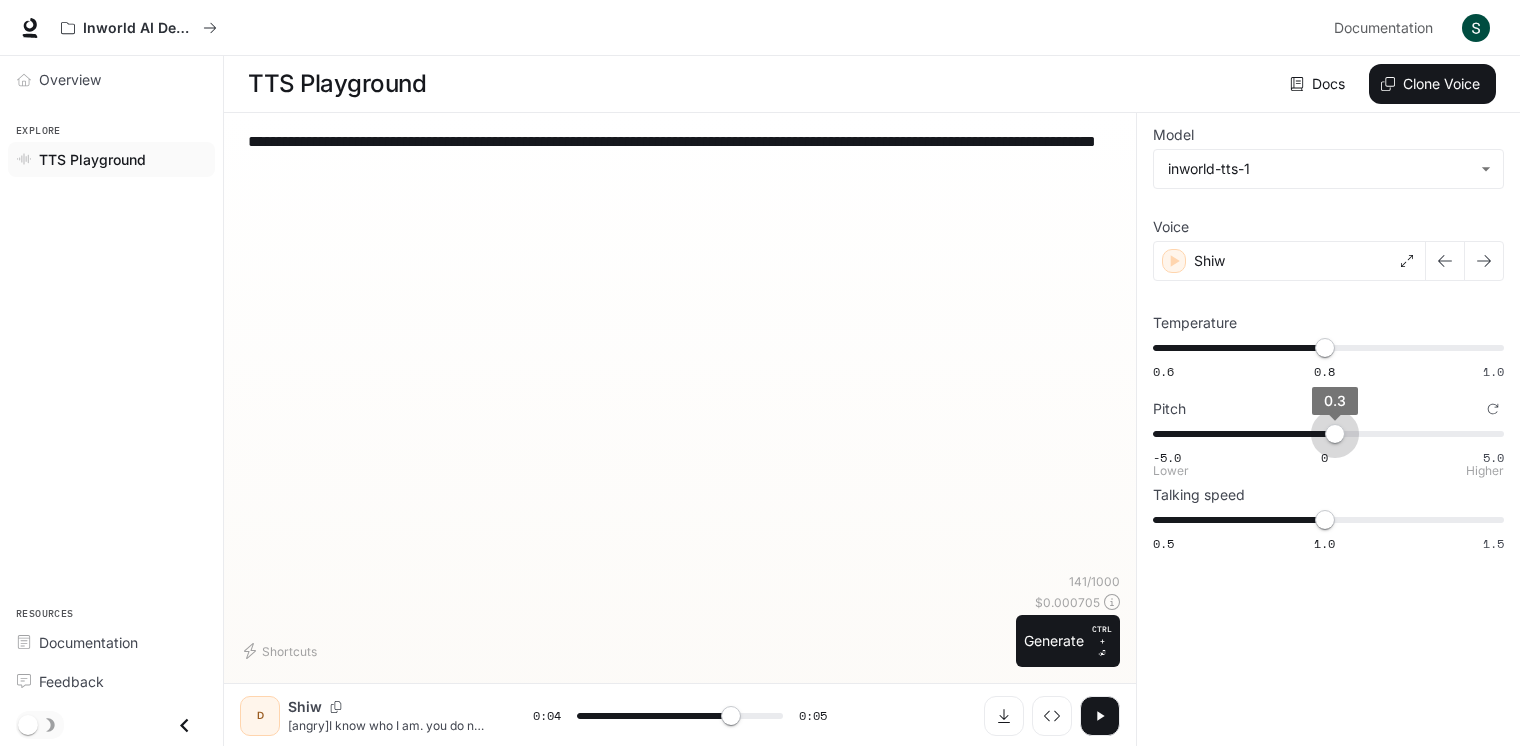 type on "***" 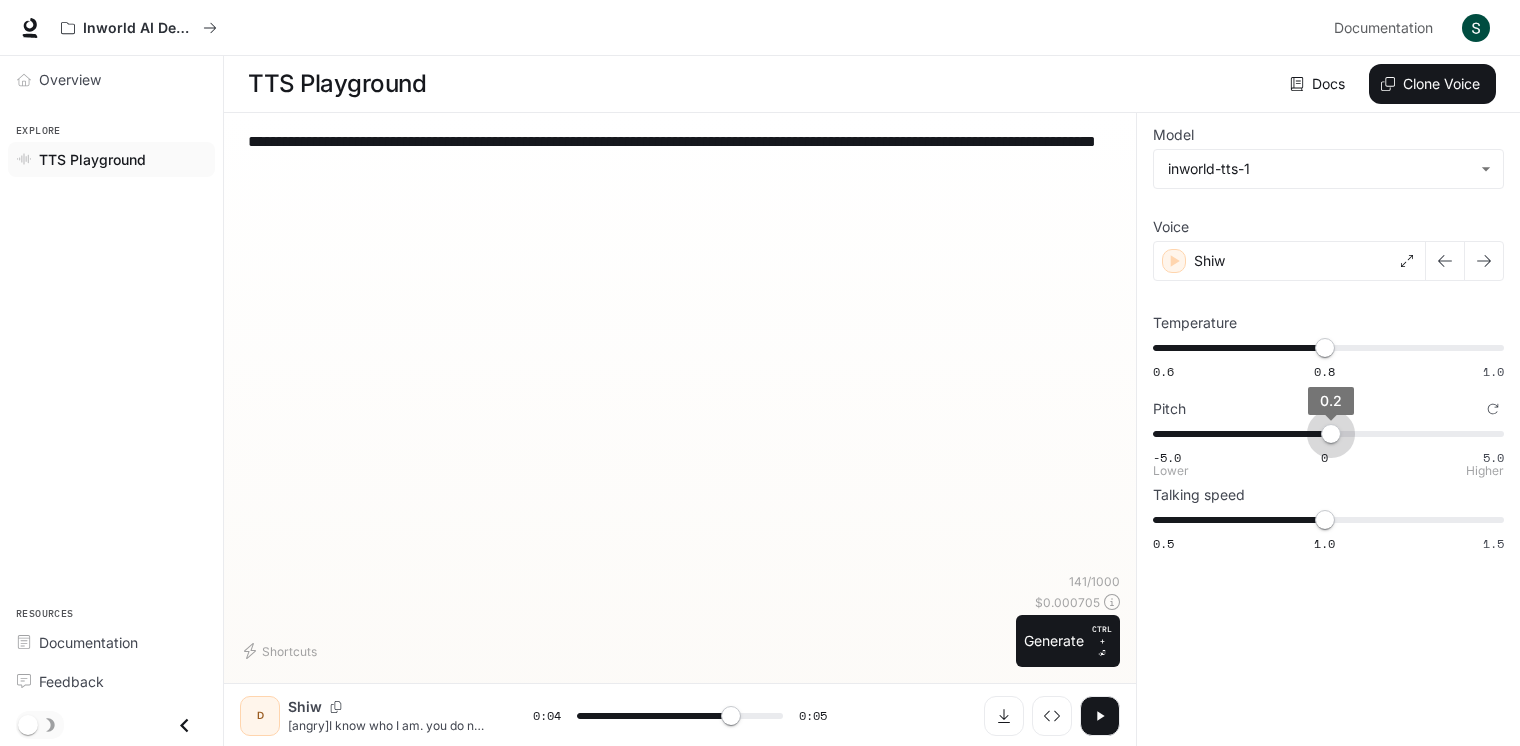 type on "***" 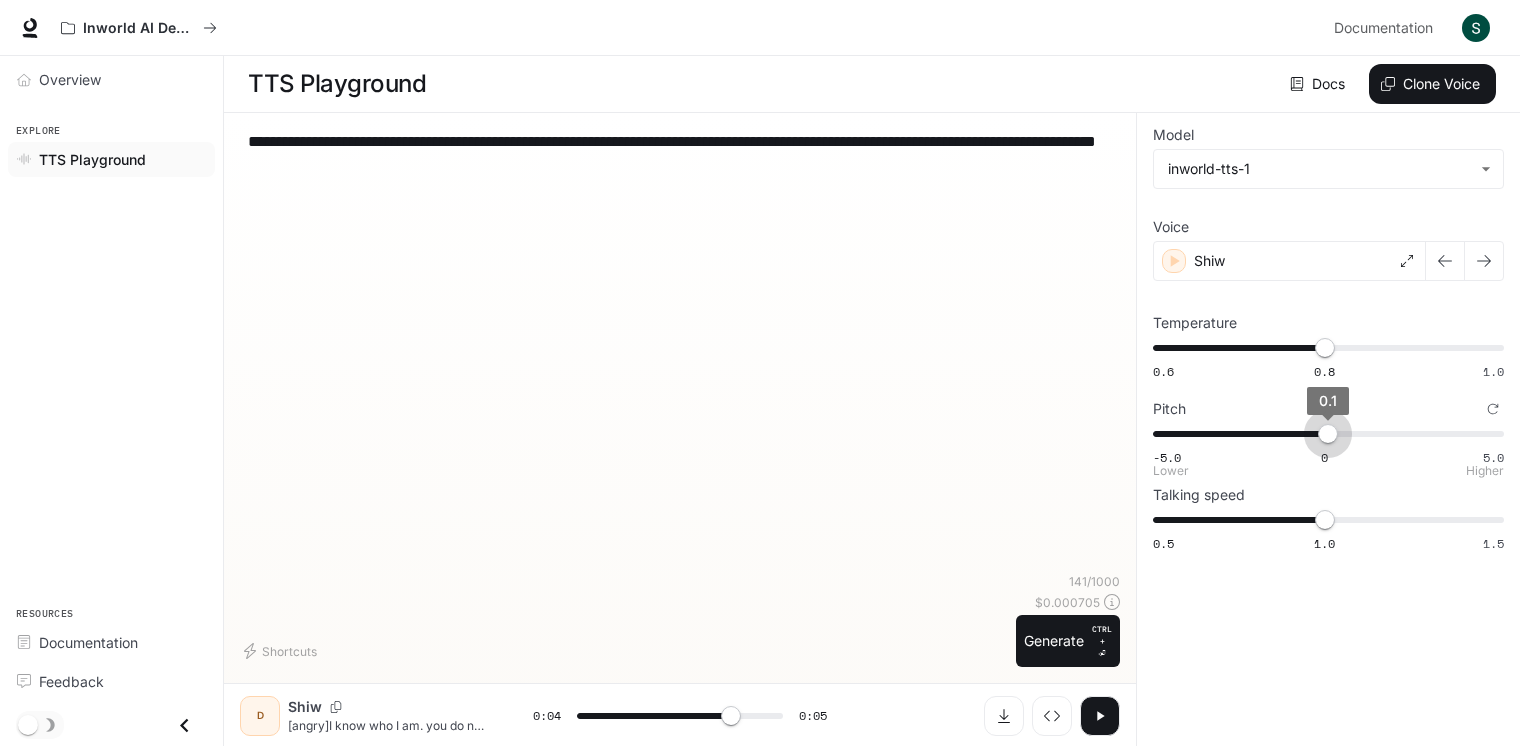 type on "***" 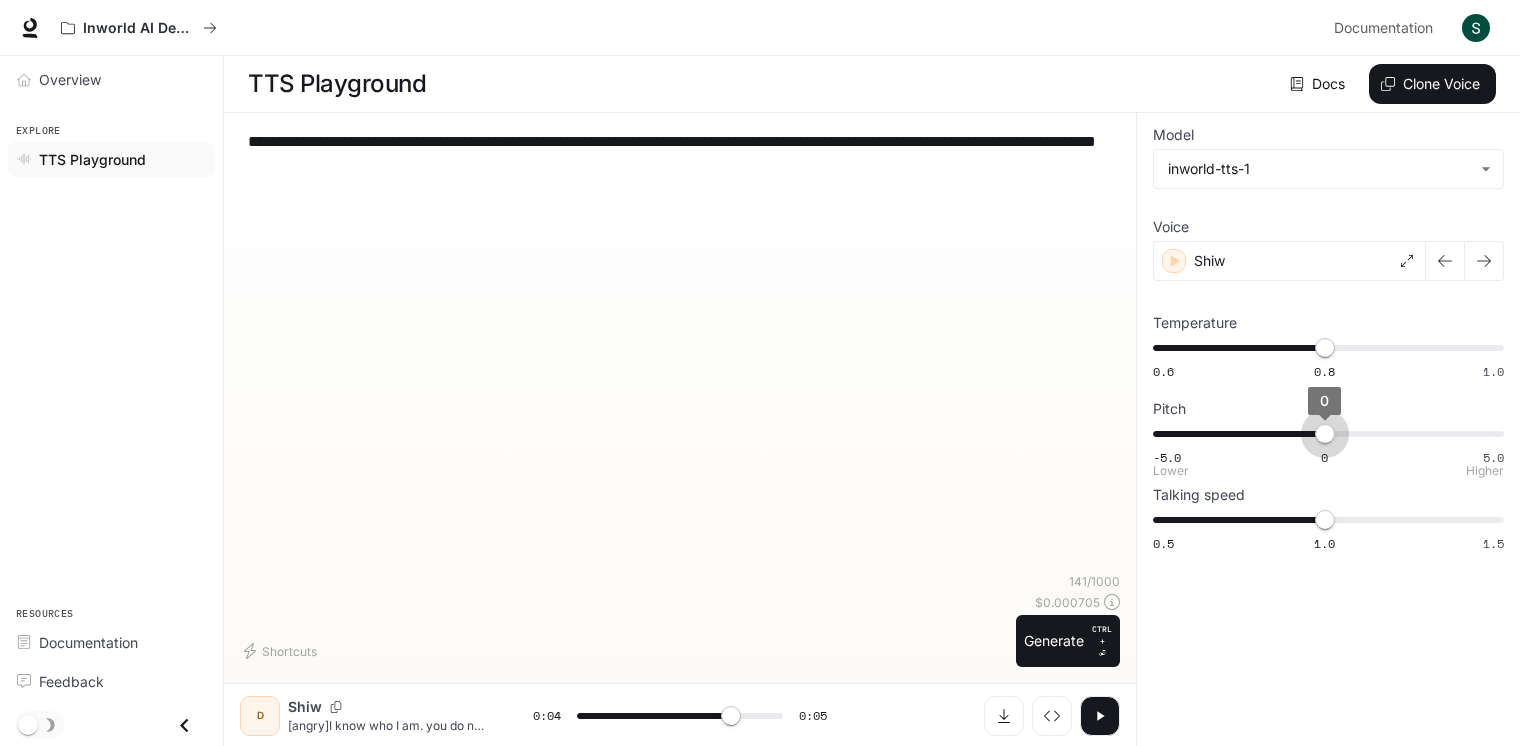type on "***" 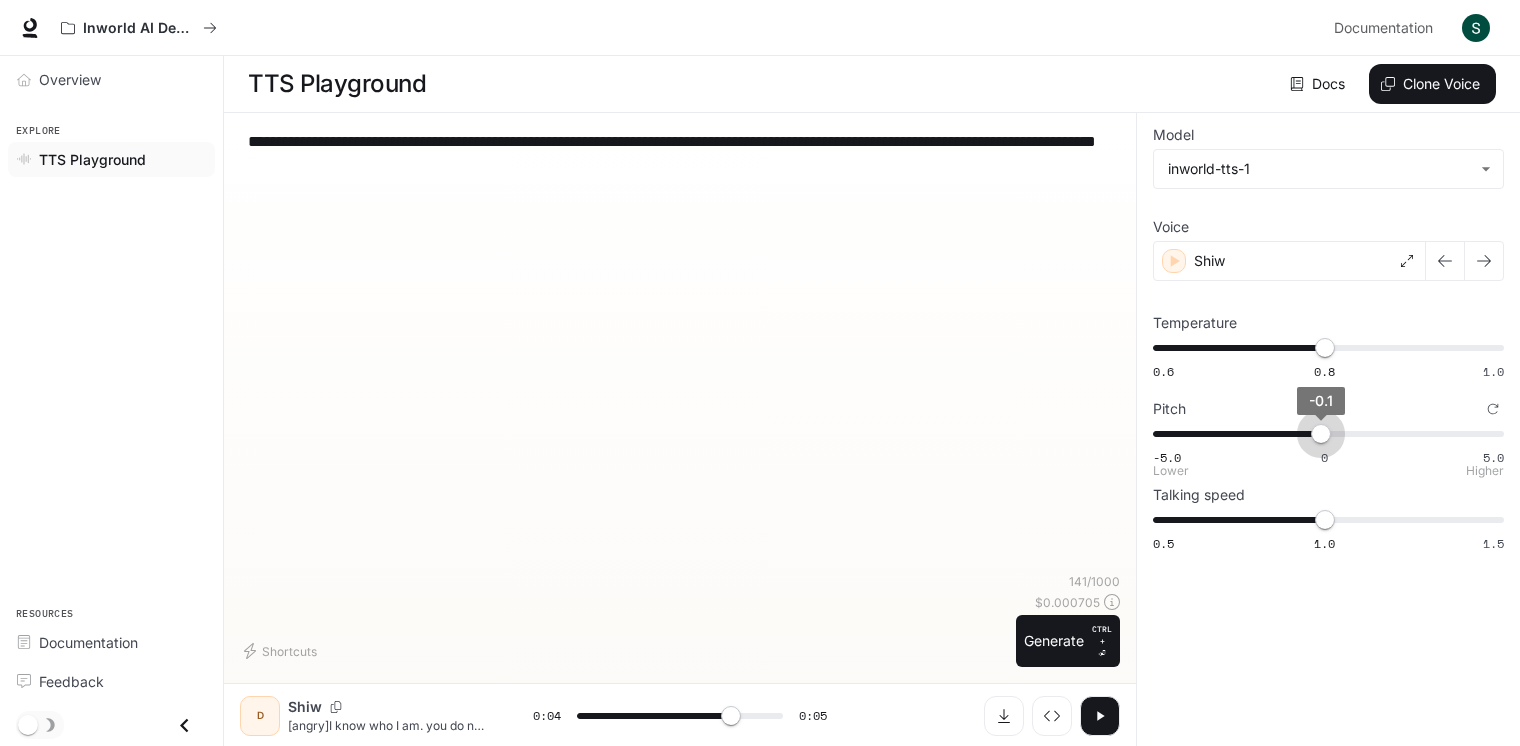 drag, startPoint x: 1365, startPoint y: 427, endPoint x: 1321, endPoint y: 438, distance: 45.35416 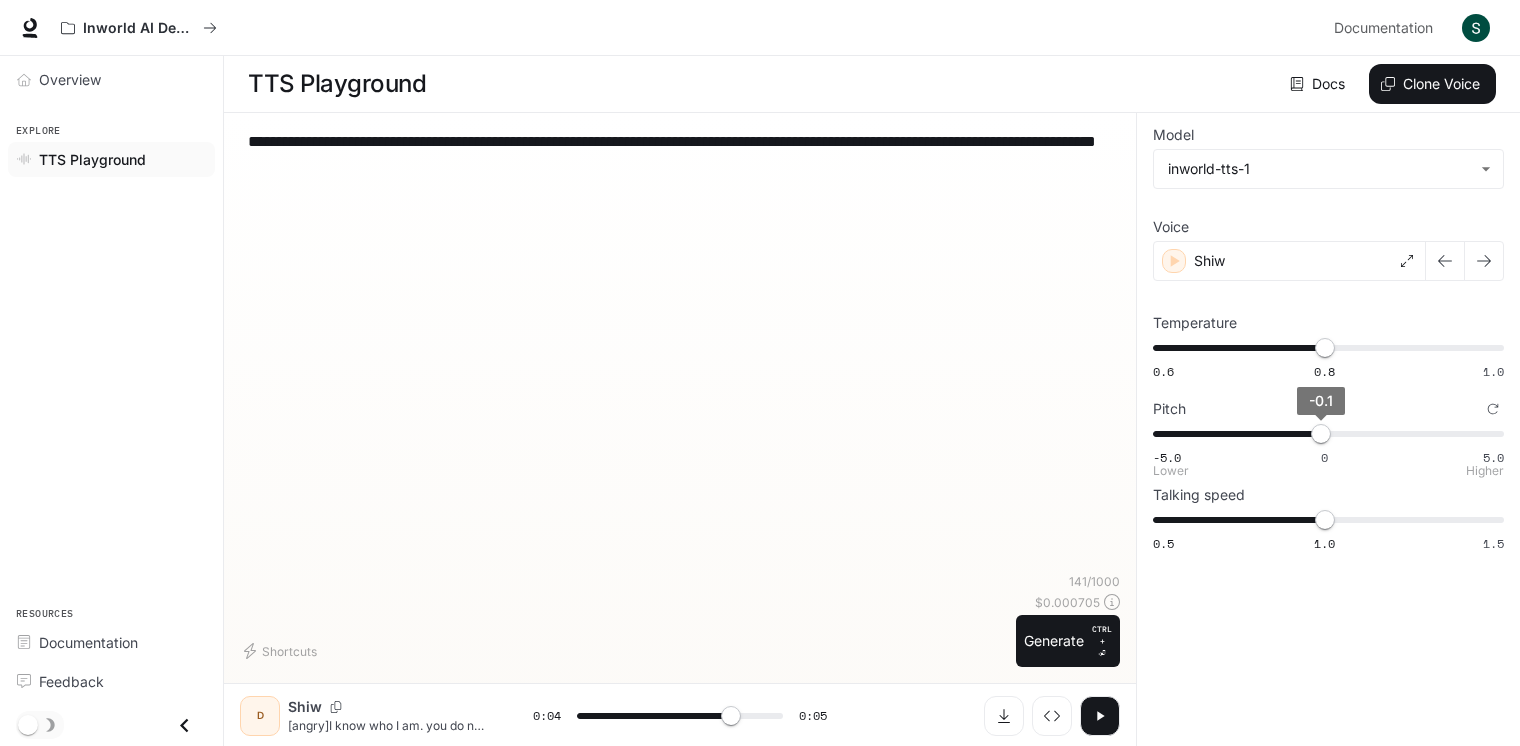 type on "***" 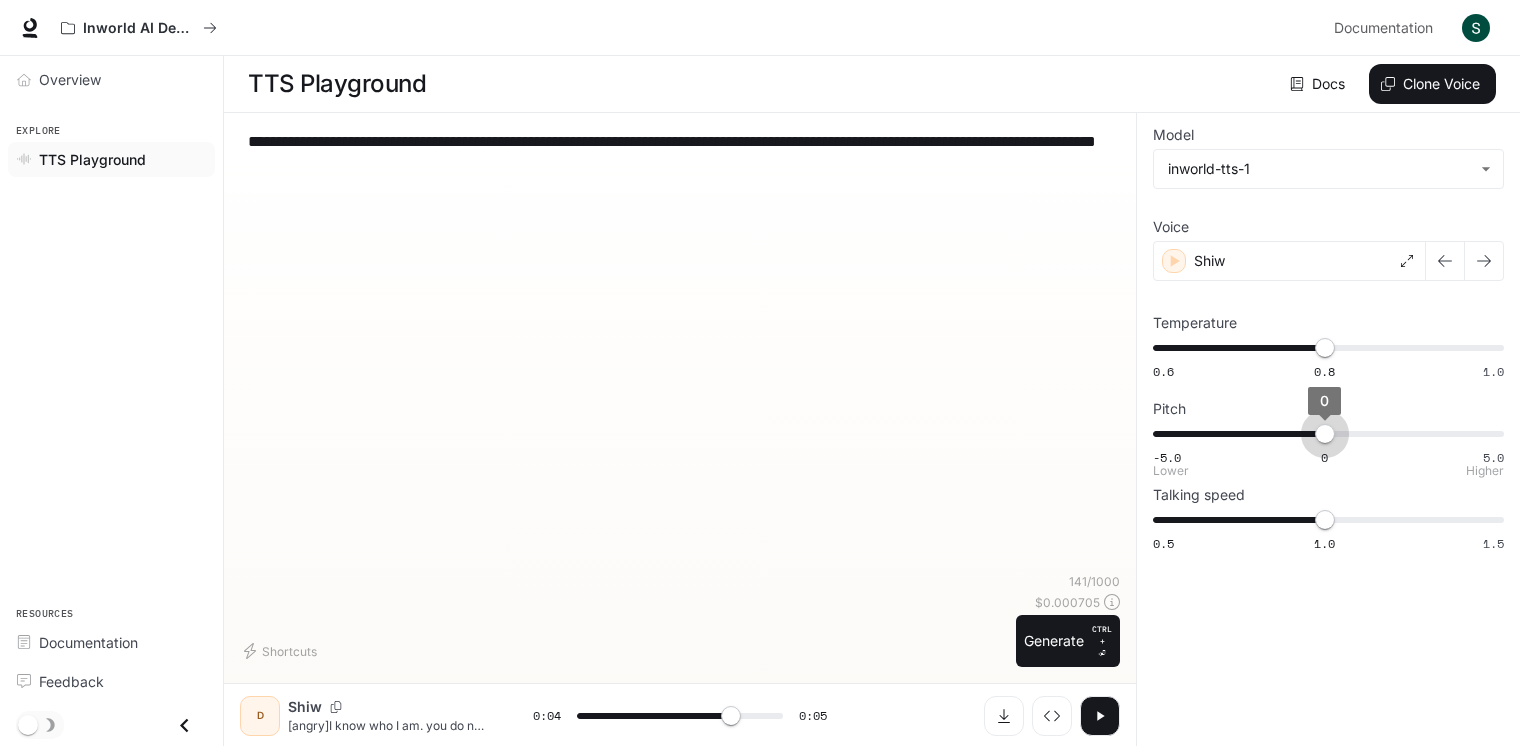 type on "***" 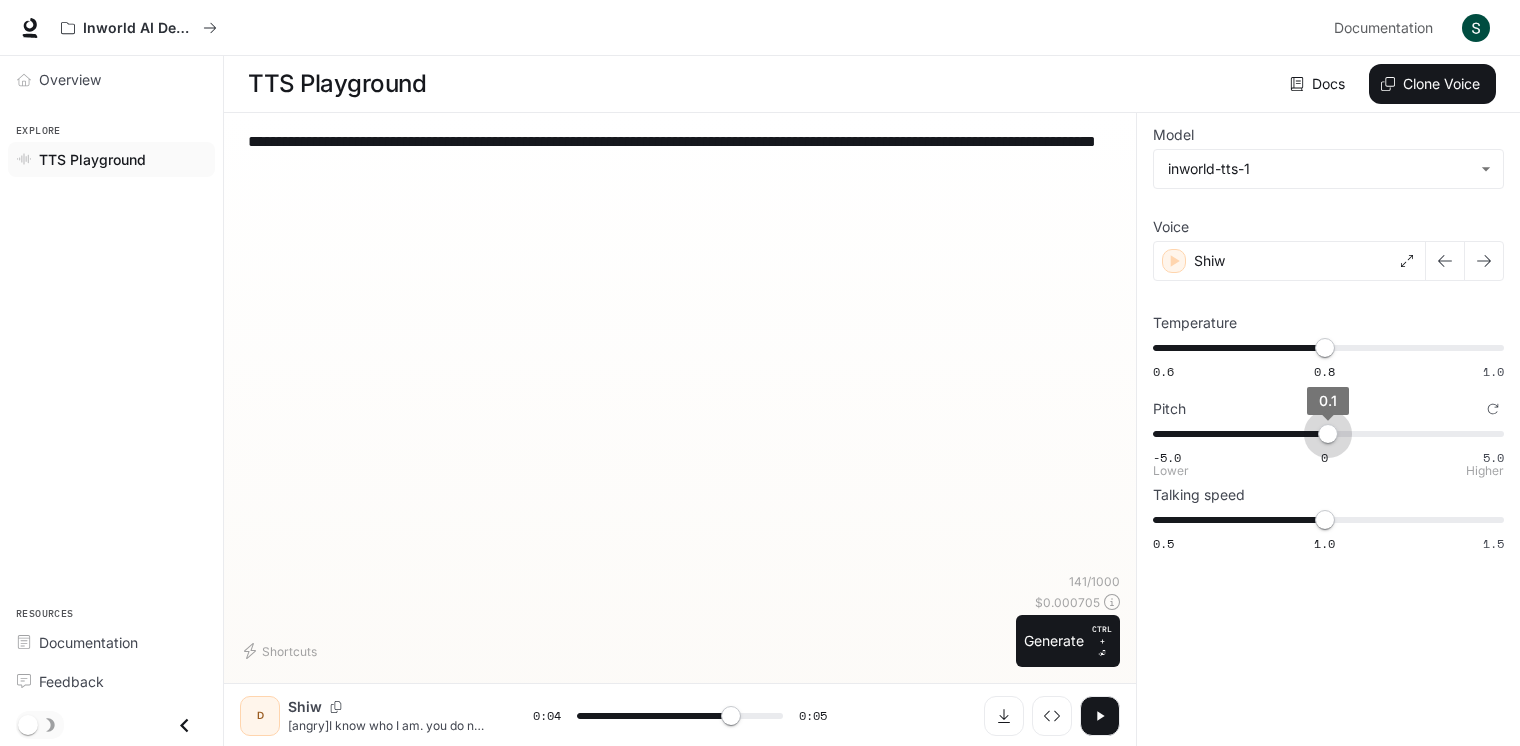 click on "0.1" at bounding box center (1328, 434) 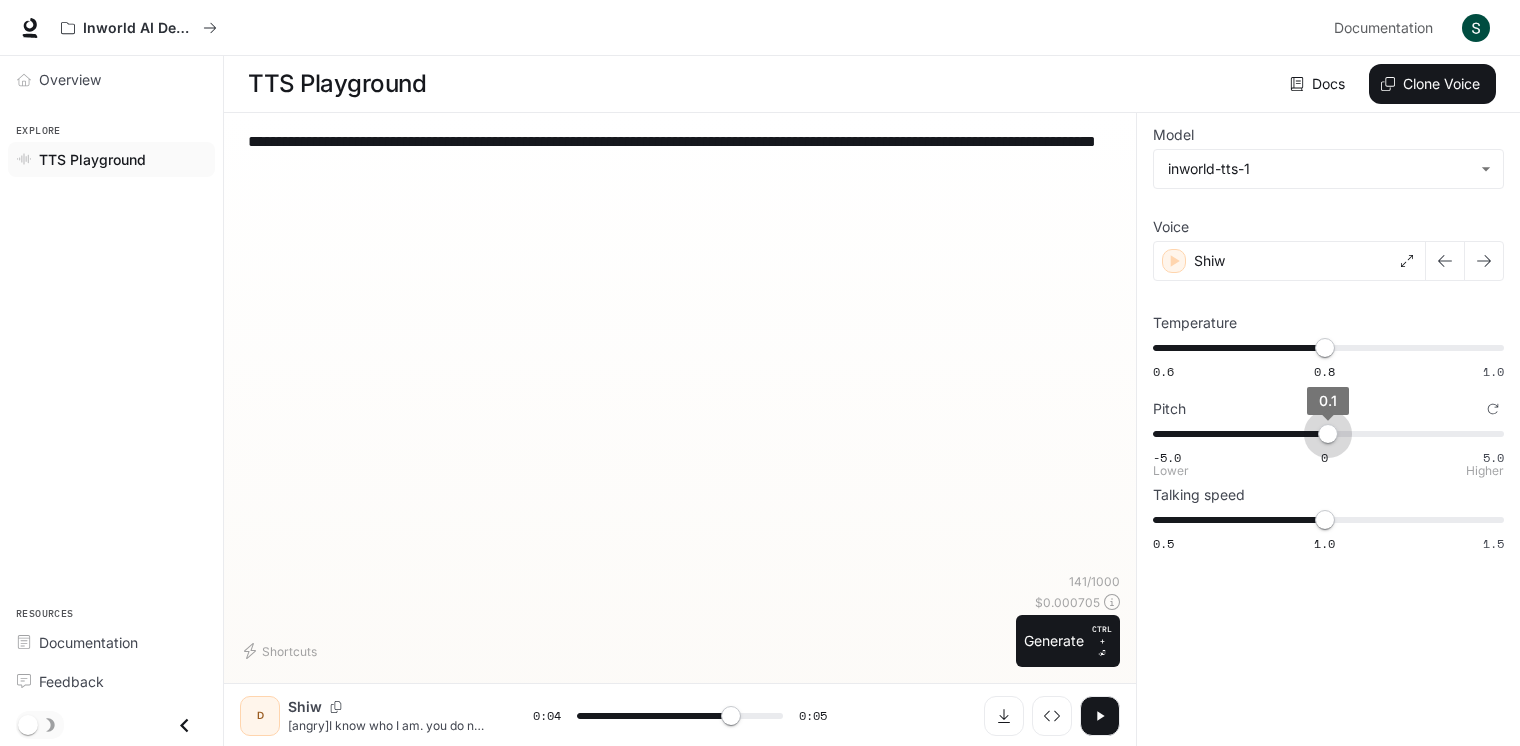type on "***" 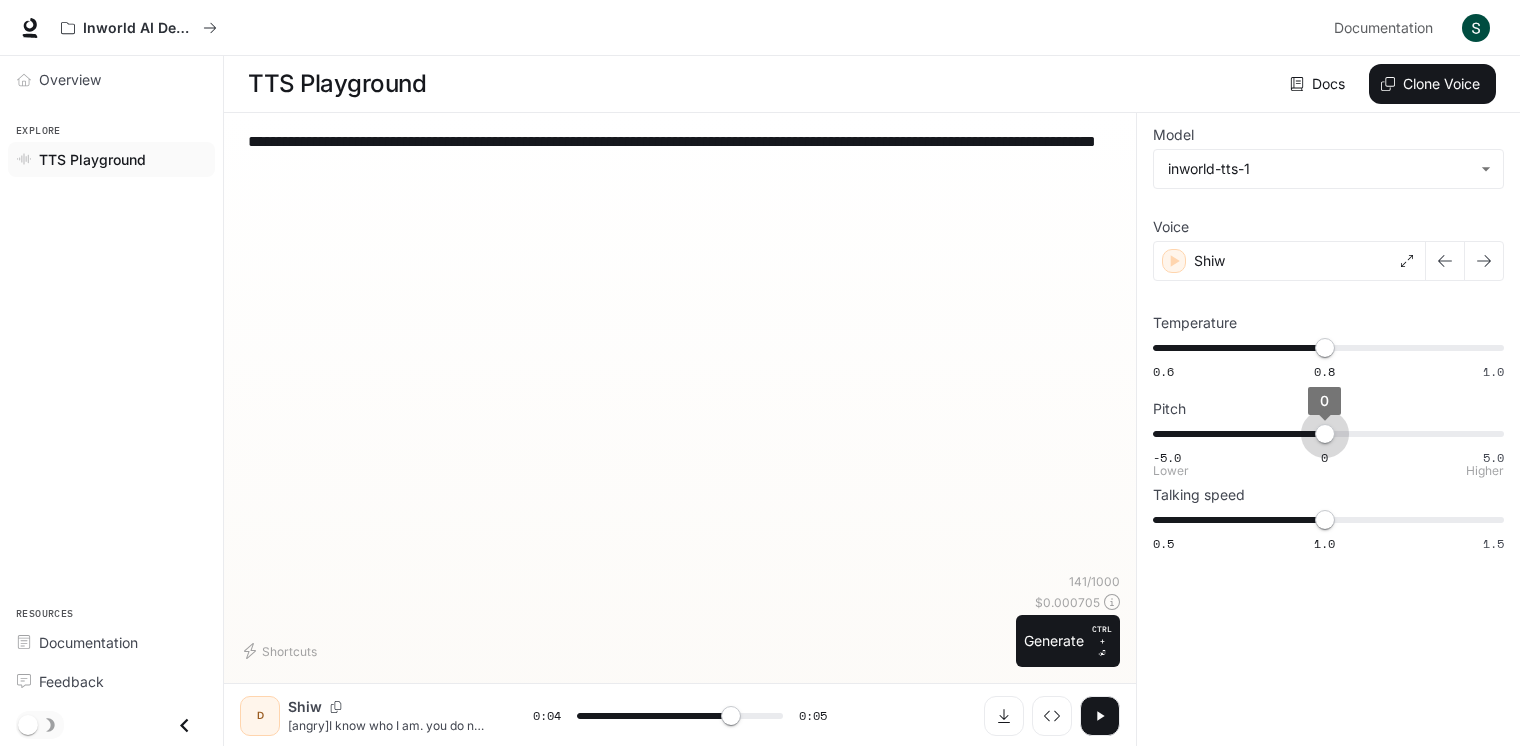 click on "0" at bounding box center [1325, 434] 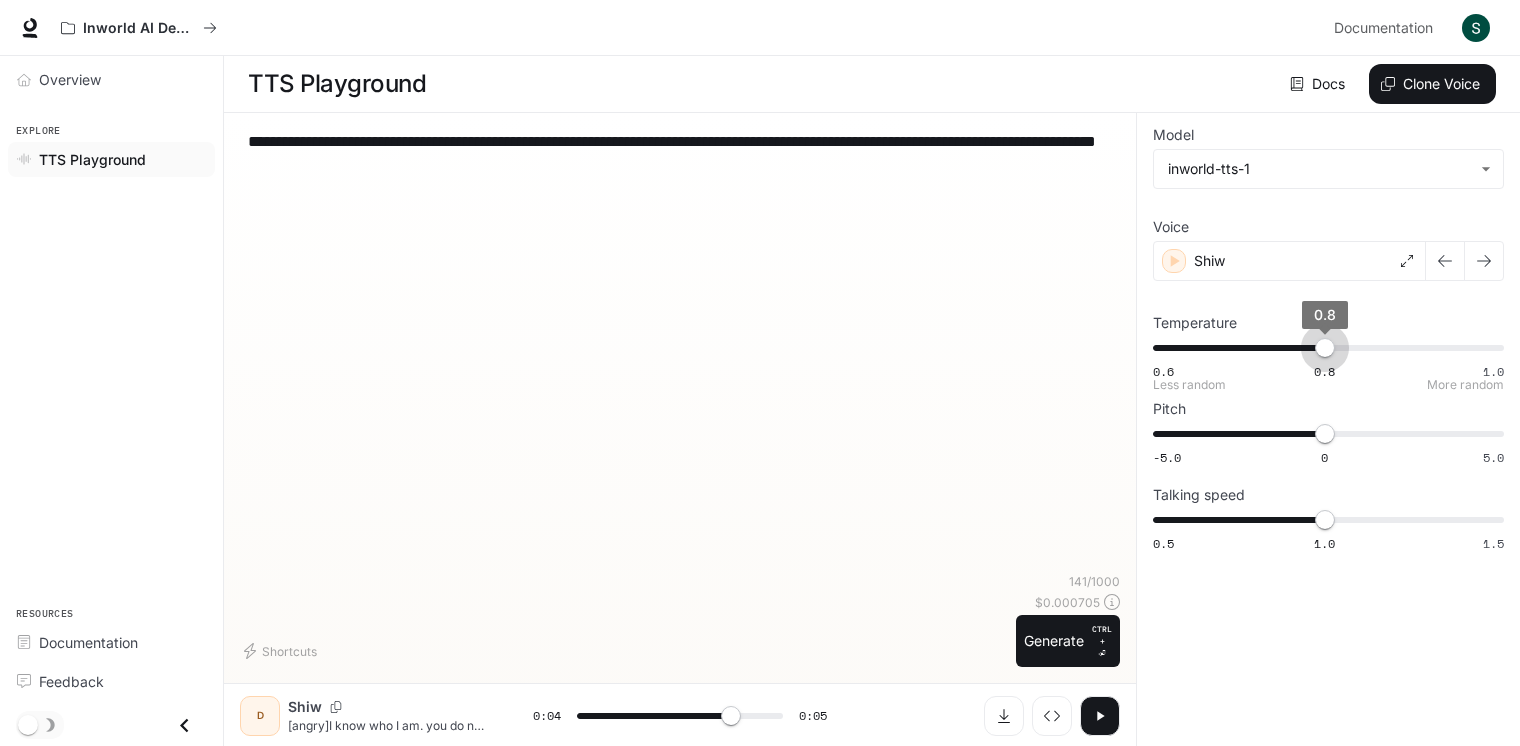 type on "***" 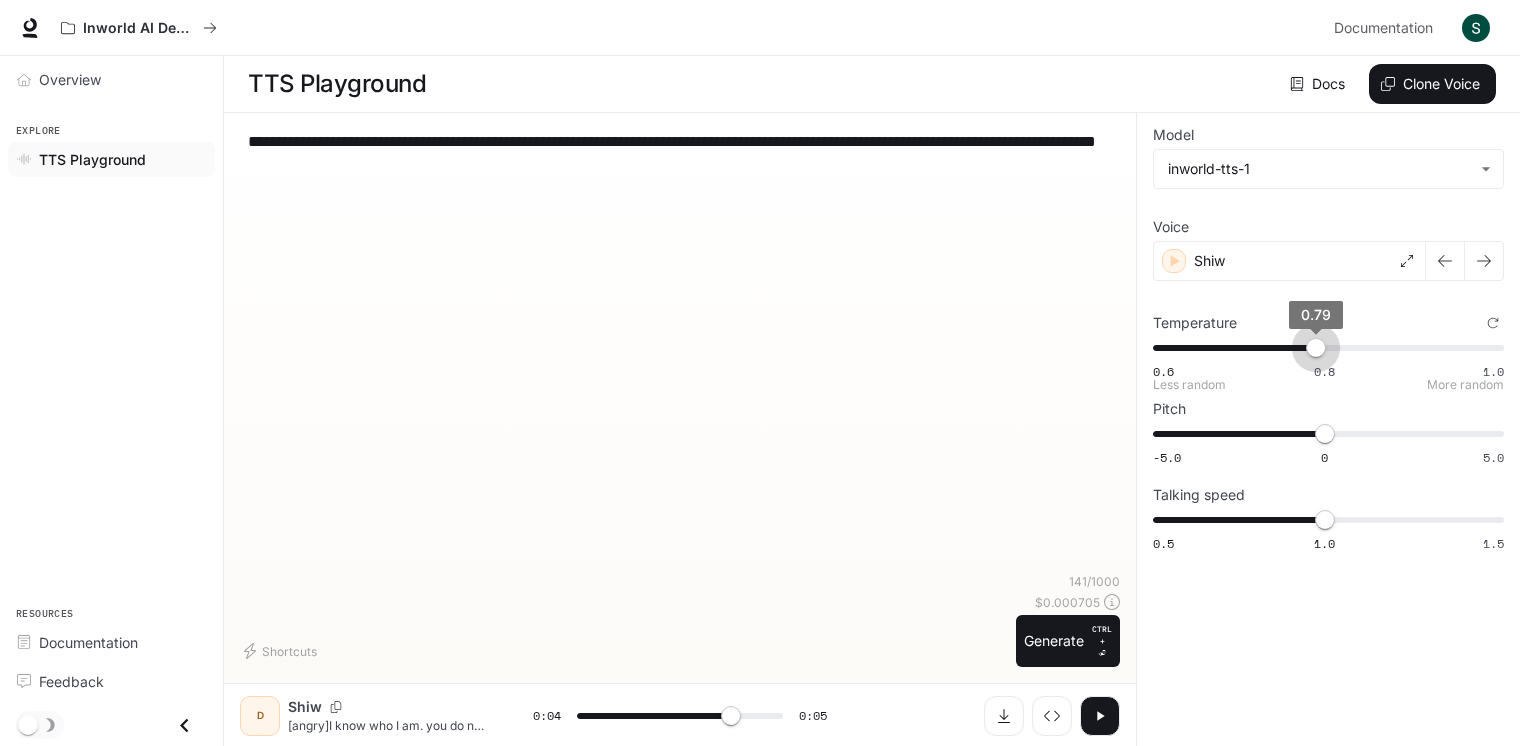 type on "***" 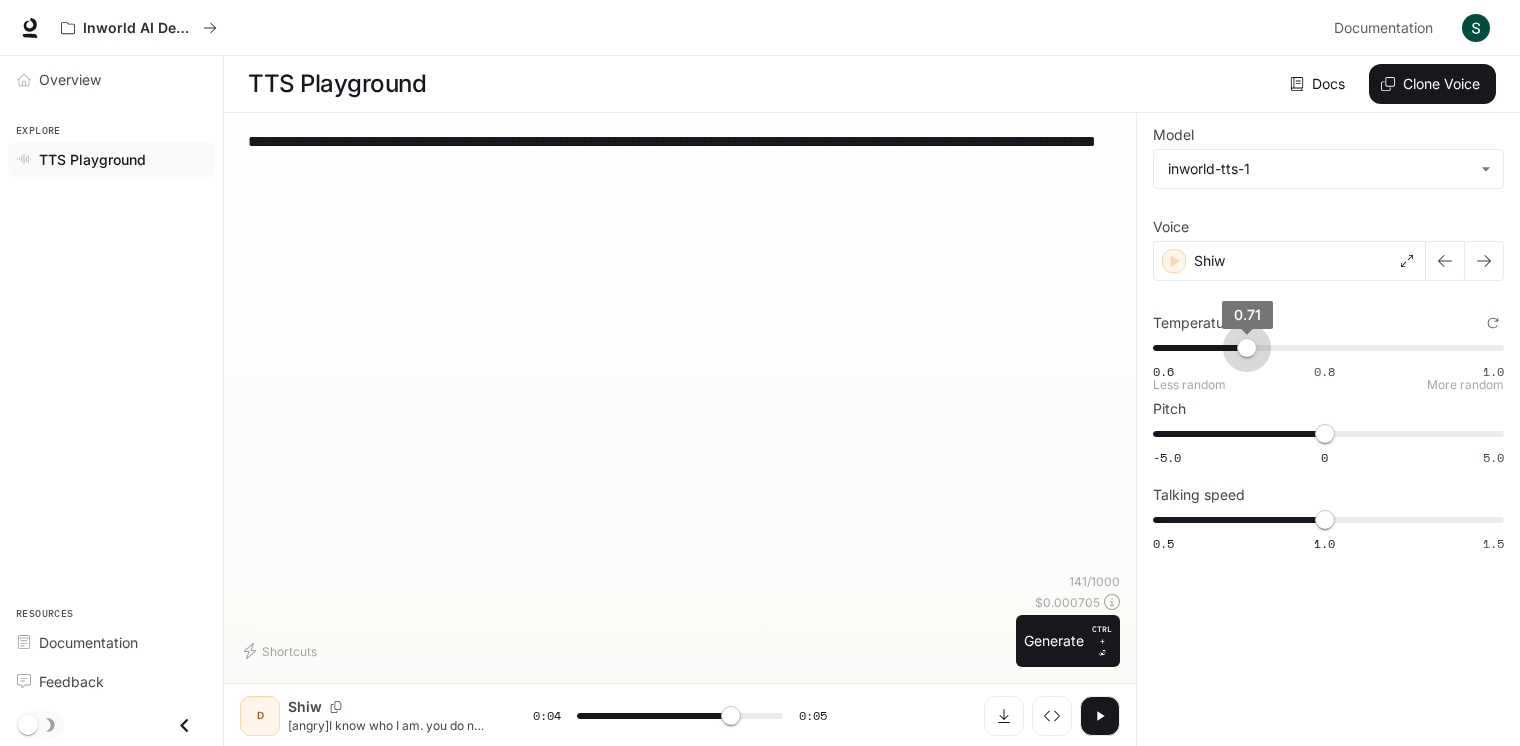 type on "***" 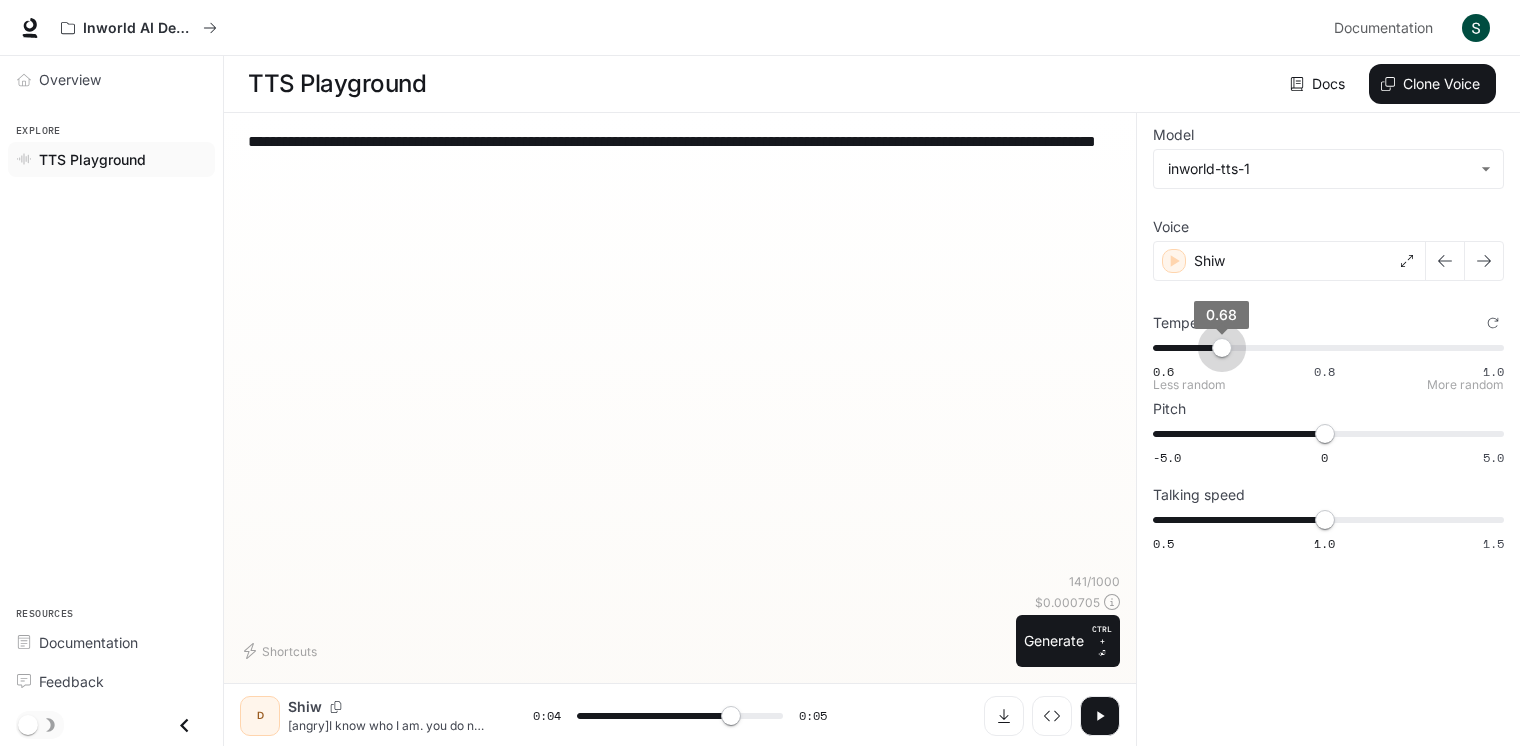 drag, startPoint x: 1327, startPoint y: 356, endPoint x: 1221, endPoint y: 360, distance: 106.07545 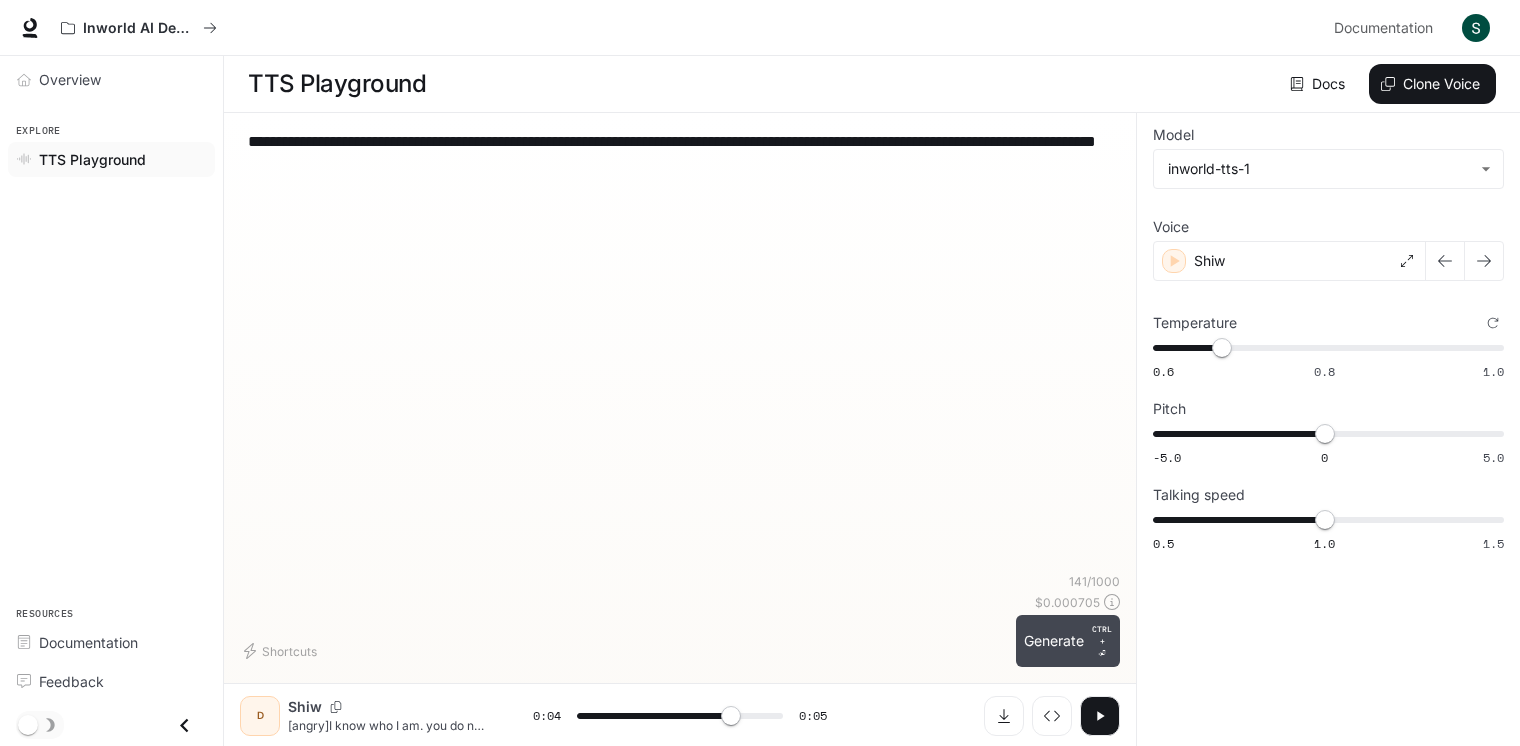 click on "Generate CTRL +  ⏎" at bounding box center [1068, 641] 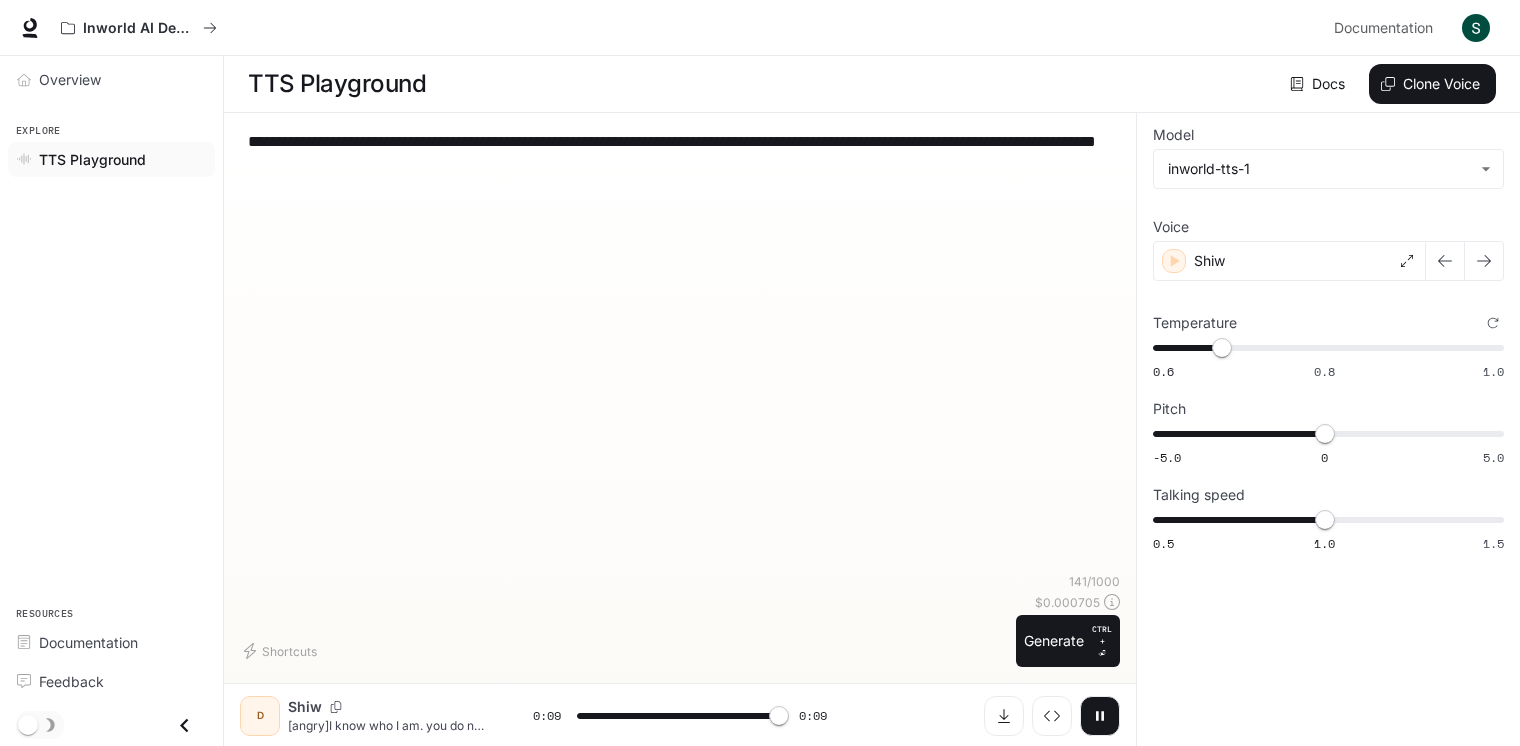 type 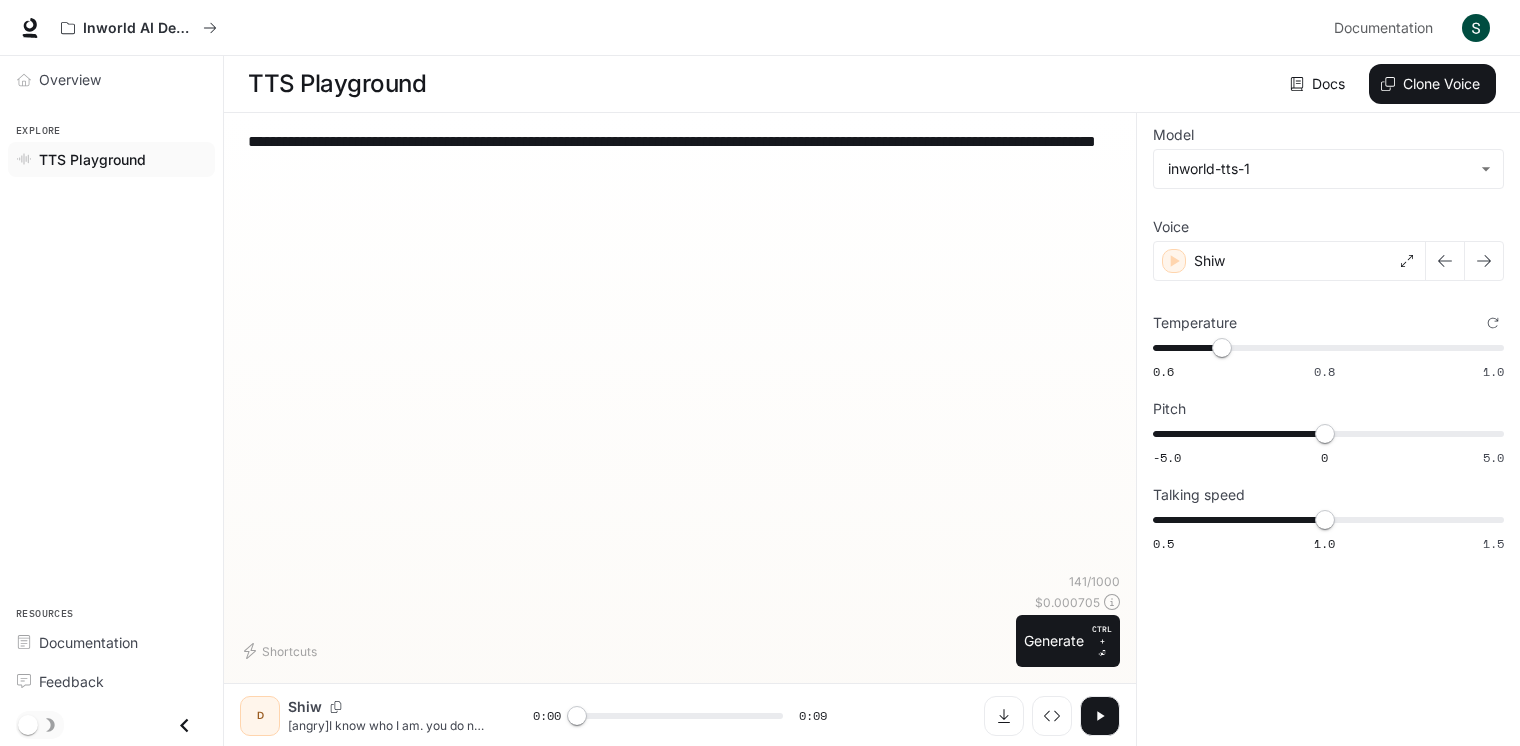 click on "**********" at bounding box center [680, 153] 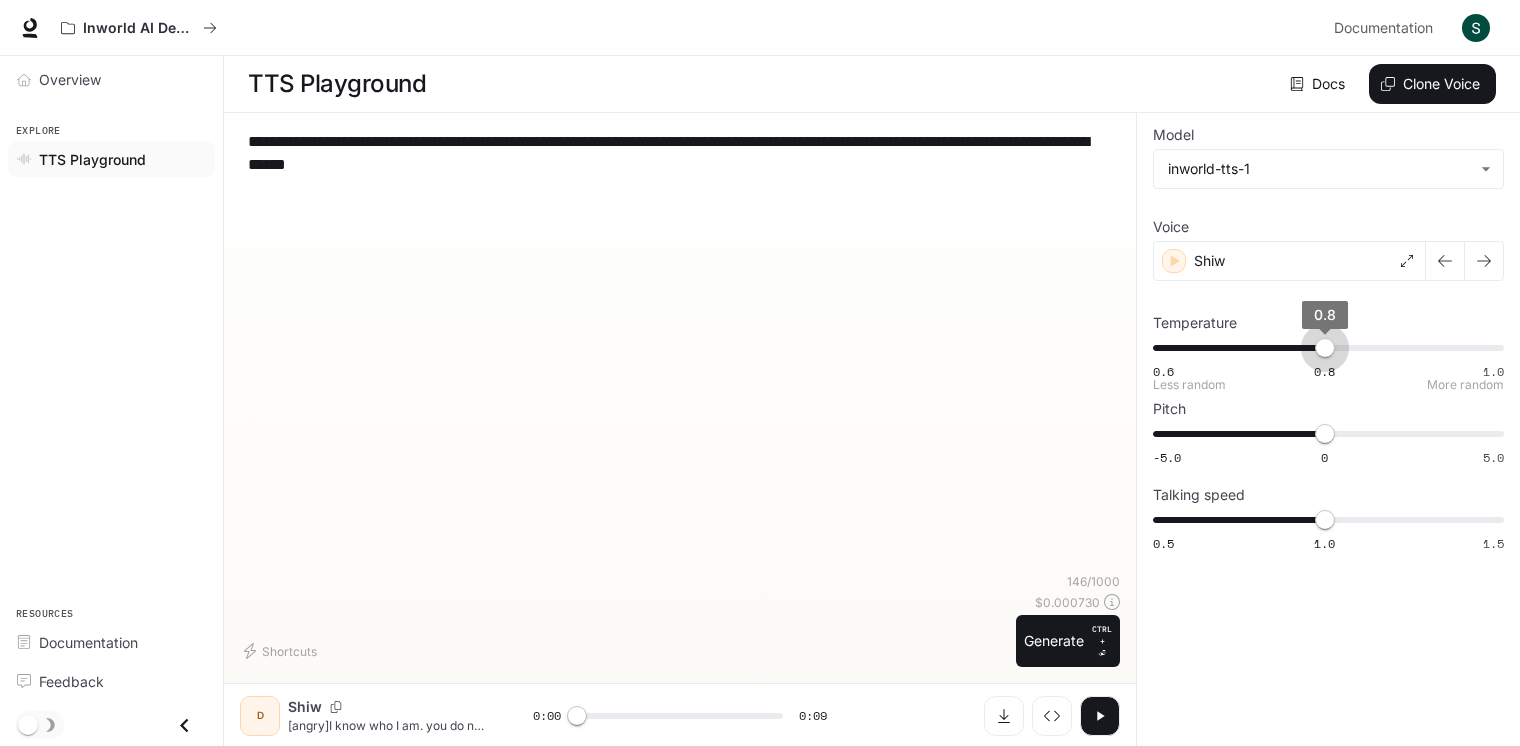 drag, startPoint x: 1227, startPoint y: 348, endPoint x: 1325, endPoint y: 351, distance: 98.045906 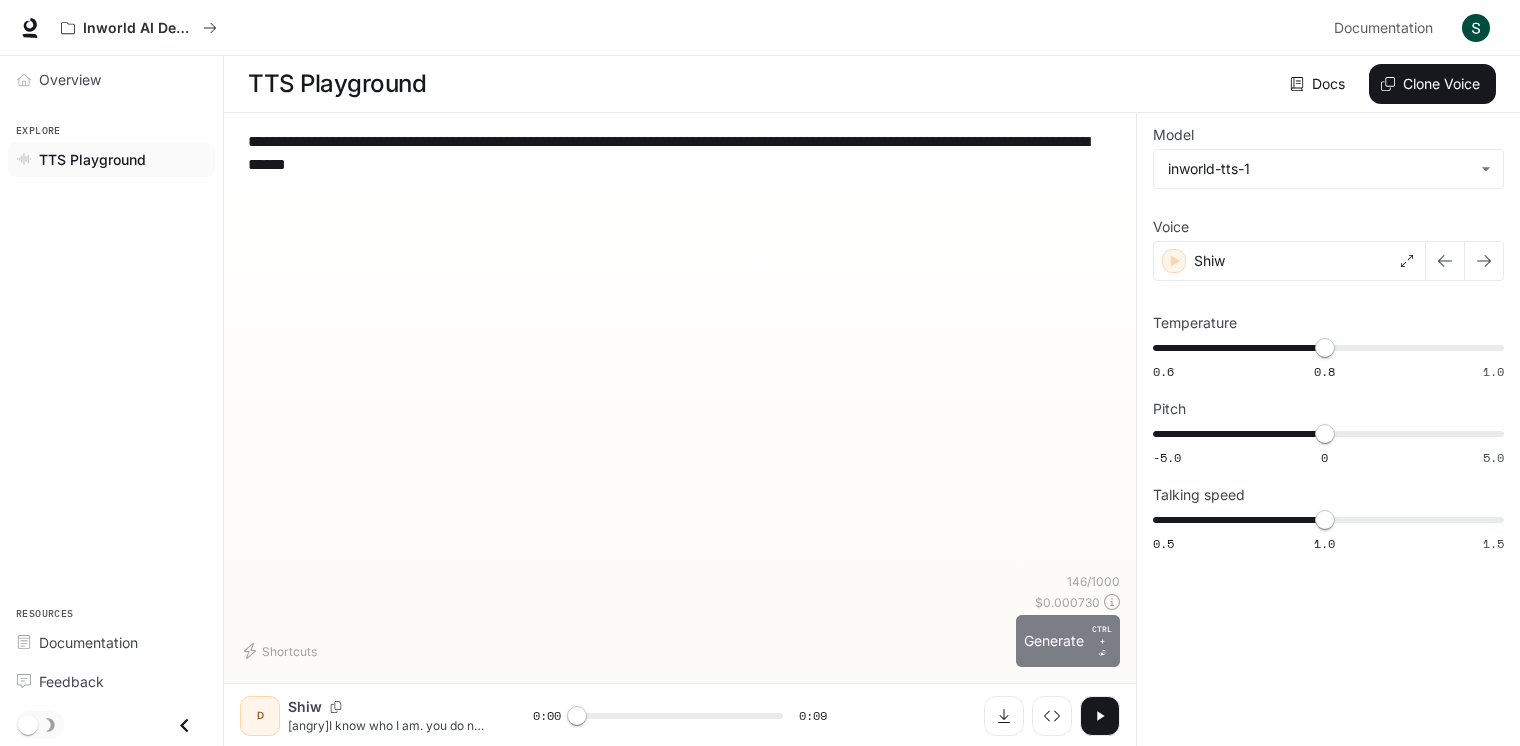 click on "Generate CTRL +  ⏎" at bounding box center [1068, 641] 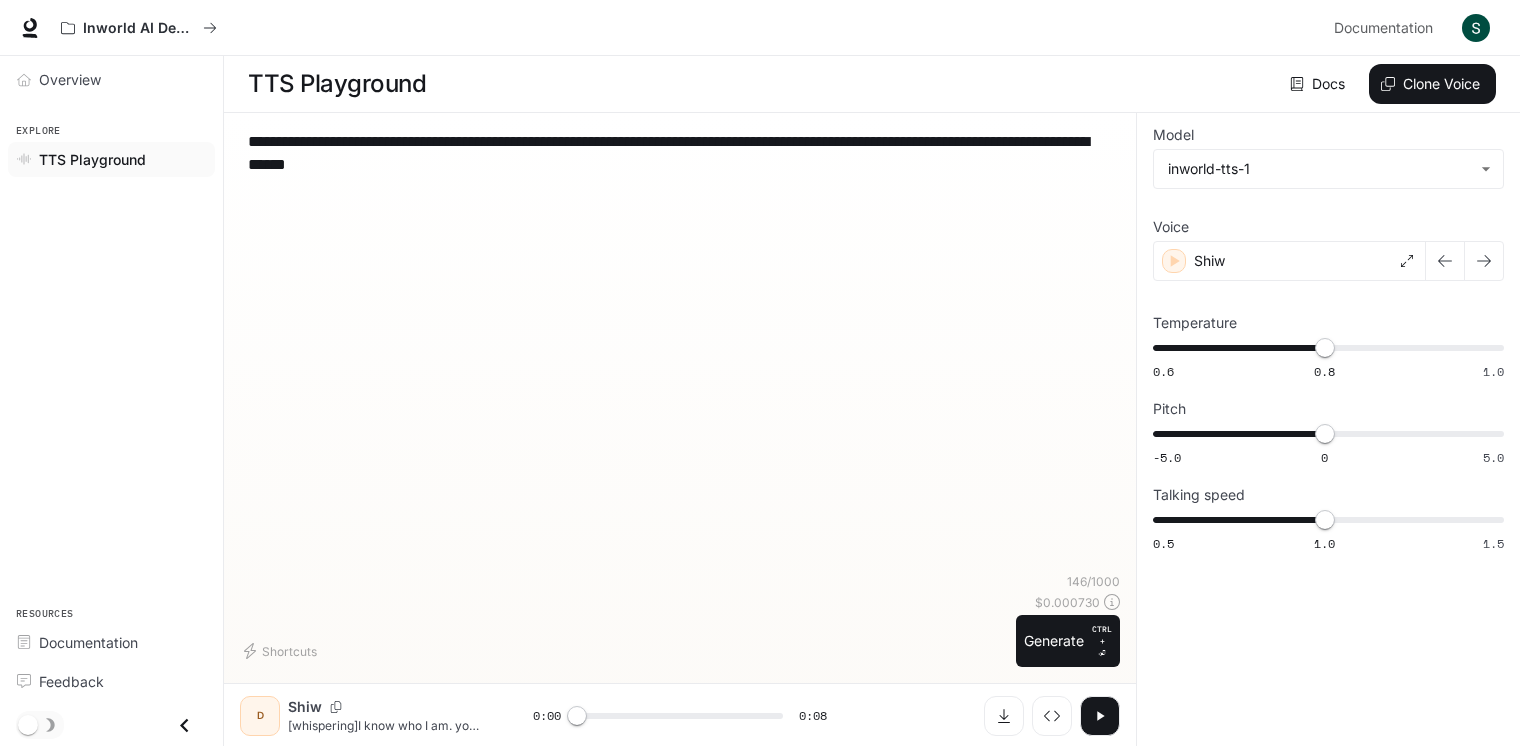 click on "**********" at bounding box center [680, 153] 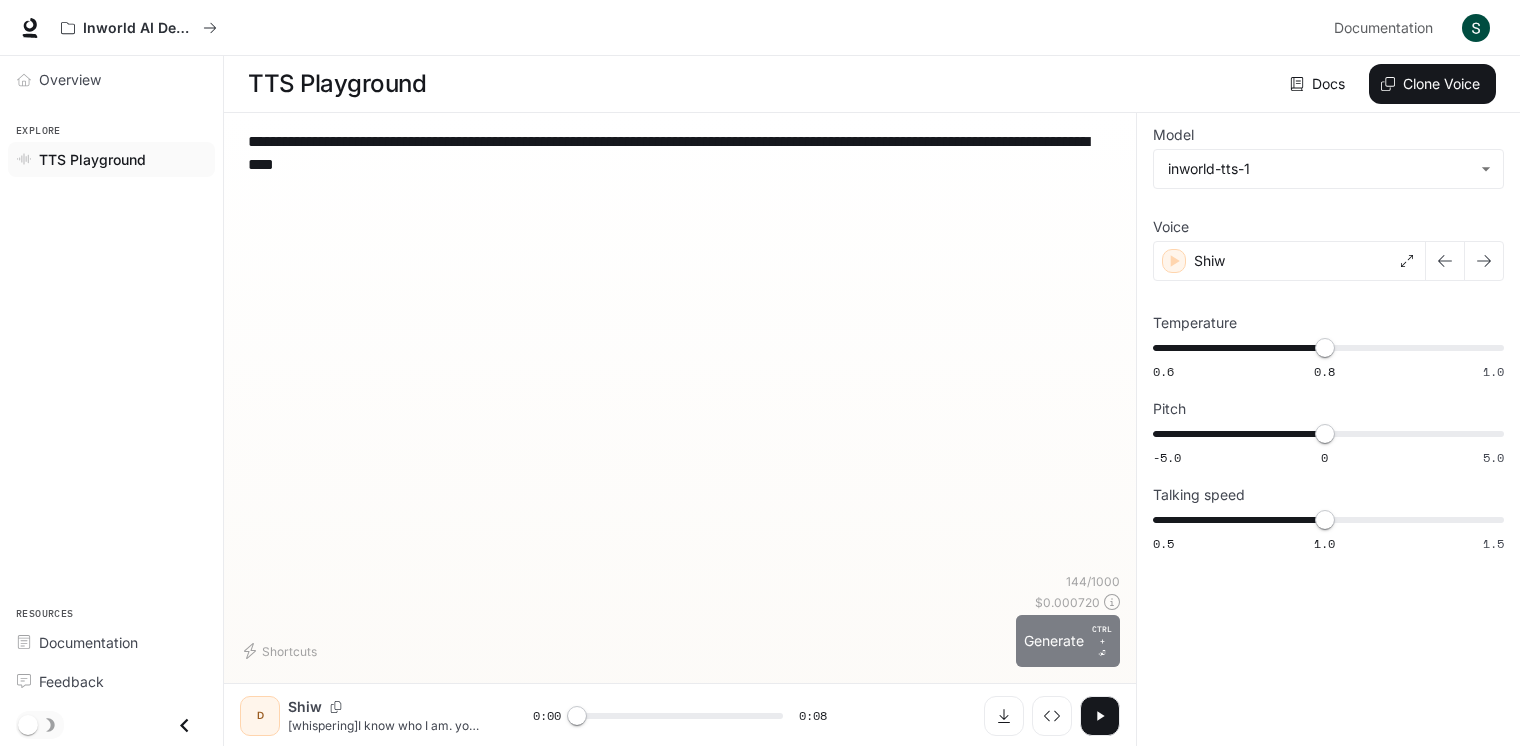 click on "Generate CTRL +  ⏎" at bounding box center [1068, 641] 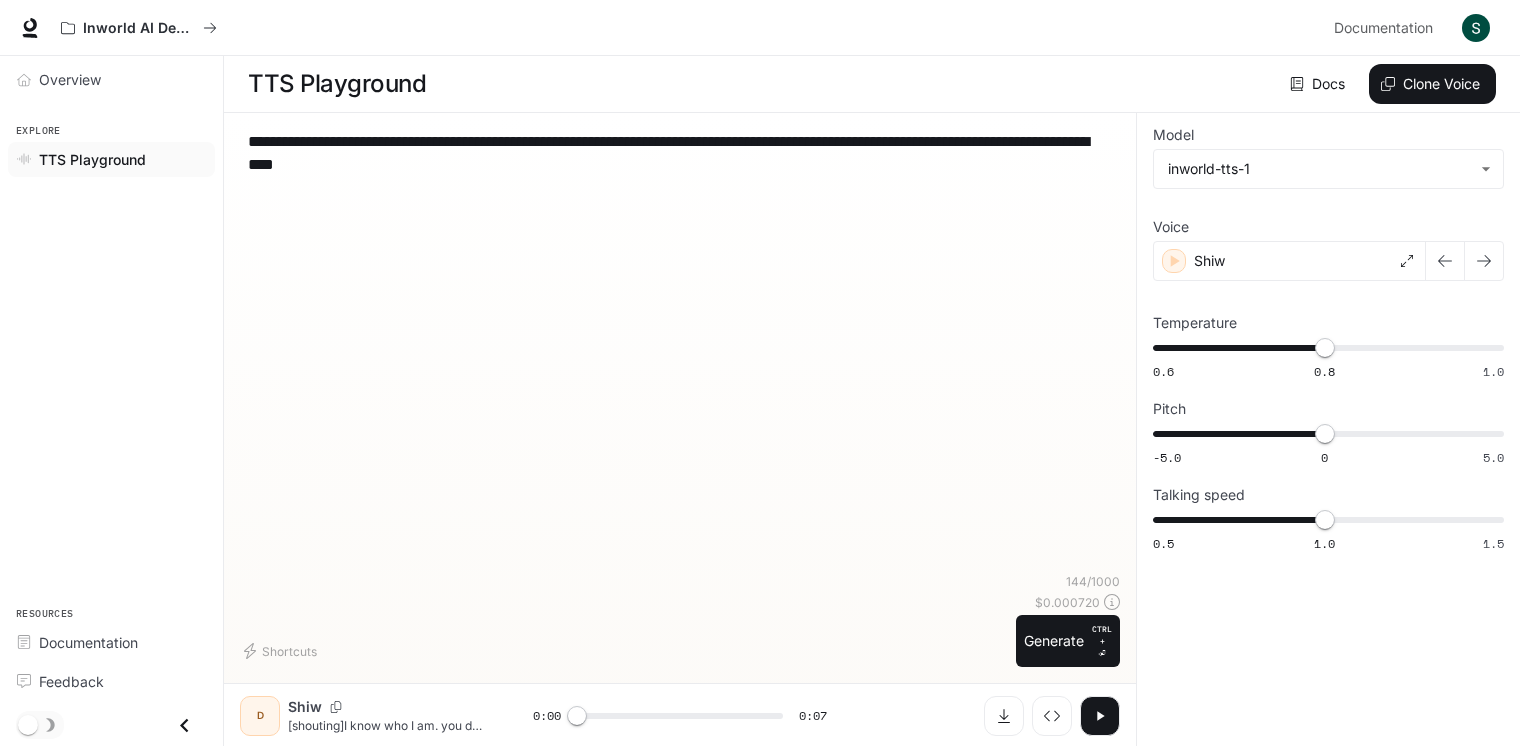 click on "**********" at bounding box center (680, 351) 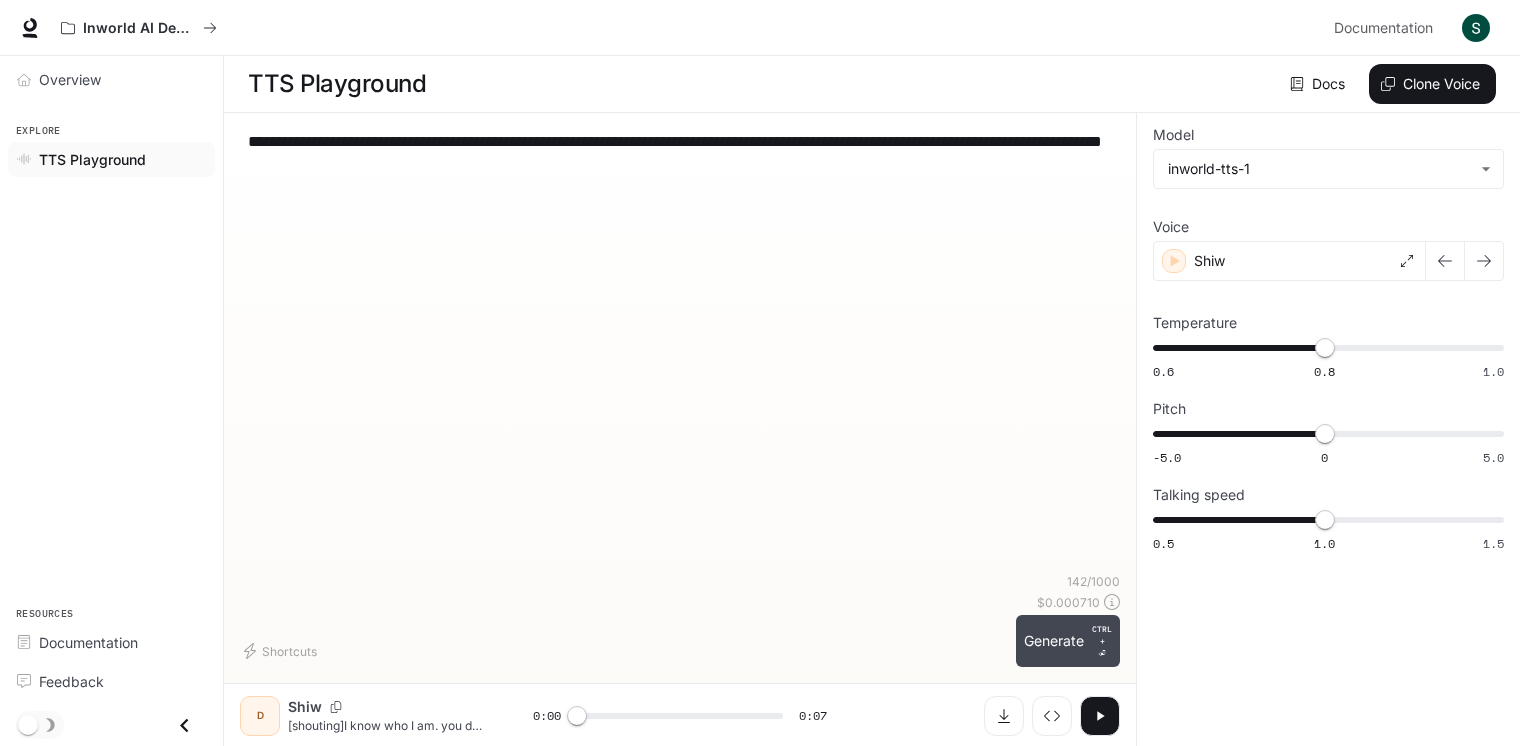 click on "Generate CTRL +  ⏎" at bounding box center [1068, 641] 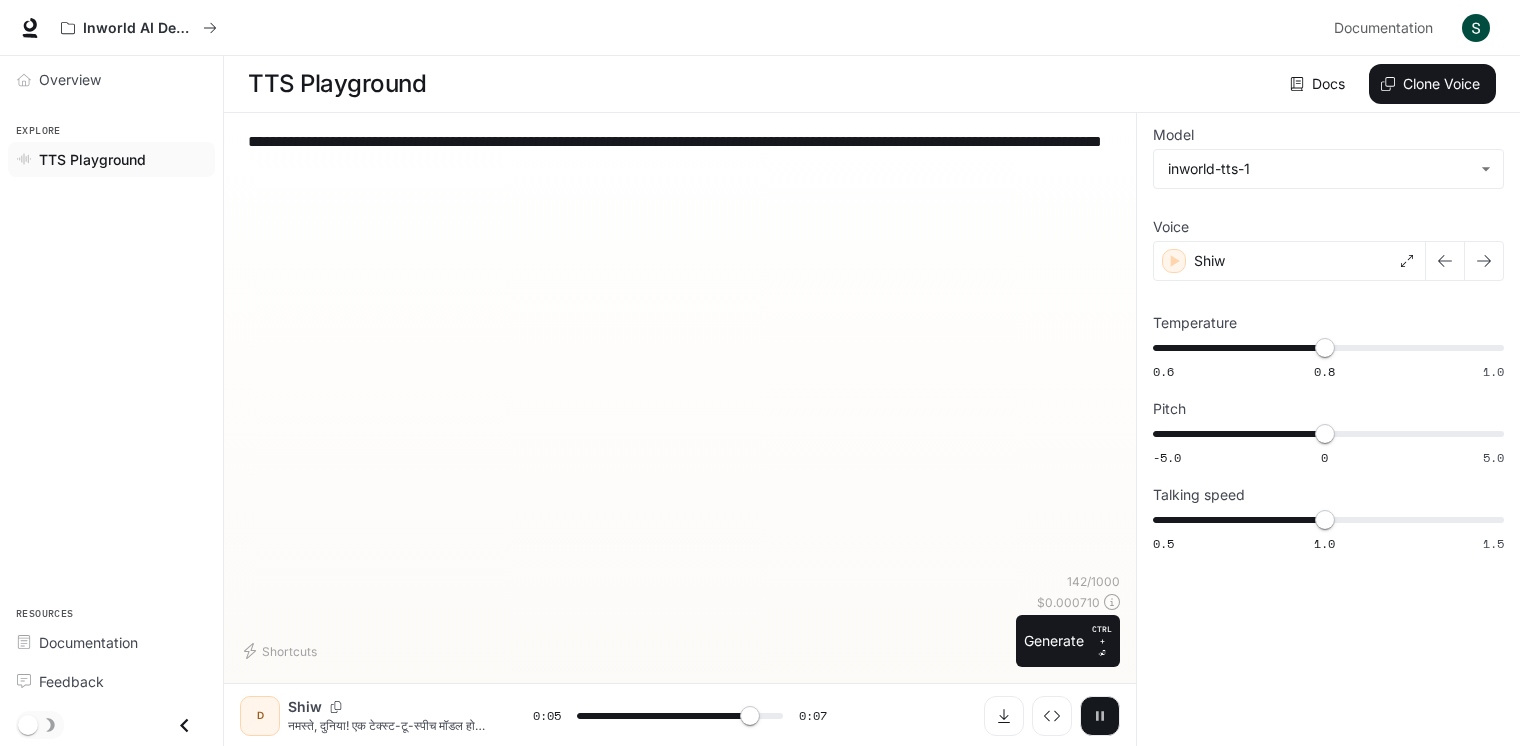 click 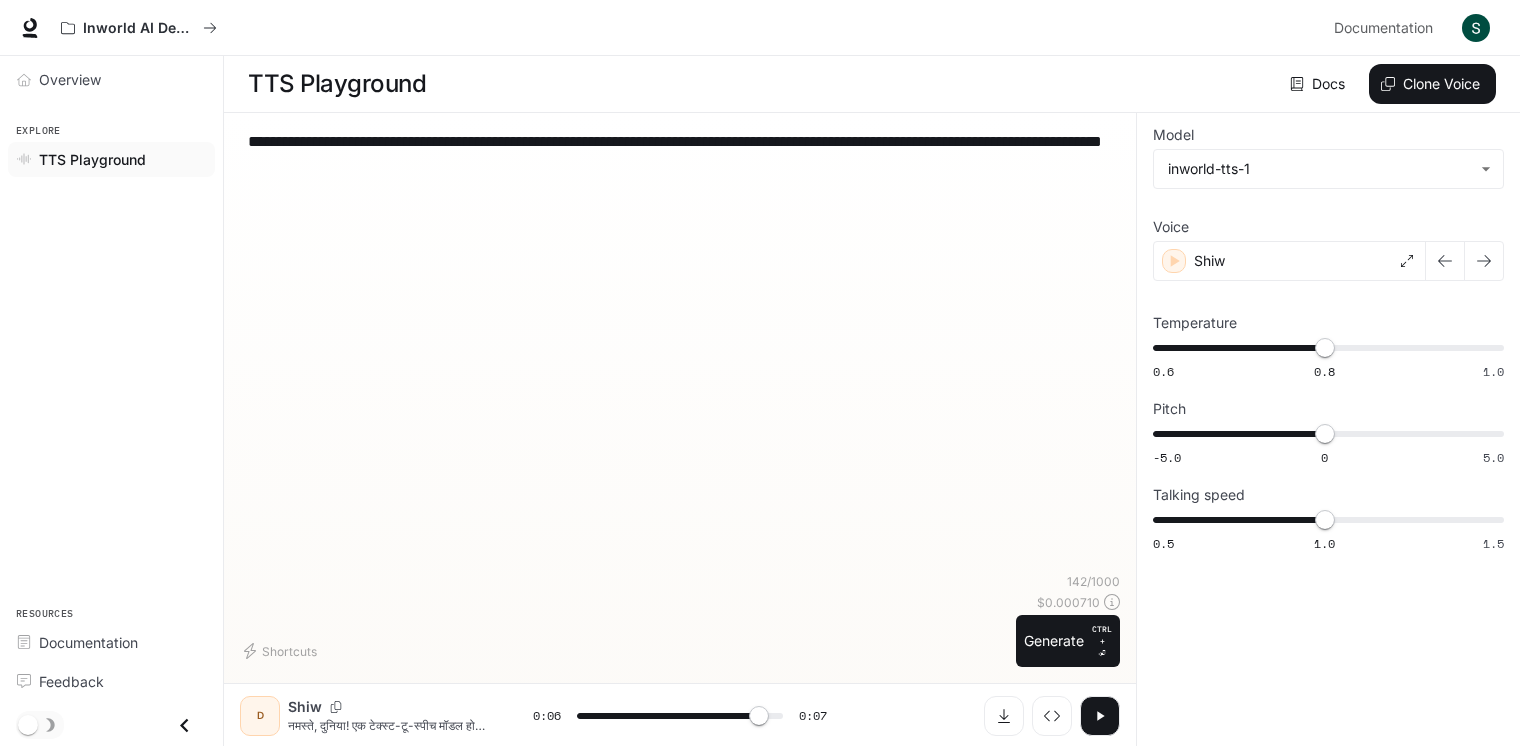 click on "**********" at bounding box center (680, 351) 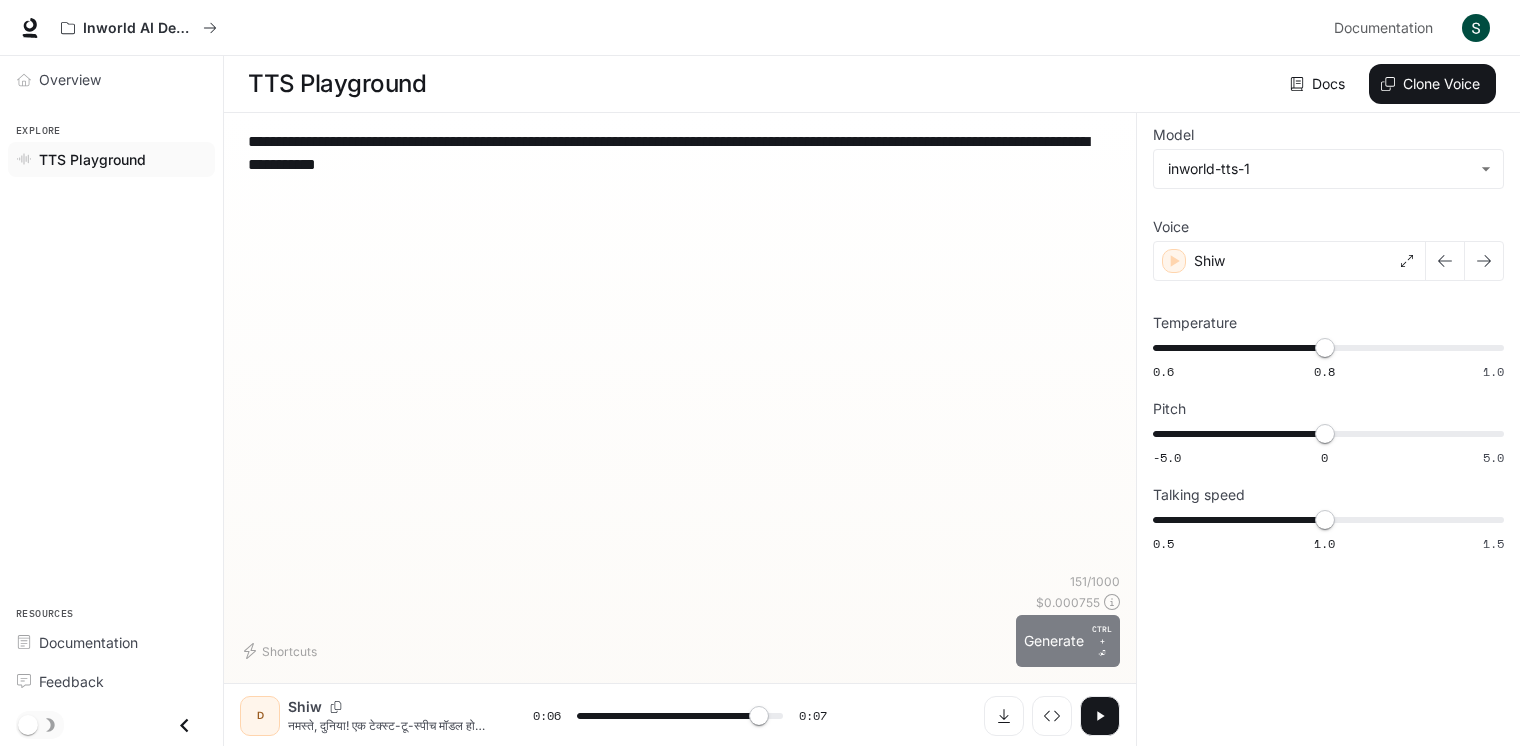 click on "Generate CTRL +  ⏎" at bounding box center (1068, 641) 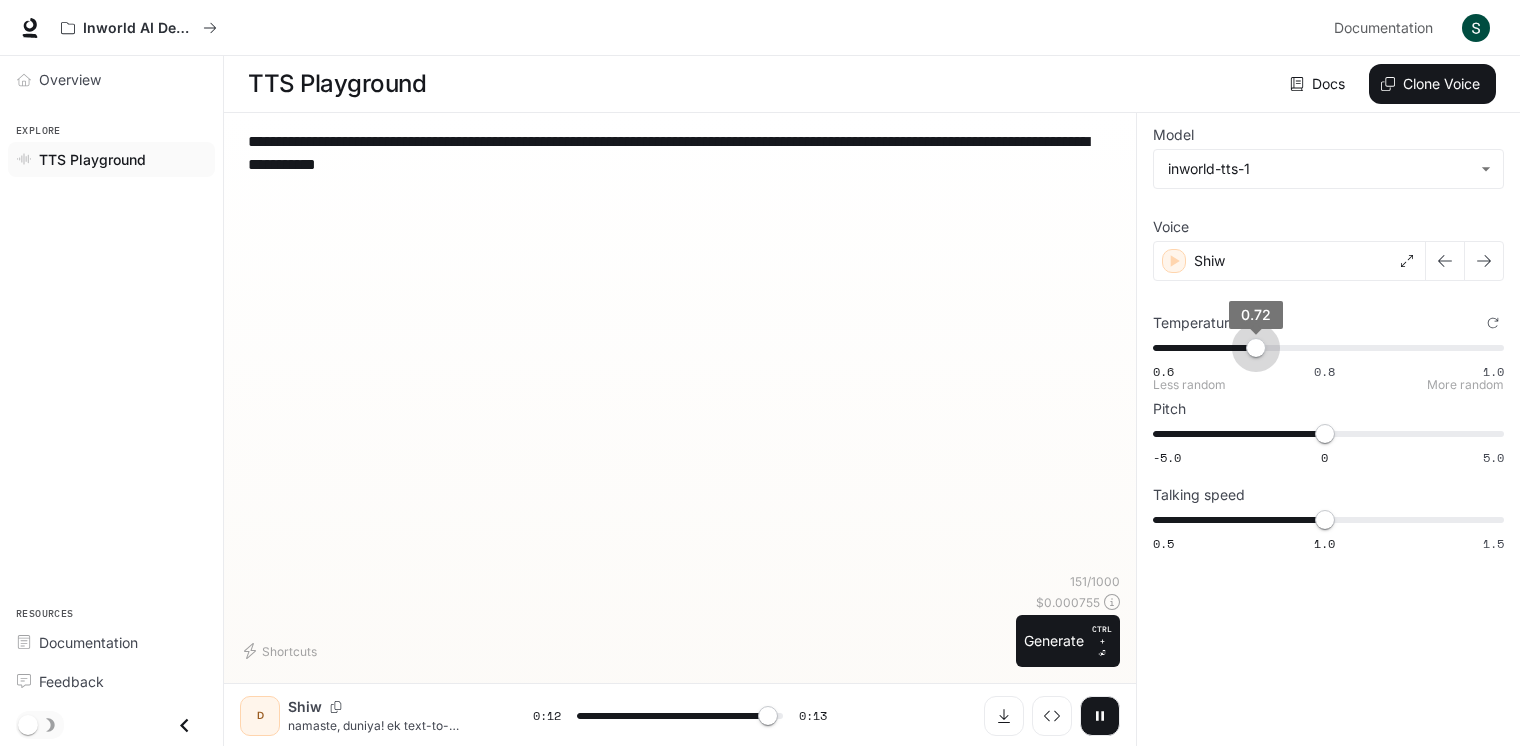 drag, startPoint x: 1314, startPoint y: 347, endPoint x: 1247, endPoint y: 341, distance: 67.26812 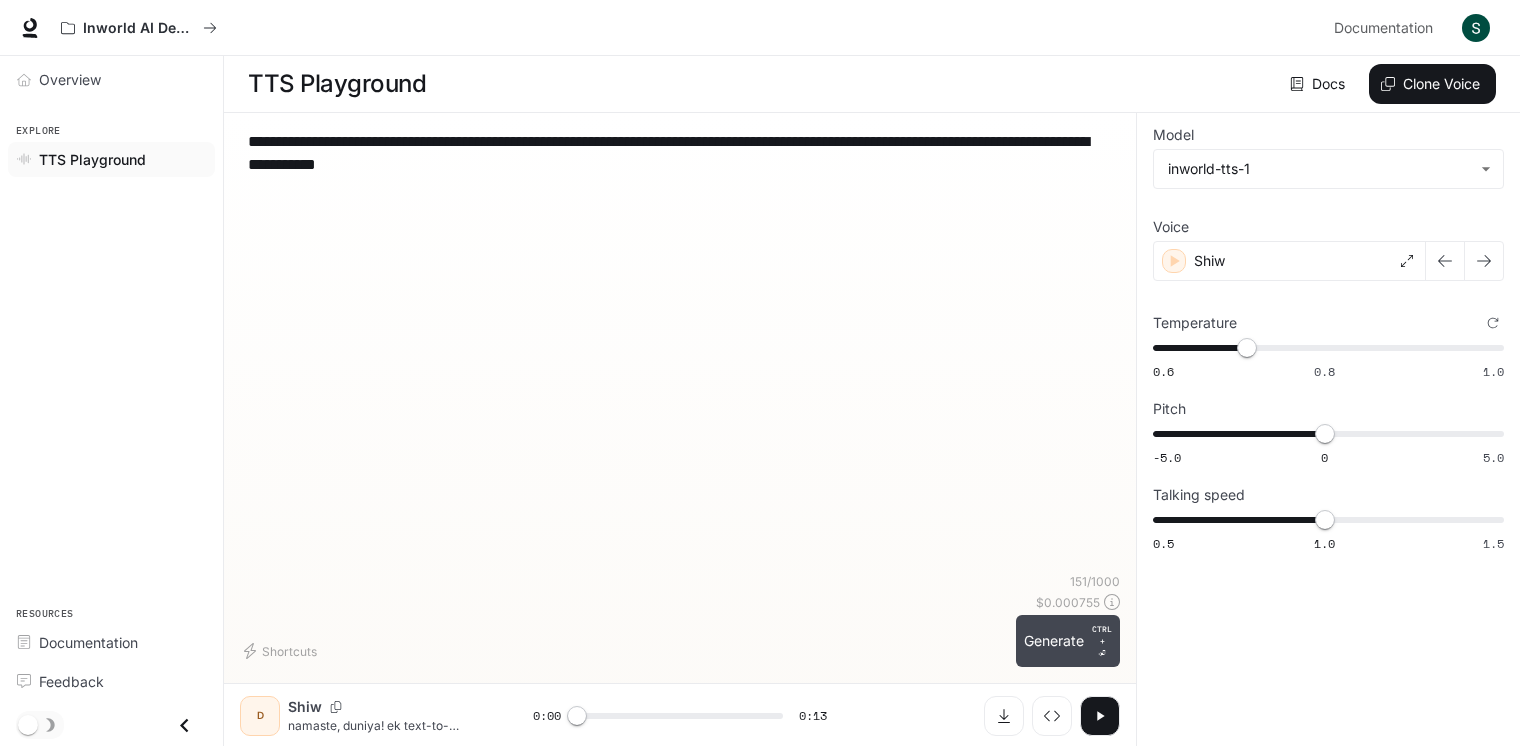 click on "Generate CTRL +  ⏎" at bounding box center (1068, 641) 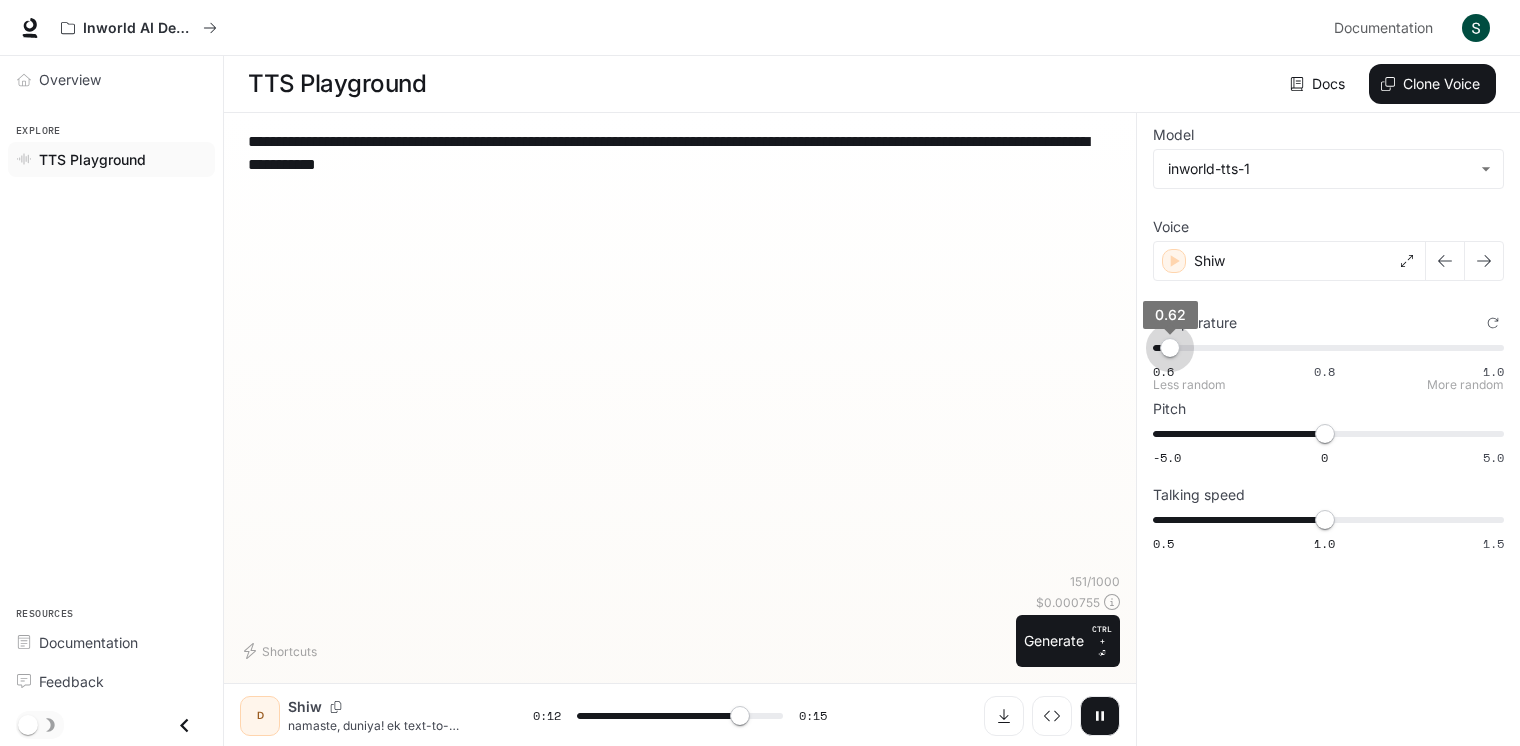 drag, startPoint x: 1244, startPoint y: 346, endPoint x: 1169, endPoint y: 356, distance: 75.66373 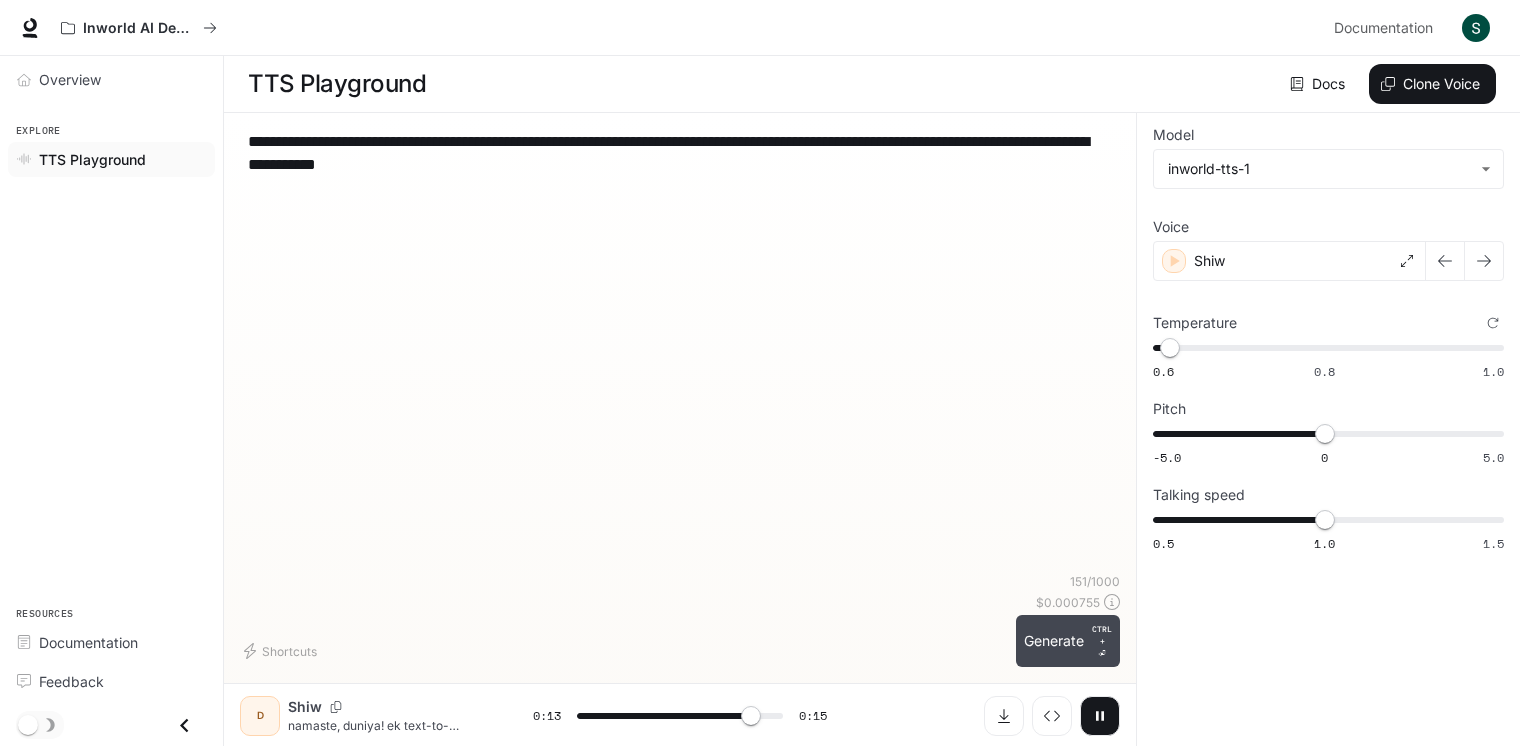 click on "Generate CTRL +  ⏎" at bounding box center [1068, 641] 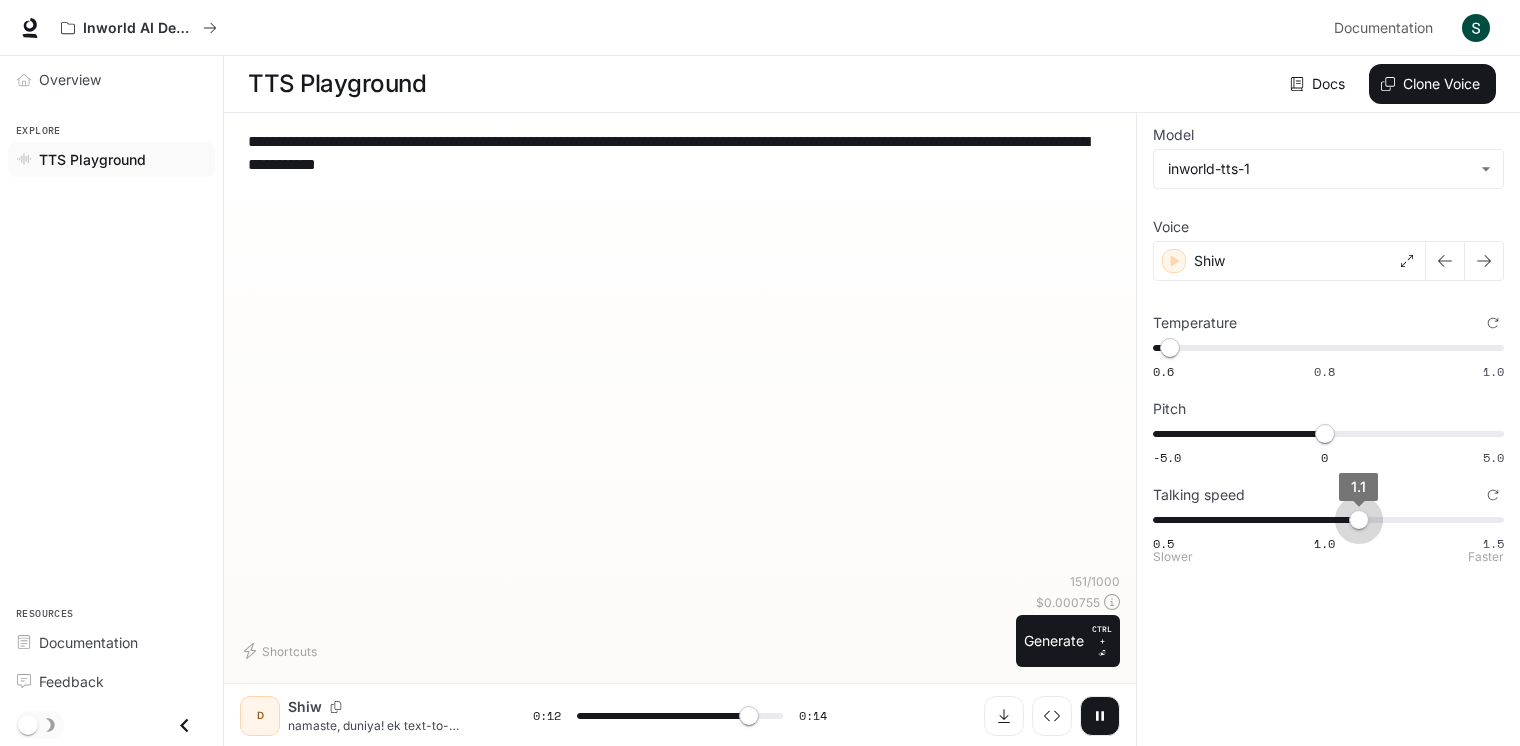 drag, startPoint x: 1316, startPoint y: 522, endPoint x: 1361, endPoint y: 525, distance: 45.099888 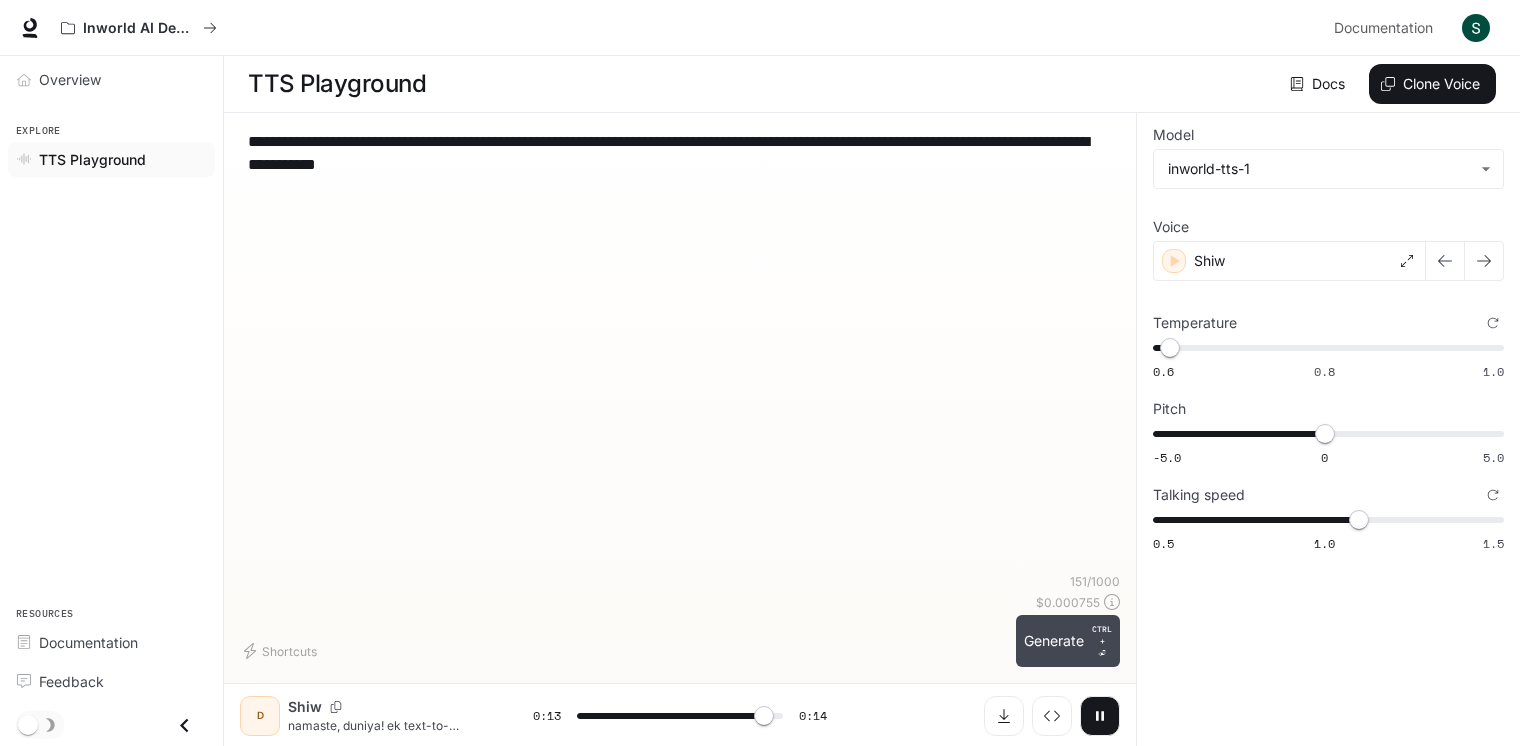 click on "Generate CTRL +  ⏎" at bounding box center [1068, 641] 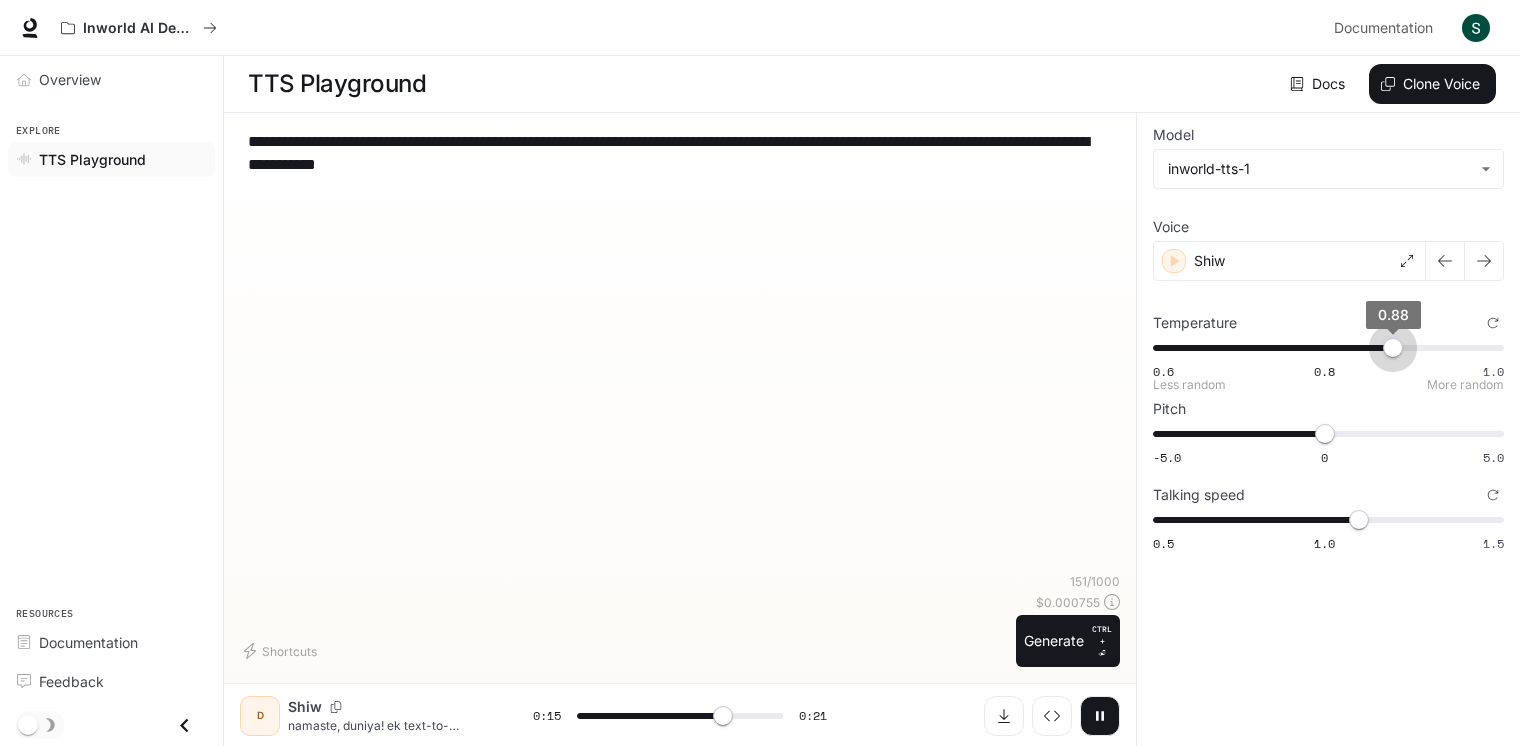 drag, startPoint x: 1175, startPoint y: 349, endPoint x: 1407, endPoint y: 338, distance: 232.26064 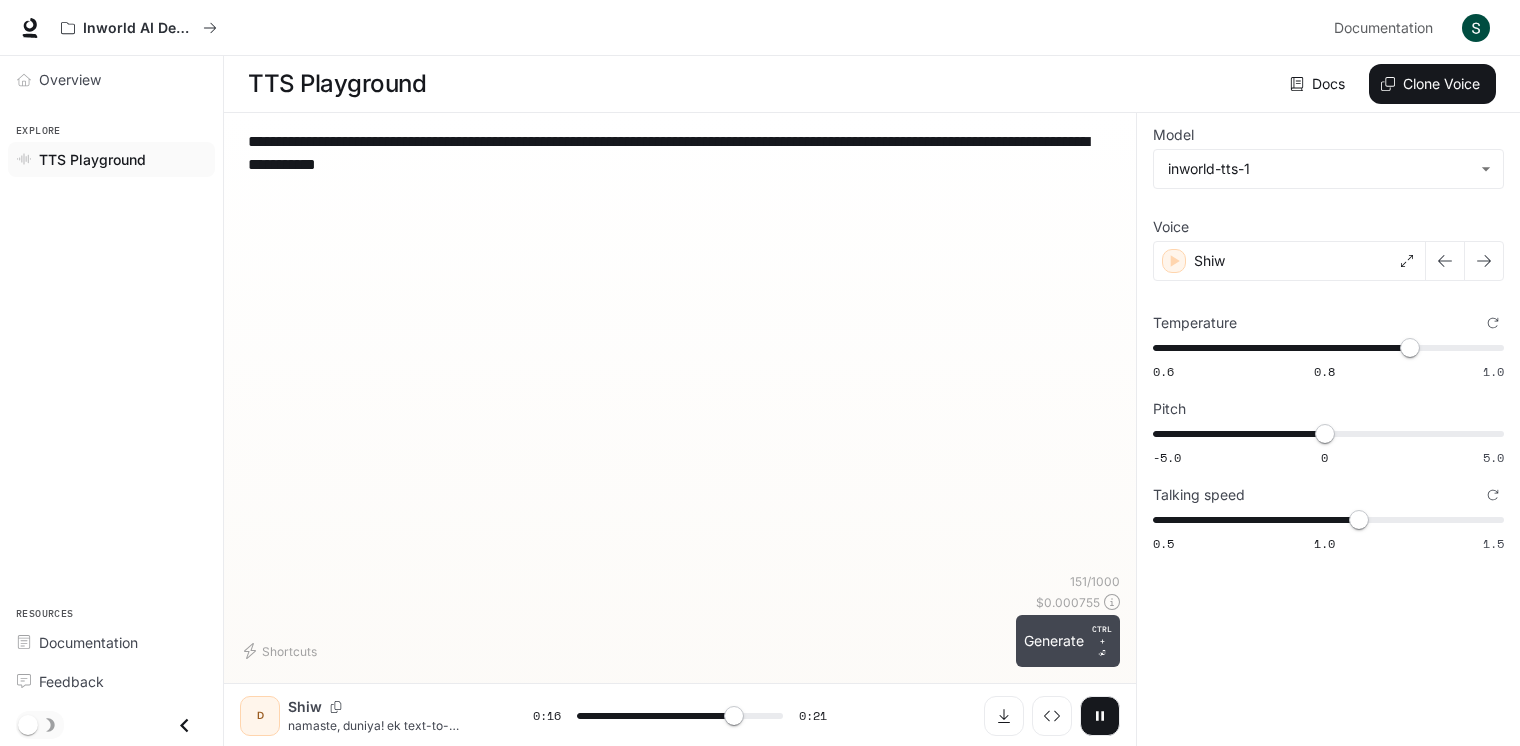 click on "Generate CTRL +  ⏎" at bounding box center [1068, 641] 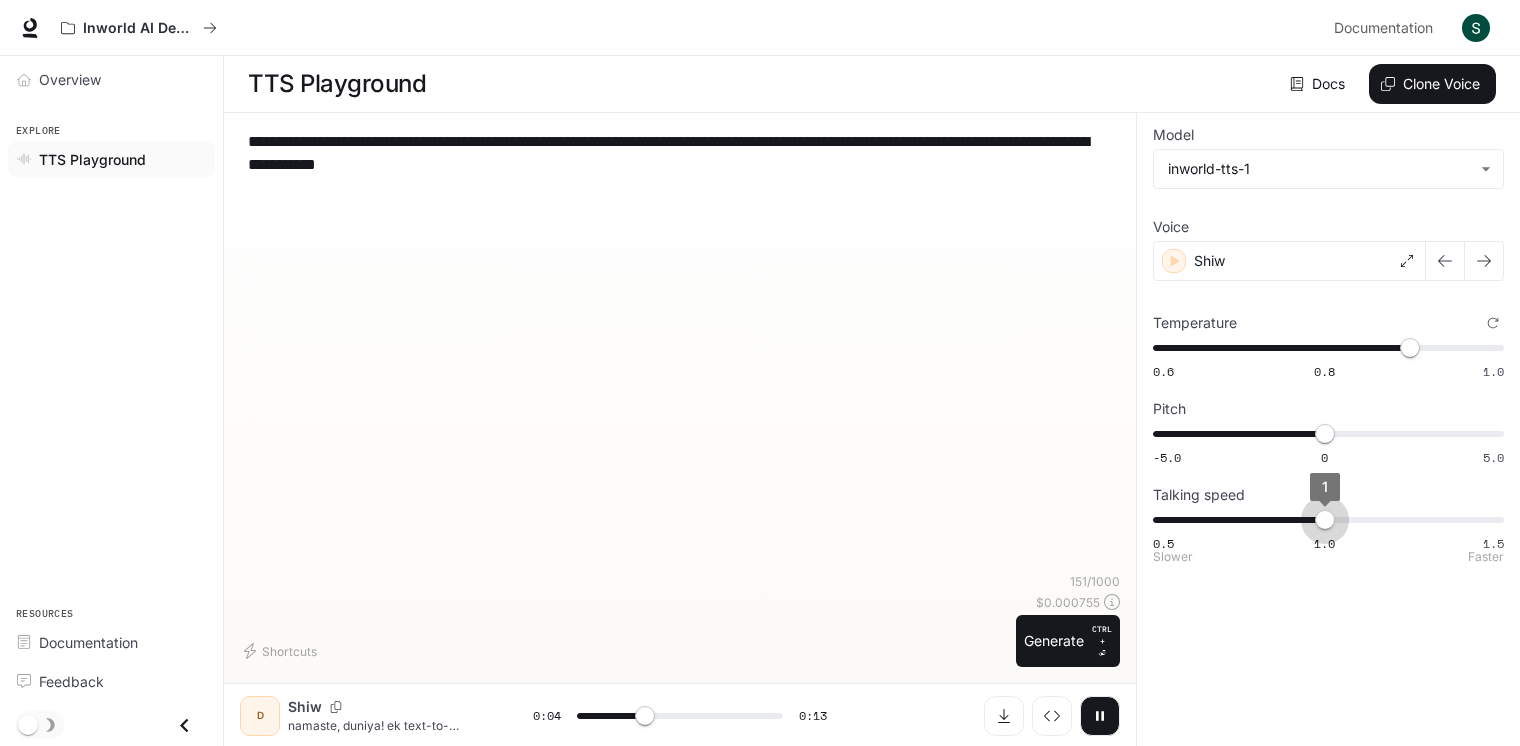 drag, startPoint x: 1356, startPoint y: 526, endPoint x: 1326, endPoint y: 524, distance: 30.066593 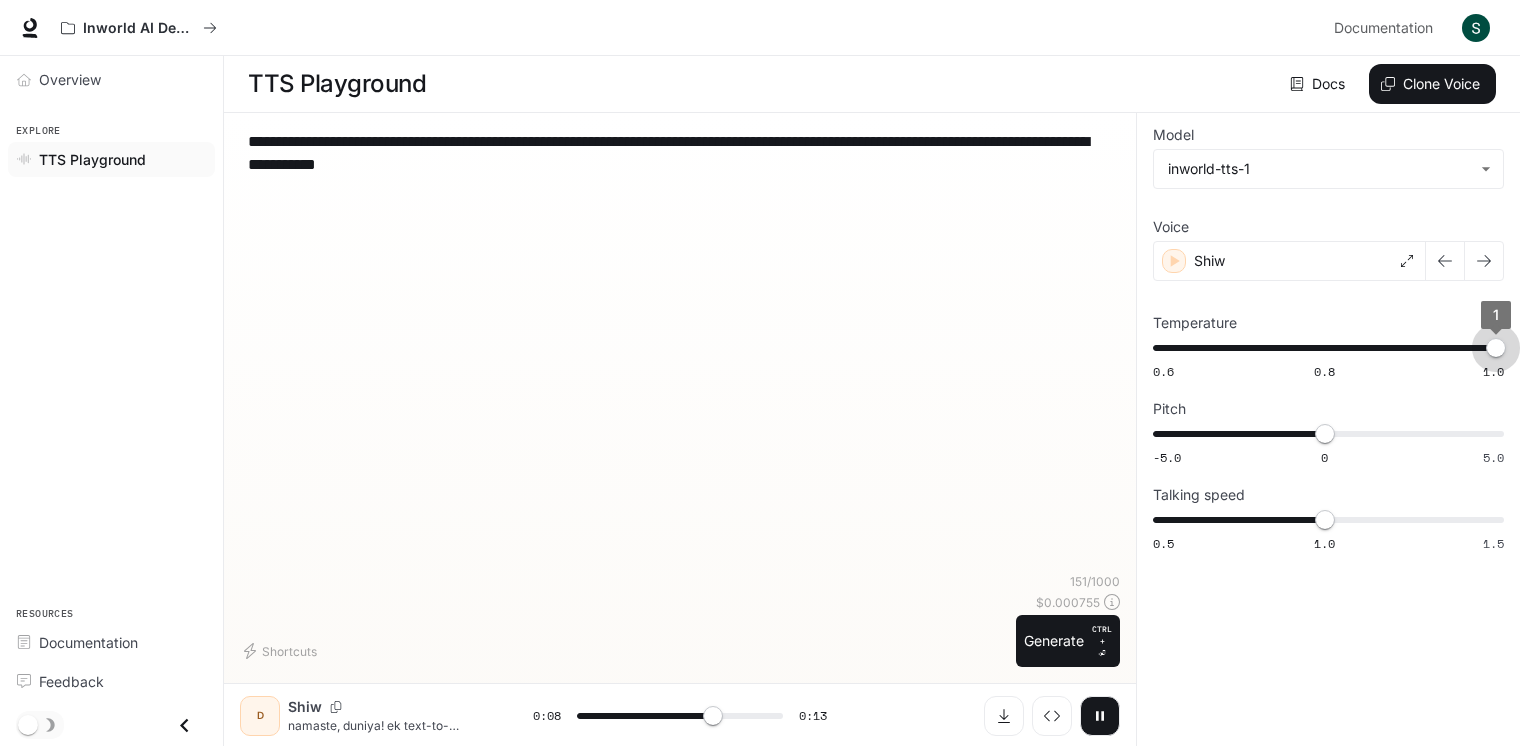 drag, startPoint x: 1429, startPoint y: 338, endPoint x: 1531, endPoint y: 333, distance: 102.122475 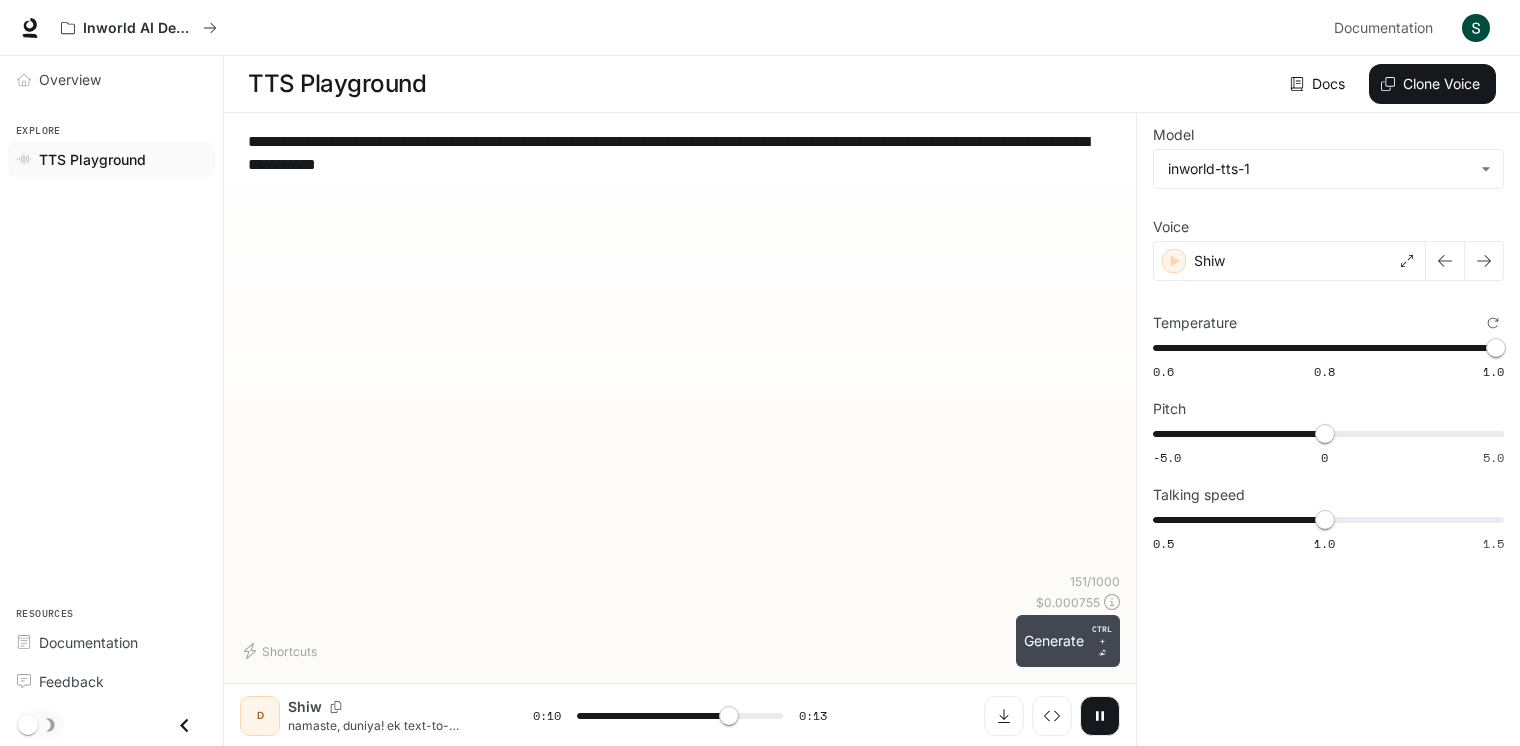 click on "Generate CTRL +  ⏎" at bounding box center [1068, 641] 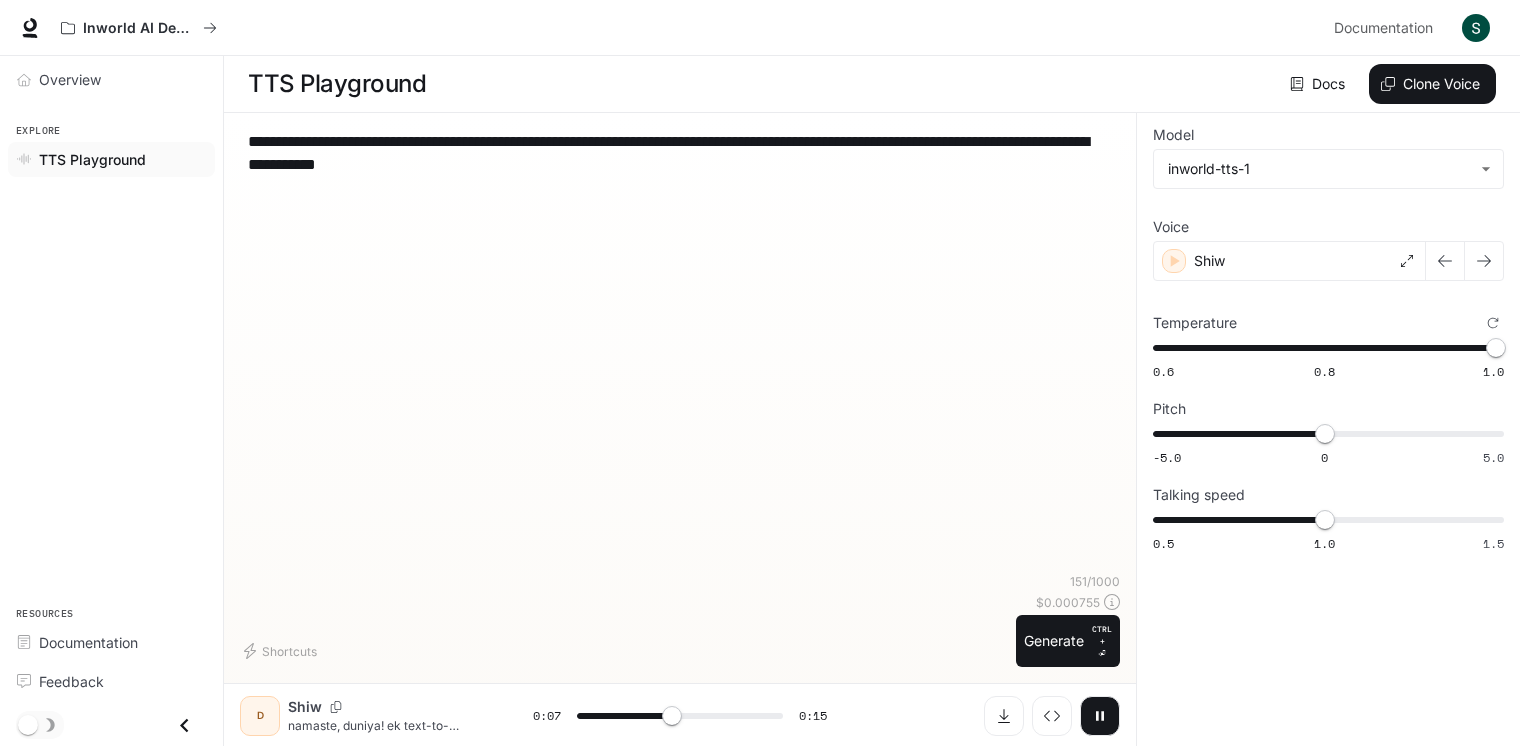 click on "0.6 0.8 1.0 1" at bounding box center (1324, 348) 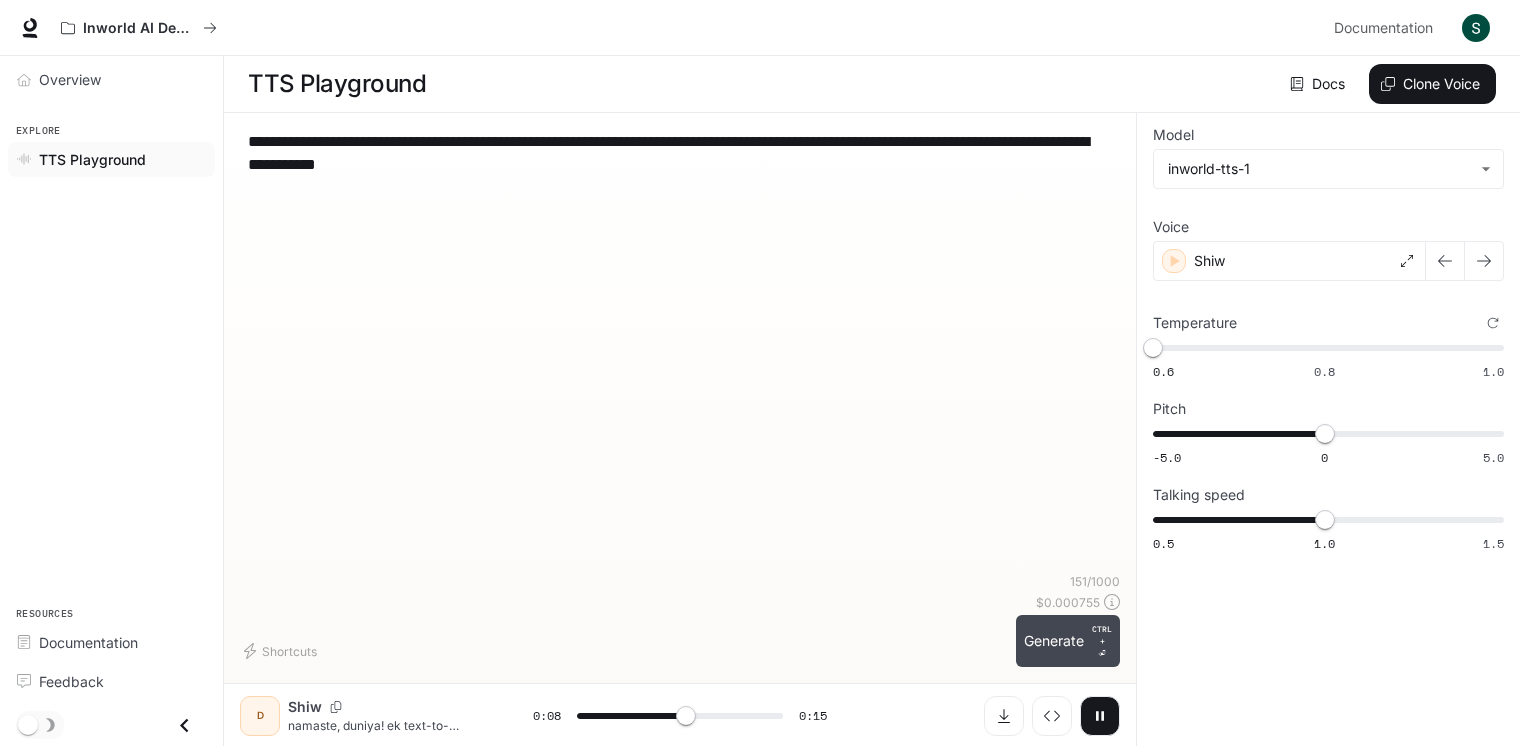 click on "Generate CTRL +  ⏎" at bounding box center [1068, 641] 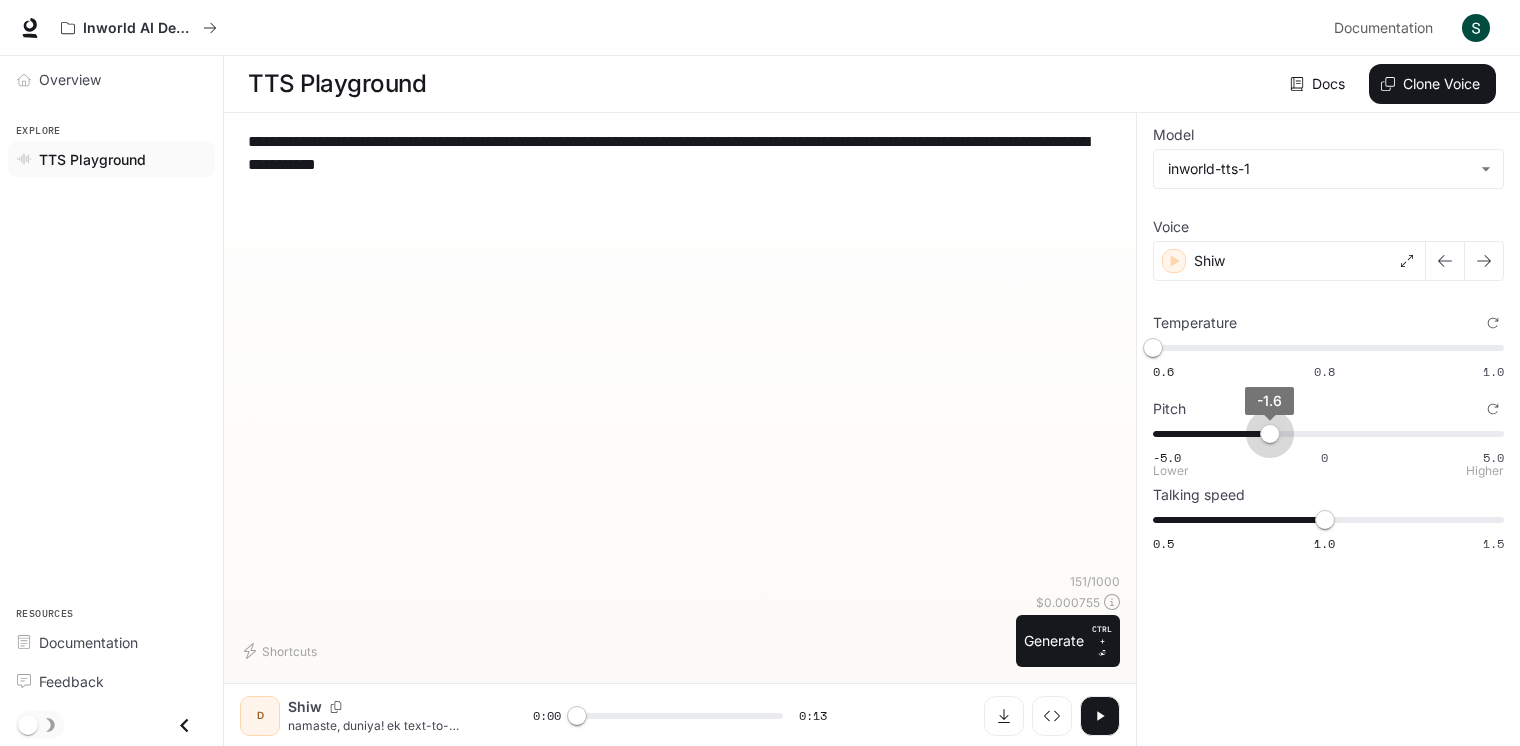 drag, startPoint x: 1317, startPoint y: 429, endPoint x: 1270, endPoint y: 442, distance: 48.76474 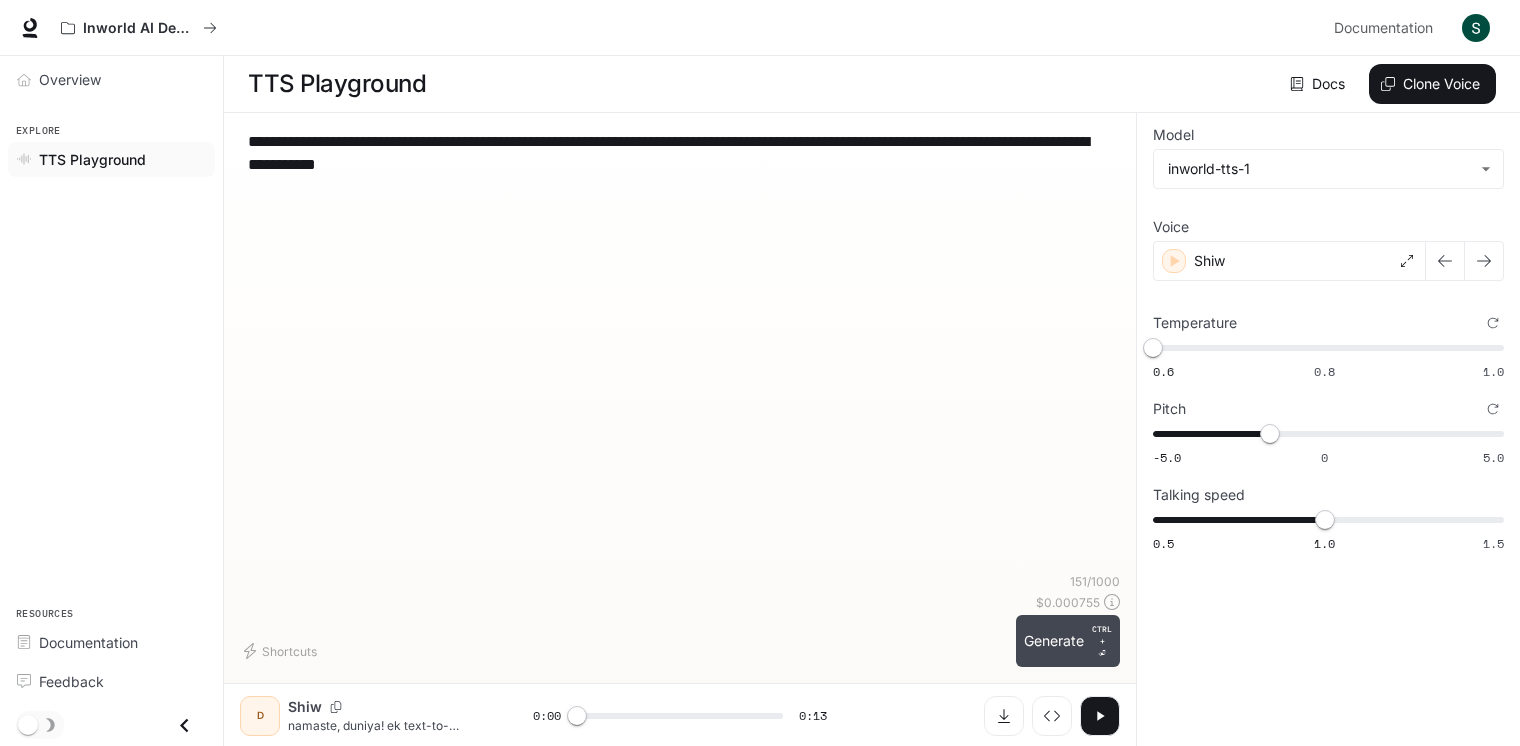 click on "Generate CTRL +  ⏎" at bounding box center [1068, 641] 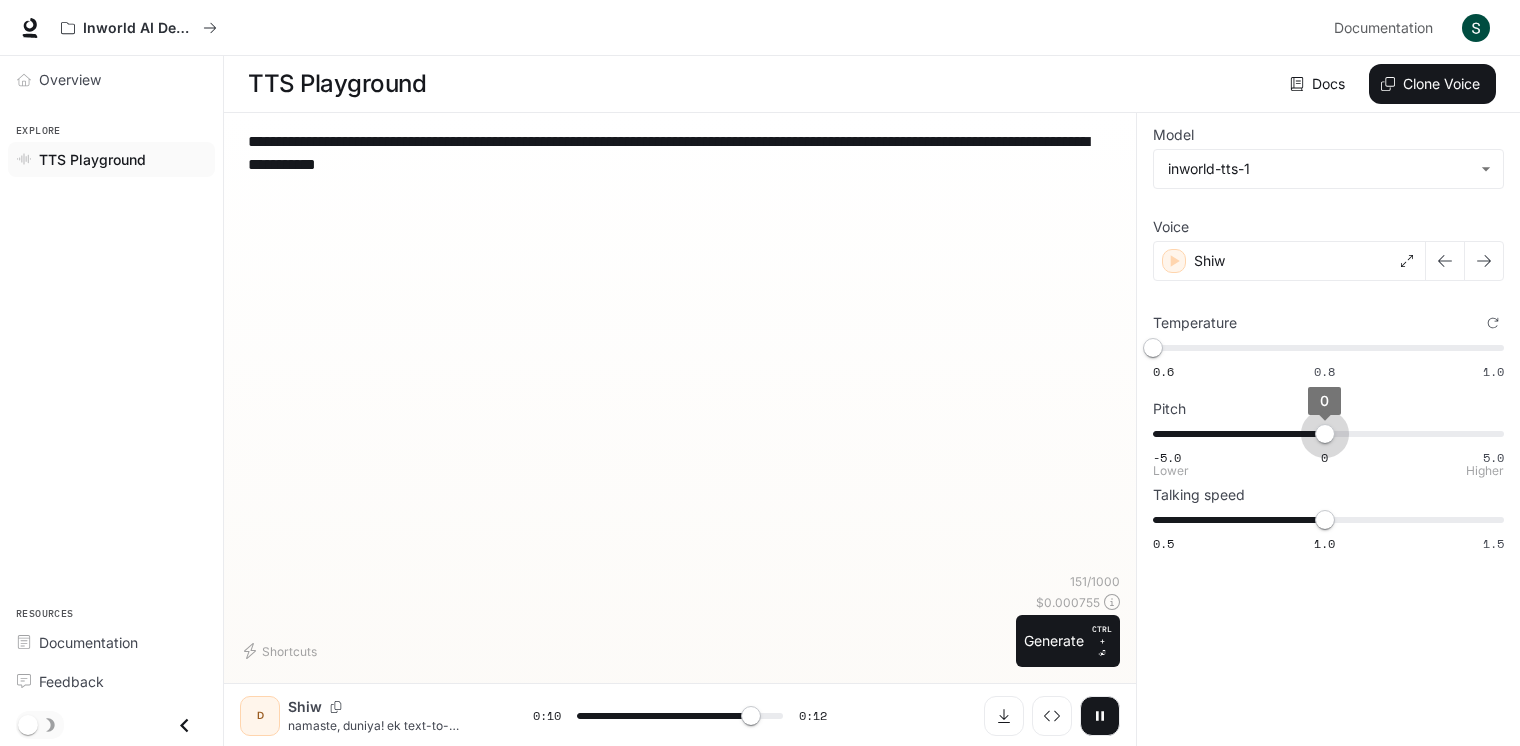 drag, startPoint x: 1277, startPoint y: 434, endPoint x: 1324, endPoint y: 438, distance: 47.169907 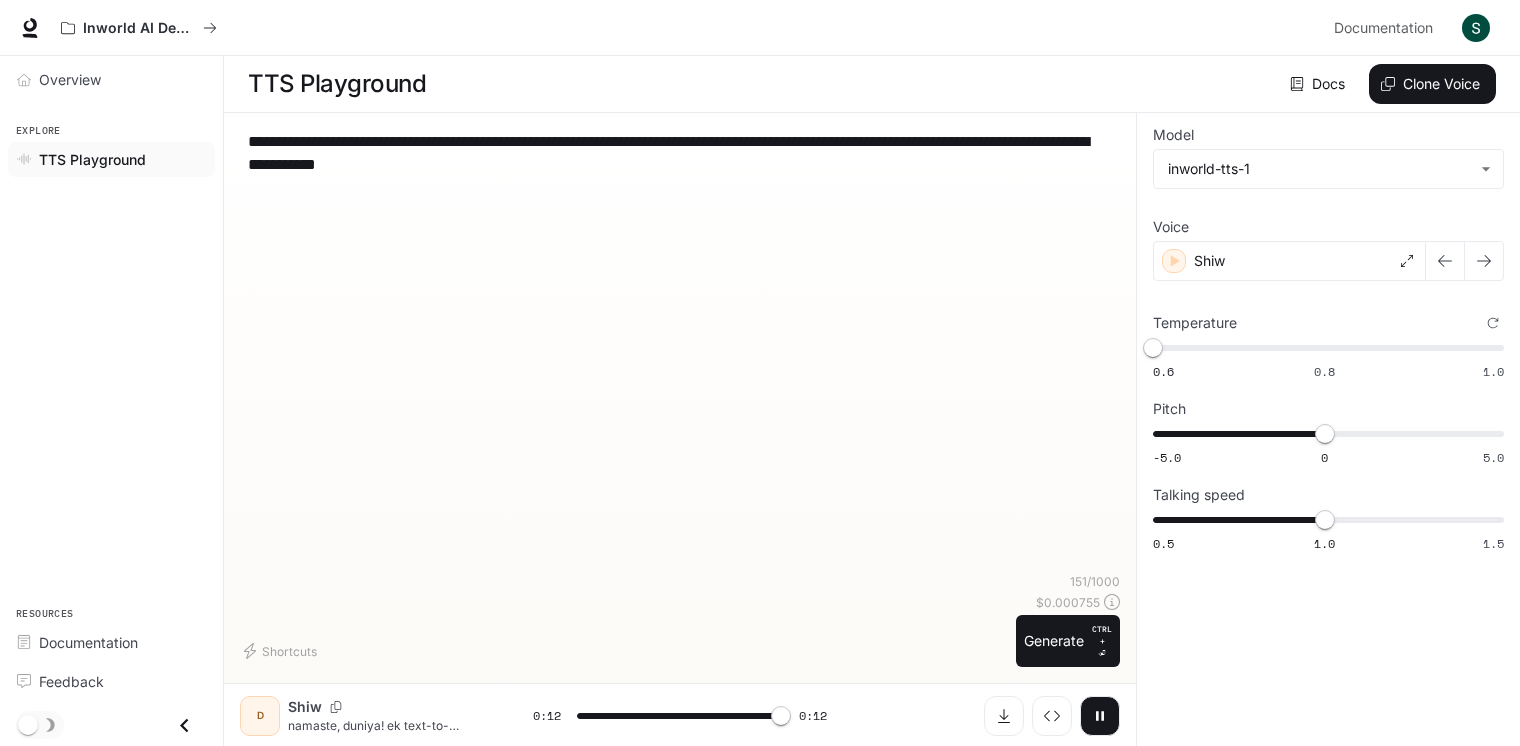 click at bounding box center (1100, 716) 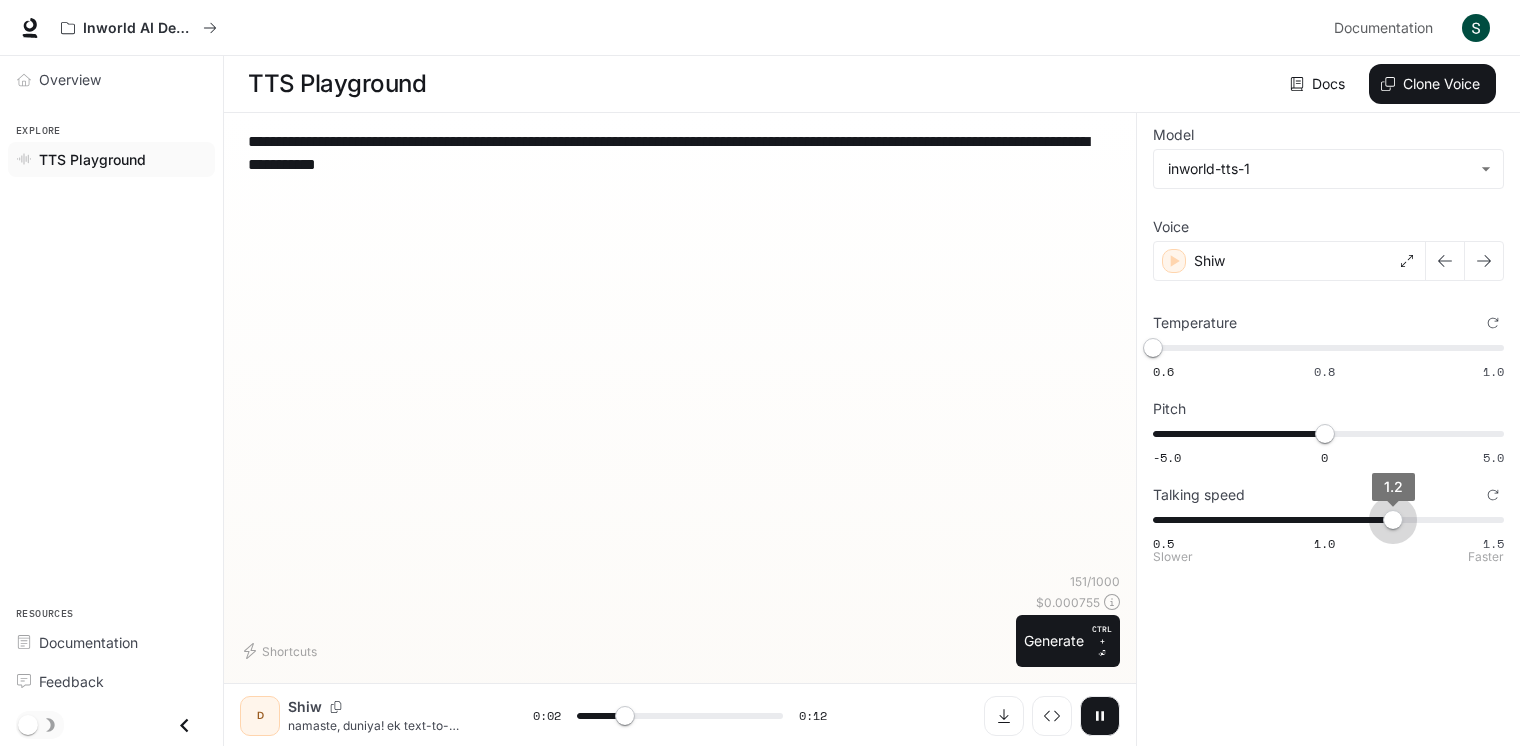 drag, startPoint x: 1320, startPoint y: 517, endPoint x: 1381, endPoint y: 510, distance: 61.400326 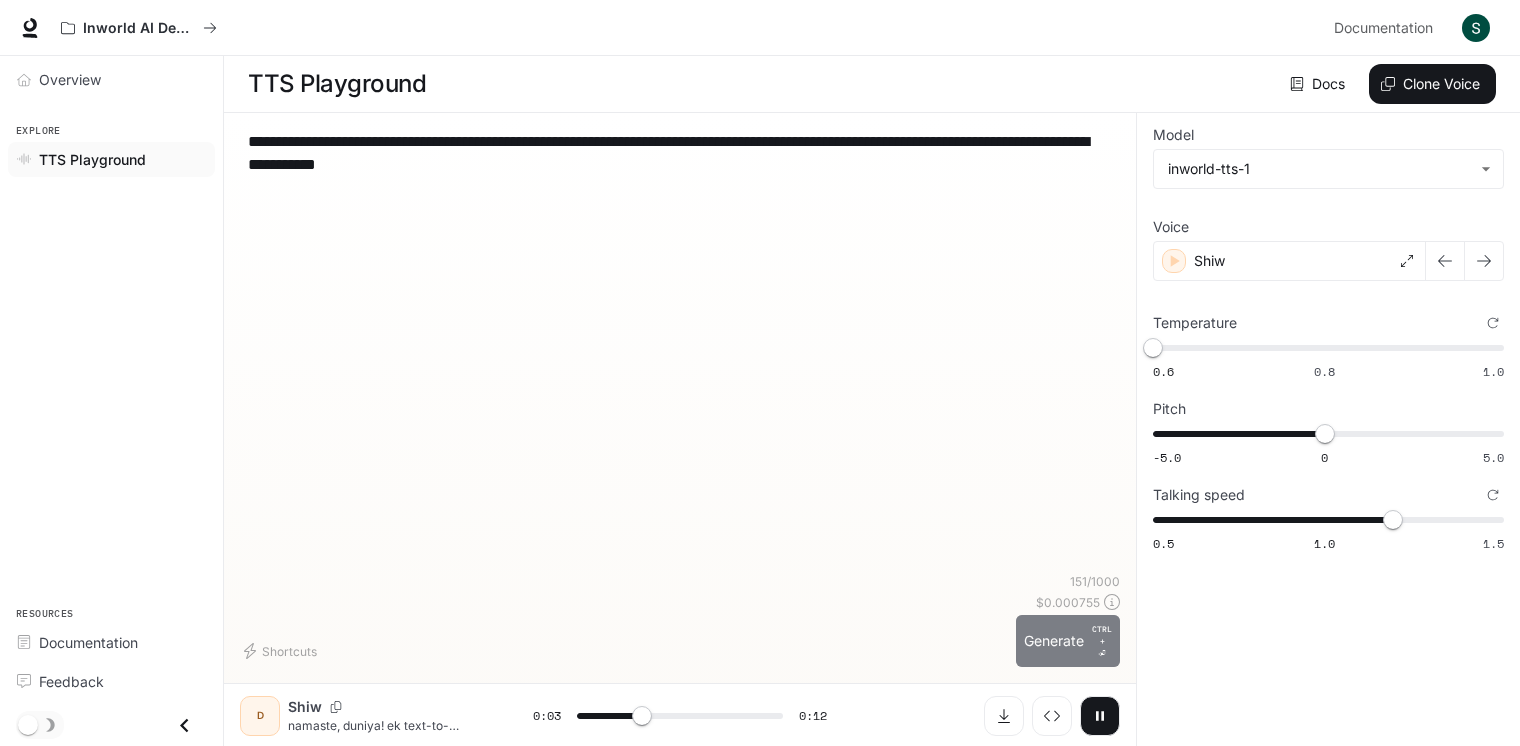 click on "Generate CTRL +  ⏎" at bounding box center (1068, 641) 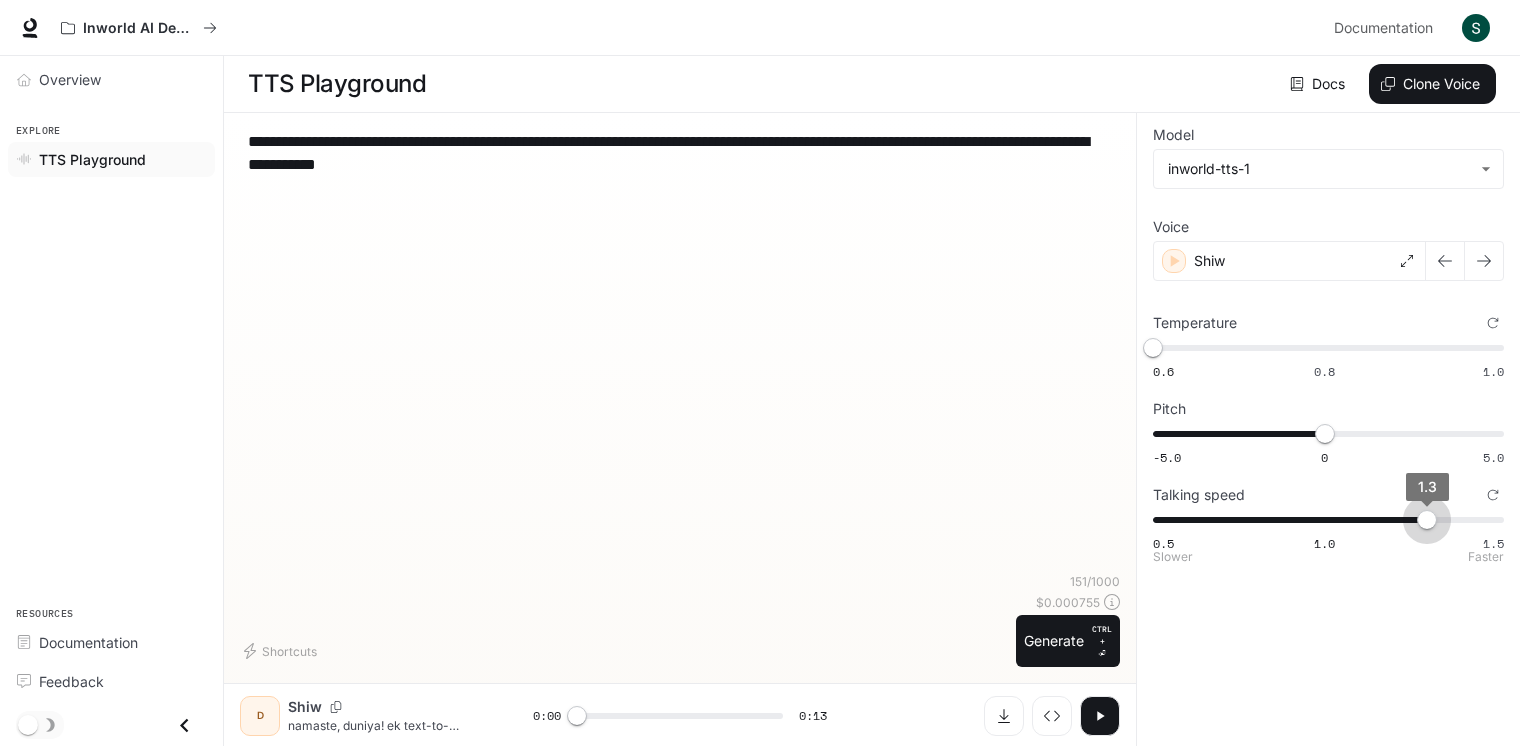 click on "0.5 1.0 1.5 1.3" at bounding box center (1324, 520) 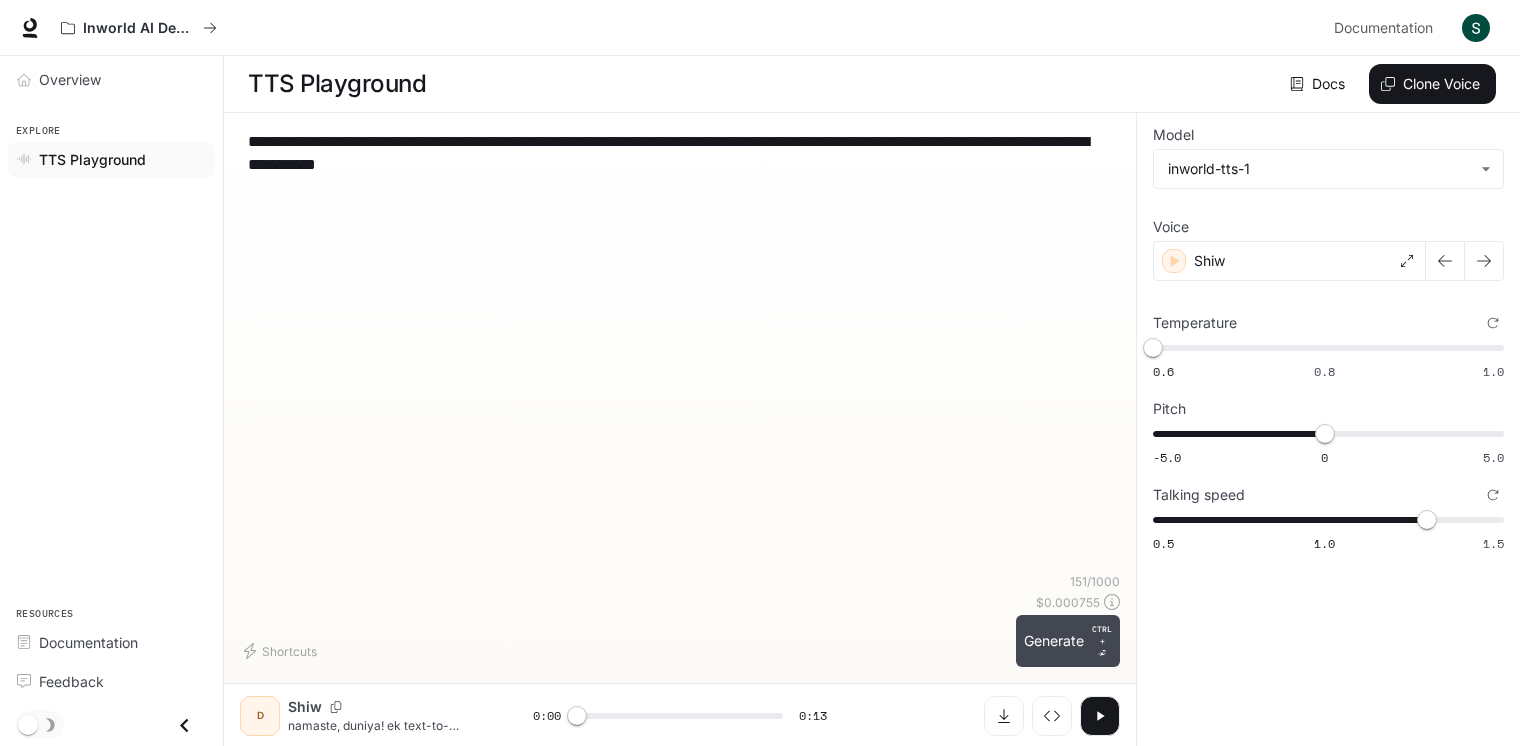 click on "Generate CTRL +  ⏎" at bounding box center (1068, 641) 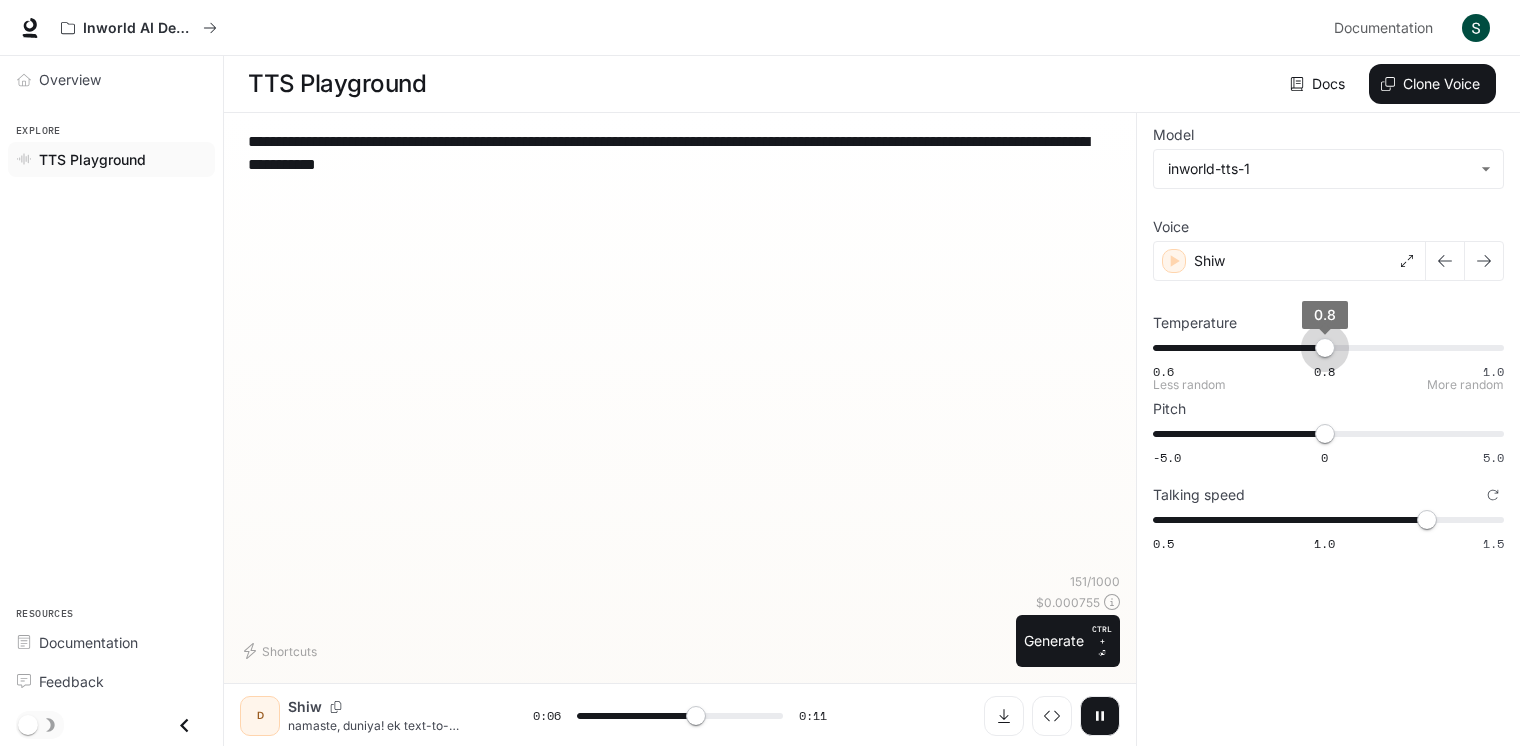 click on "0.6 0.8 1.0 0.8" at bounding box center [1324, 348] 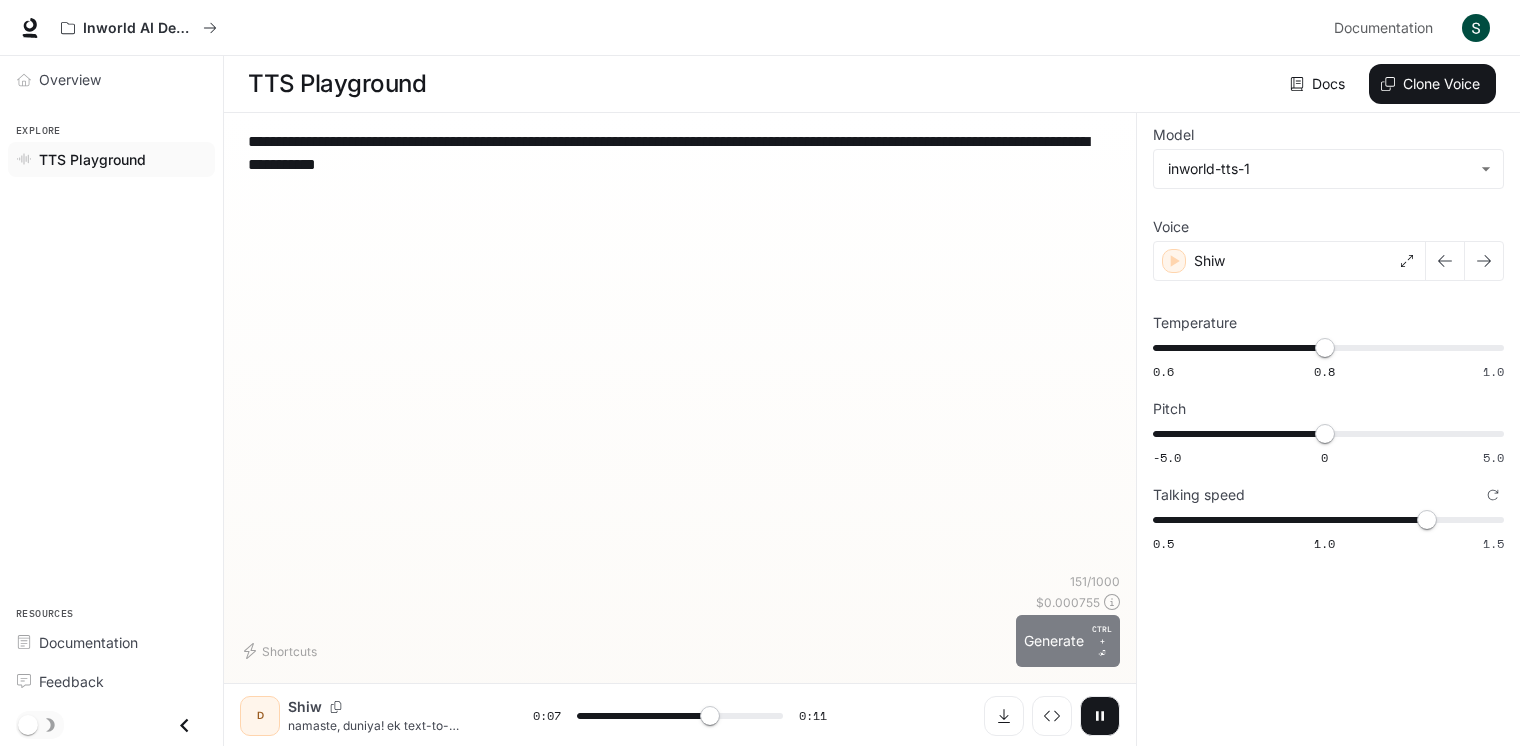 click on "Generate CTRL +  ⏎" at bounding box center (1068, 641) 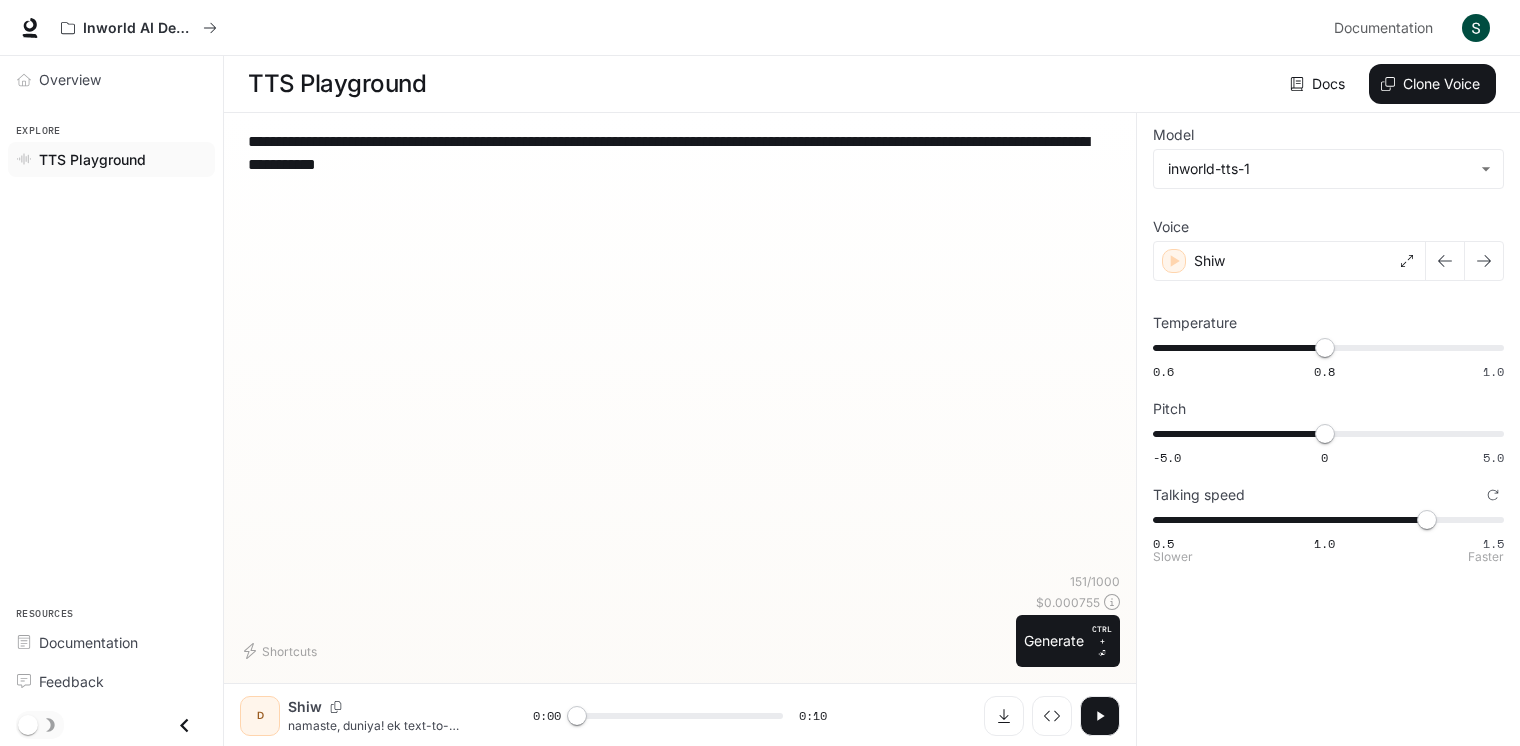 click on "0.5 1.0 1.5 1.3" at bounding box center (1324, 520) 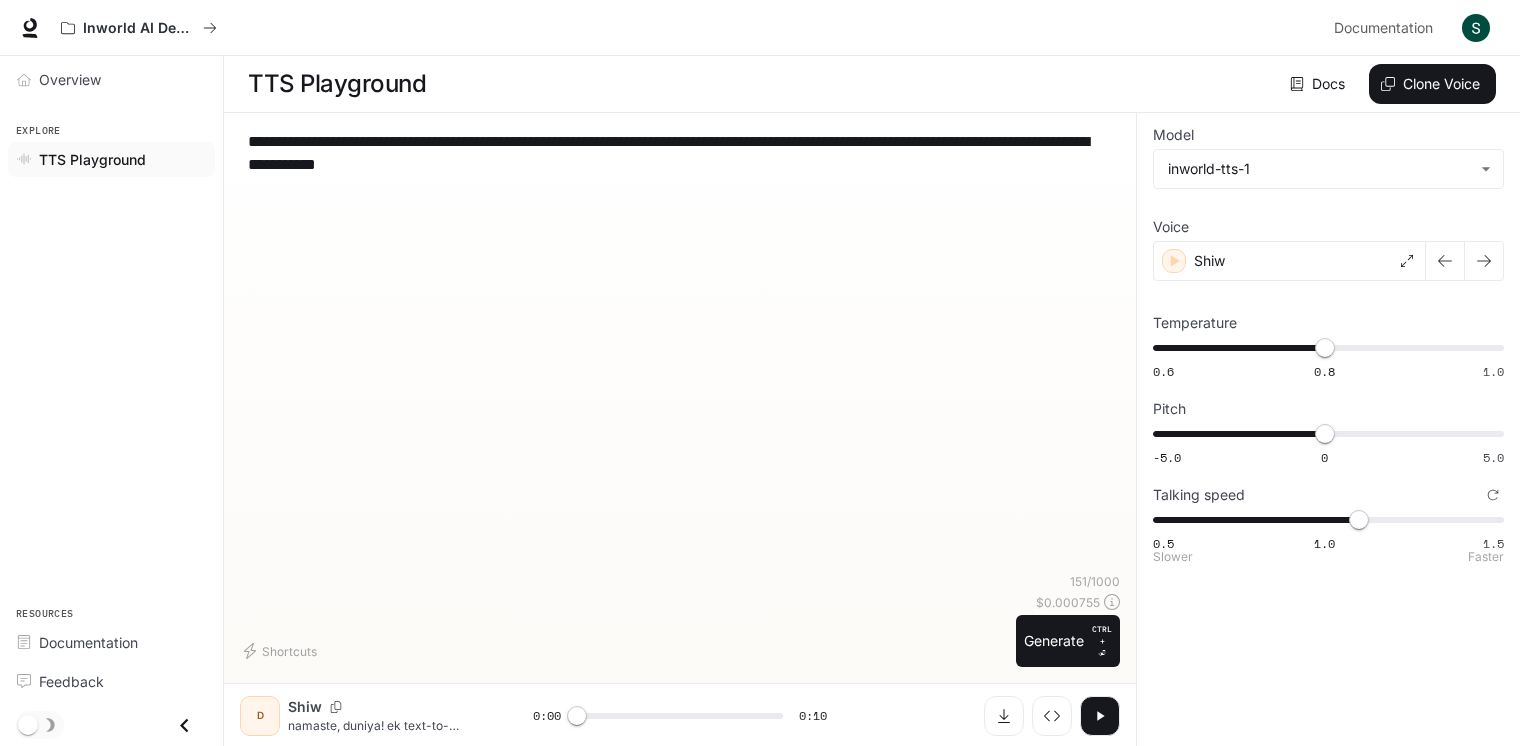 click on "0.5 1.0 1.5 1.1 Slower Faster" at bounding box center (1328, 530) 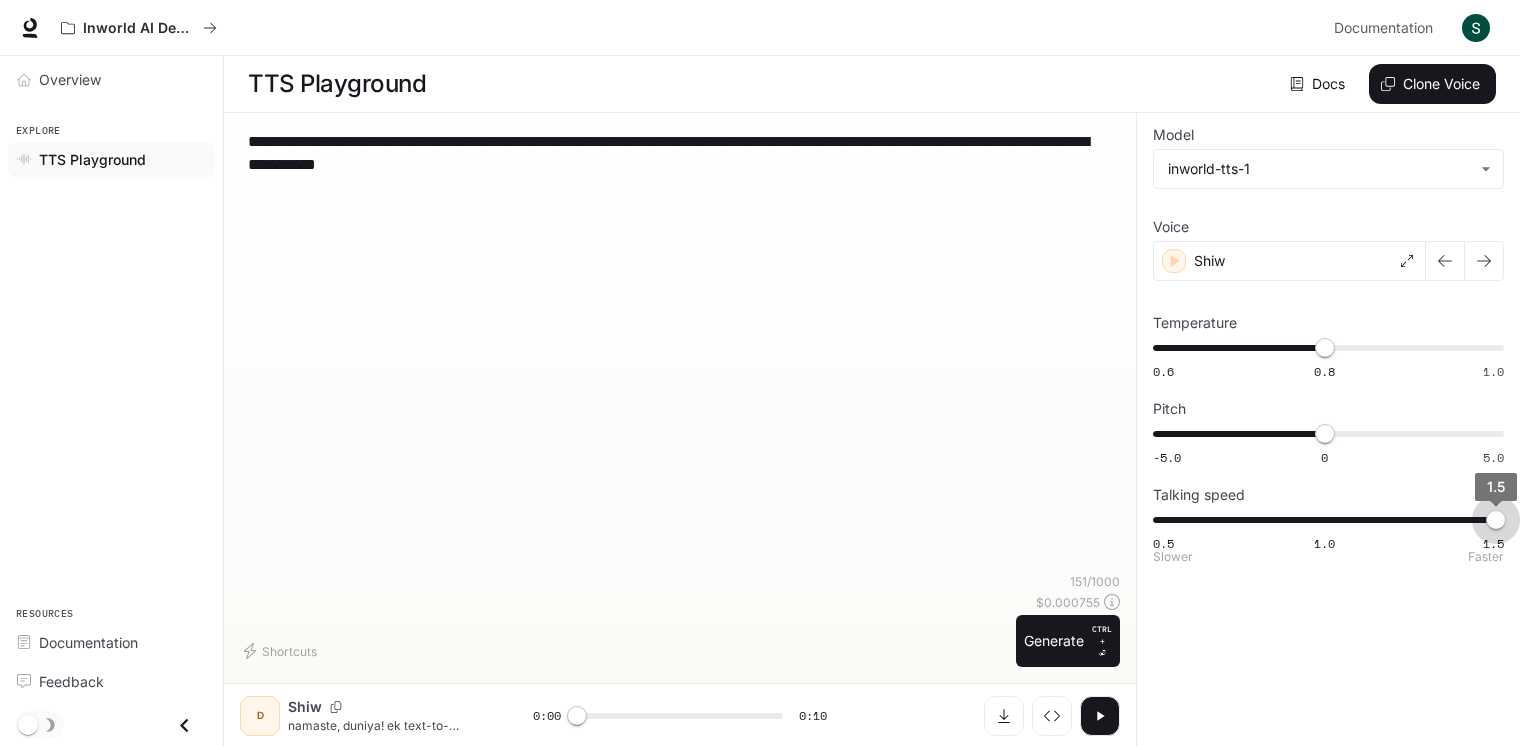 click on "0.5 1.0 1.5 1.5" at bounding box center [1324, 520] 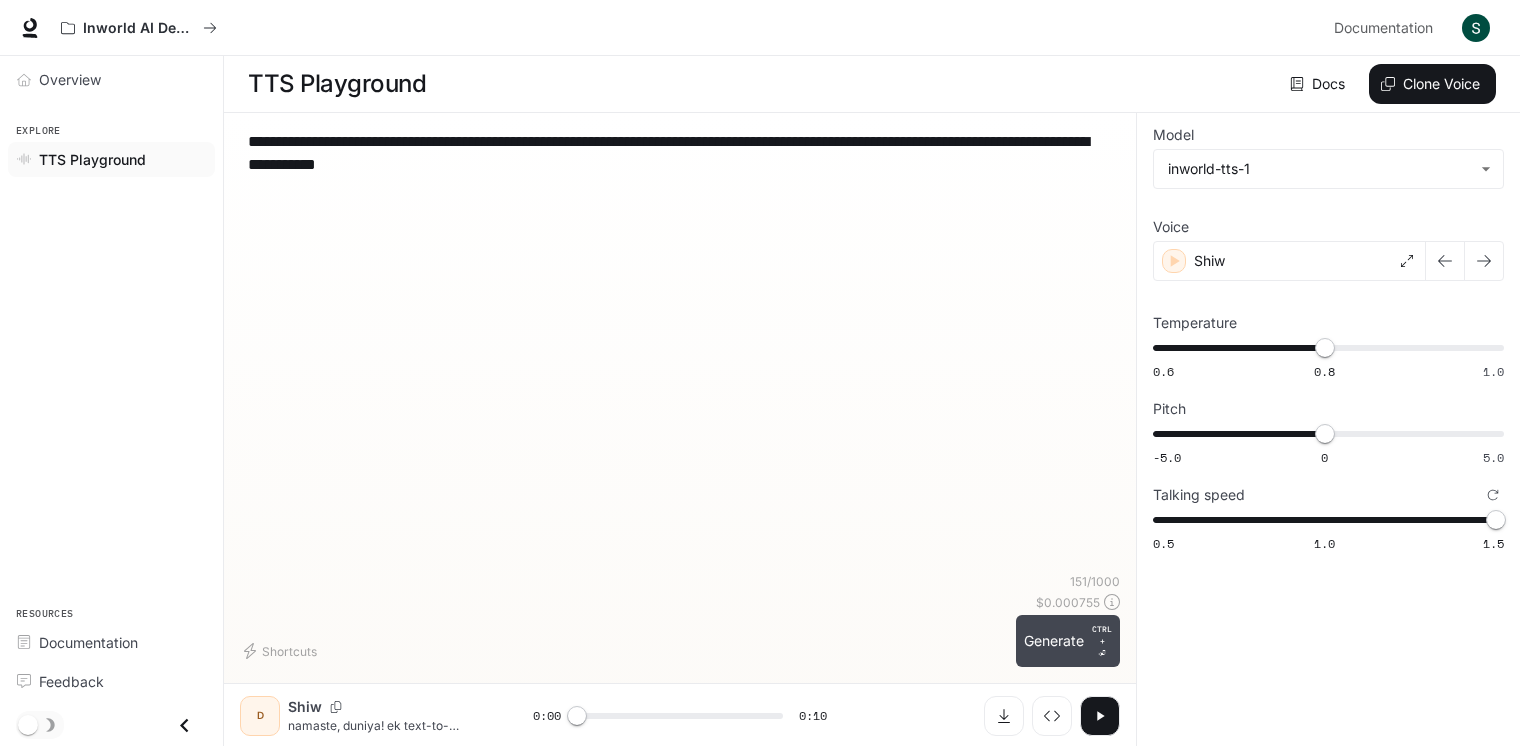 click on "Generate CTRL +  ⏎" at bounding box center [1068, 641] 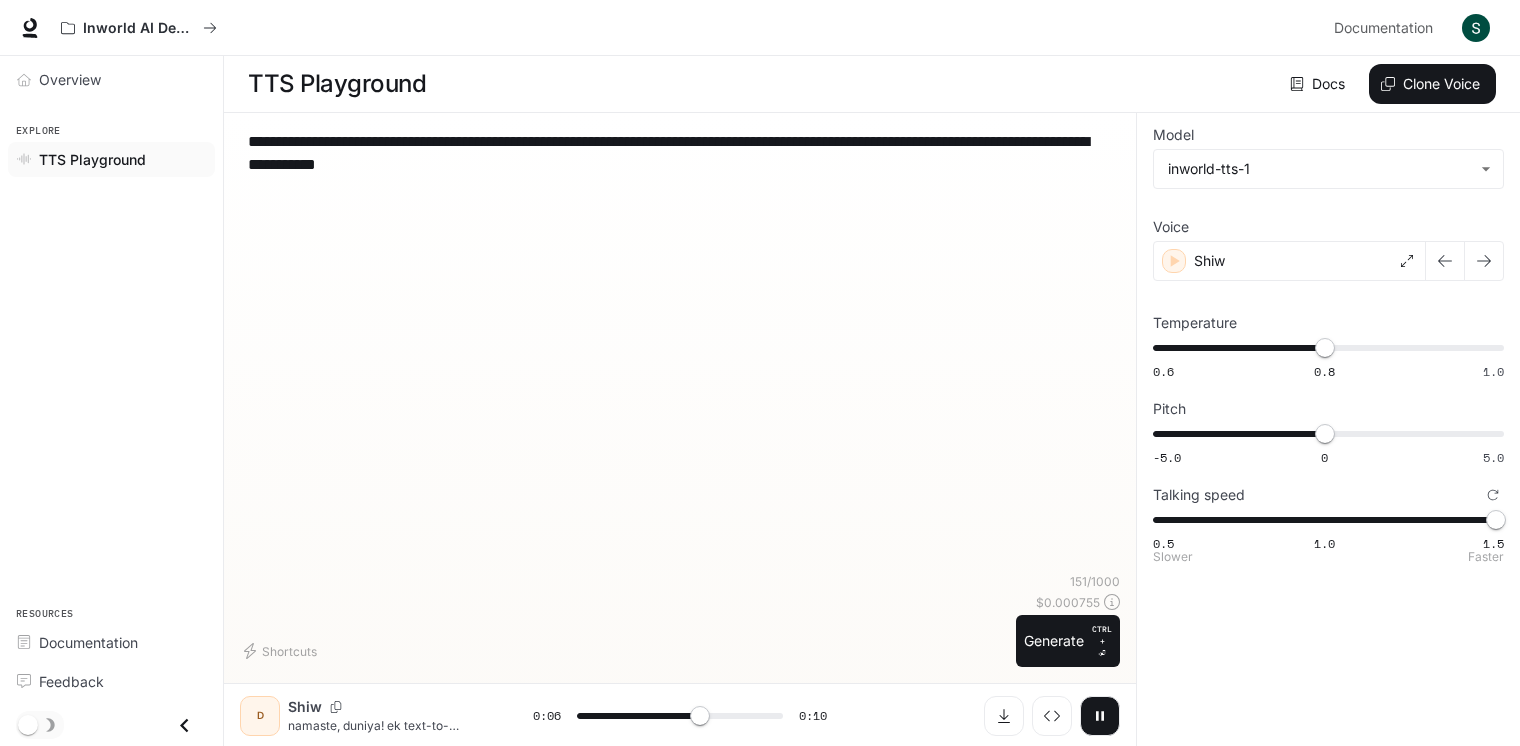 click on "0.5 1.0 1.5 1.5" at bounding box center [1324, 520] 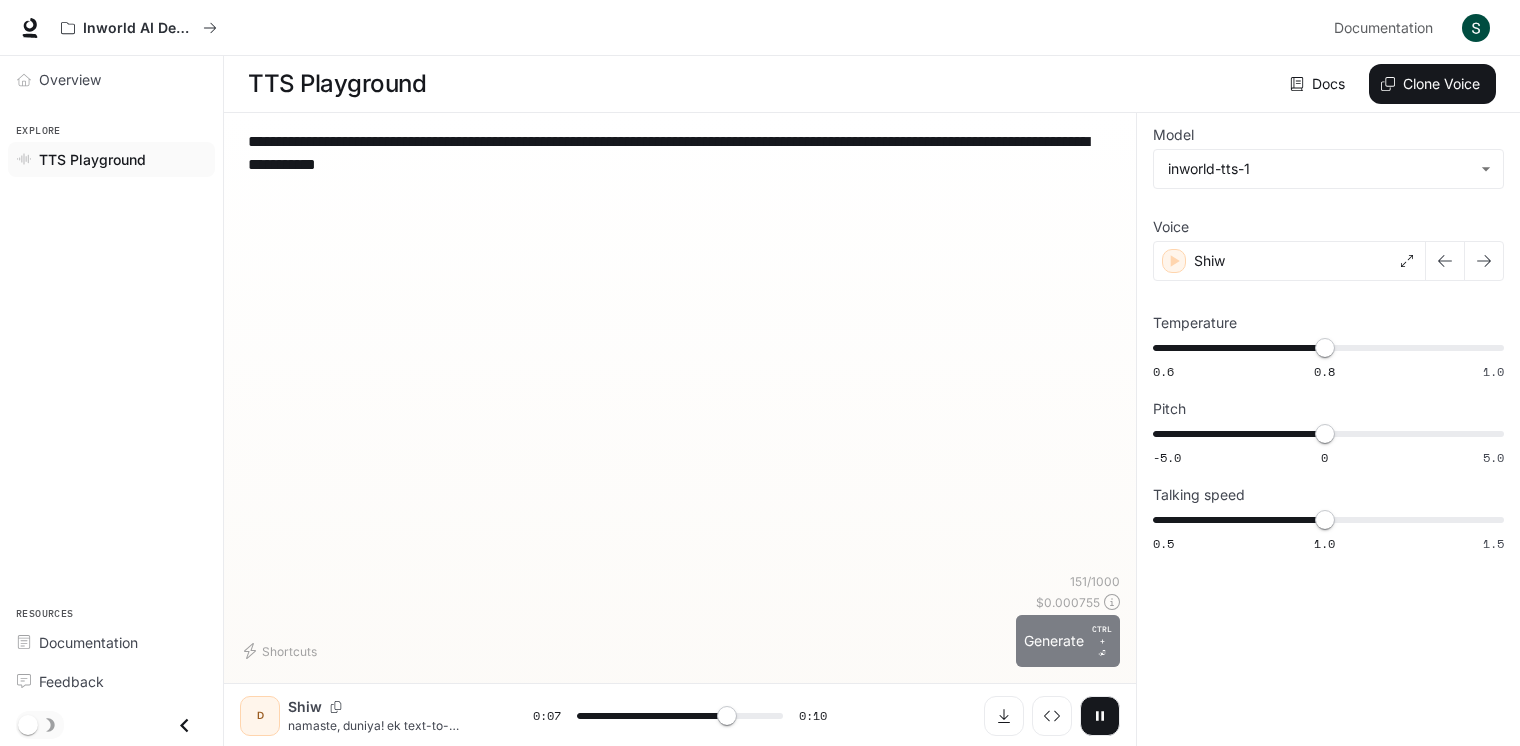 click on "Generate CTRL +  ⏎" at bounding box center (1068, 641) 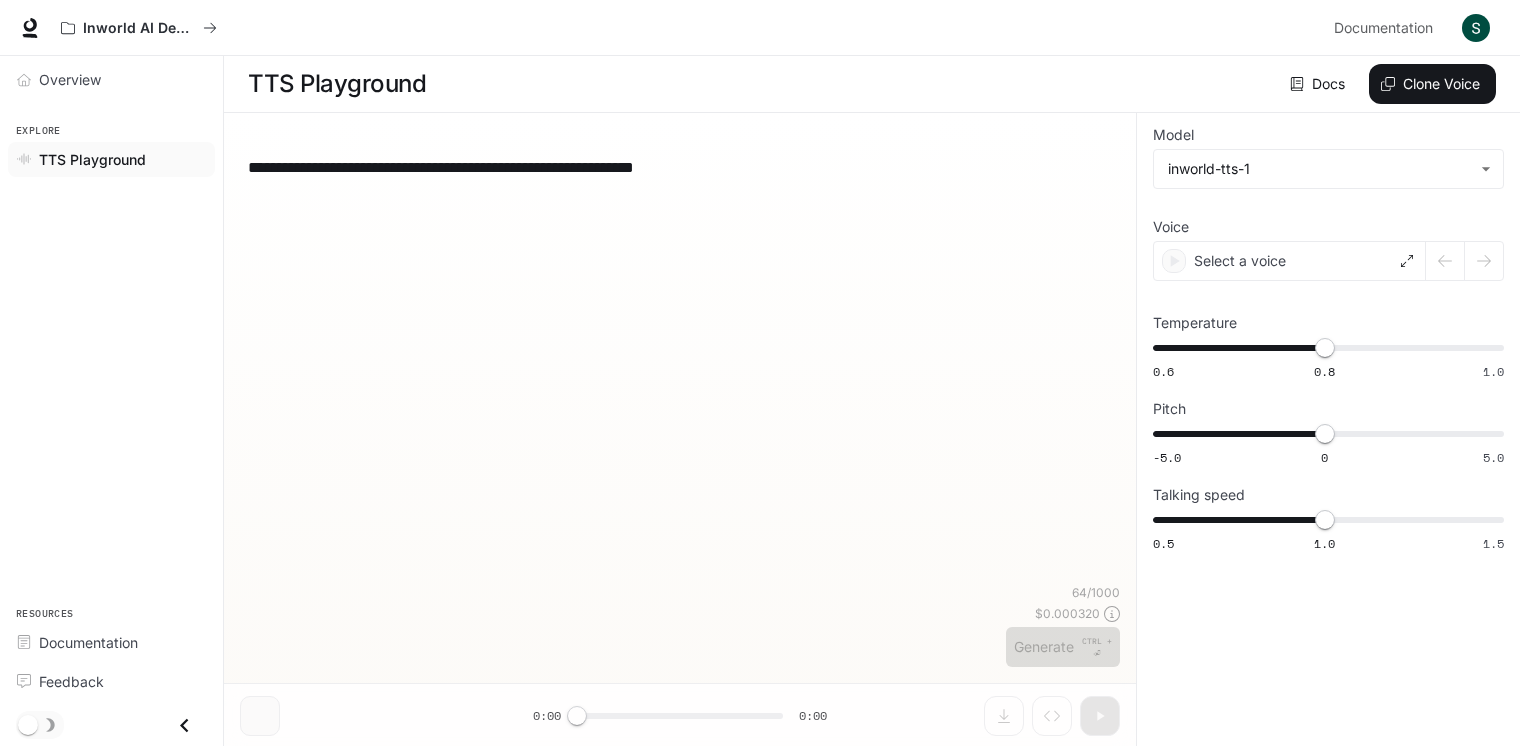 scroll, scrollTop: 0, scrollLeft: 0, axis: both 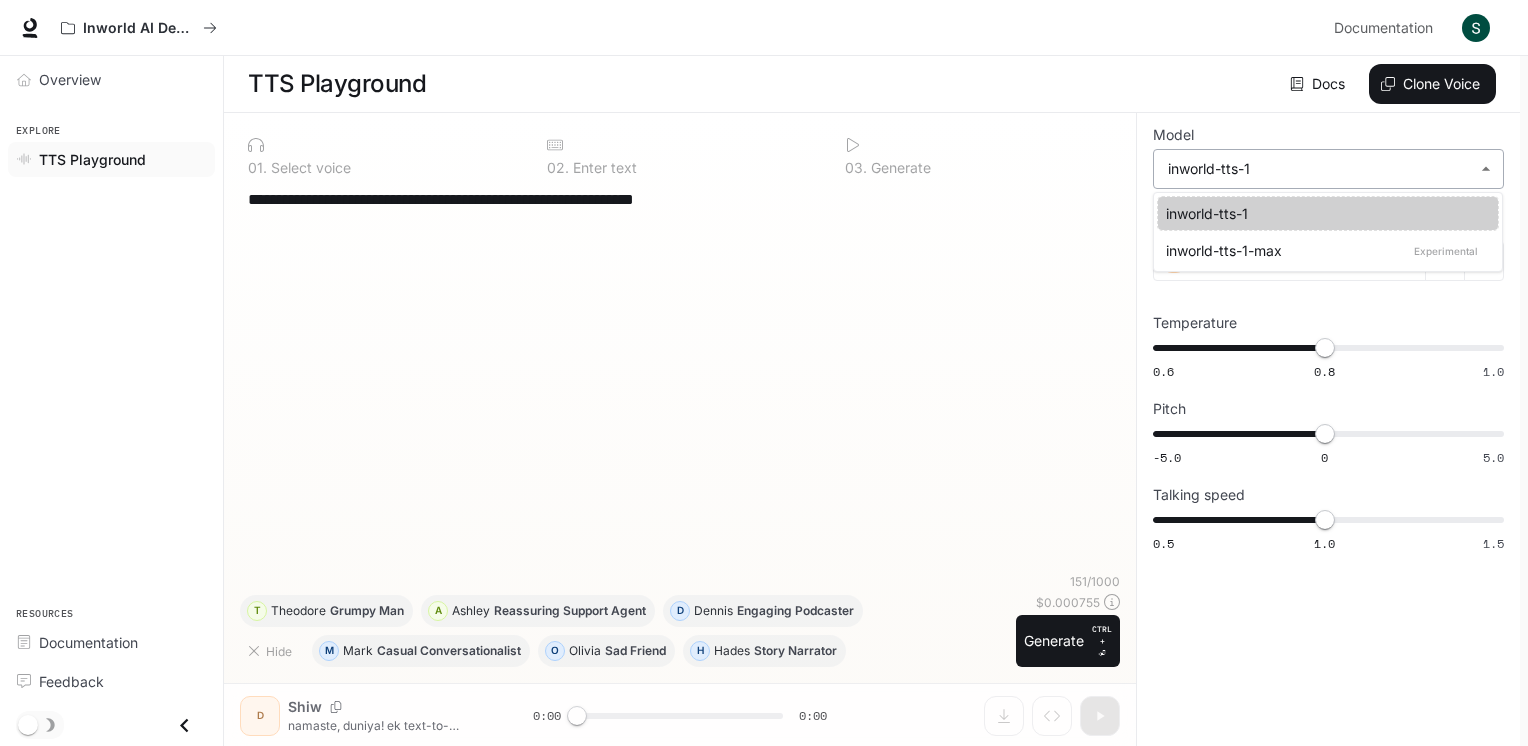 click on "**********" at bounding box center (764, 373) 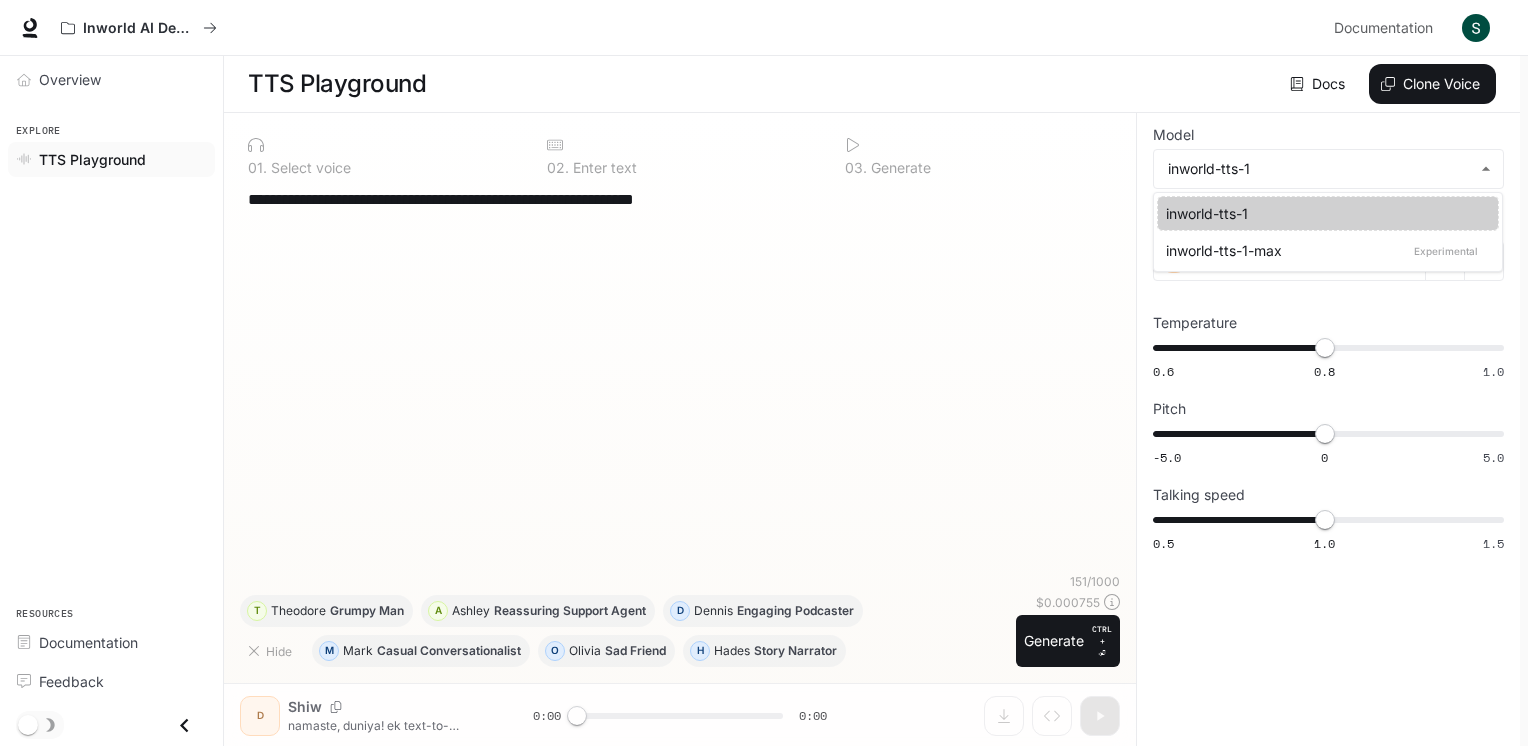 click on "inworld-tts-1-max Experimental" at bounding box center (1328, 250) 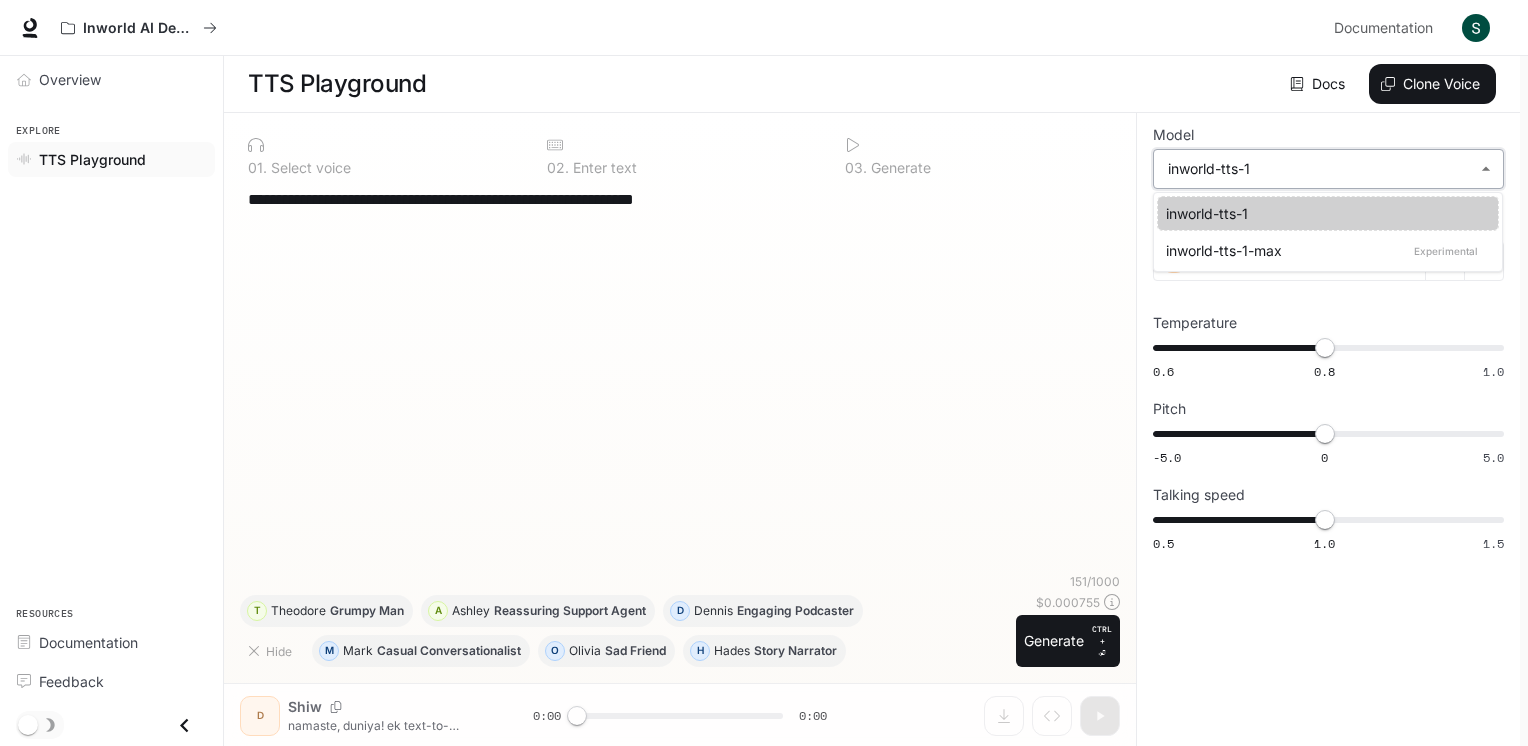 type on "**********" 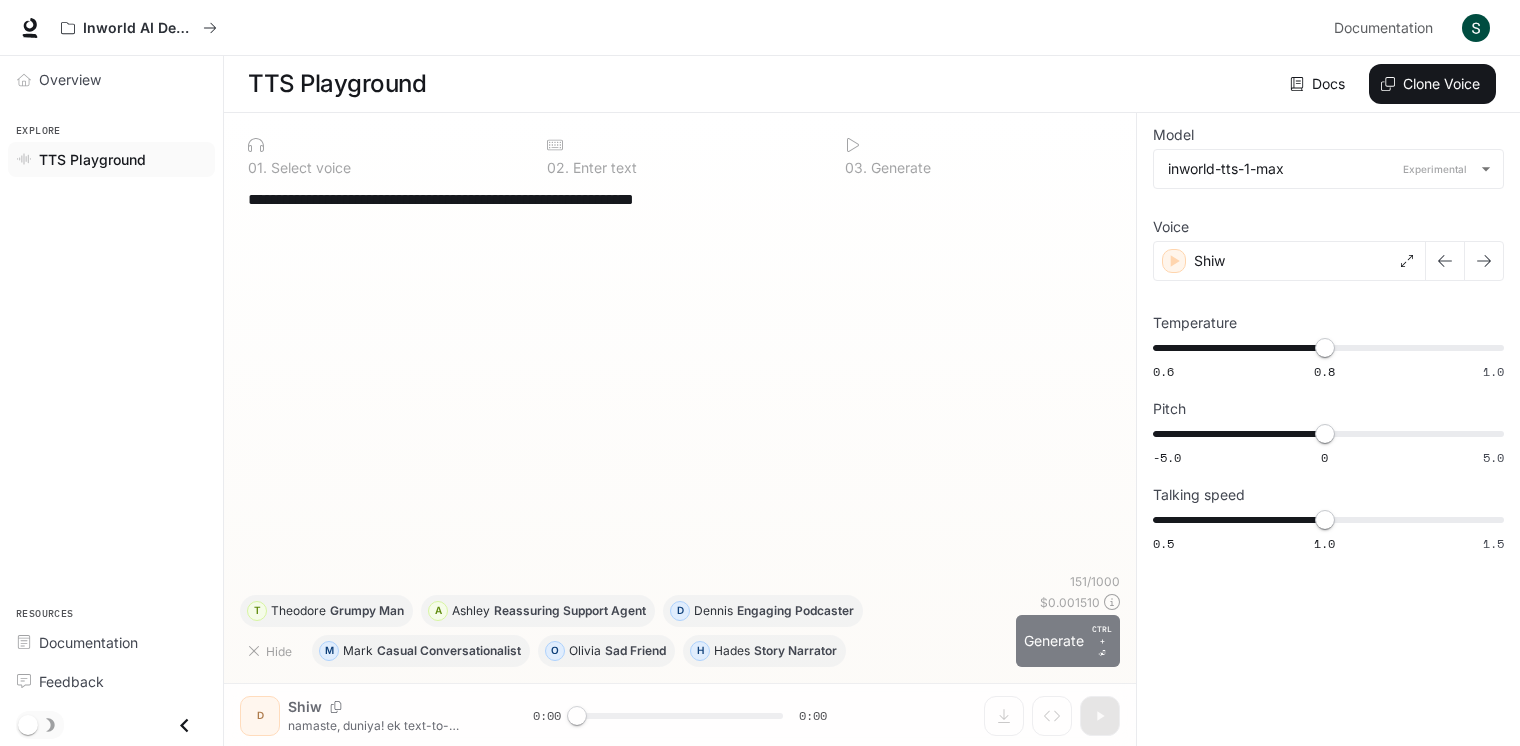 click on "Generate CTRL +  ⏎" at bounding box center (1068, 641) 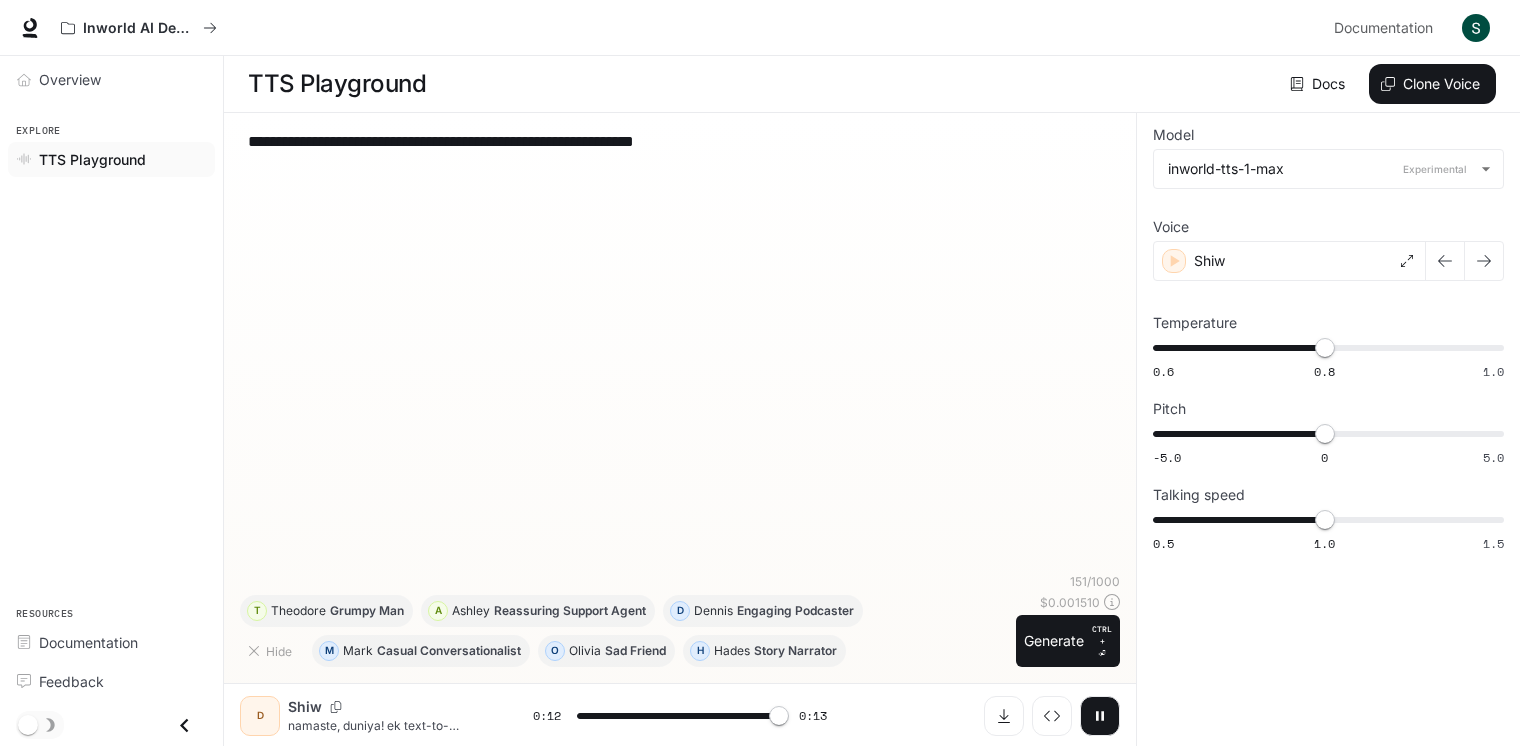 type on "*" 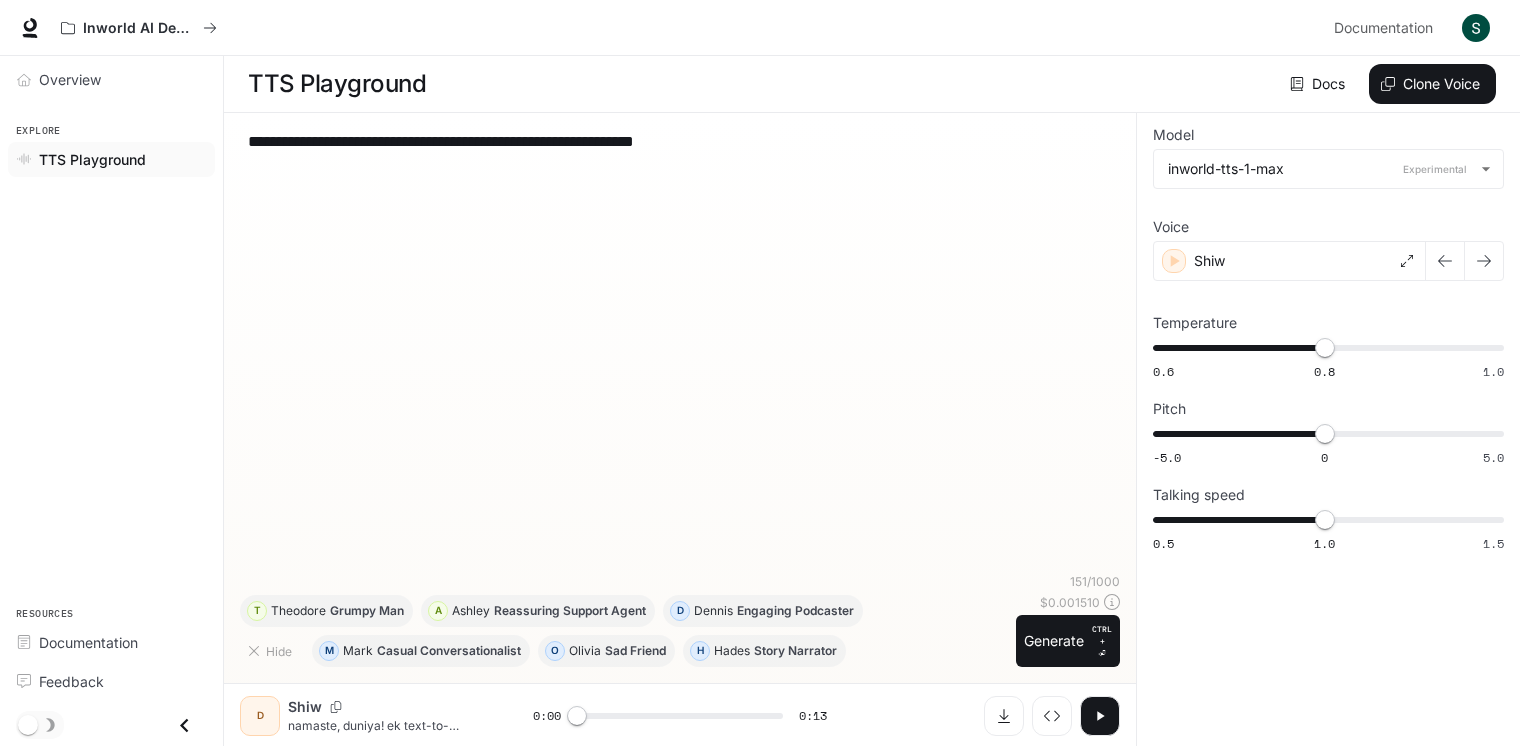 click on "**********" at bounding box center (680, 153) 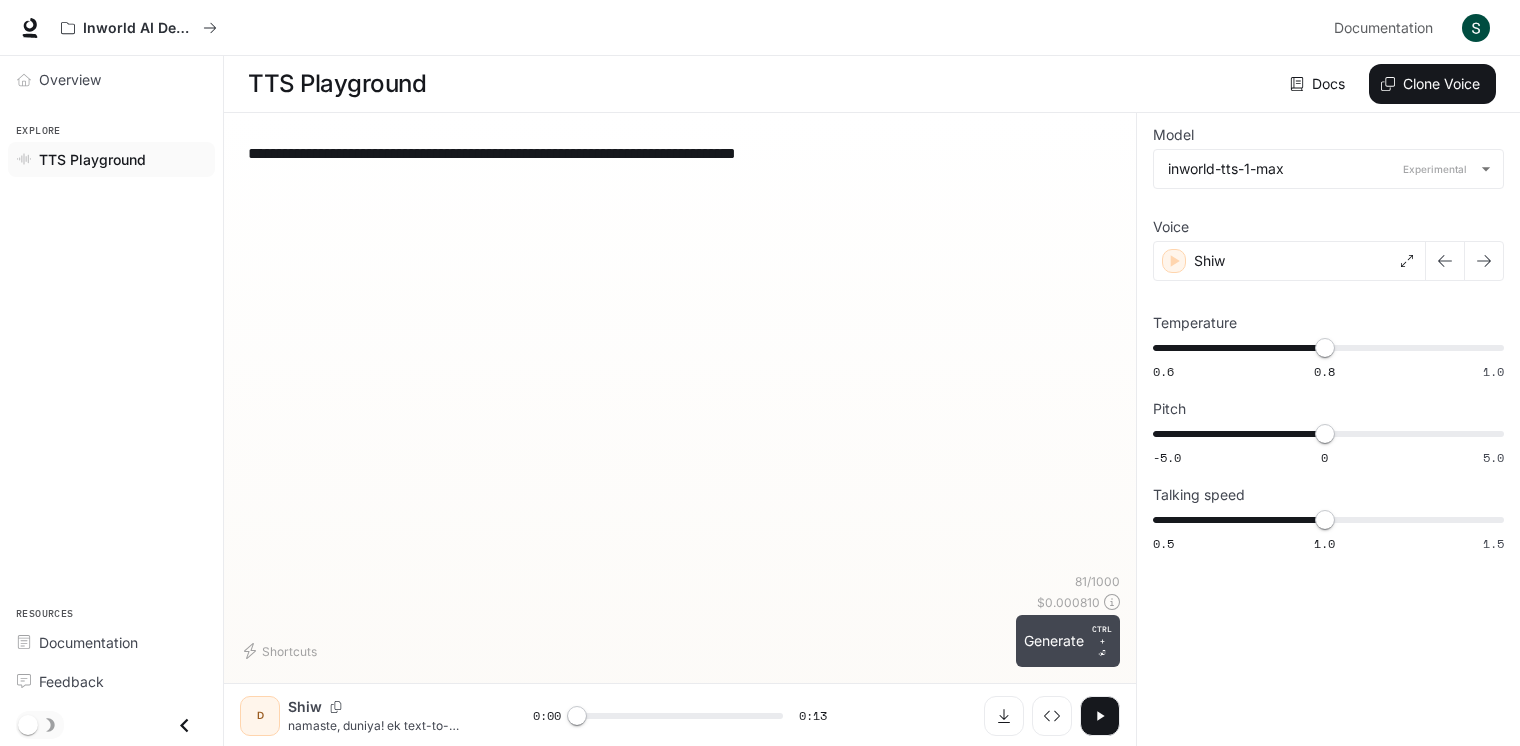 type on "**********" 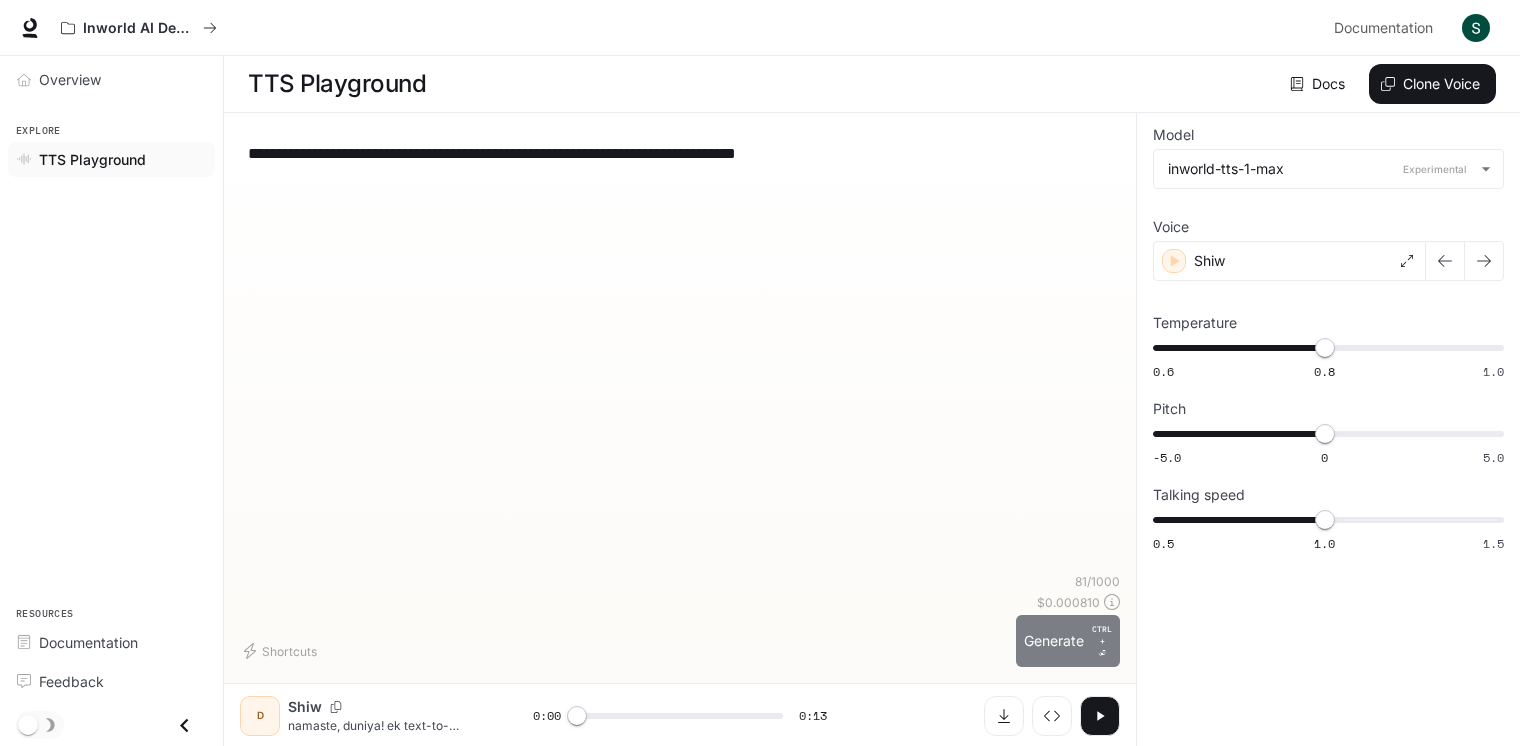click on "Generate CTRL +  ⏎" at bounding box center (1068, 641) 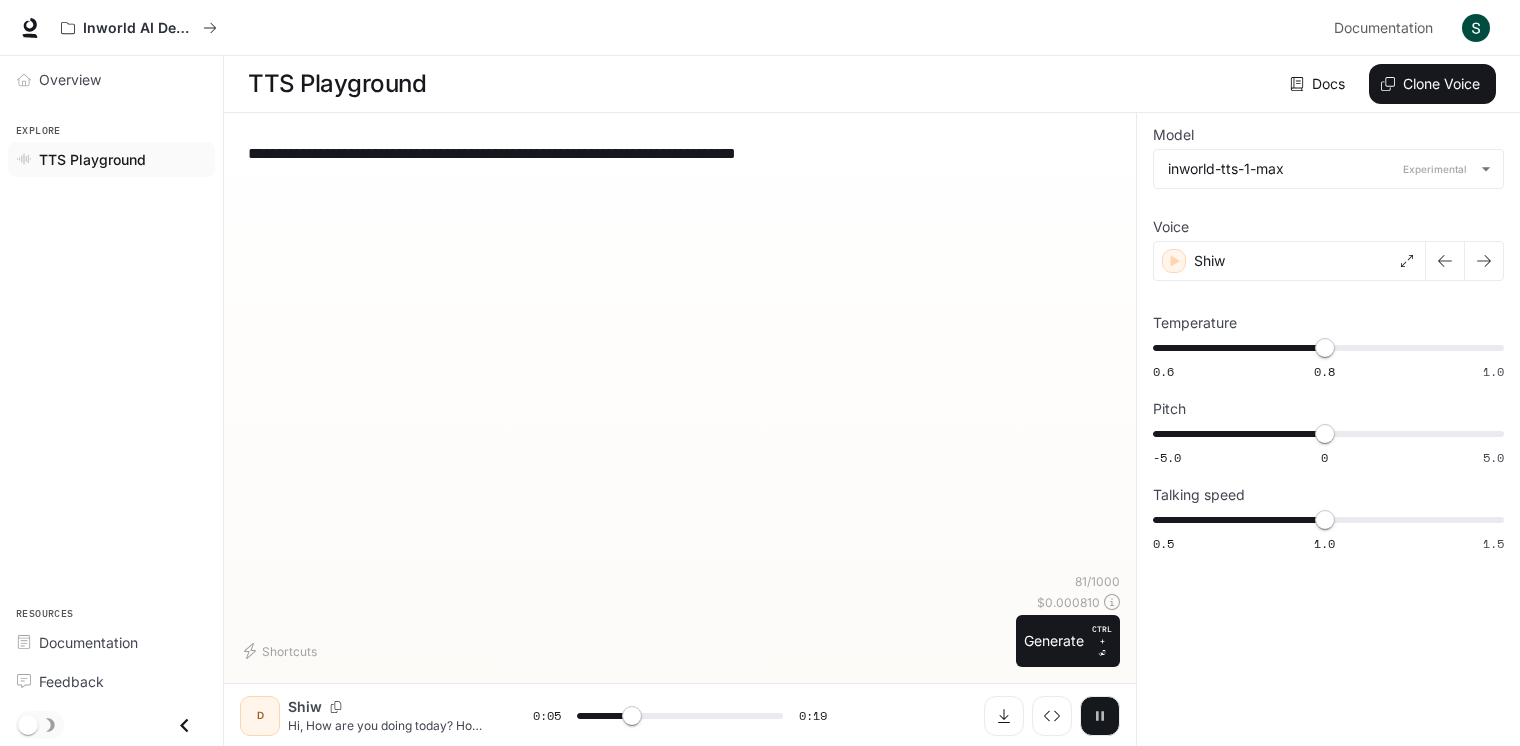 click 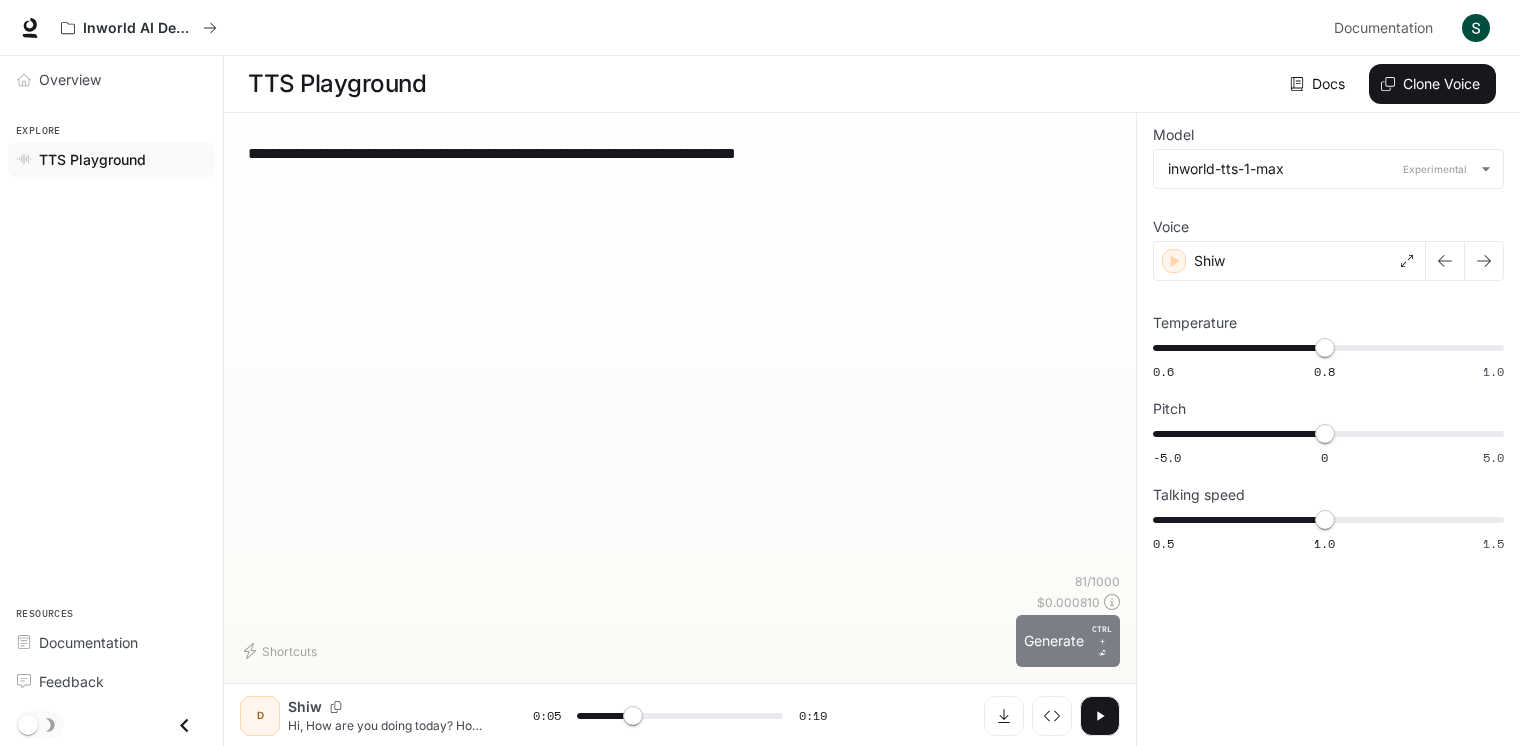 click on "Generate CTRL +  ⏎" at bounding box center (1068, 641) 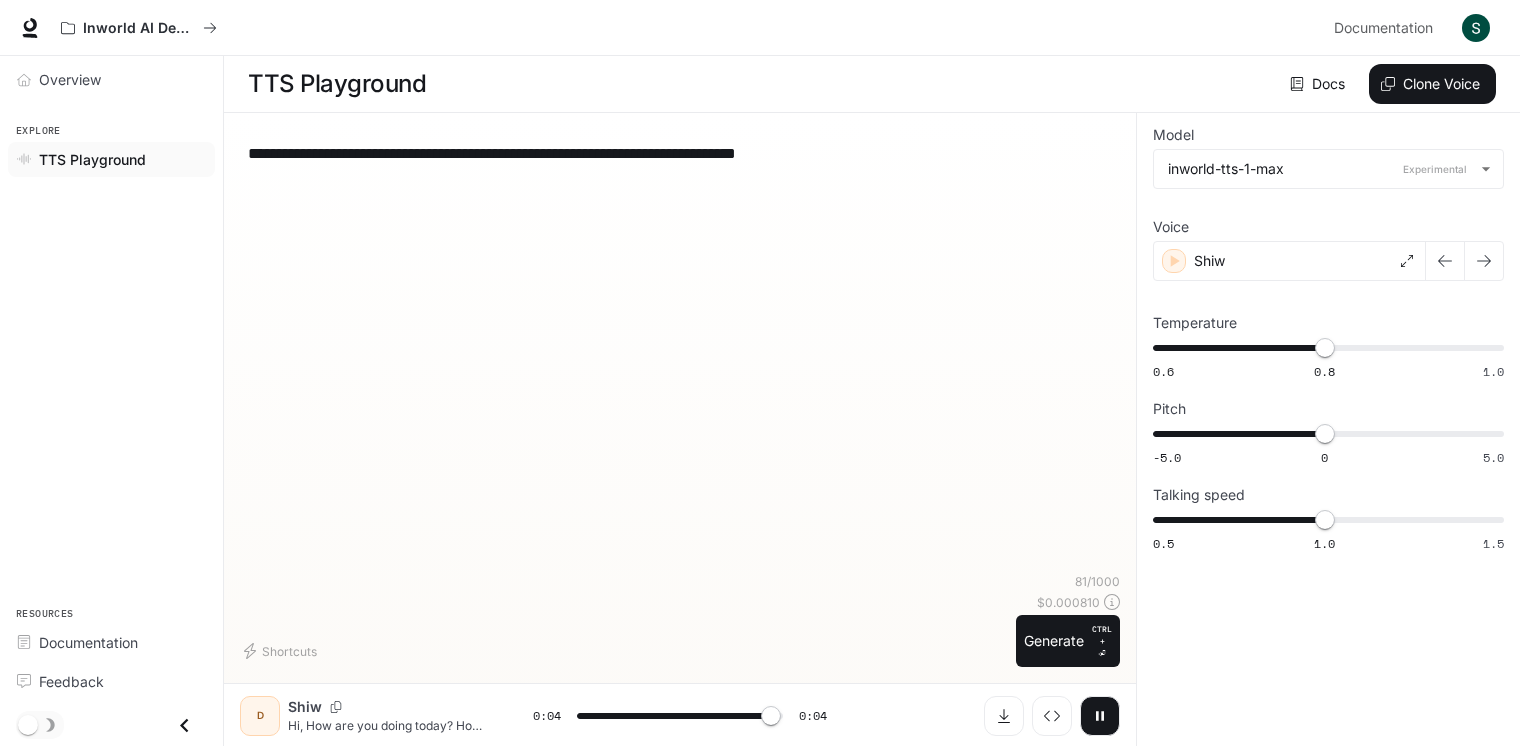 type on "*" 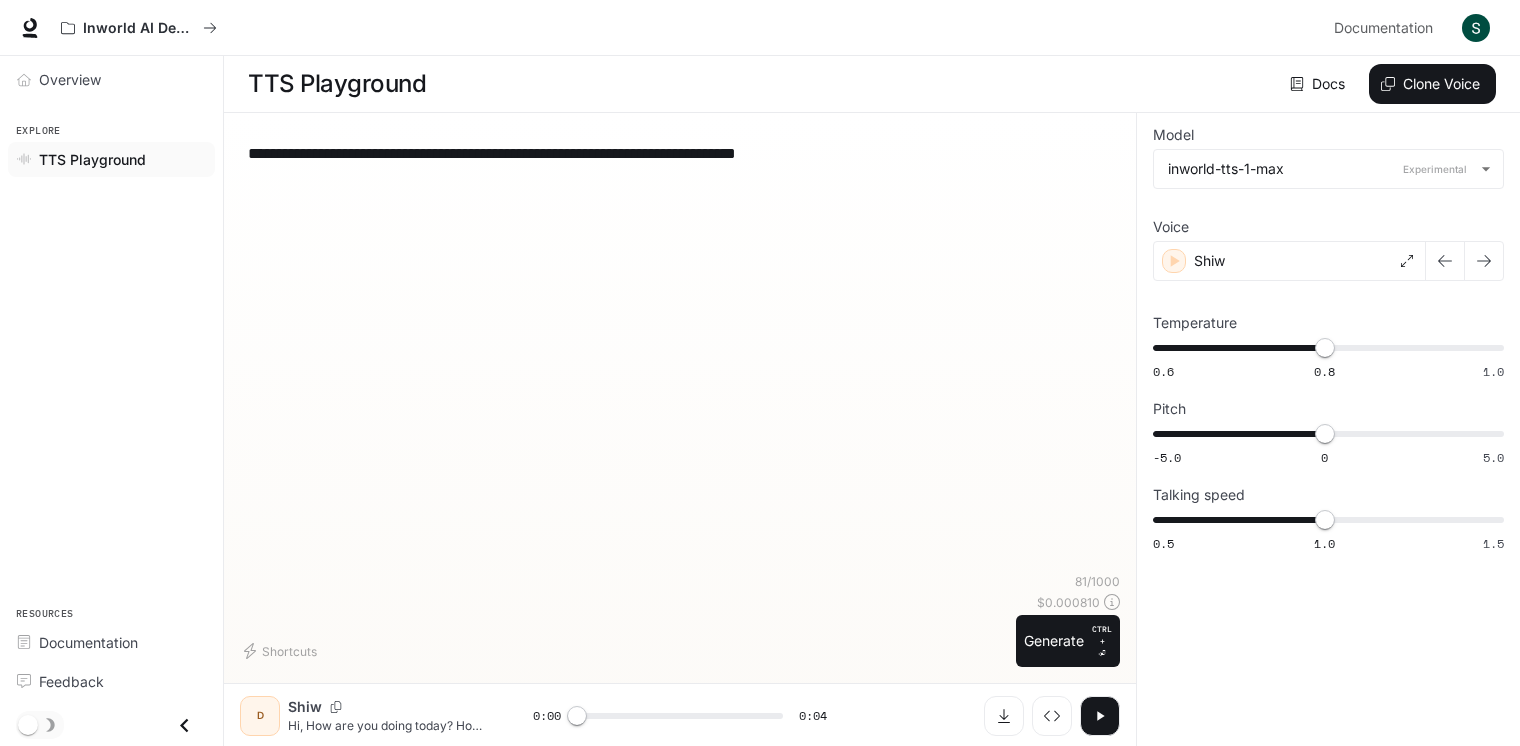 click on "**********" at bounding box center [680, 153] 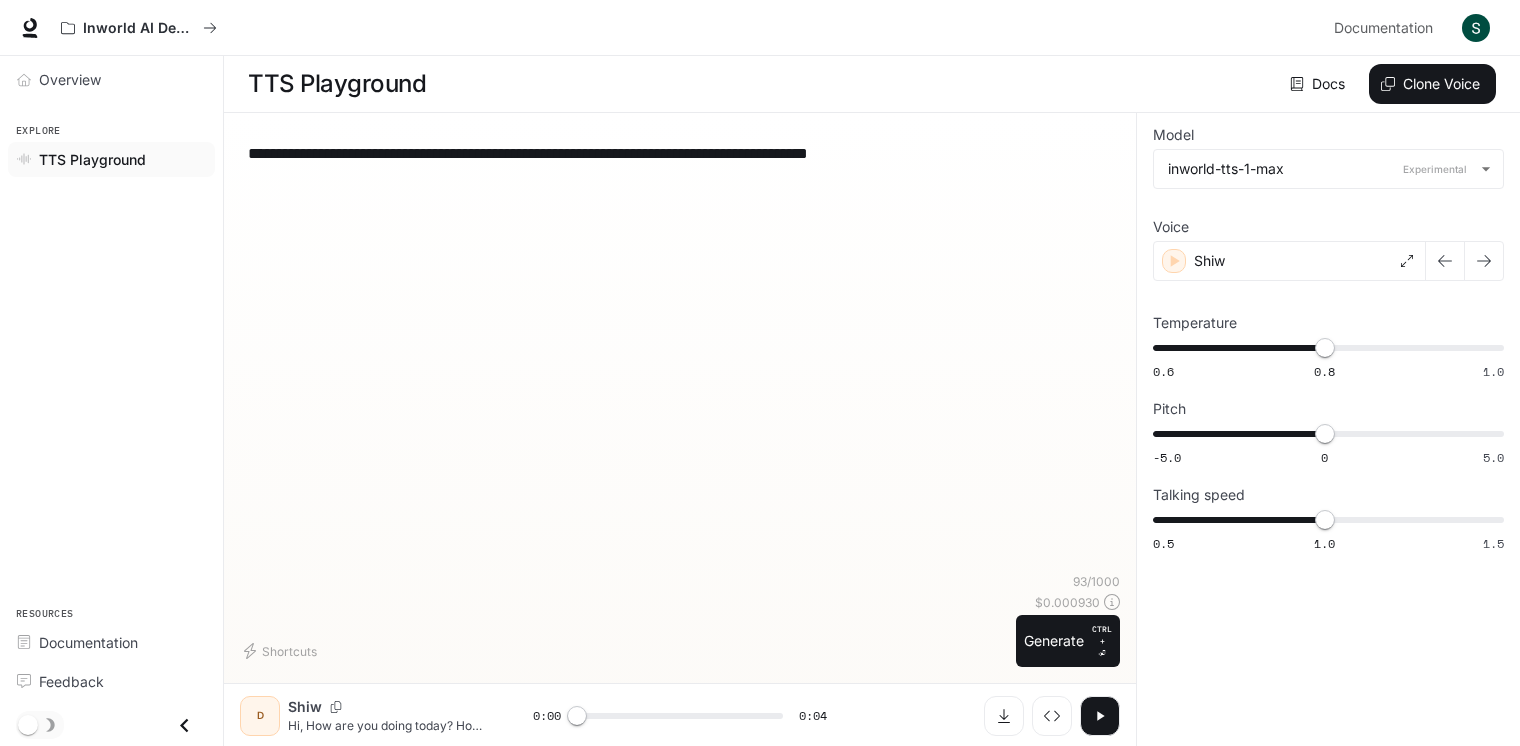 click on "**********" at bounding box center (680, 153) 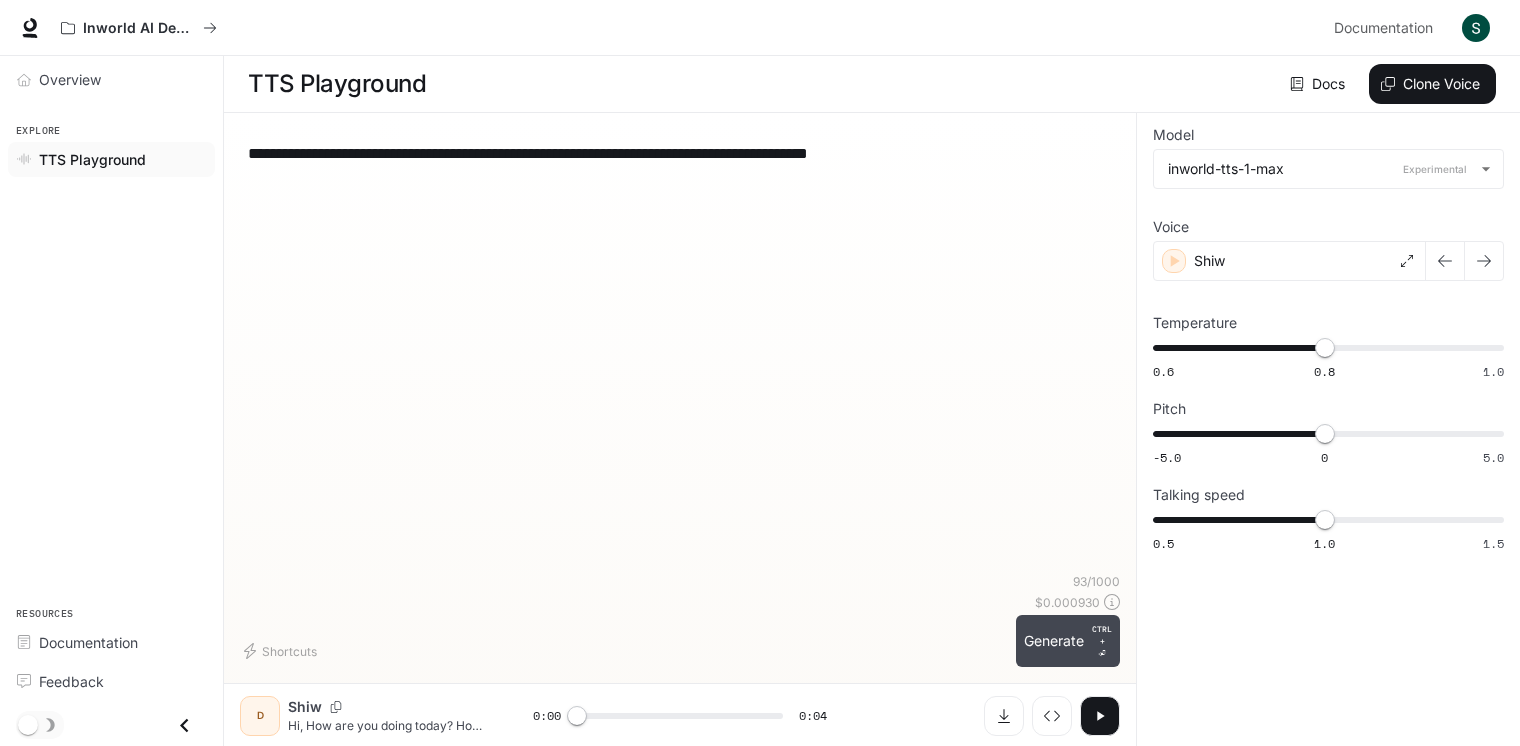 type on "**********" 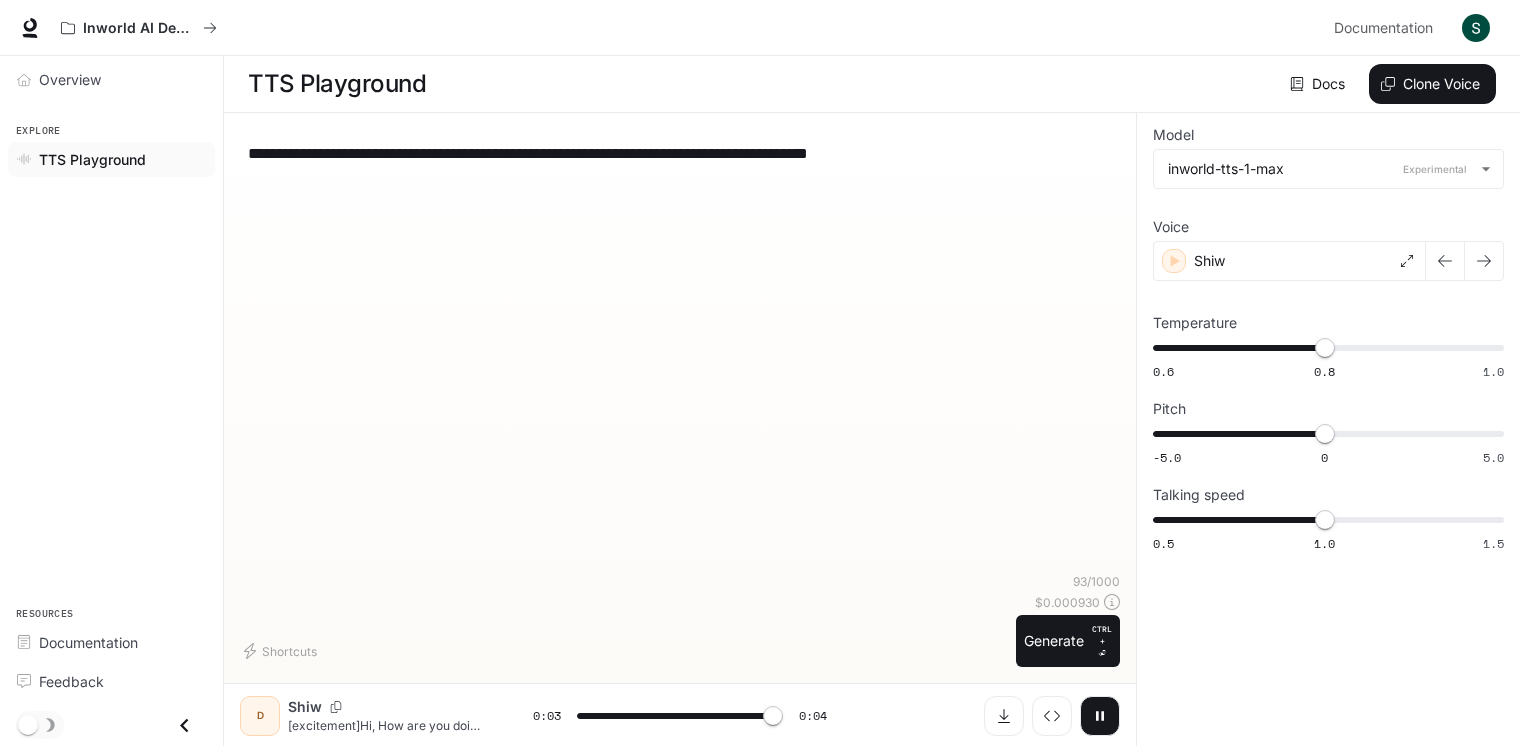 type on "*" 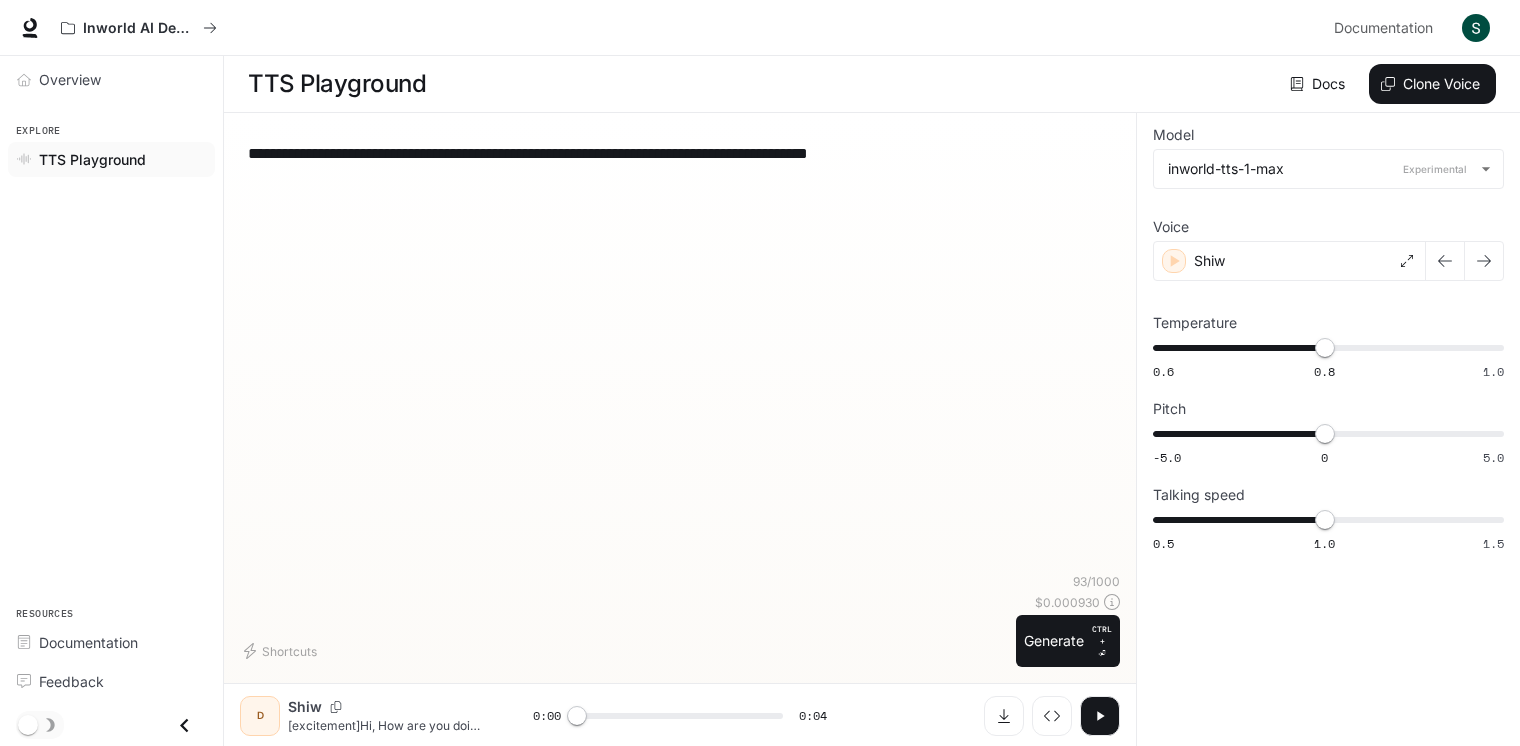 click on "**********" at bounding box center [680, 153] 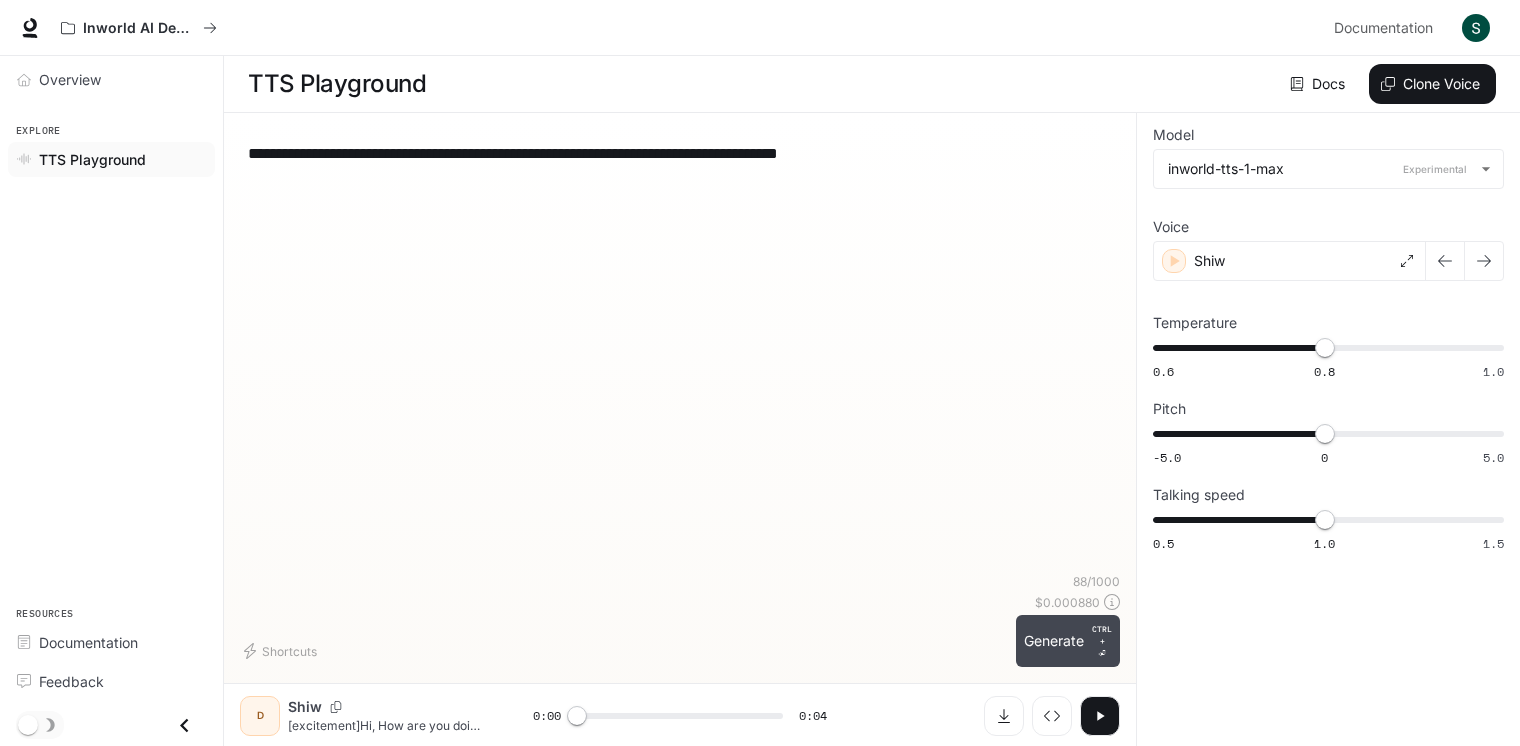 type on "**********" 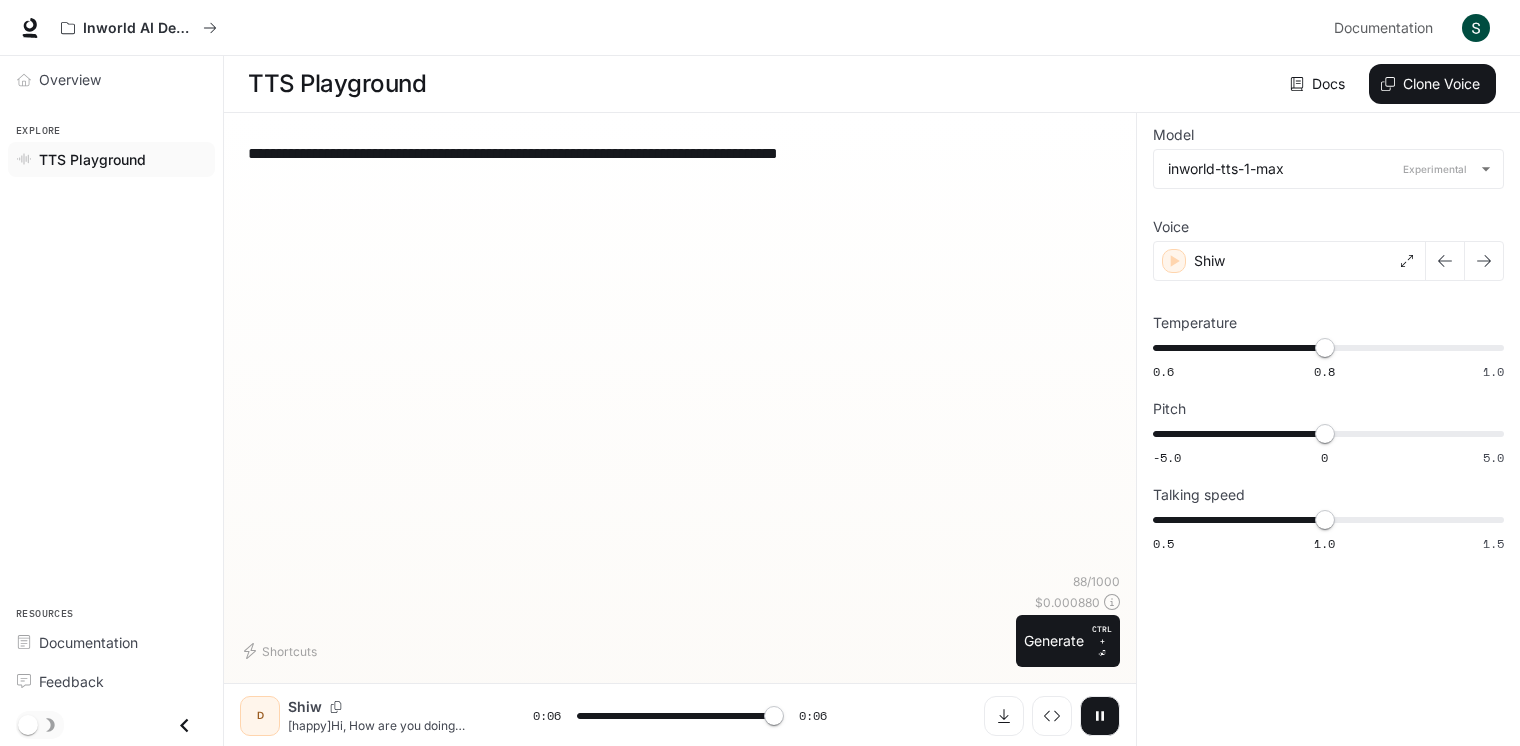 type on "*" 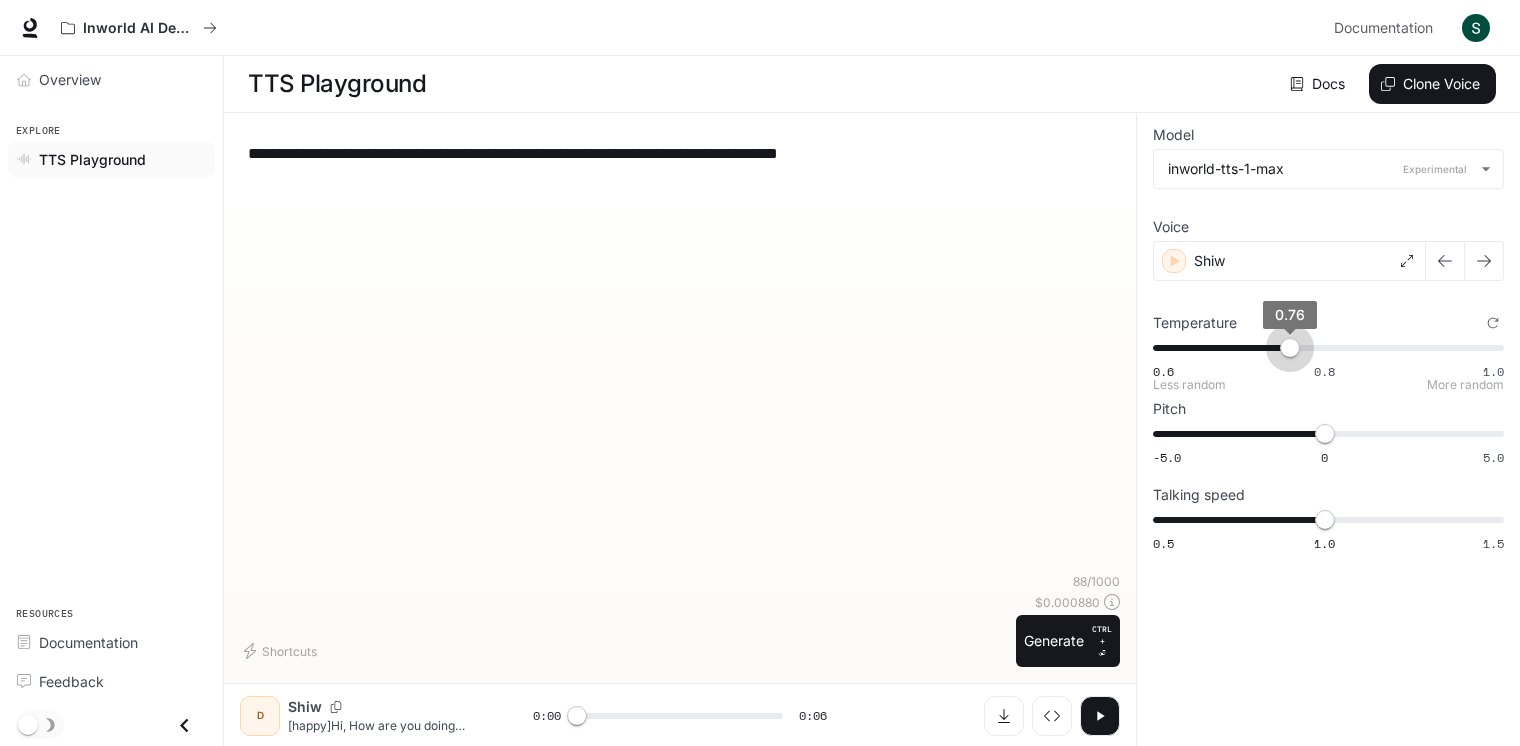 type on "****" 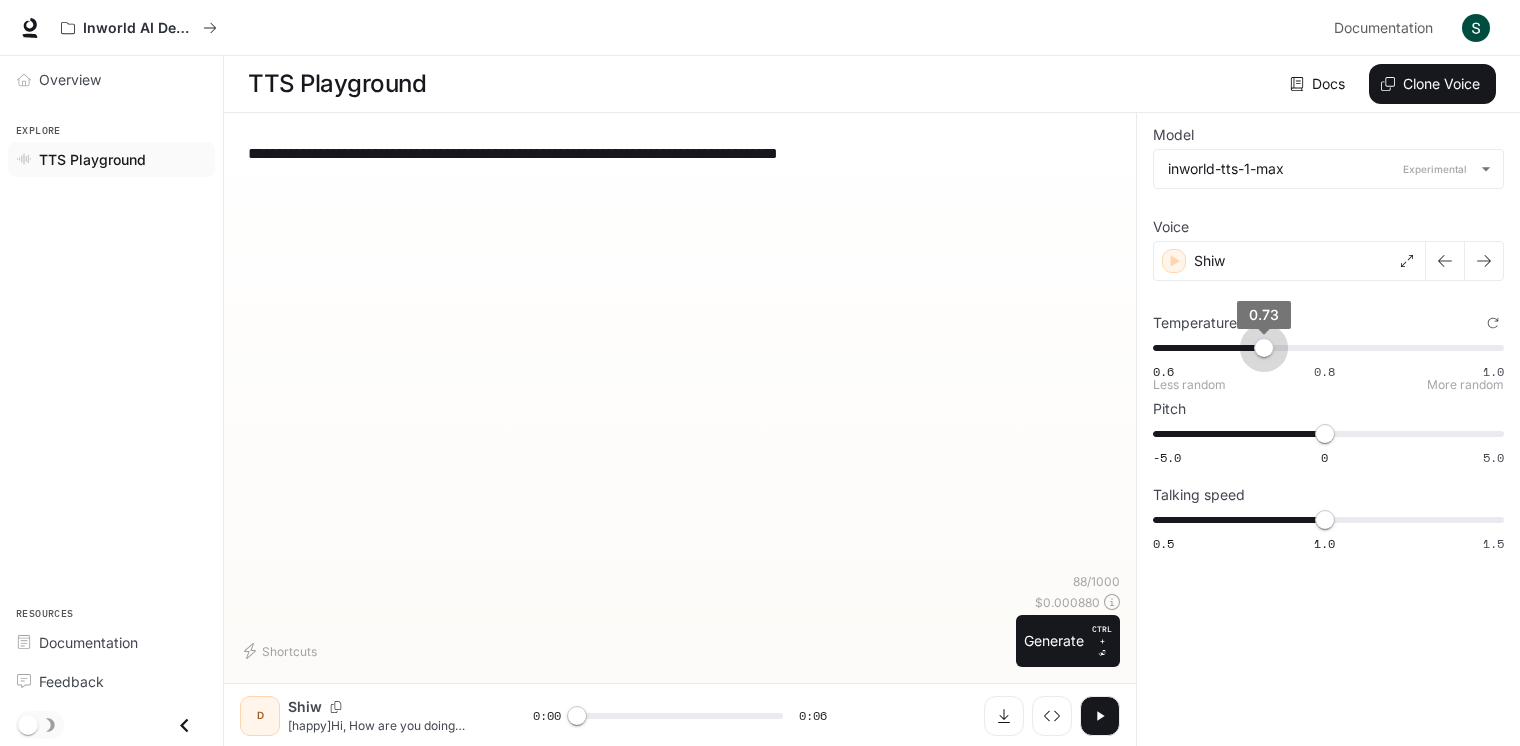 drag, startPoint x: 1317, startPoint y: 346, endPoint x: 1266, endPoint y: 346, distance: 51 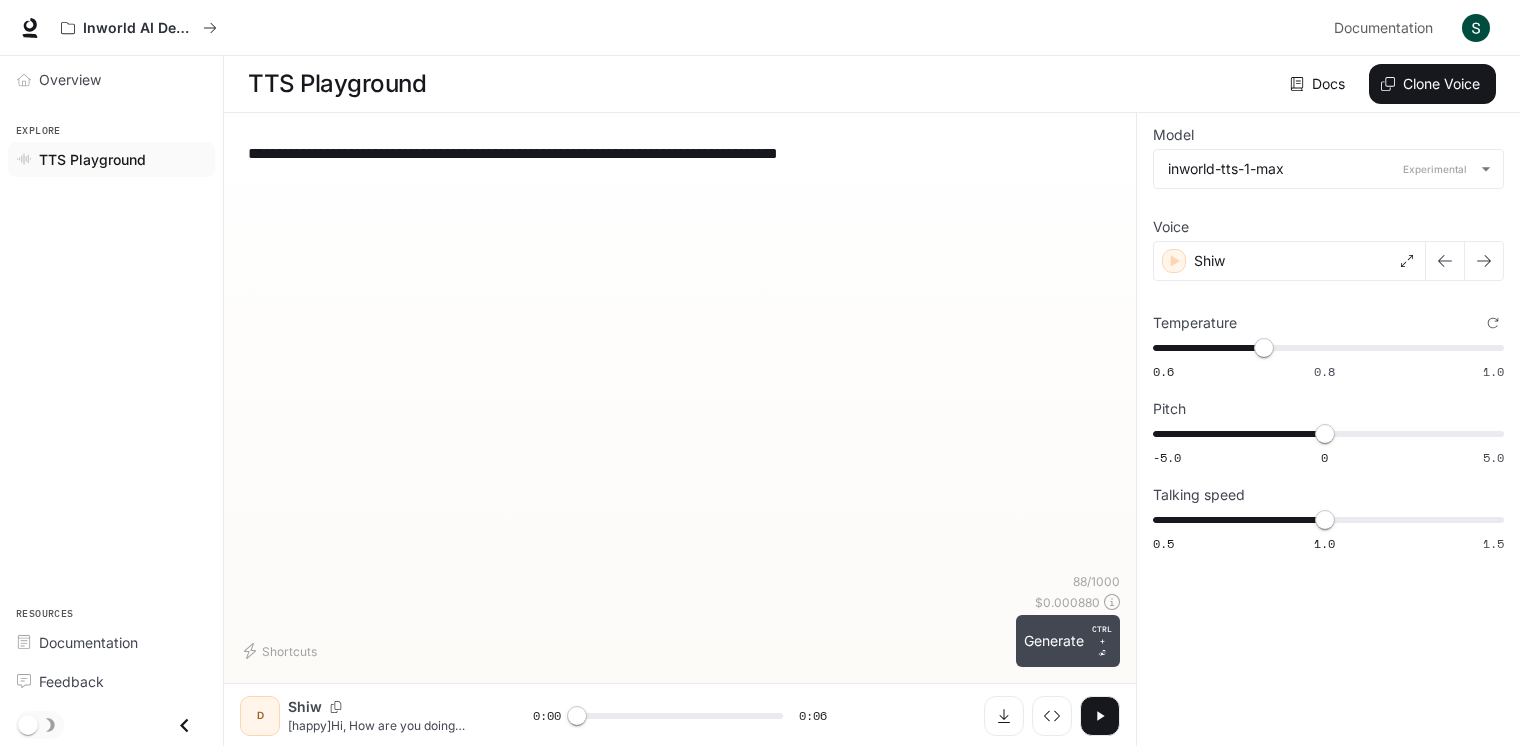 click on "Generate CTRL +  ⏎" at bounding box center (1068, 641) 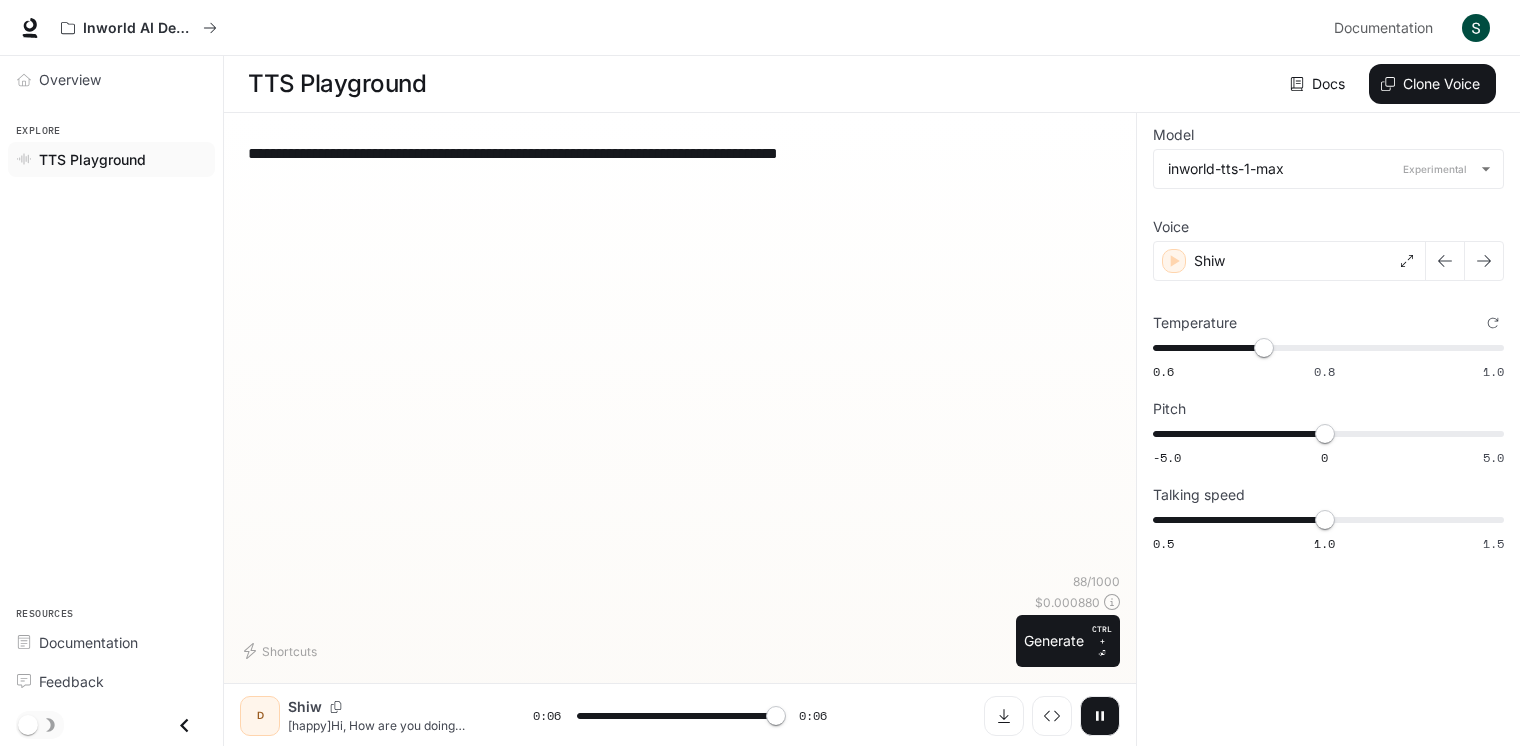 type on "*" 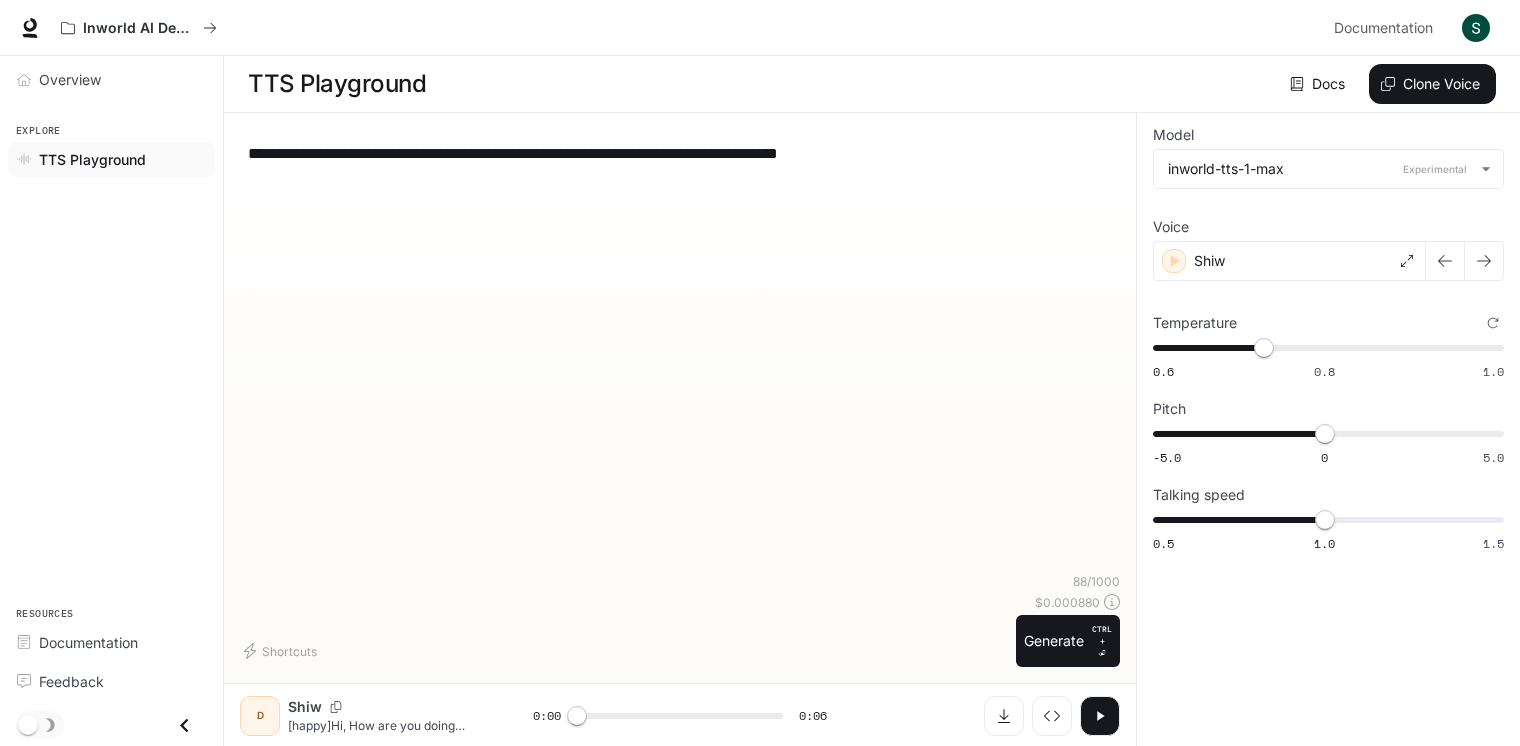 click on "**********" at bounding box center (680, 153) 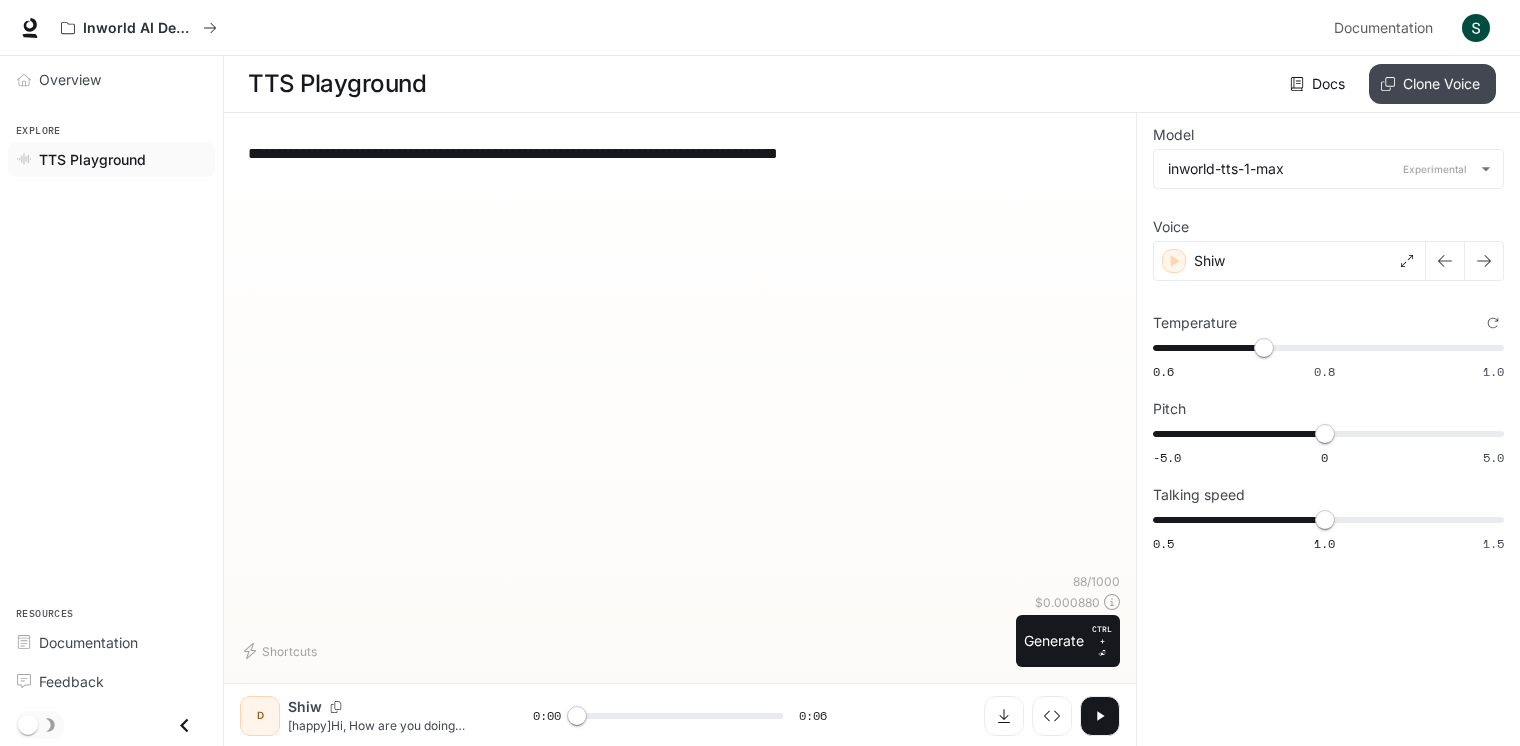 click on "Clone Voice" at bounding box center (1432, 84) 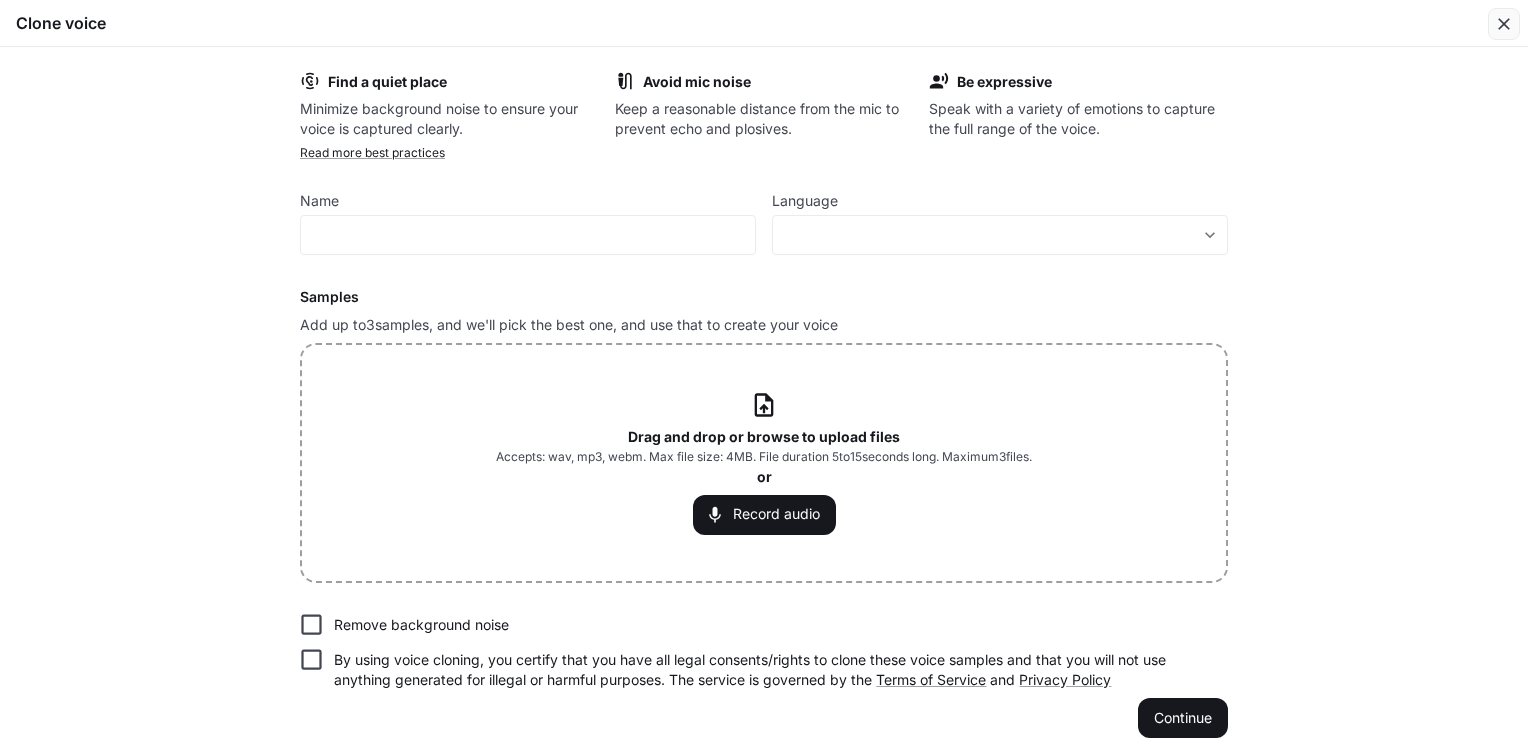 click 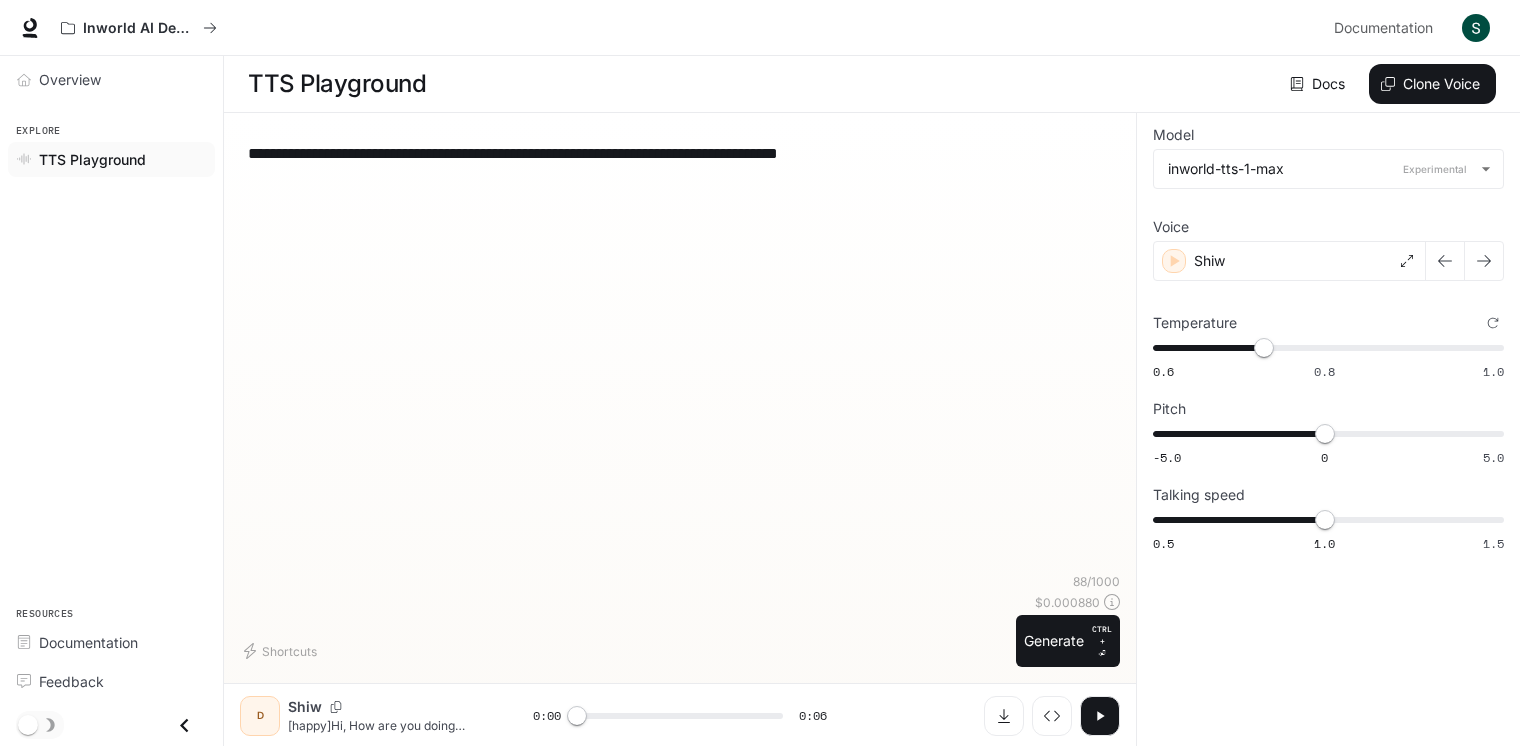 click on "**********" at bounding box center [680, 351] 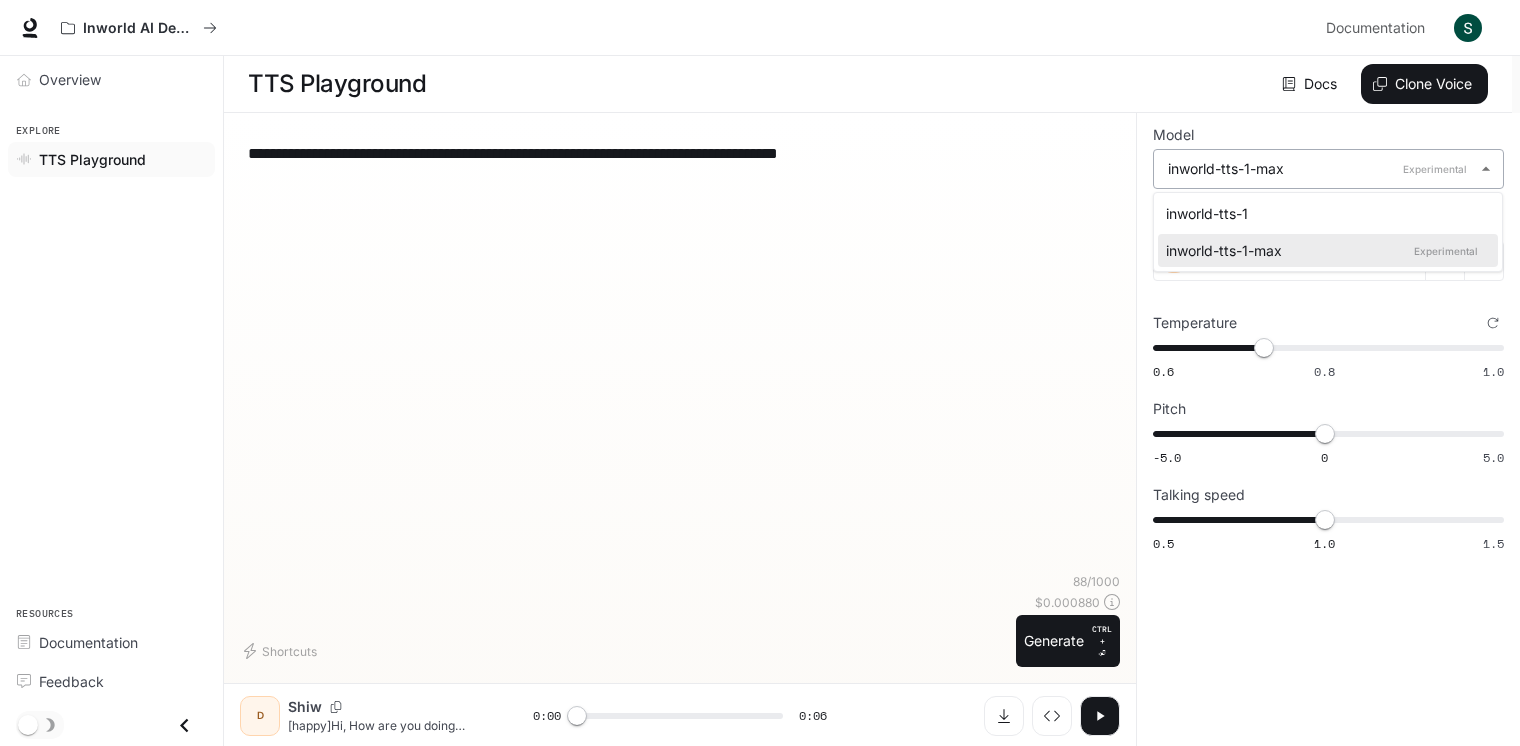 click on "**********" at bounding box center [760, 373] 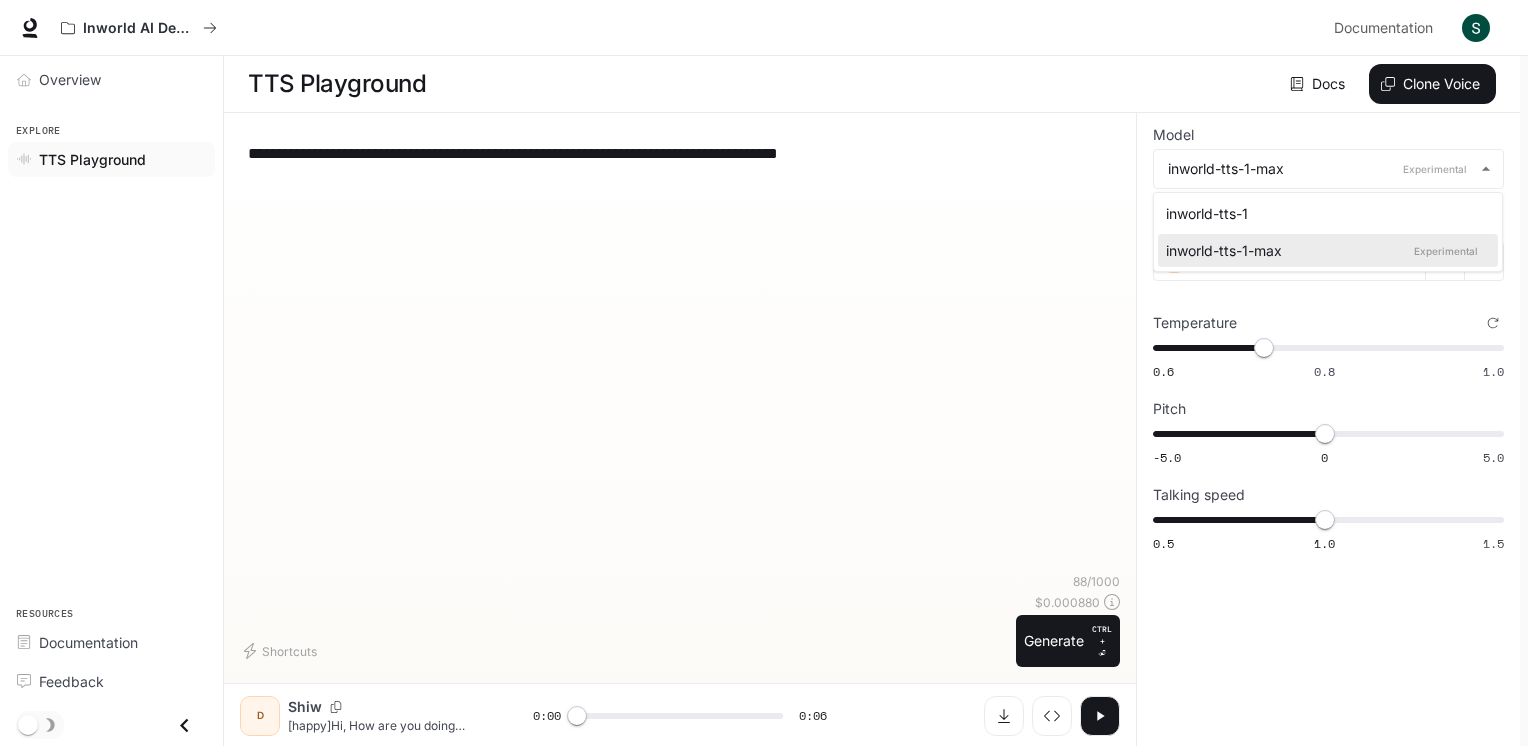 click on "inworld-tts-1" at bounding box center (1324, 213) 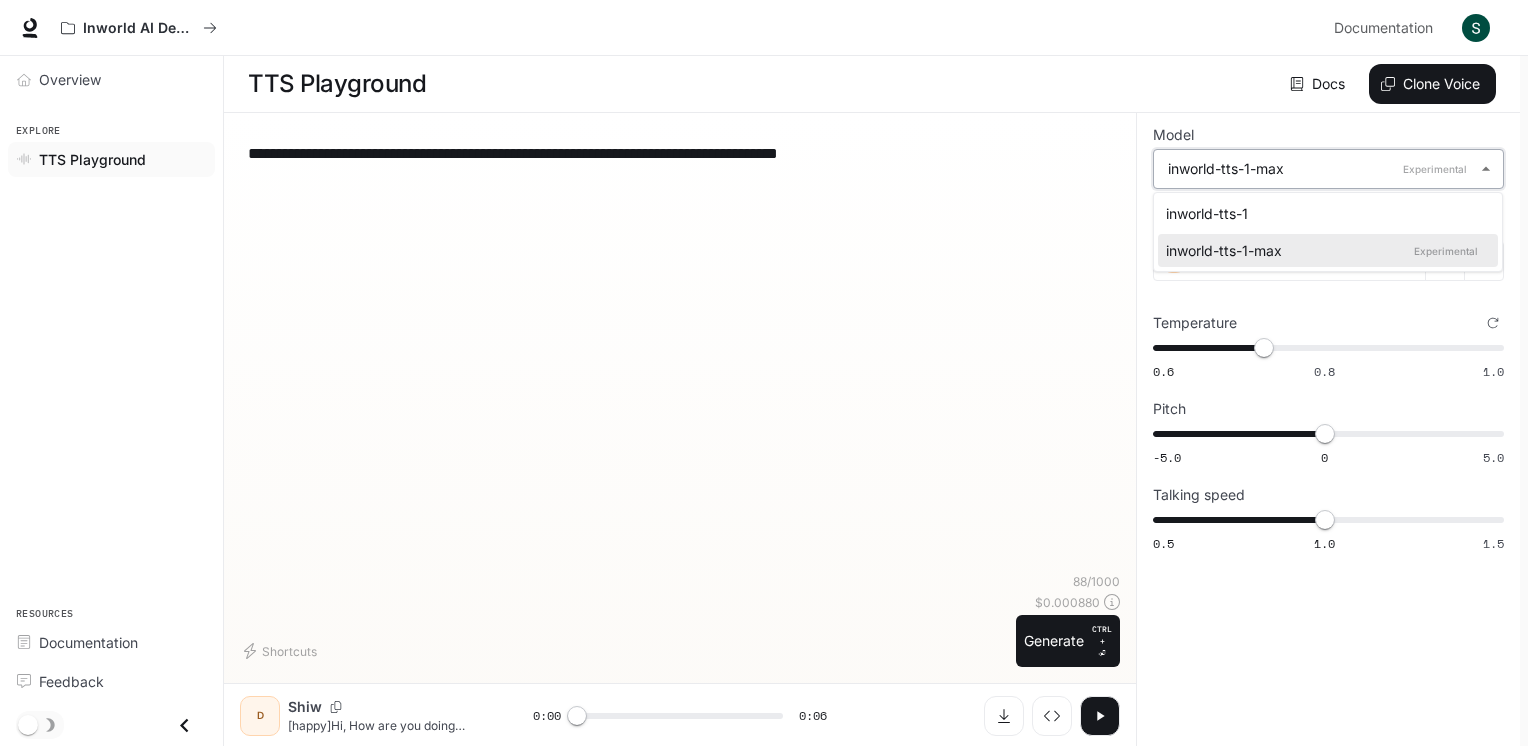 type on "**********" 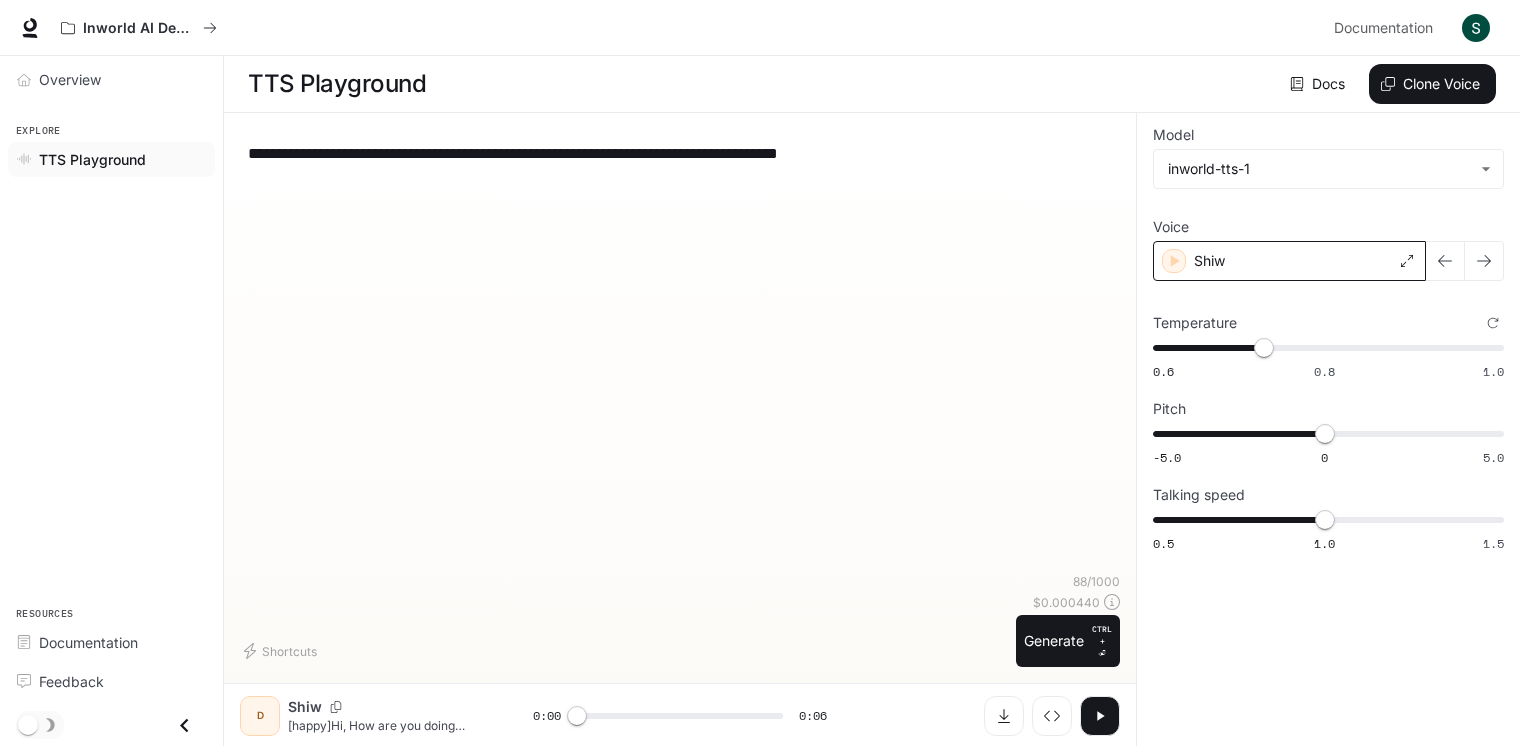 click 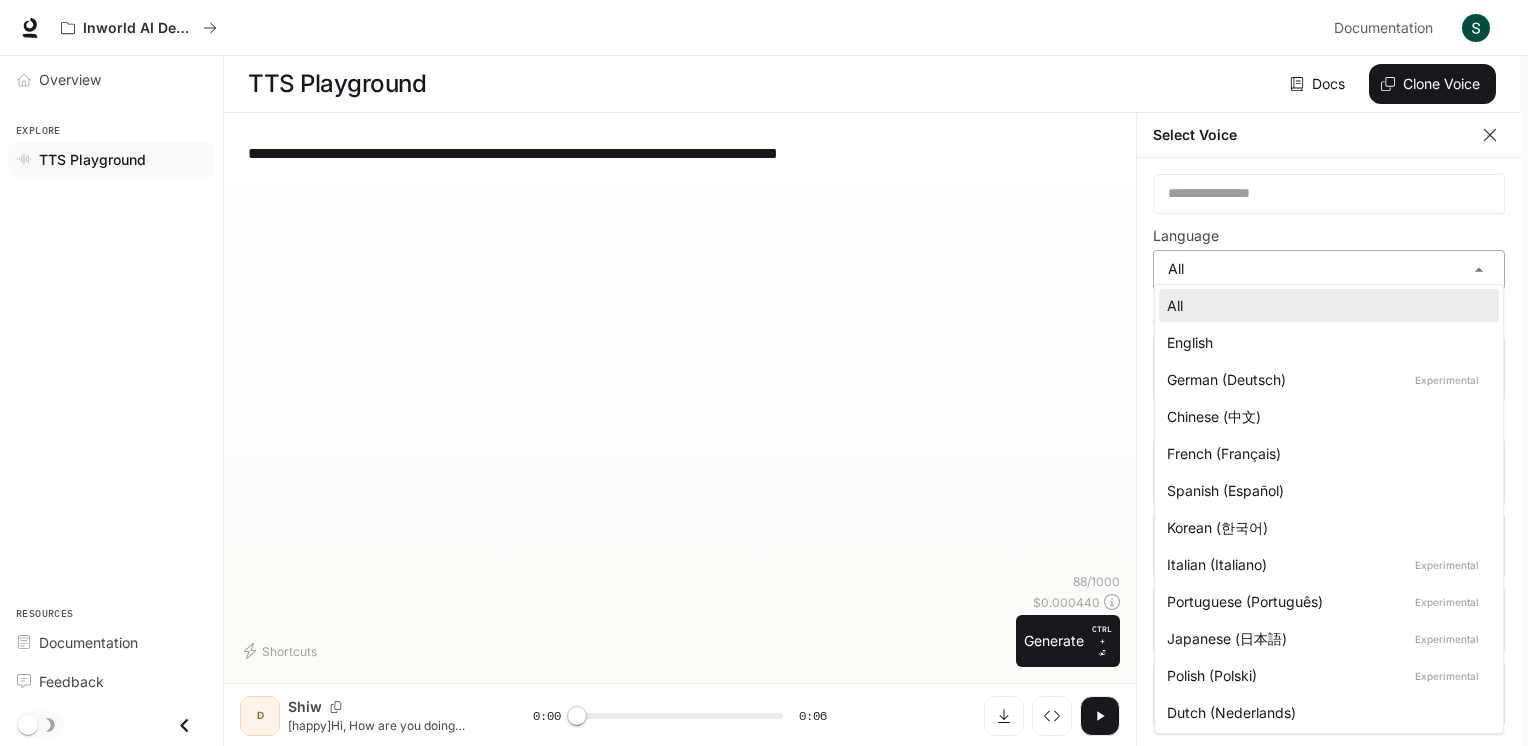 click on "**********" at bounding box center (764, 373) 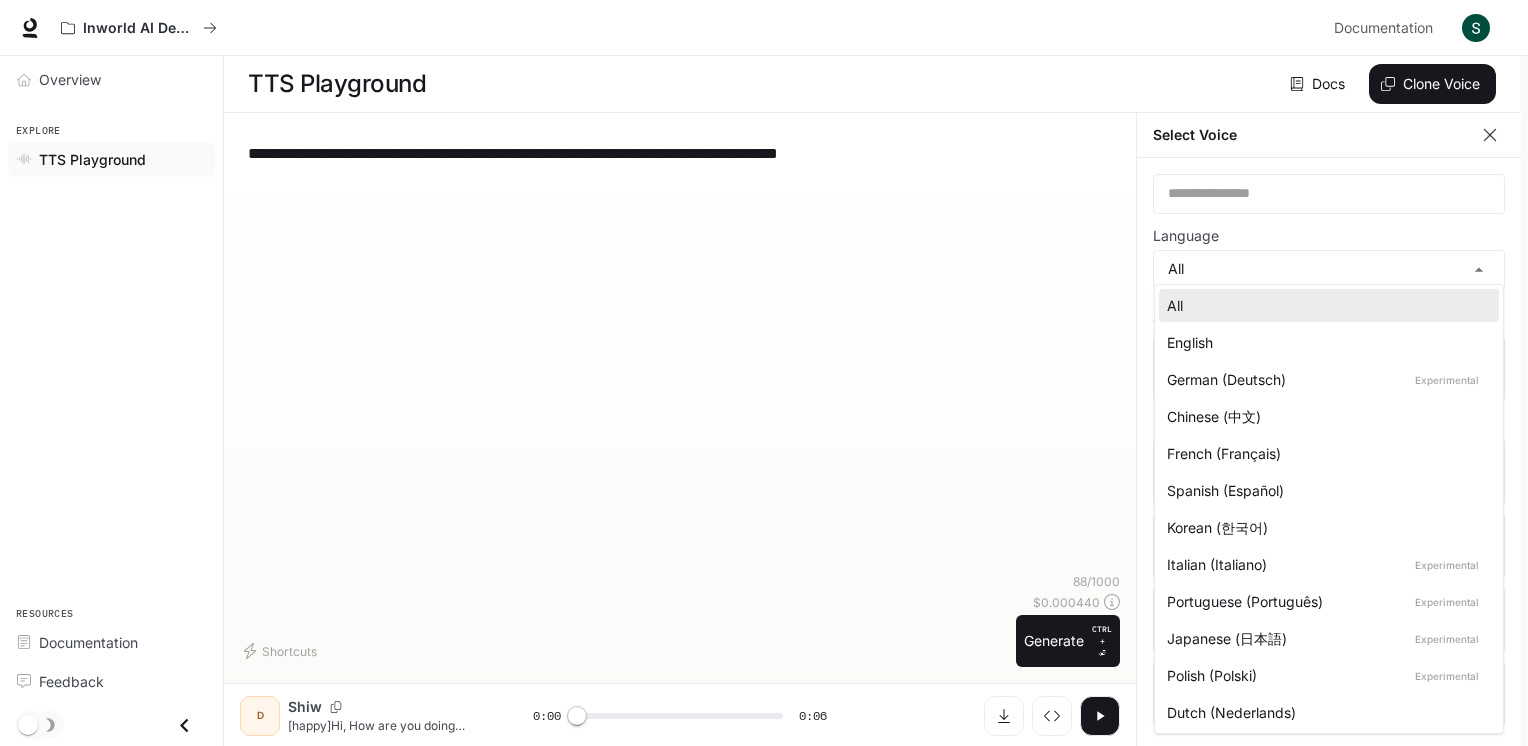click on "English" at bounding box center (1325, 342) 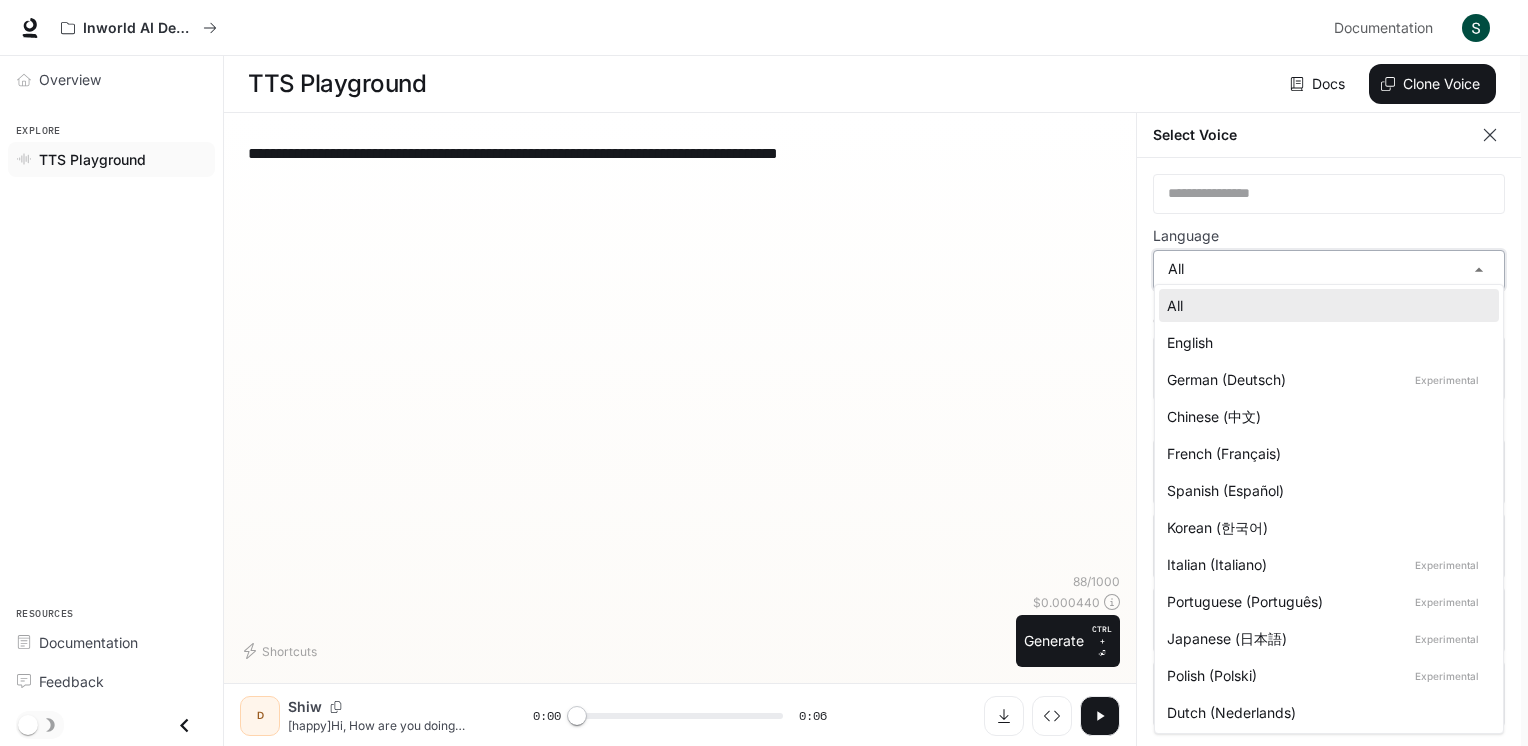 type on "*****" 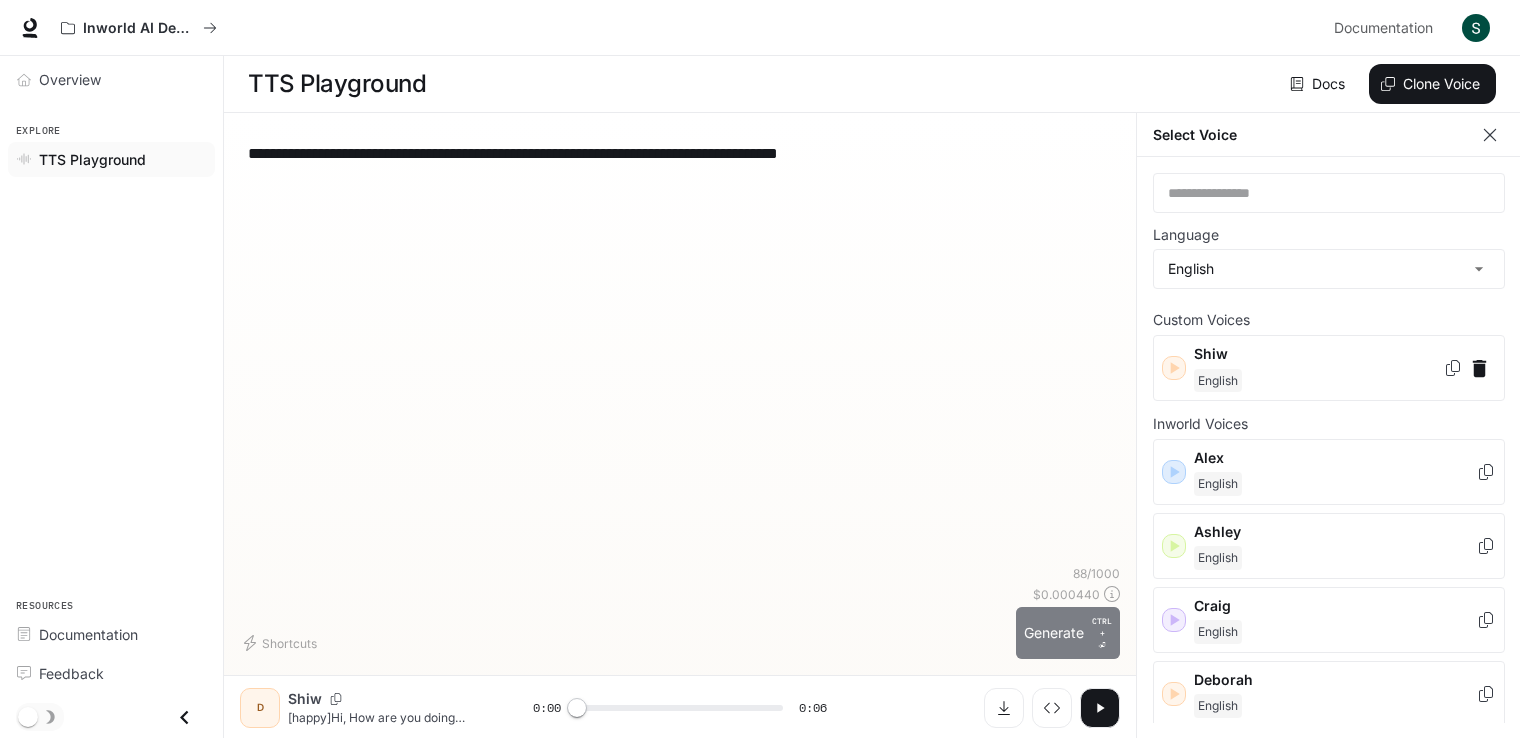 click on "Generate CTRL +  ⏎" at bounding box center [1068, 633] 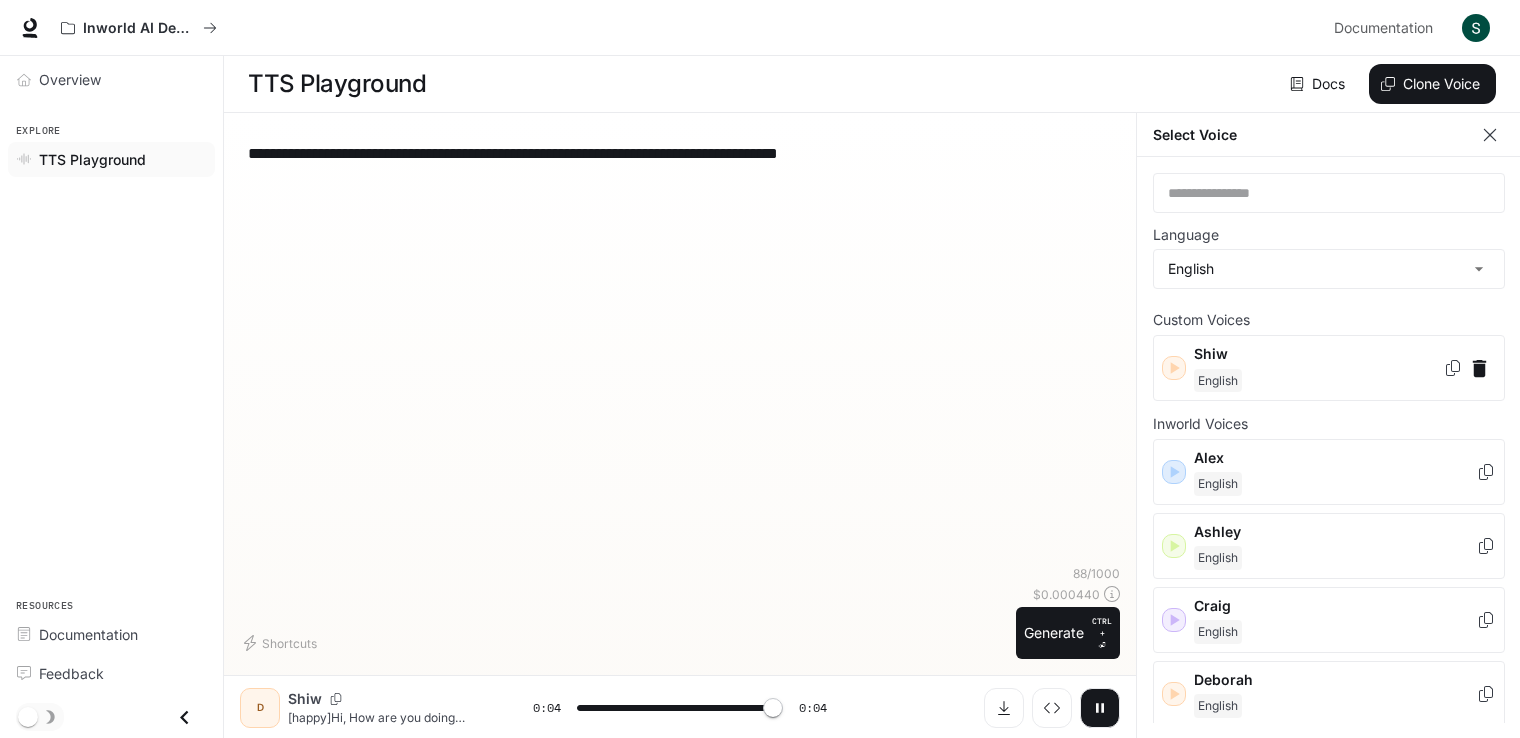 type on "*" 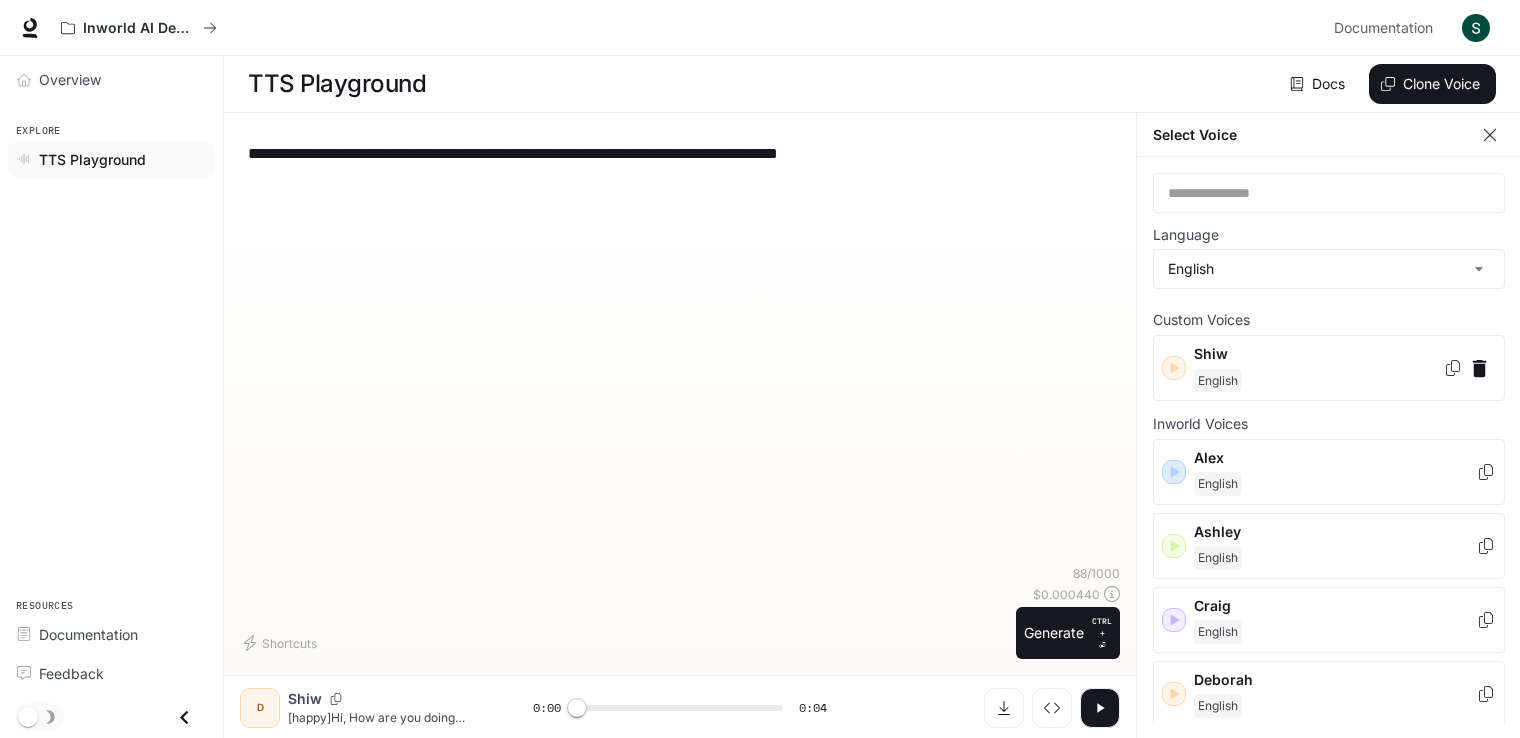 click on "**********" at bounding box center [680, 153] 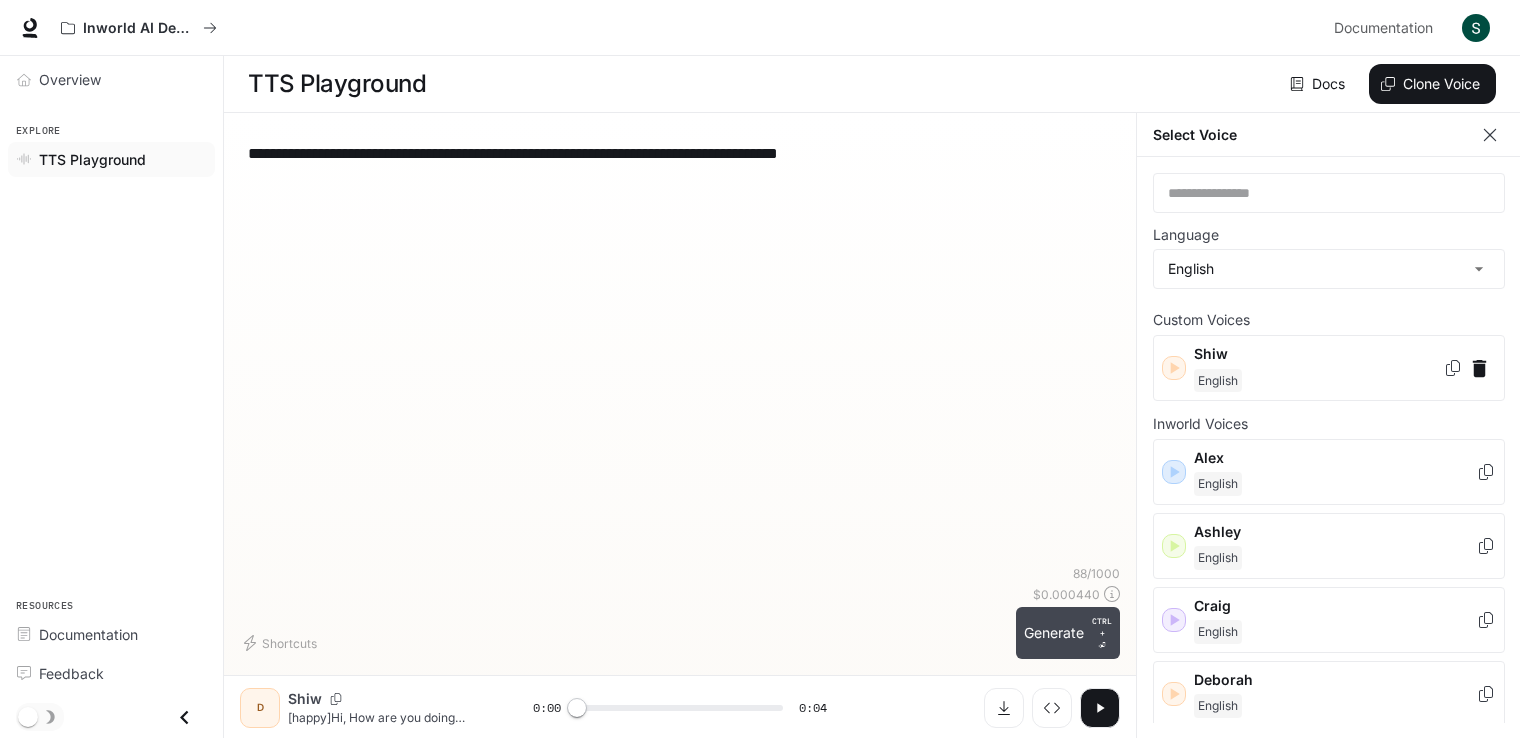 type on "**********" 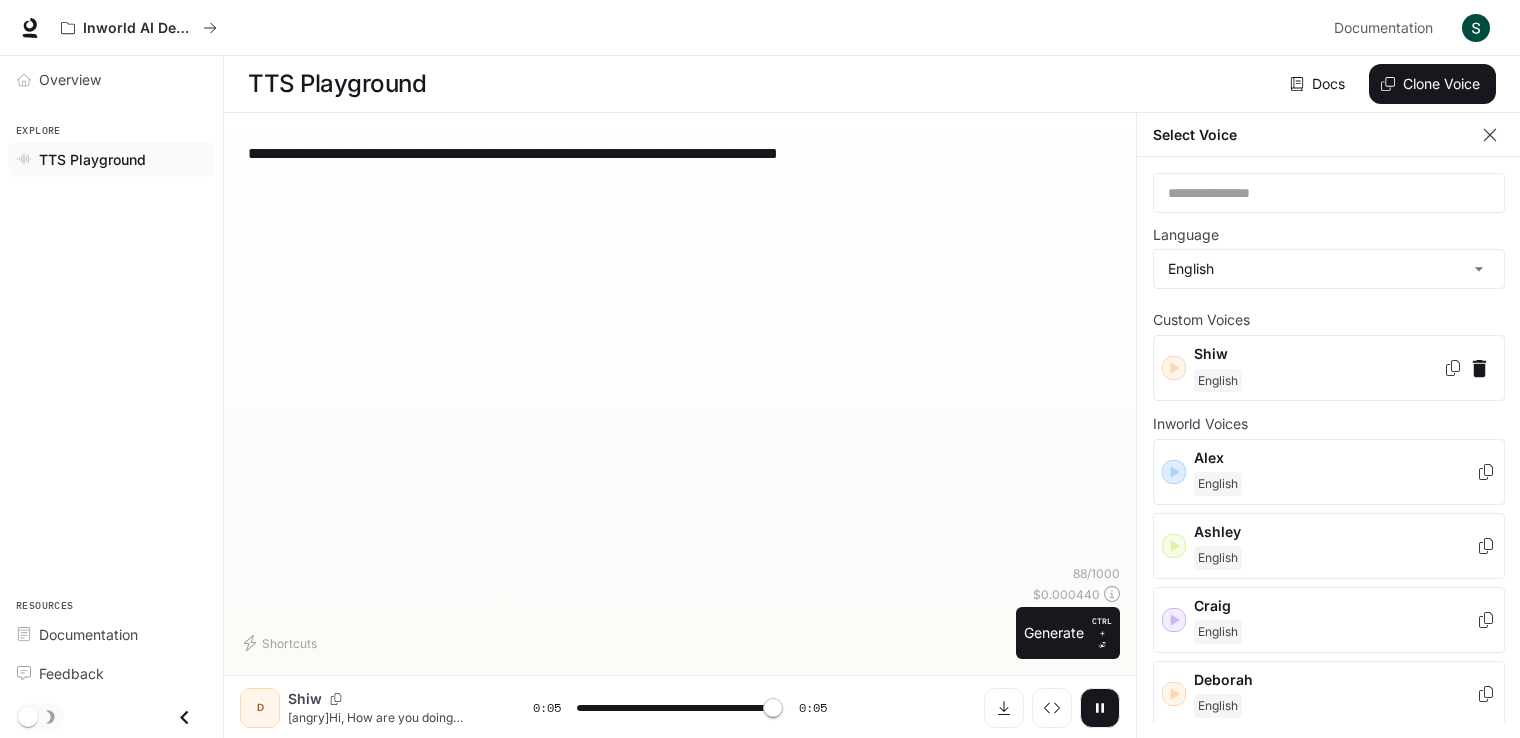 type on "*" 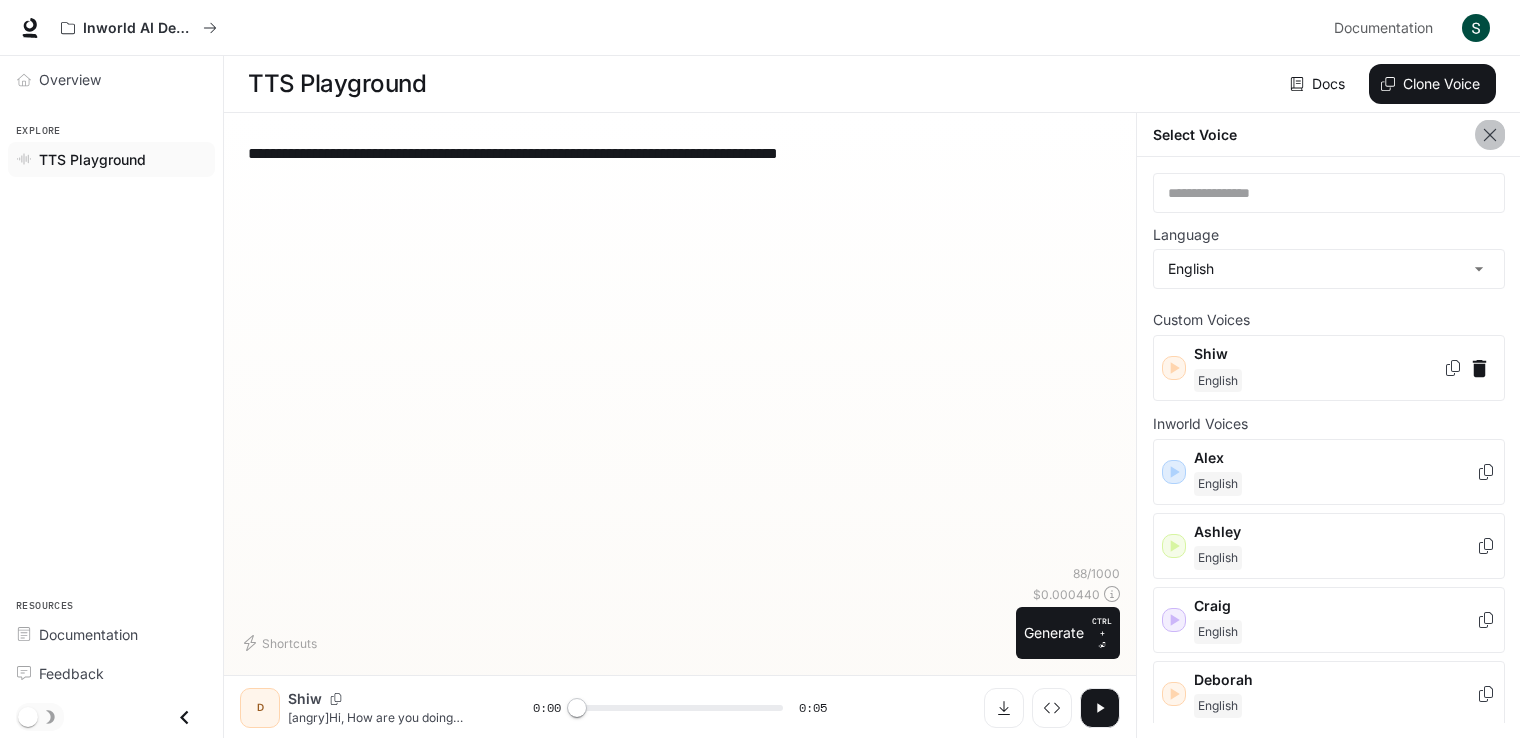 click 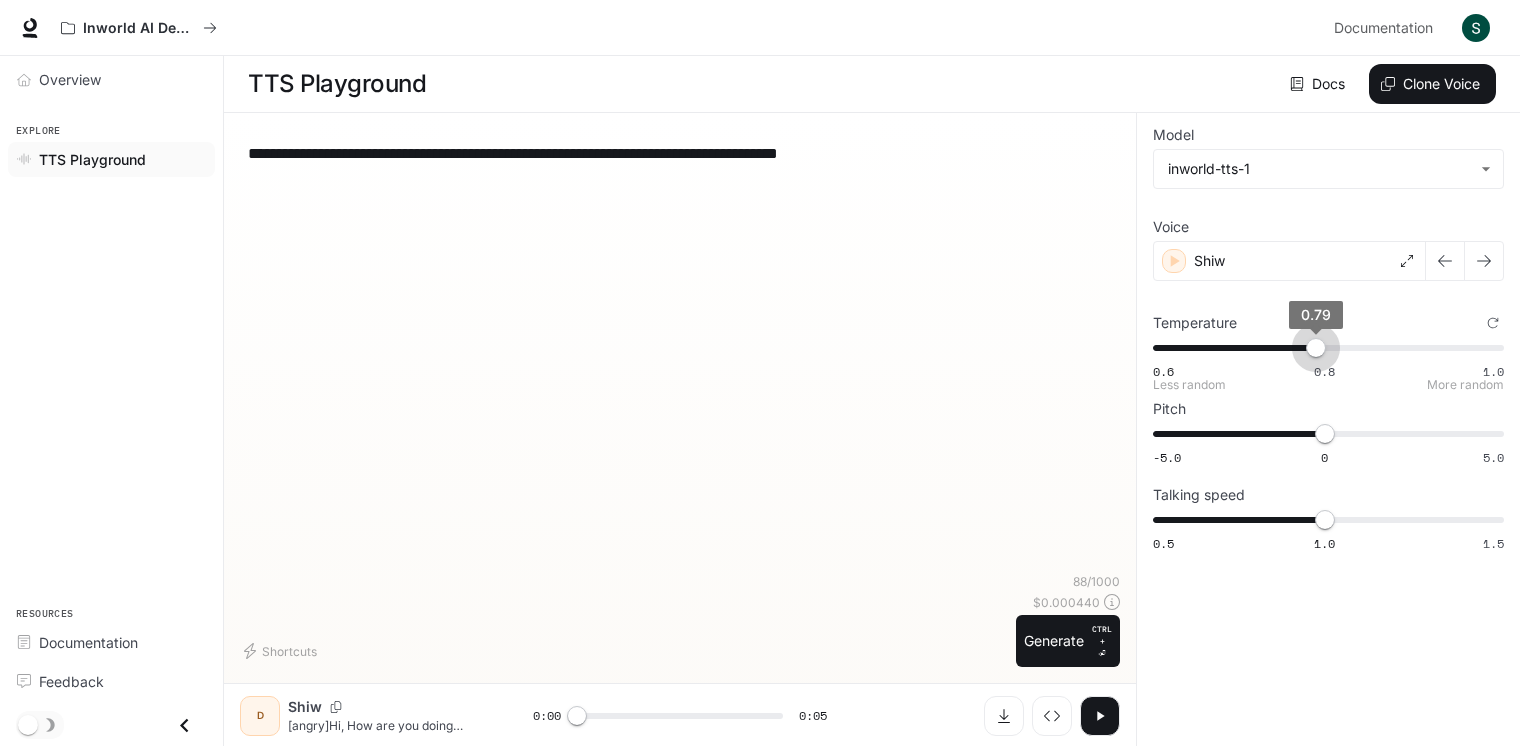 click on "0.6 0.8 1.0 0.79" at bounding box center [1324, 348] 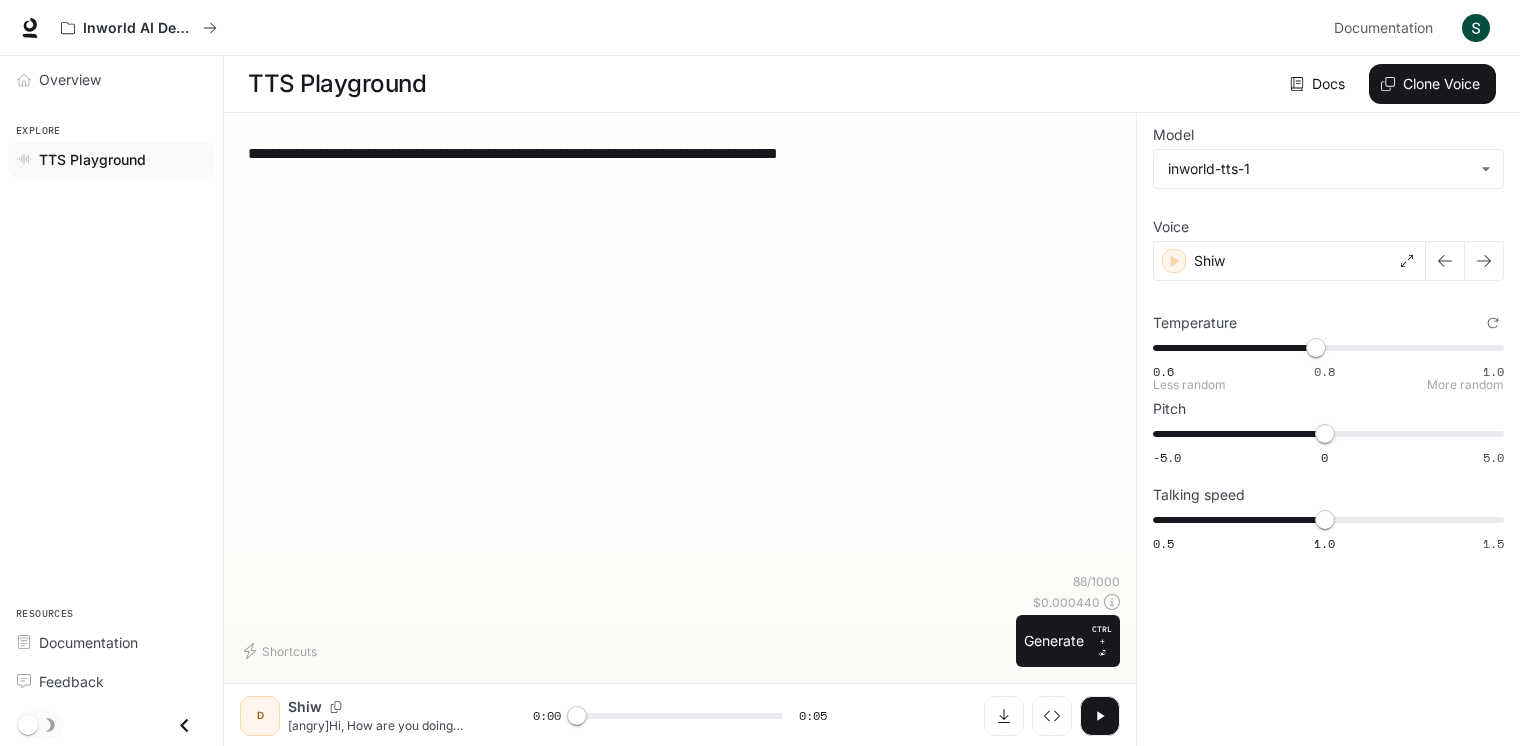 type on "****" 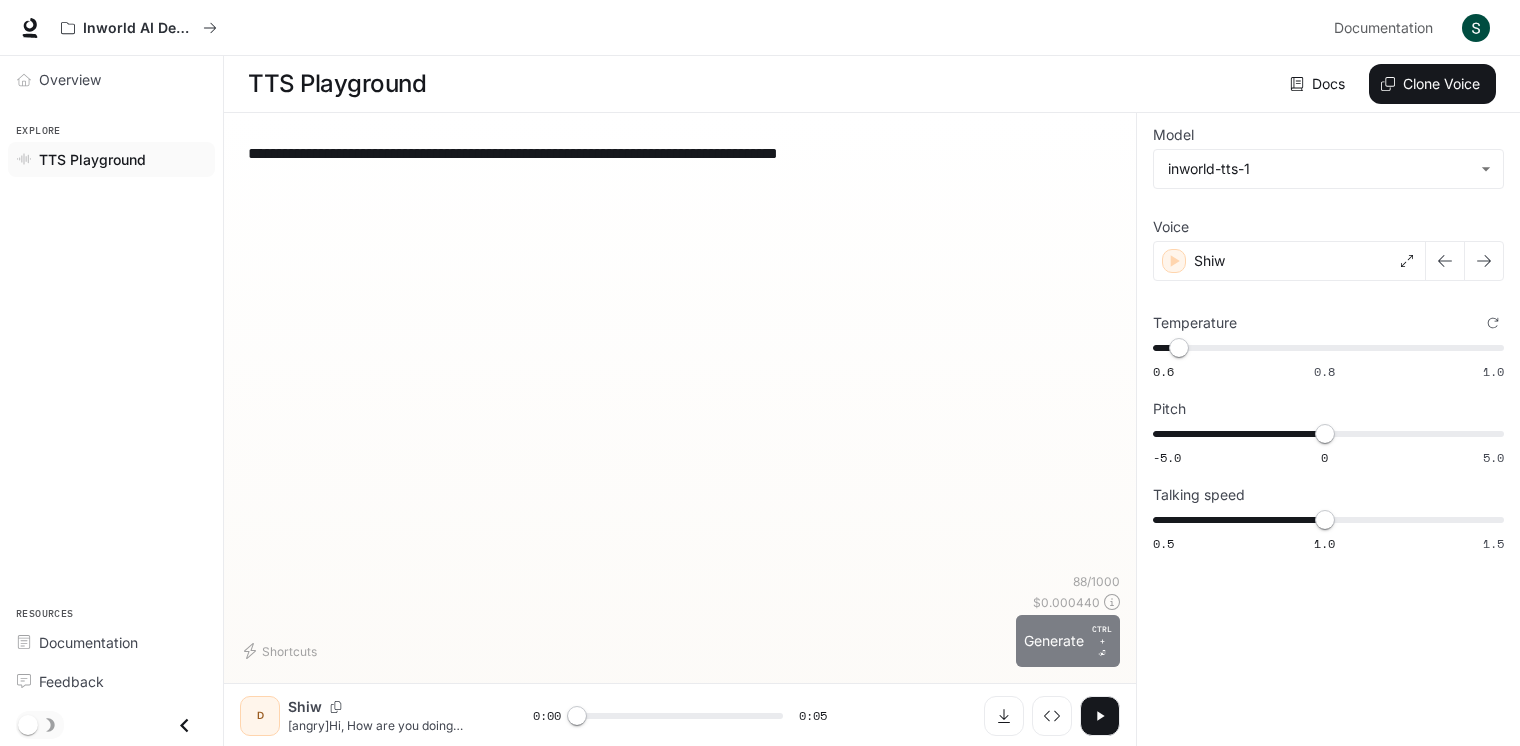click on "Generate CTRL +  ⏎" at bounding box center [1068, 641] 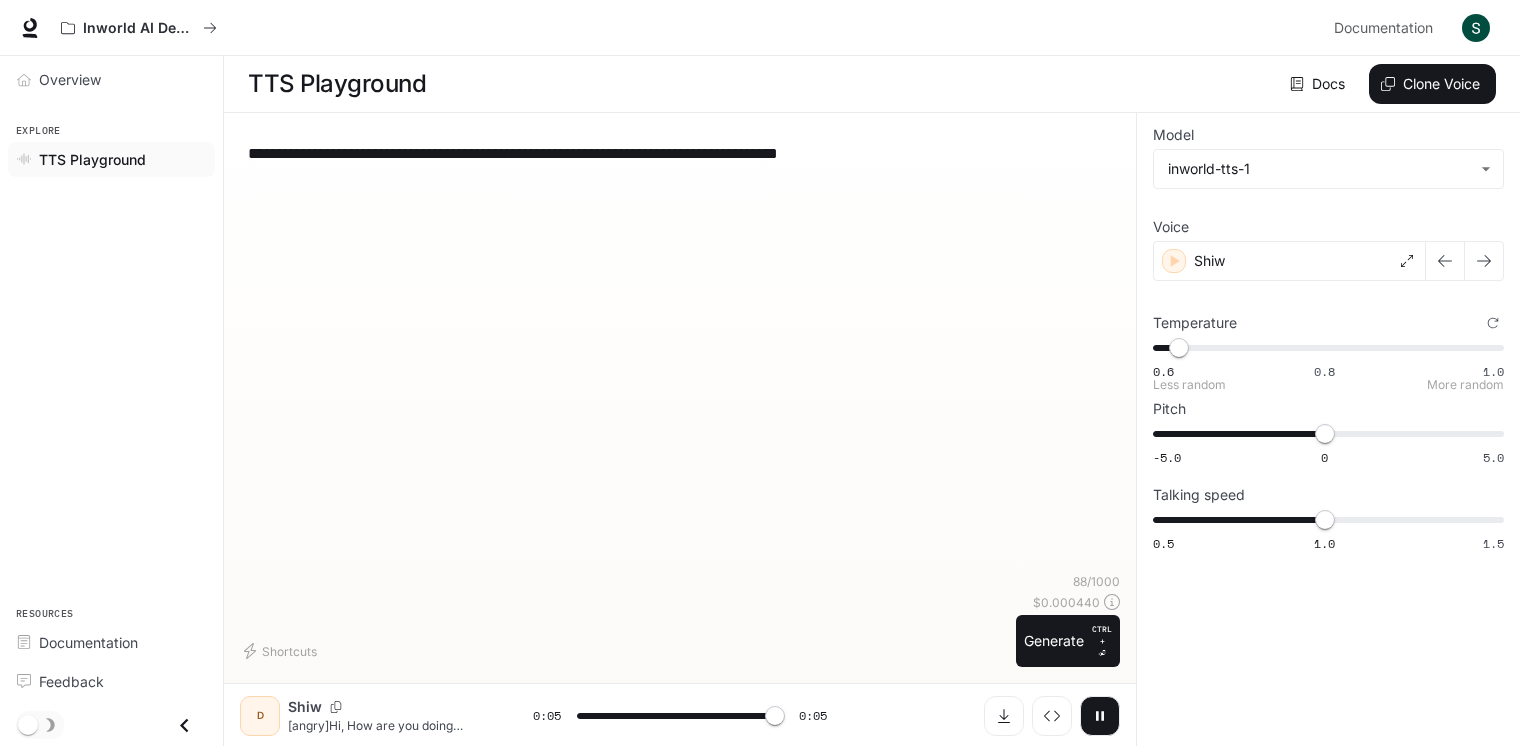 type on "*" 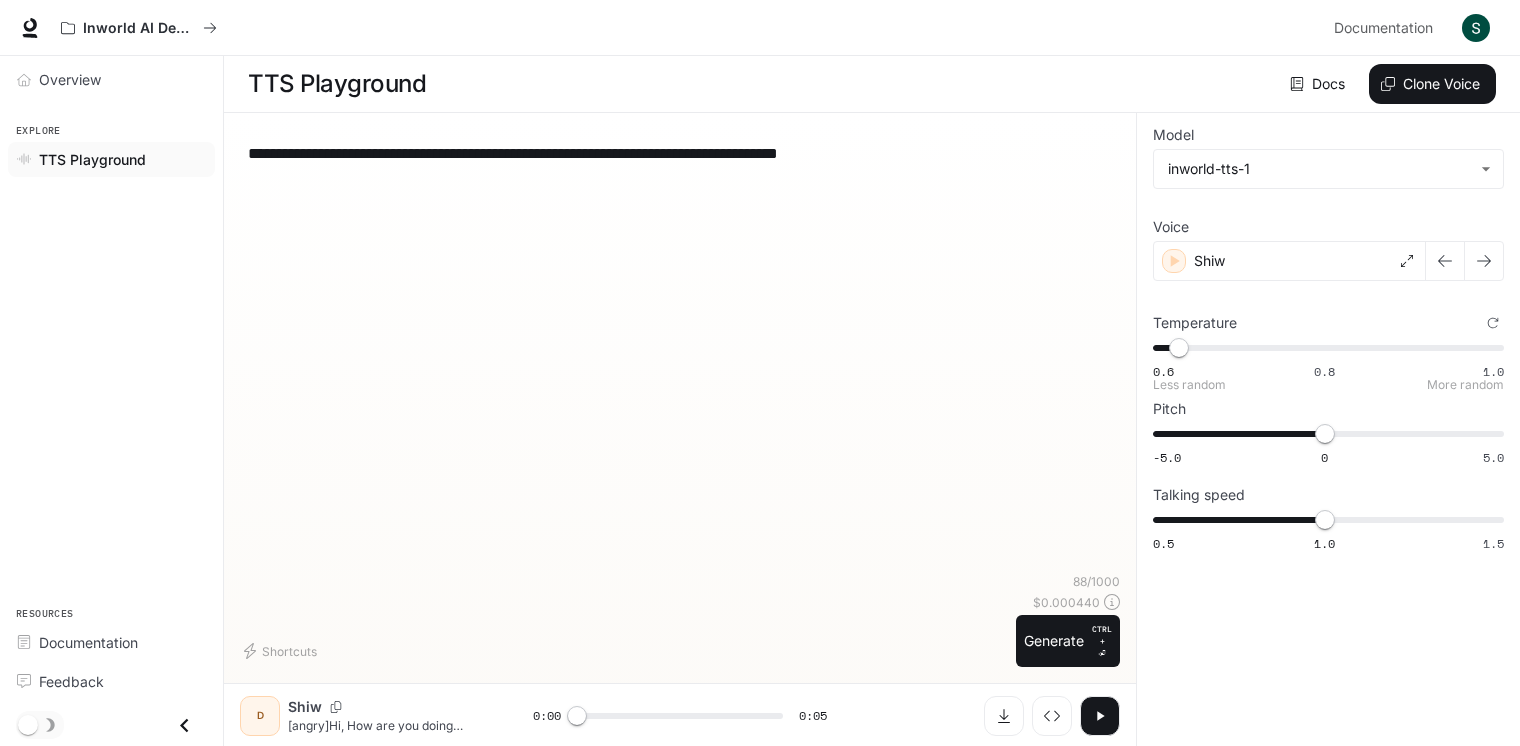 type on "****" 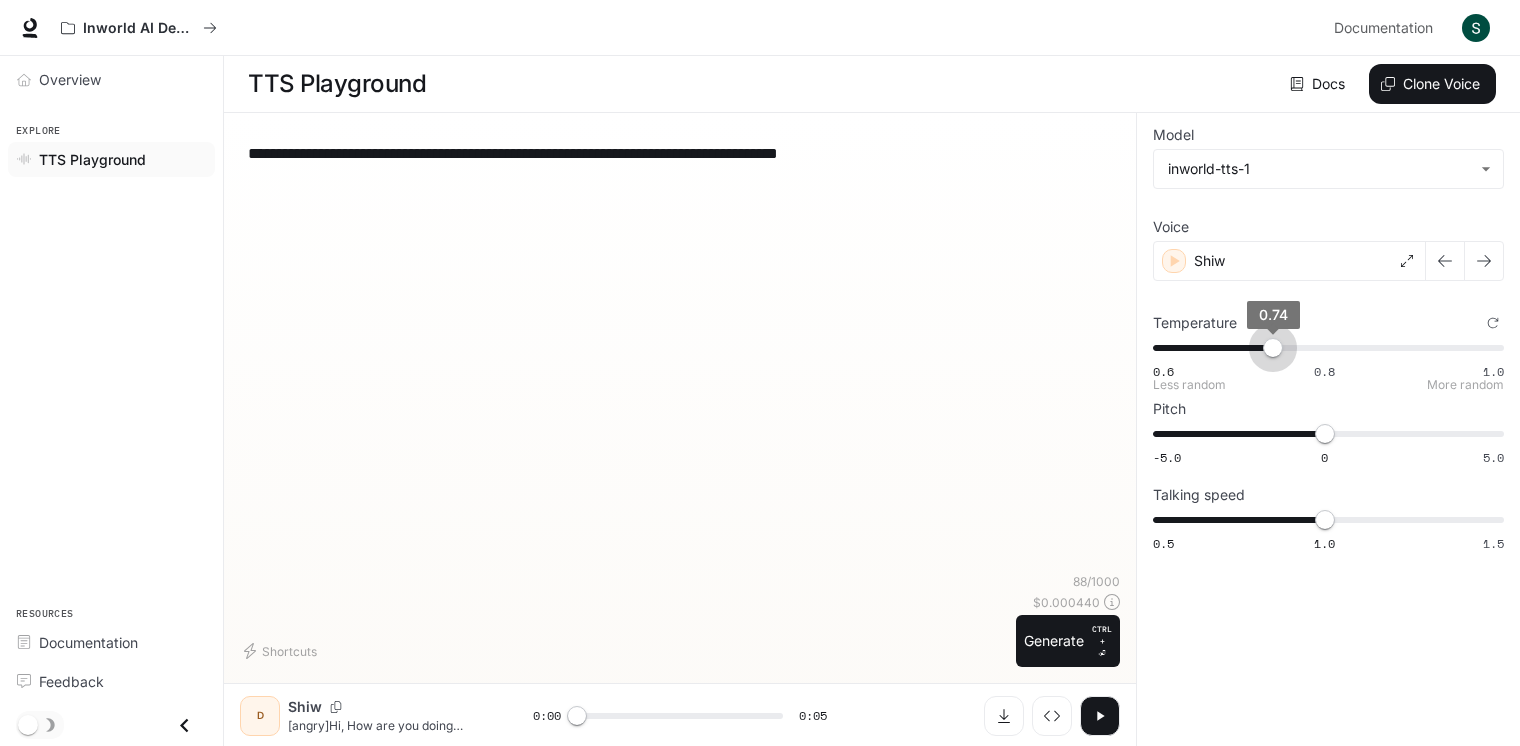 click on "0.6 0.8 1.0 0.74" at bounding box center (1324, 348) 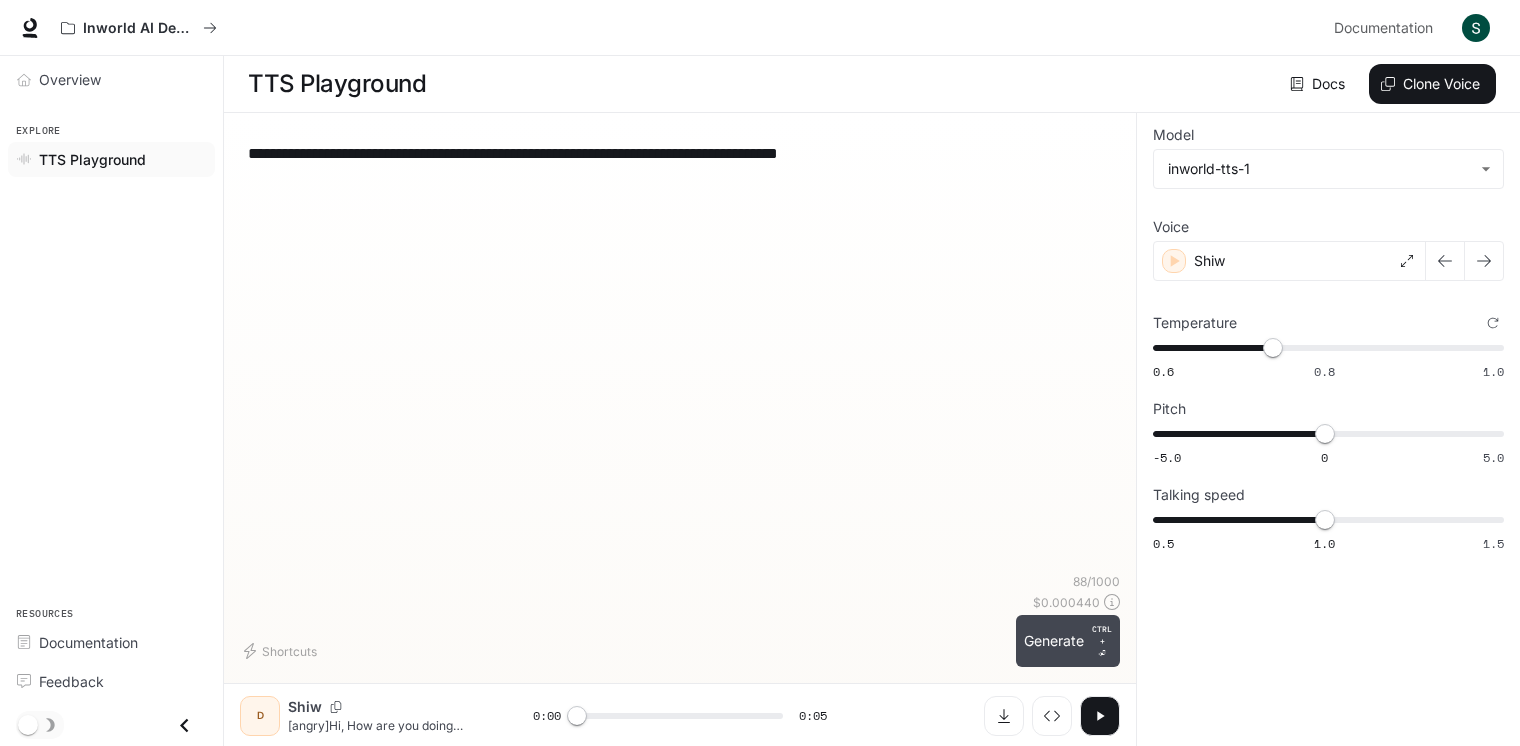 click on "Generate CTRL +  ⏎" at bounding box center (1068, 641) 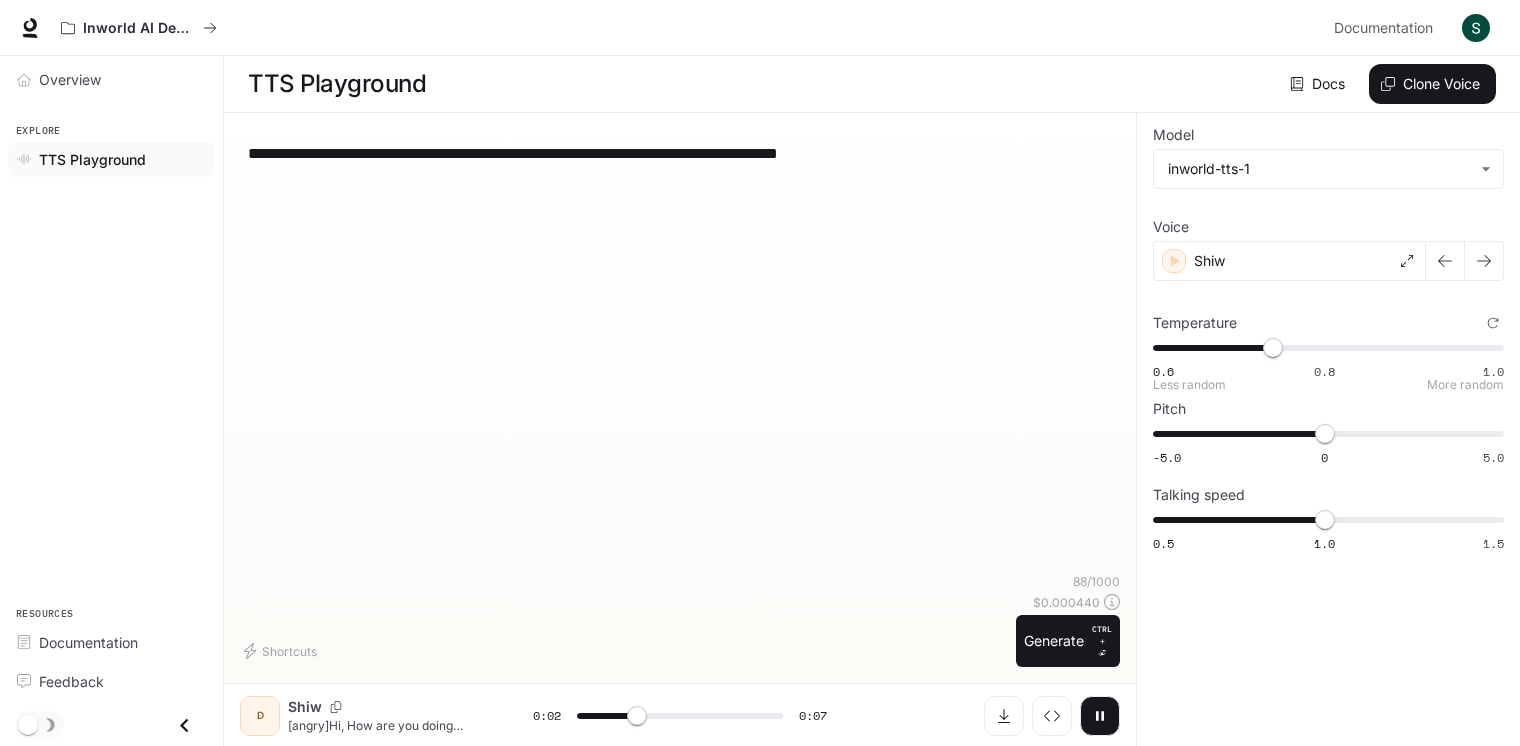 type on "***" 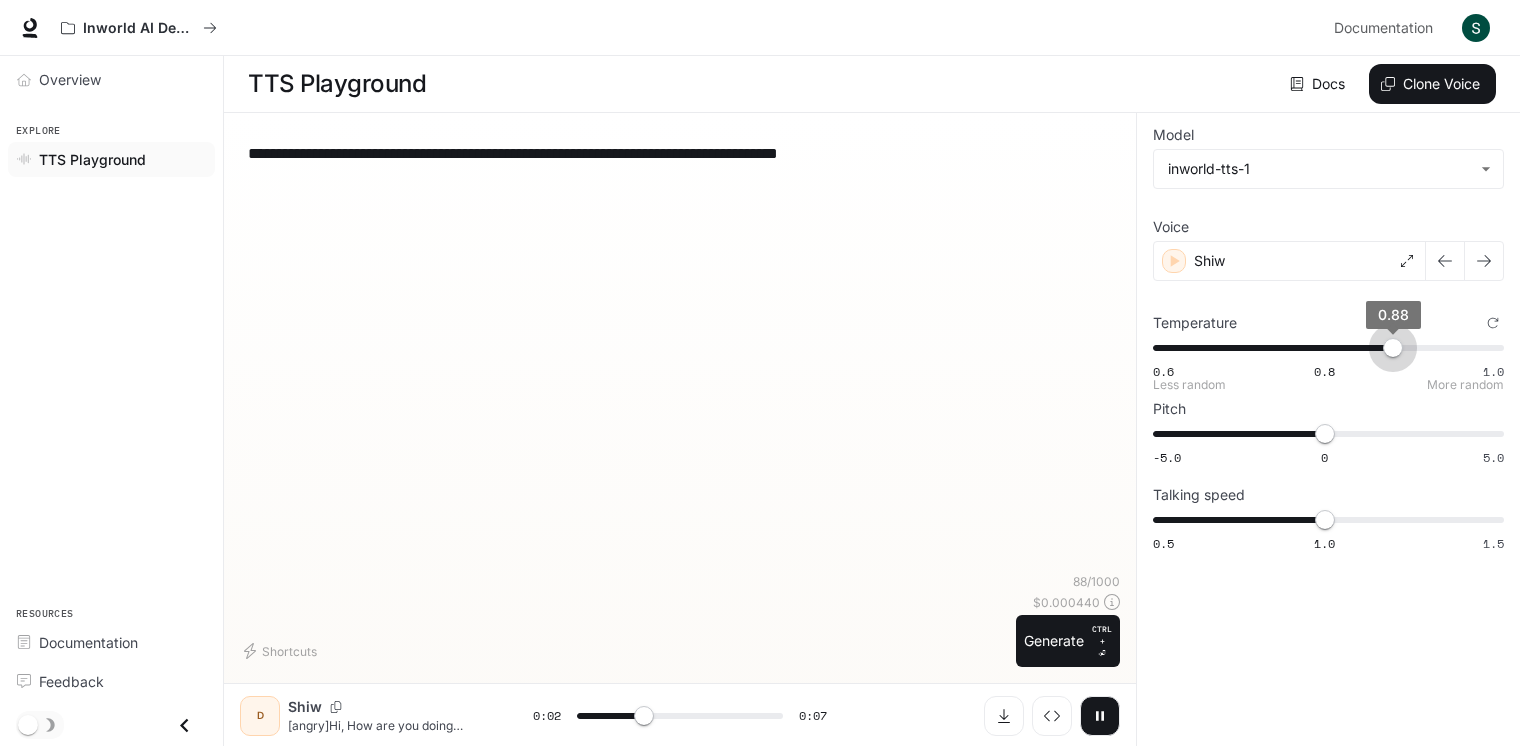 click on "0.6 0.8 1.0 0.88" at bounding box center [1324, 348] 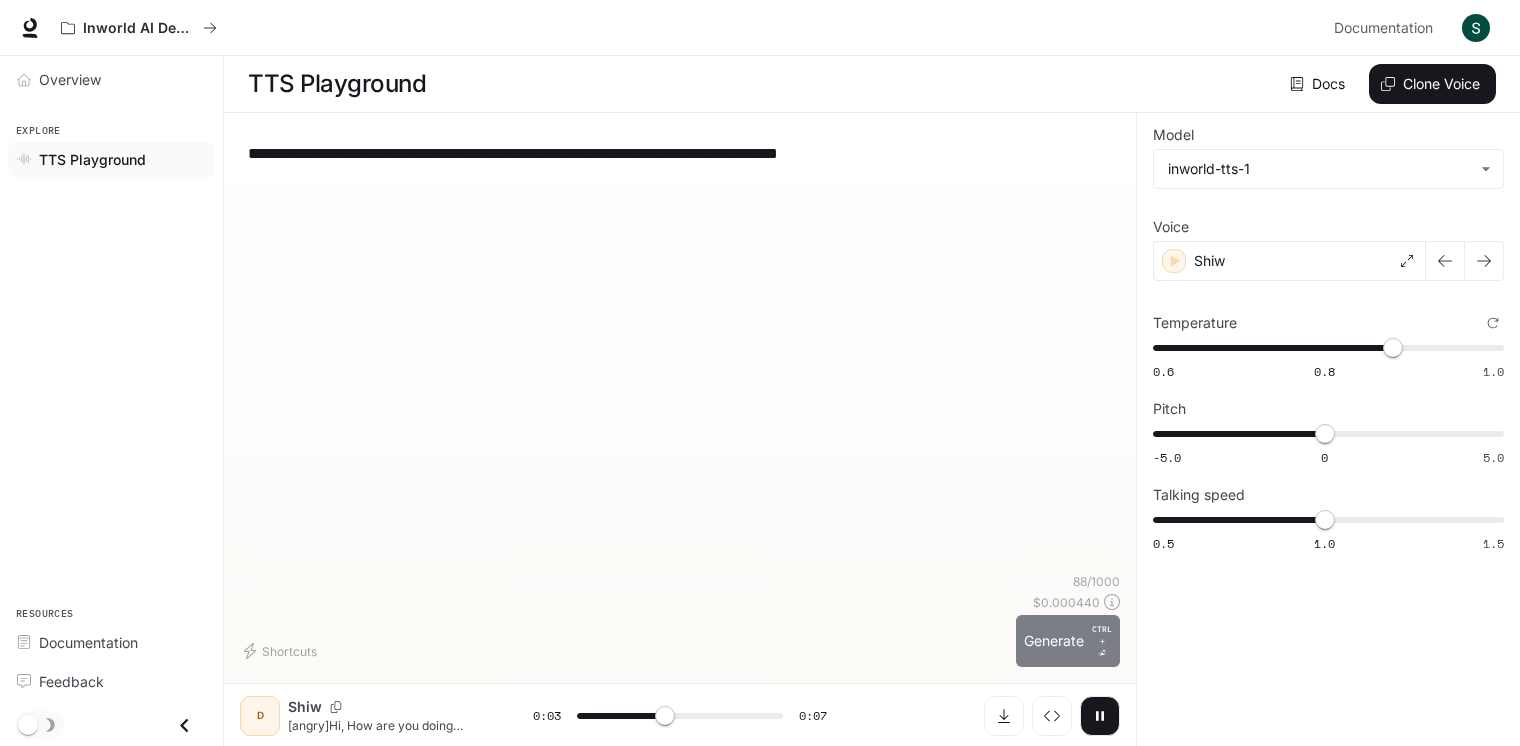 click on "Generate CTRL +  ⏎" at bounding box center (1068, 641) 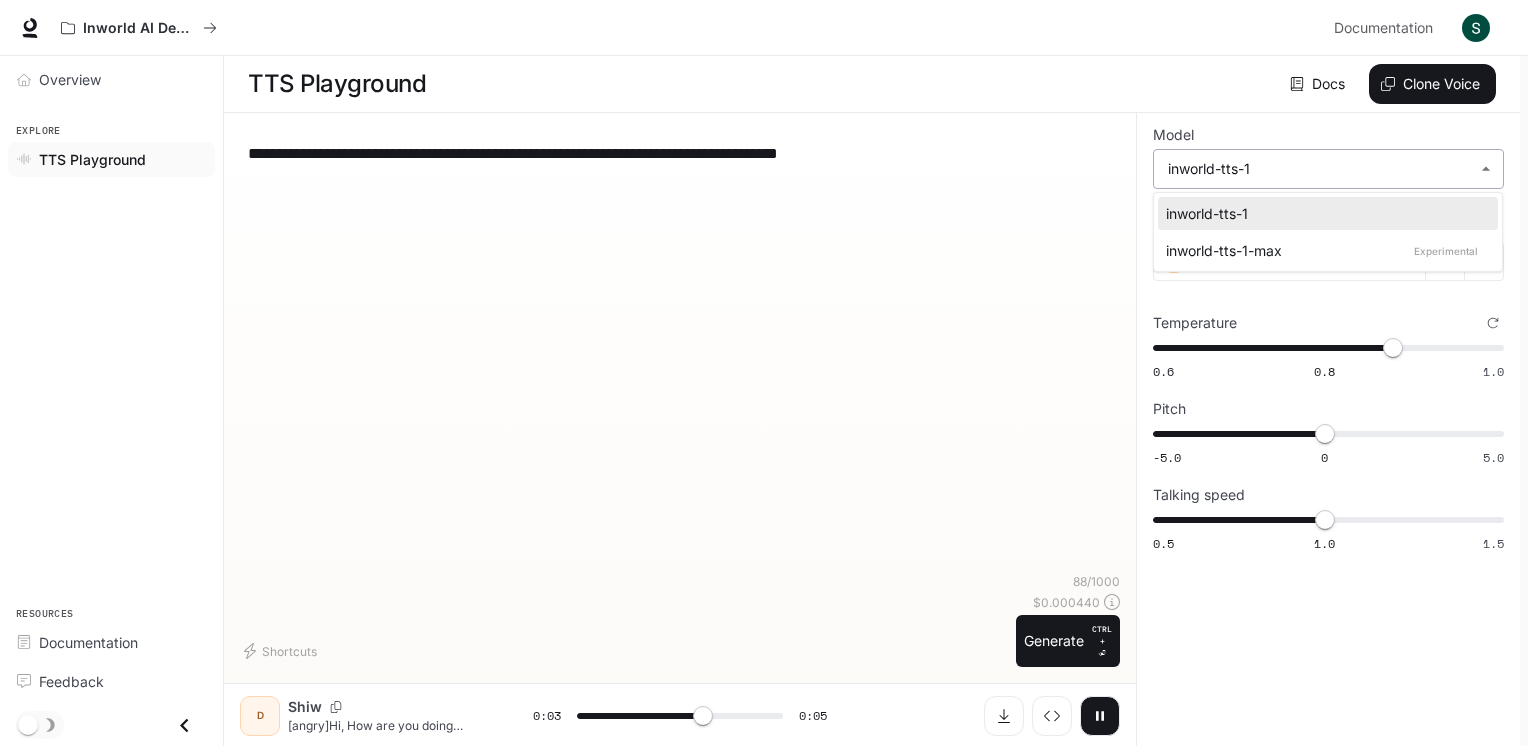click on "**********" at bounding box center (764, 373) 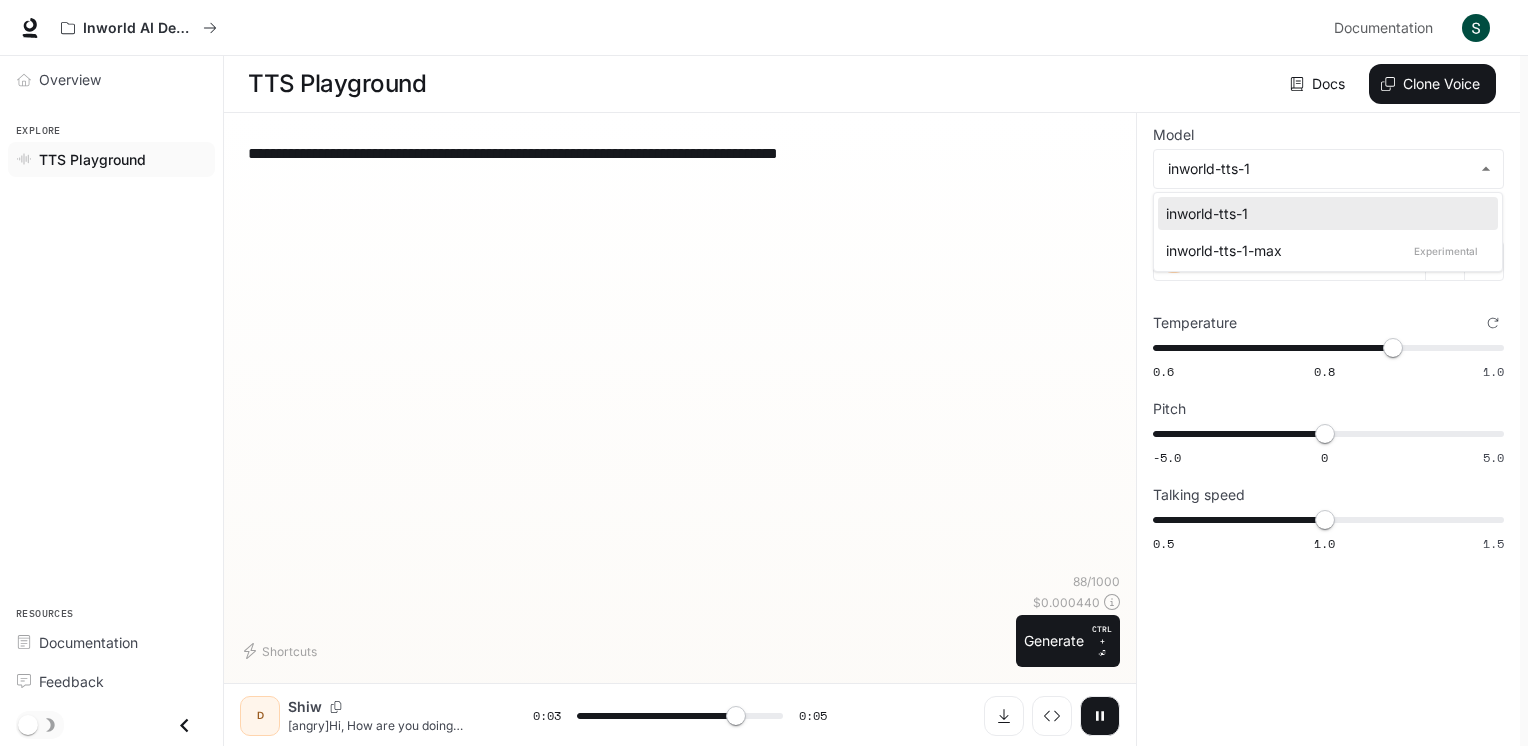 click on "inworld-tts-1-max Experimental" at bounding box center [1324, 250] 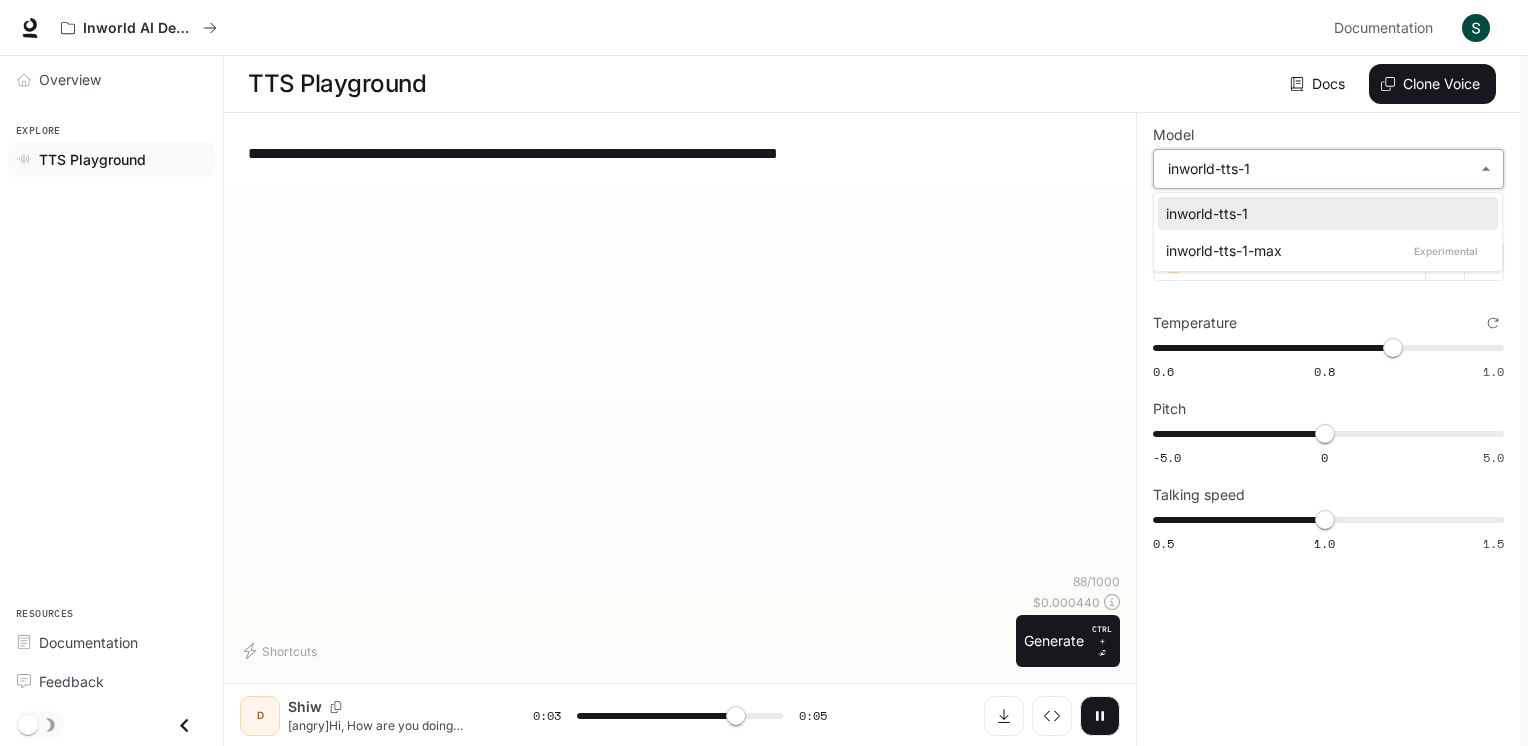 type on "***" 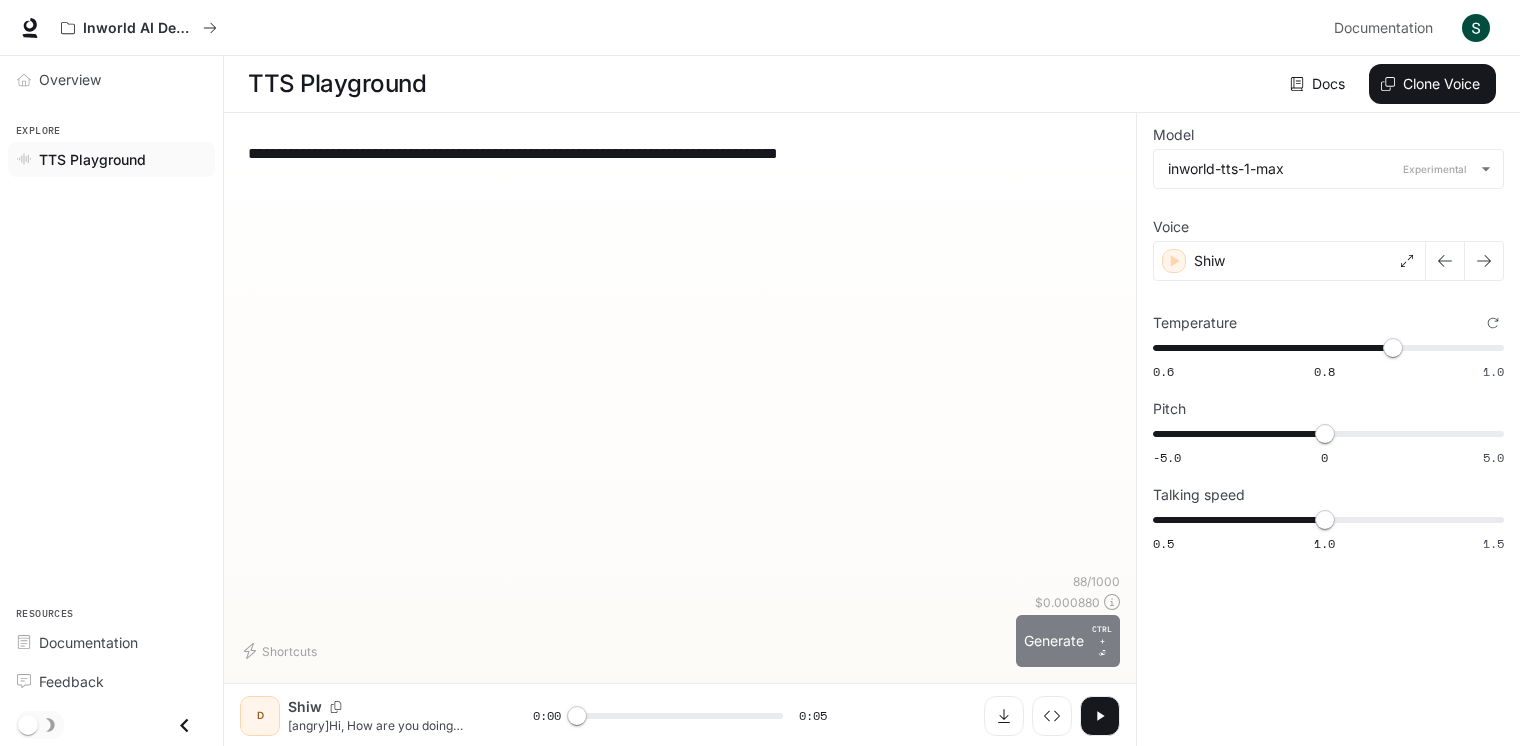 click on "Generate CTRL +  ⏎" at bounding box center [1068, 641] 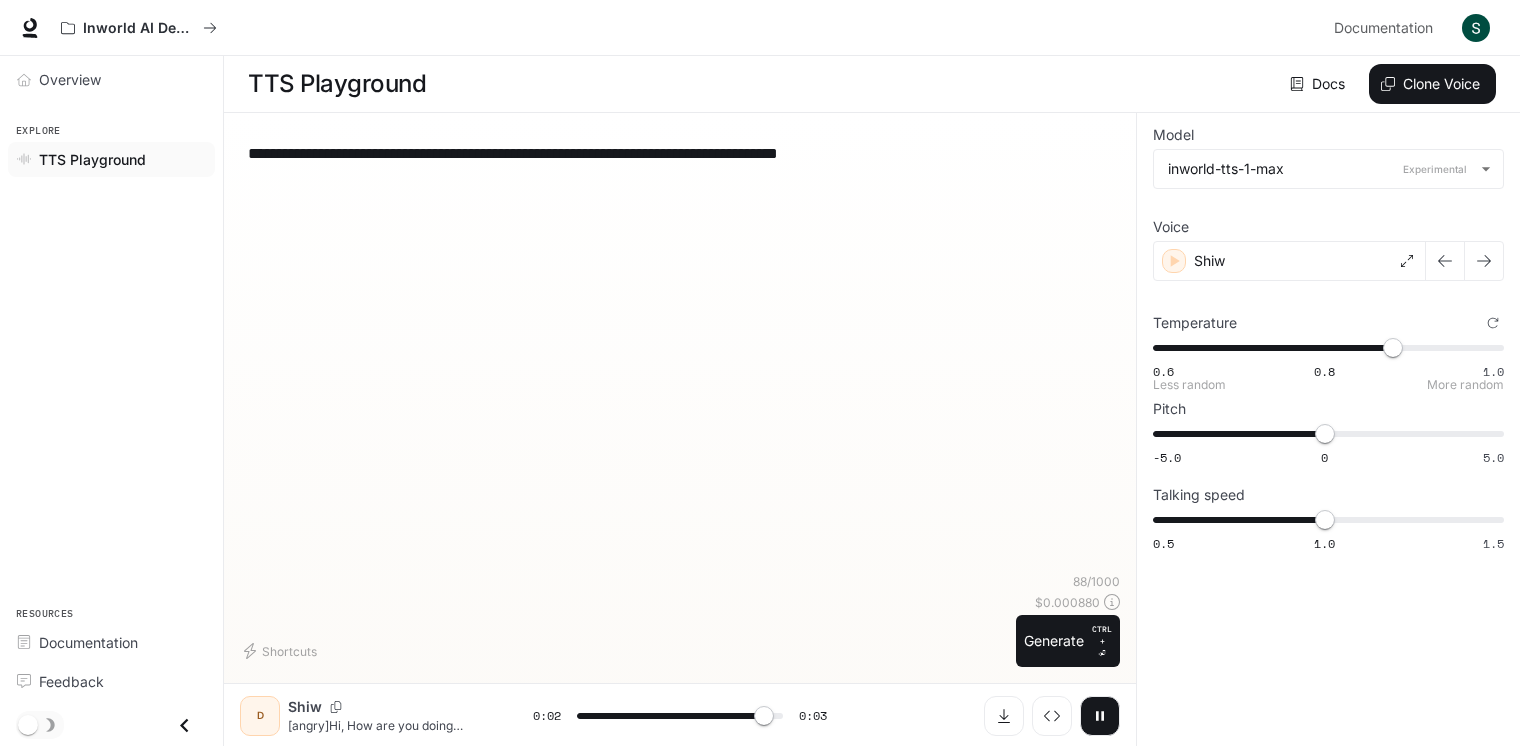 type on "*" 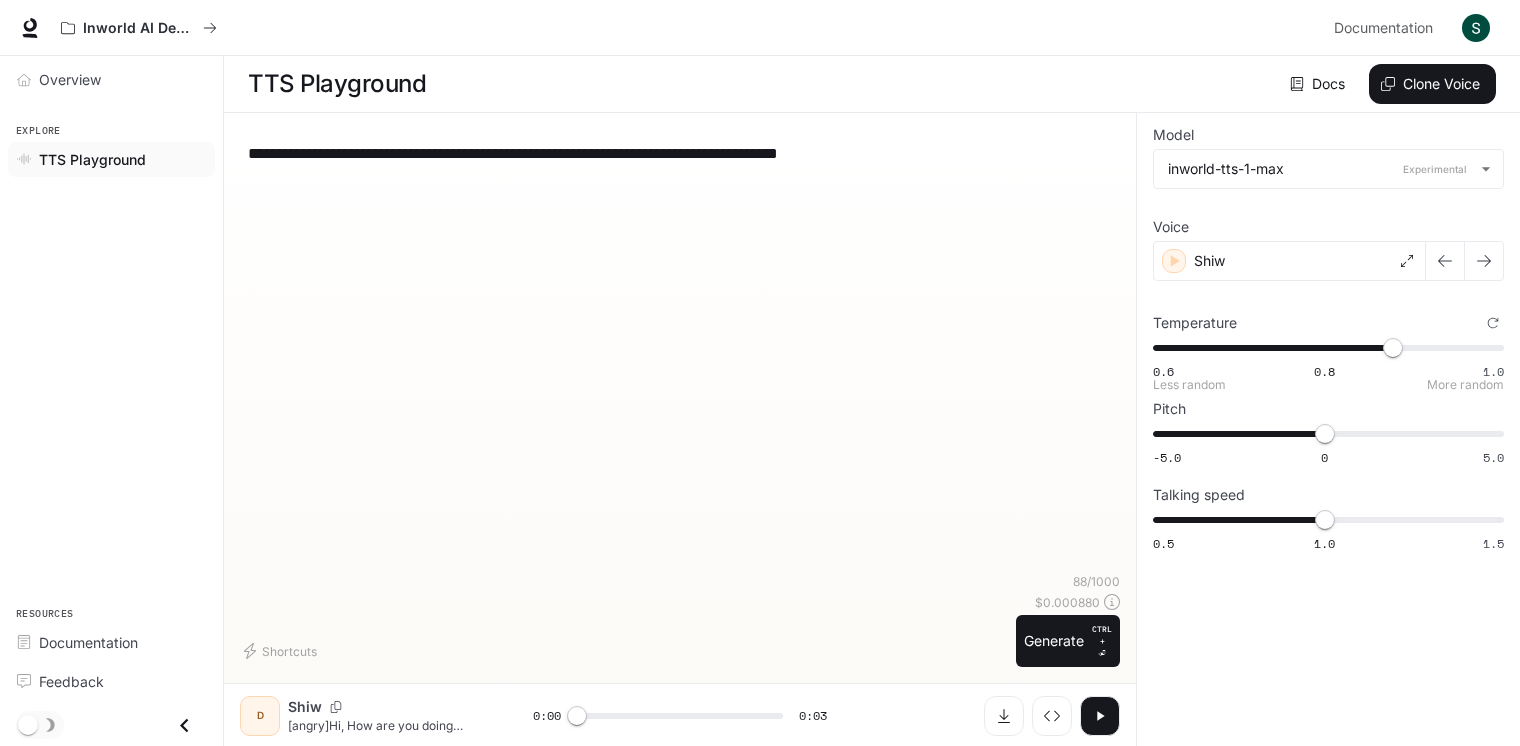 type on "****" 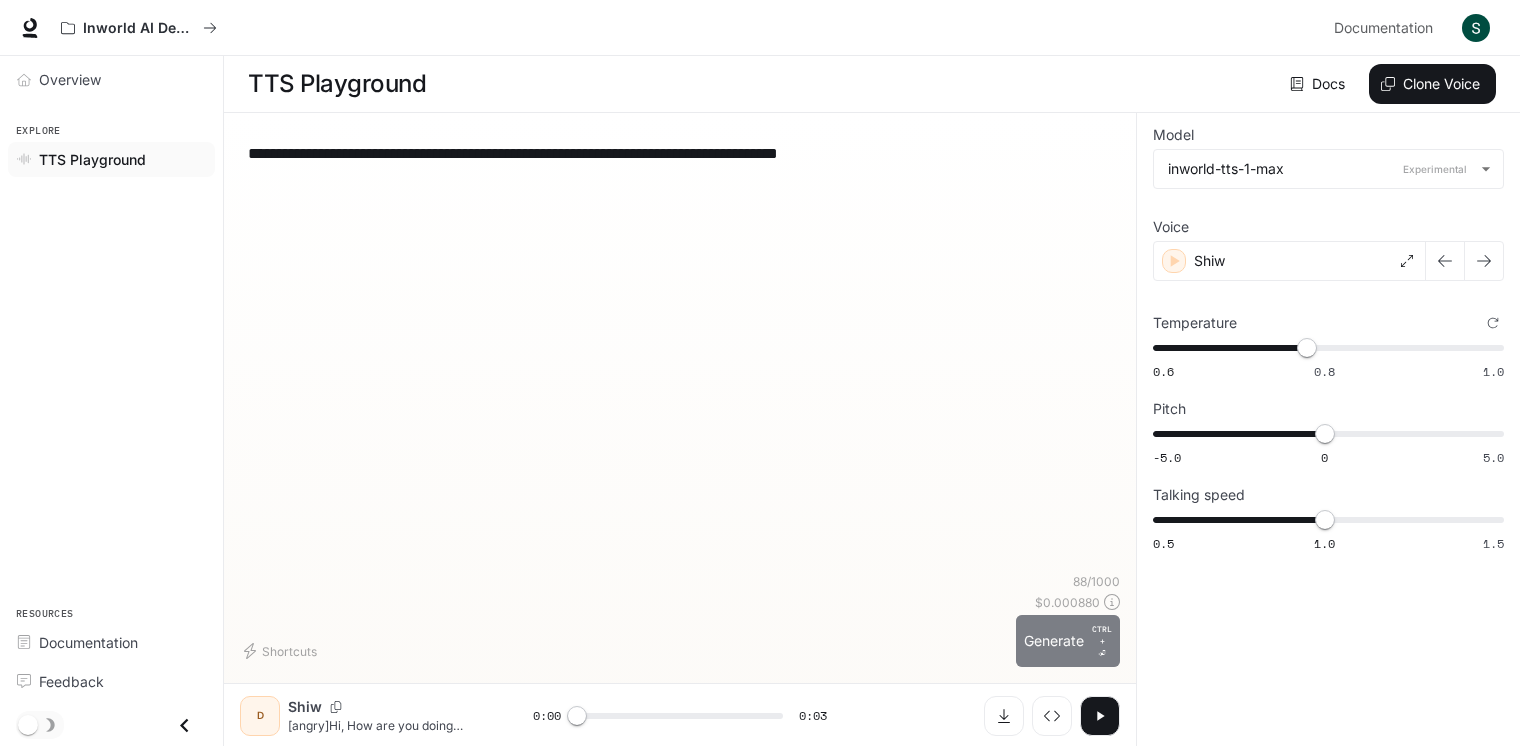 click on "Generate CTRL +  ⏎" at bounding box center (1068, 641) 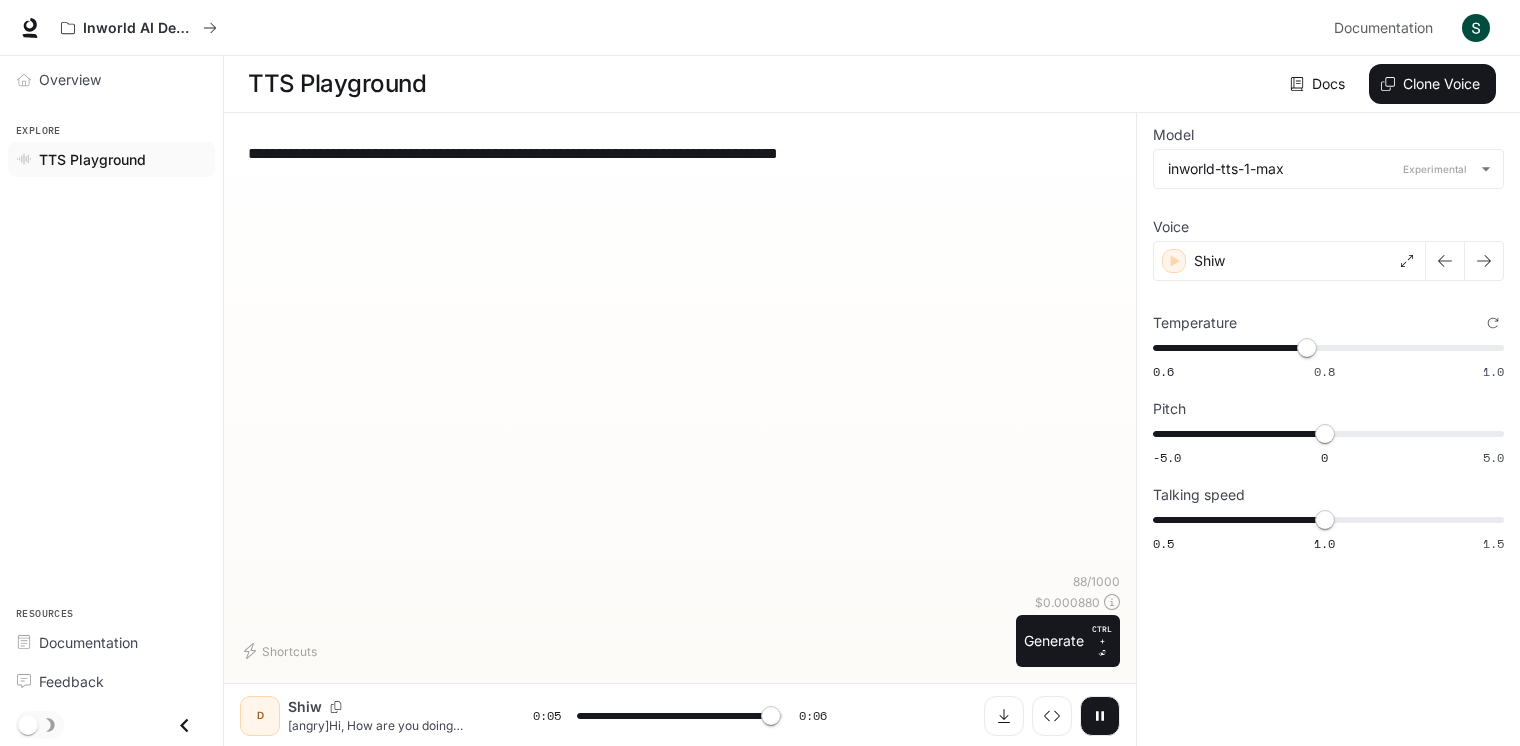 type on "*" 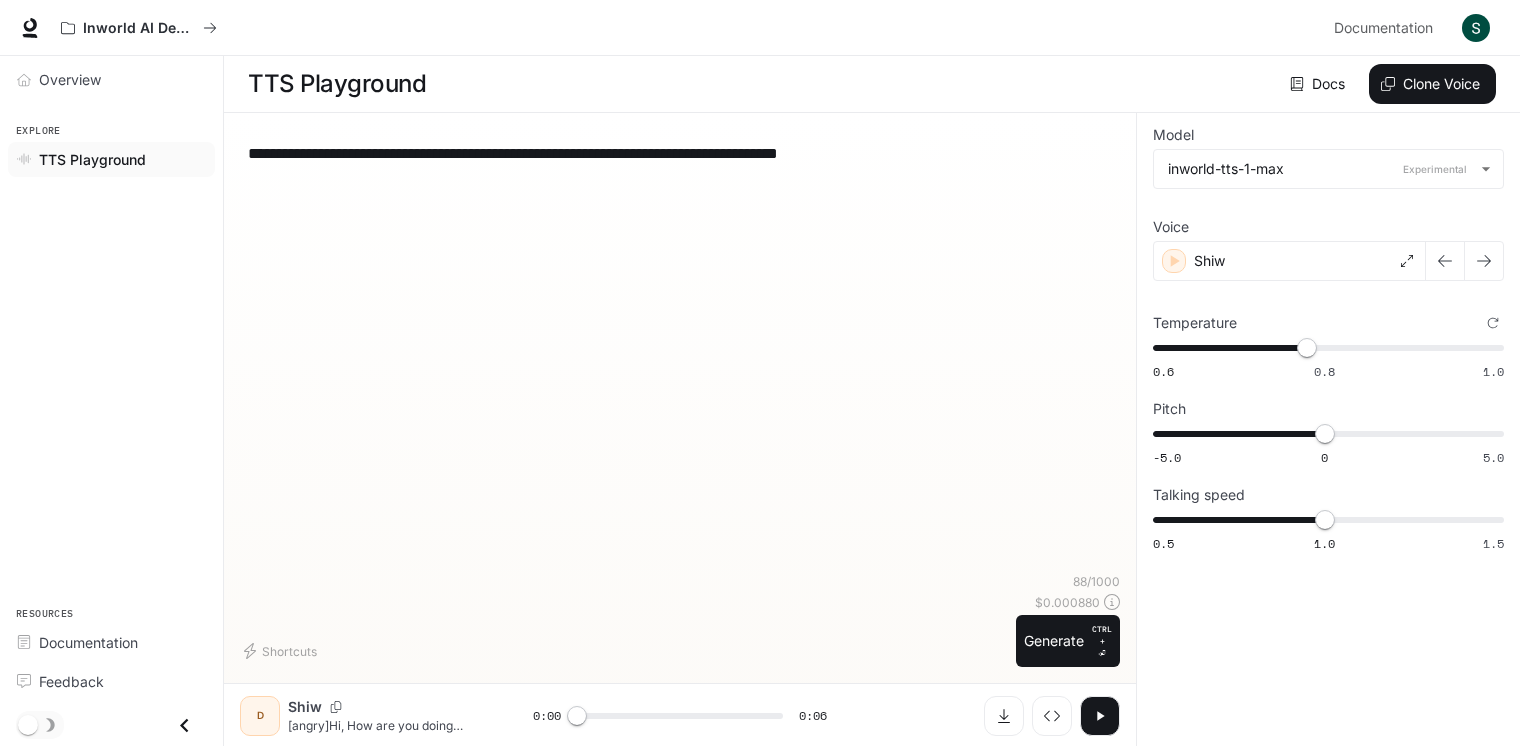 click on "**********" at bounding box center (680, 153) 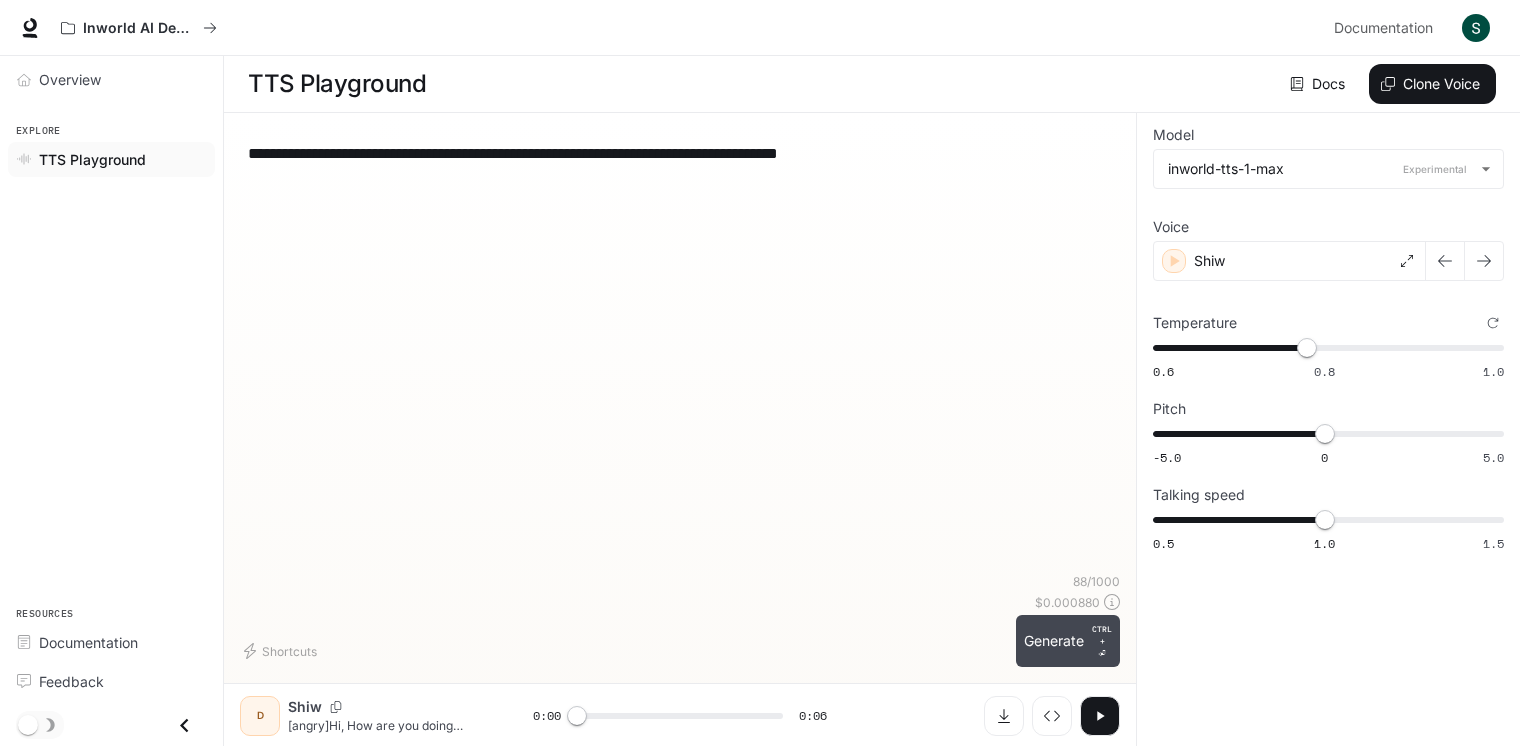 type on "**********" 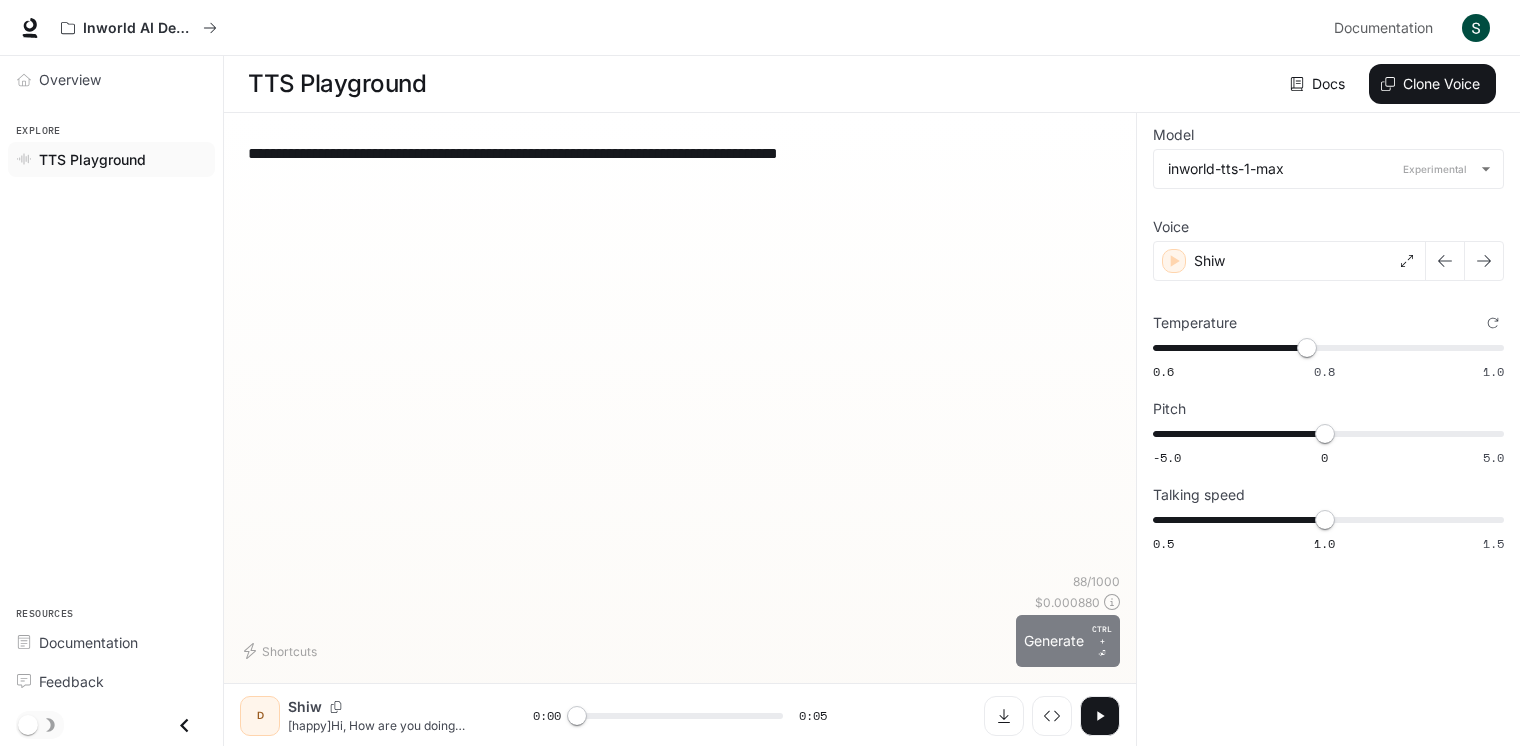 click on "Generate CTRL +  ⏎" at bounding box center (1068, 641) 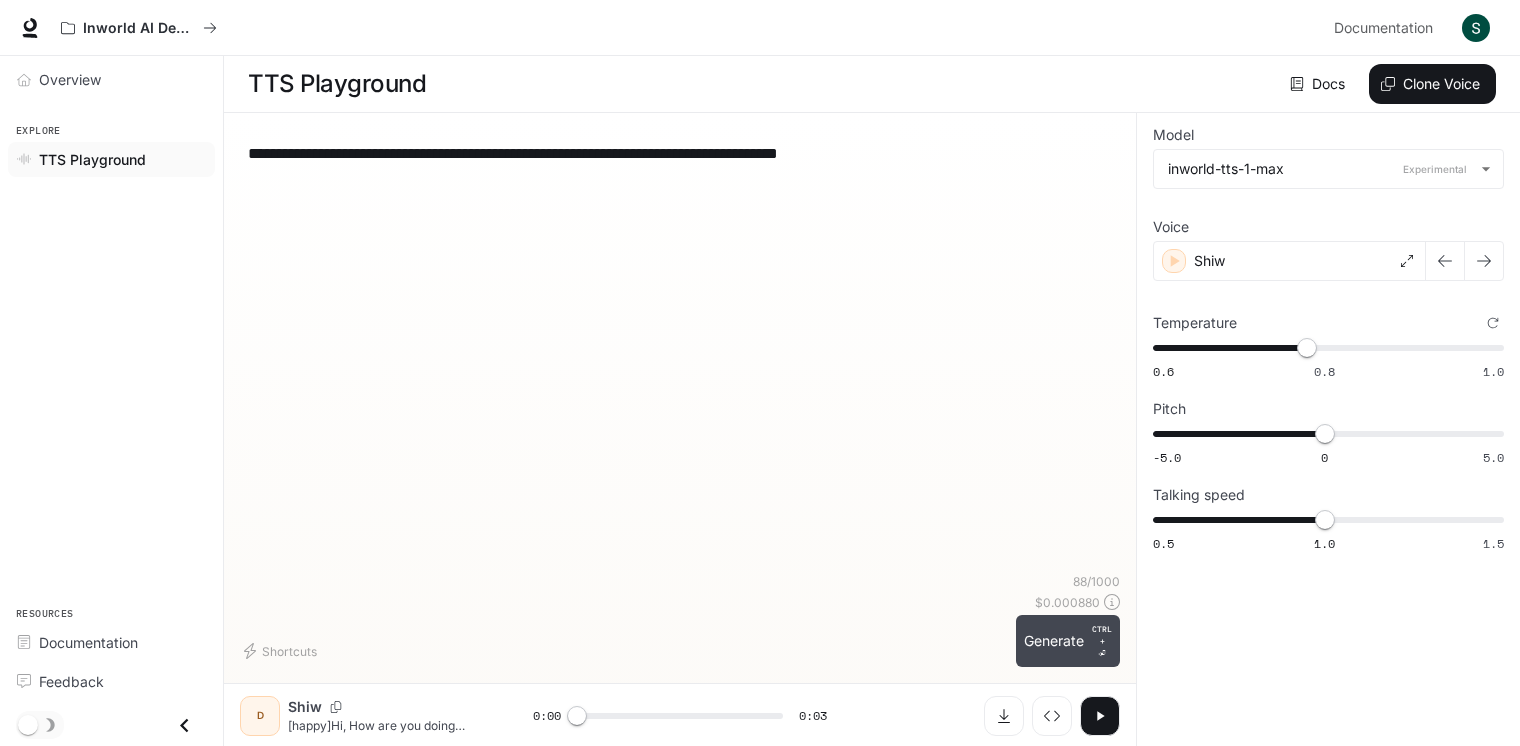click on "Generate CTRL +  ⏎" at bounding box center (1068, 641) 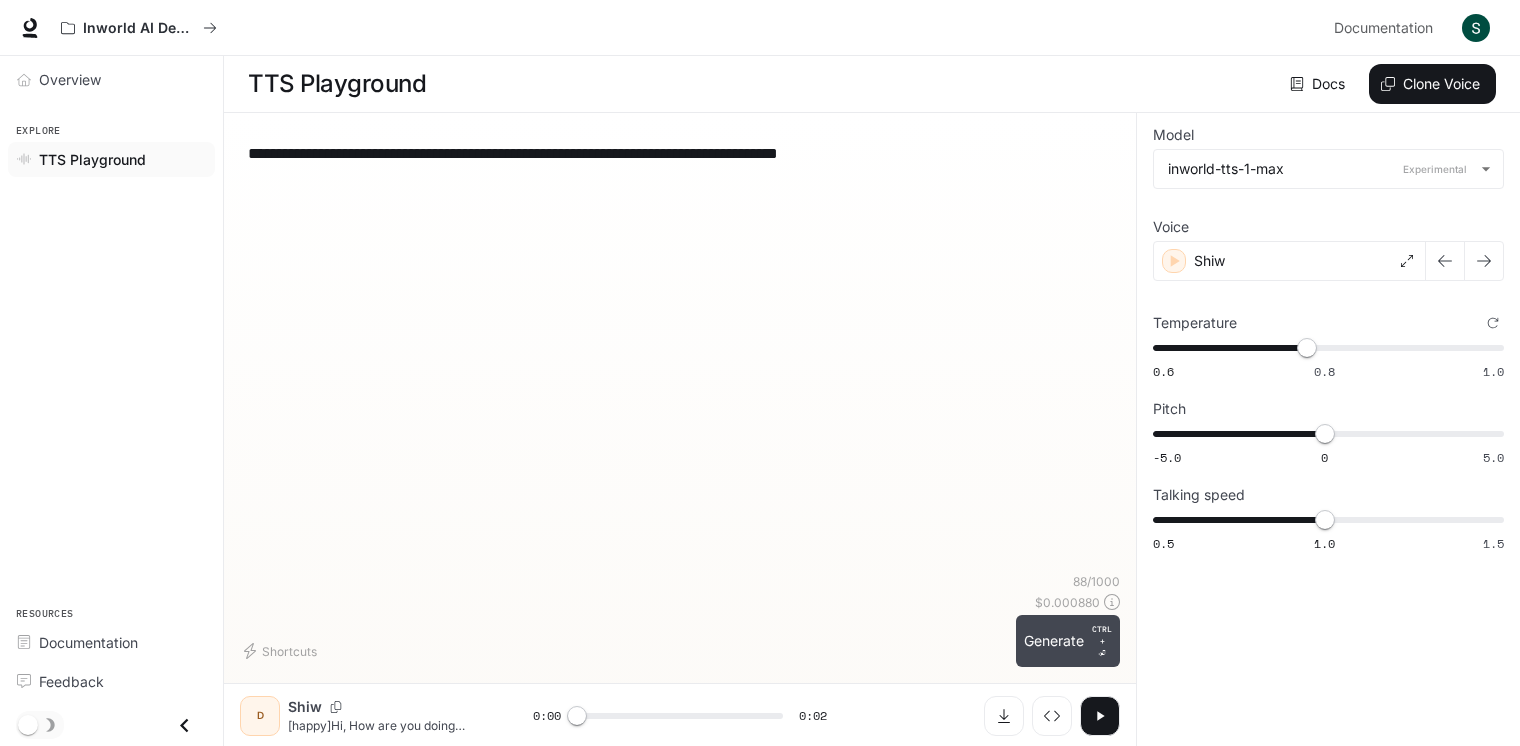click on "Generate CTRL +  ⏎" at bounding box center (1068, 641) 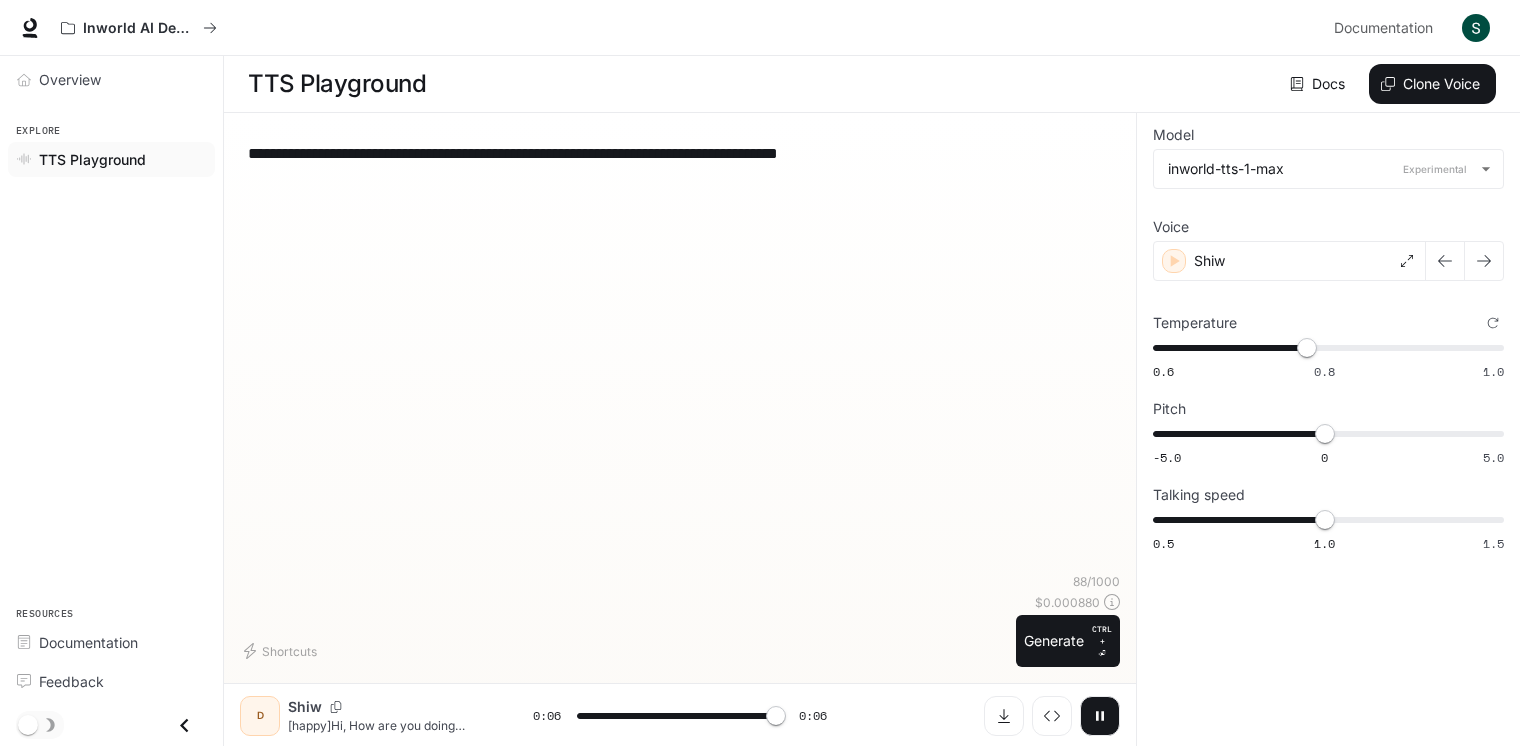 type on "*" 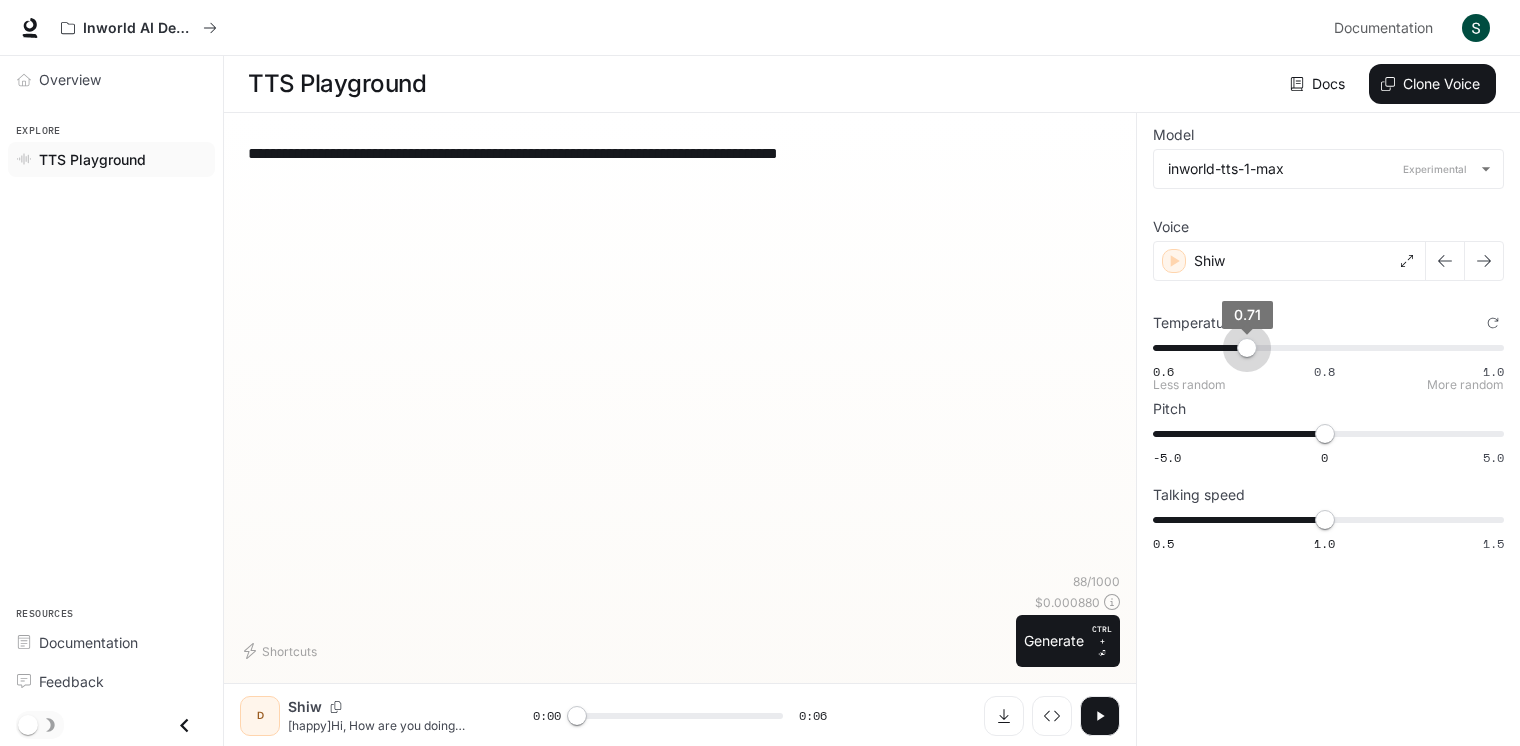 type on "****" 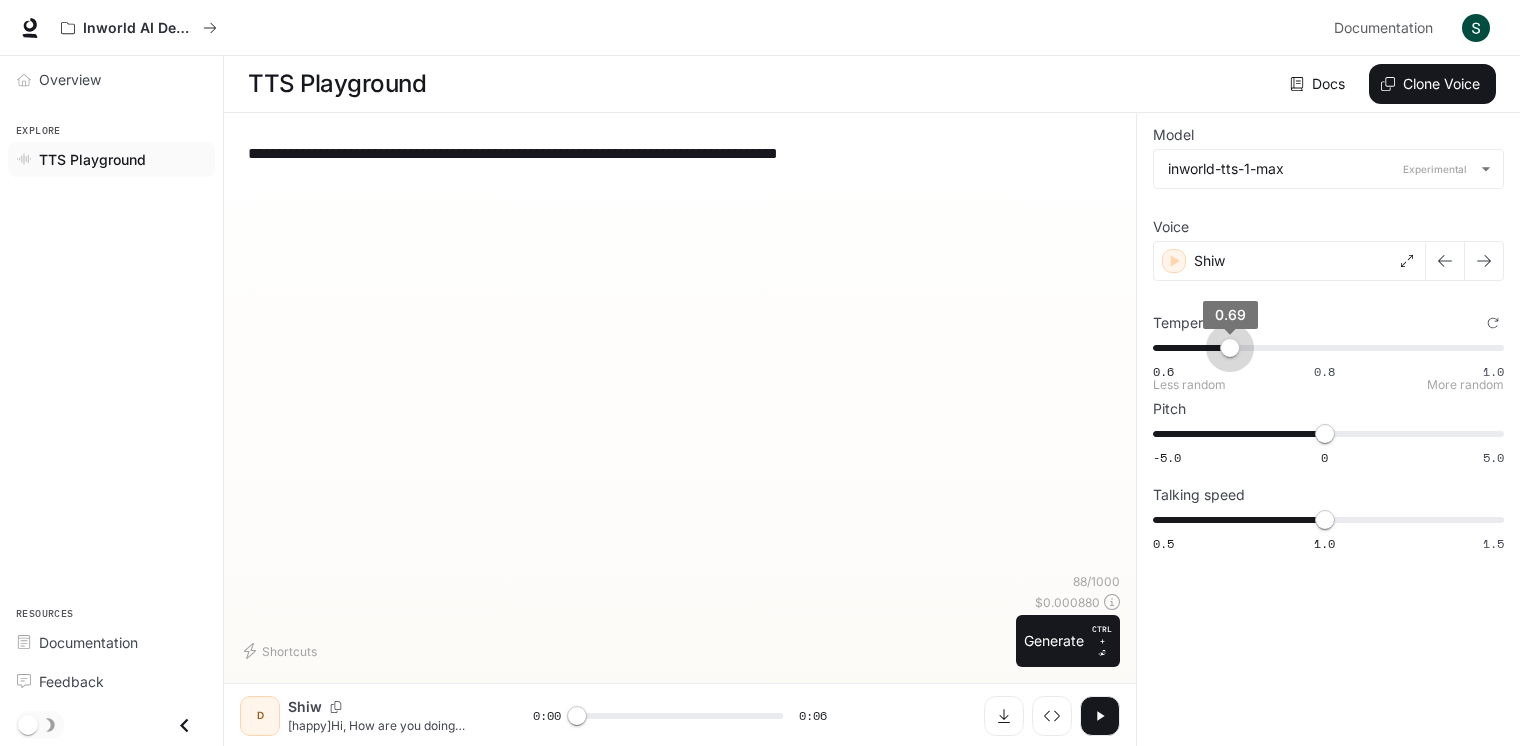 drag, startPoint x: 1311, startPoint y: 340, endPoint x: 1231, endPoint y: 351, distance: 80.75271 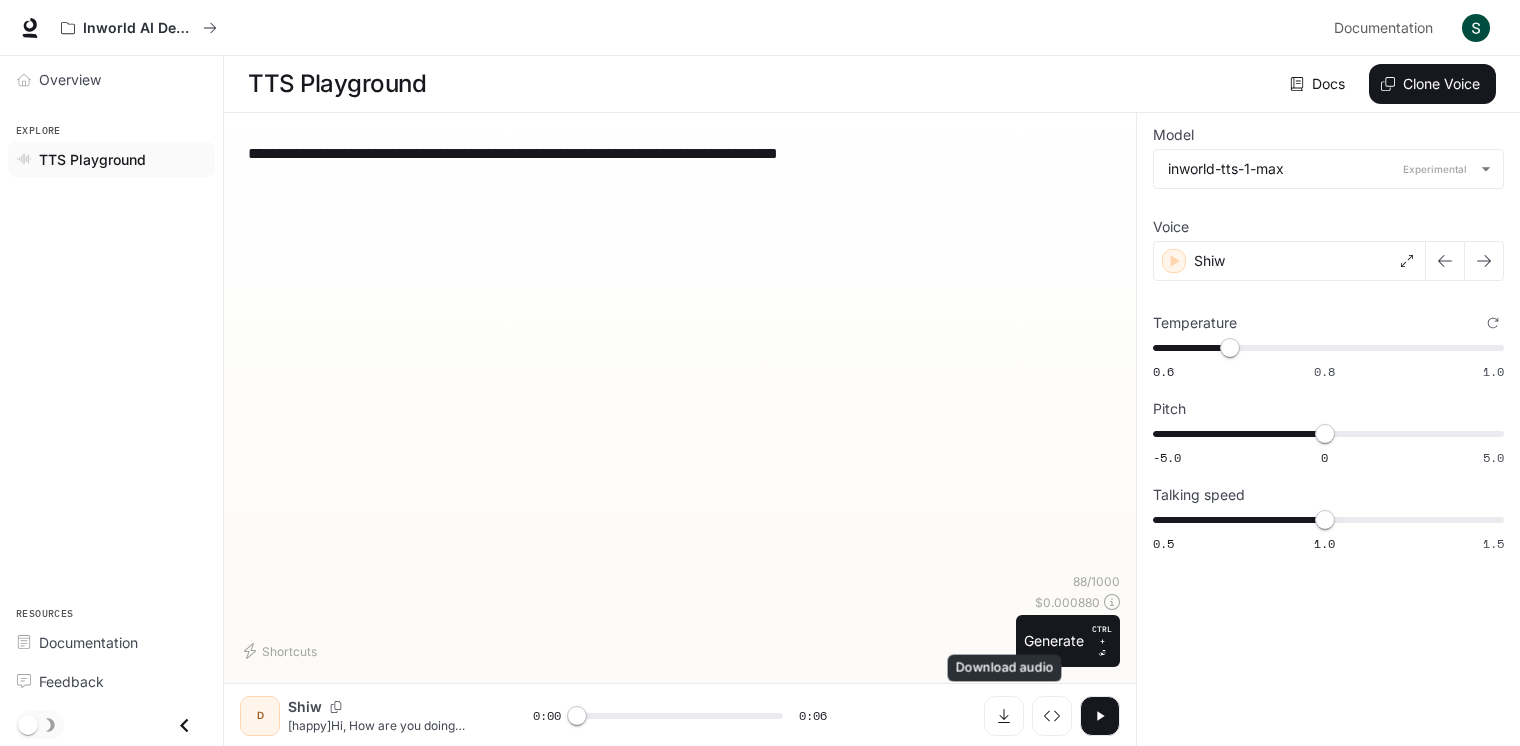 click on "Download audio" at bounding box center (1005, 674) 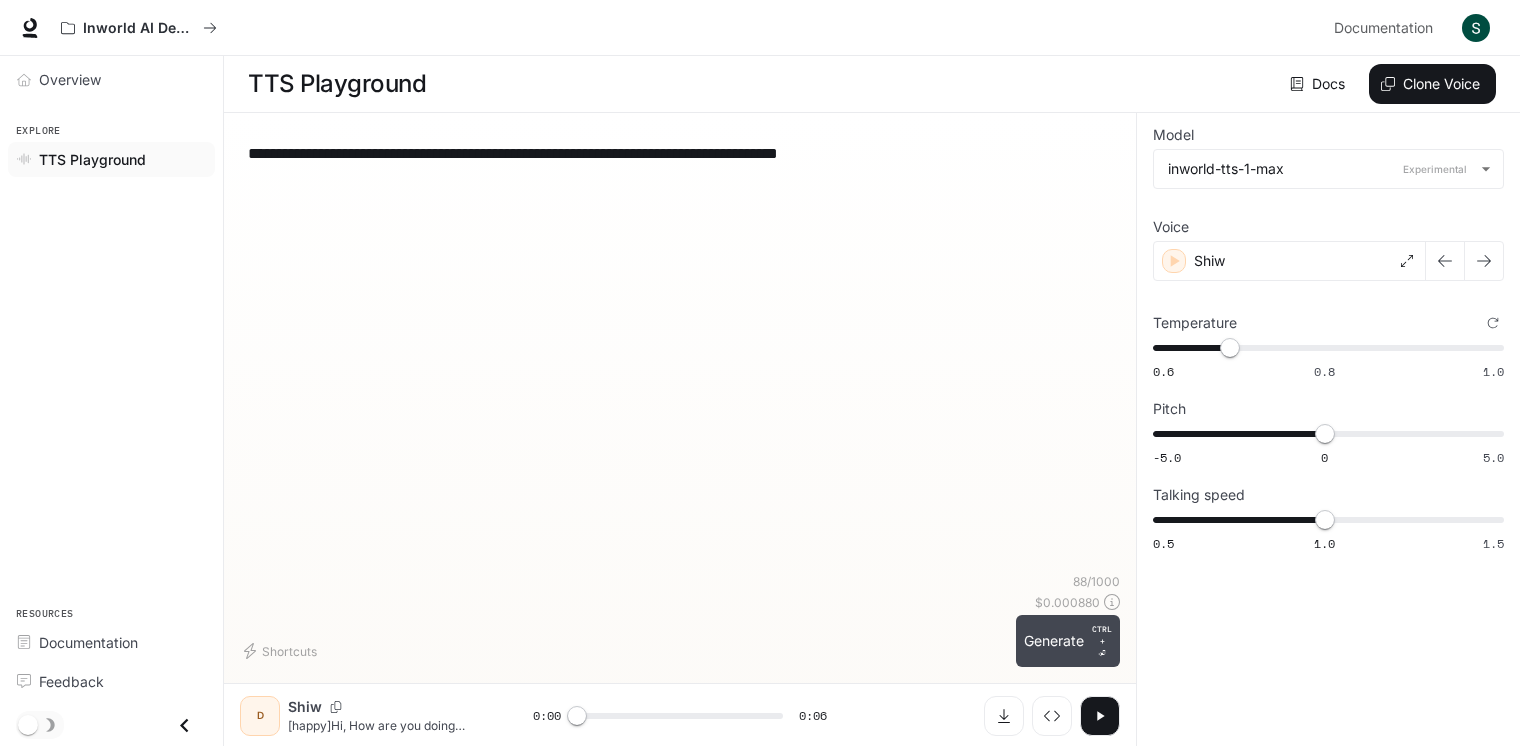 click on "Generate CTRL +  ⏎" at bounding box center (1068, 641) 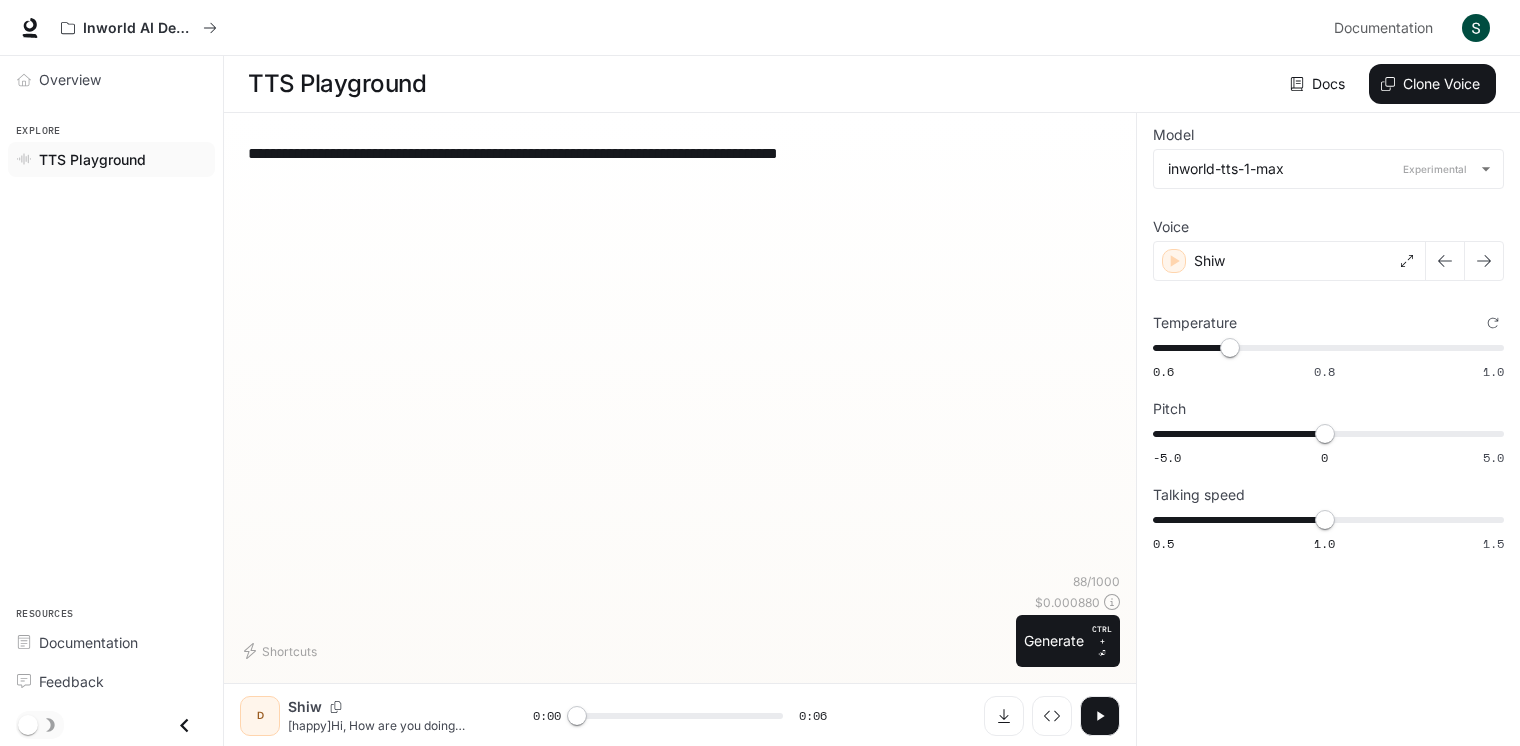 click at bounding box center [1100, 716] 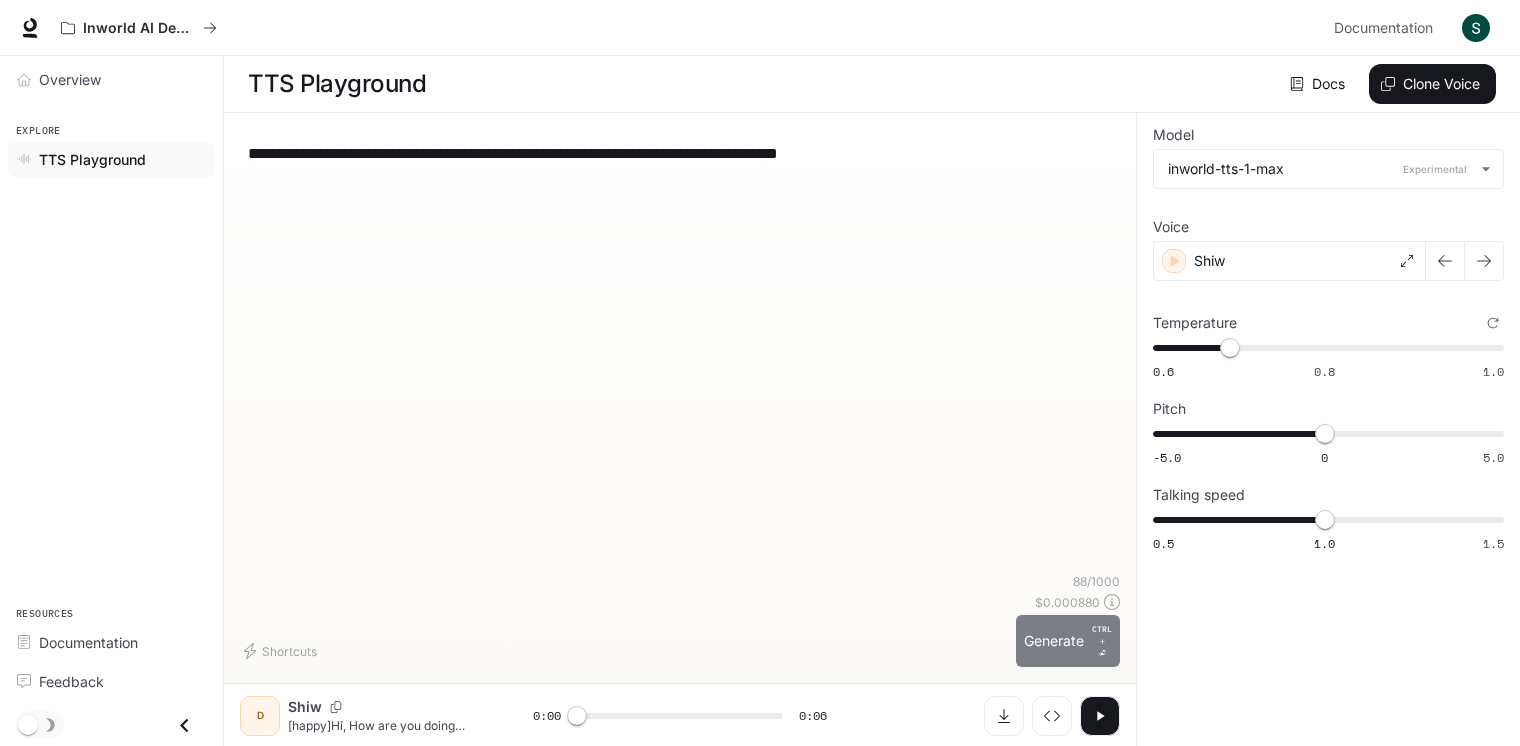 click on "Generate CTRL +  ⏎" at bounding box center [1068, 641] 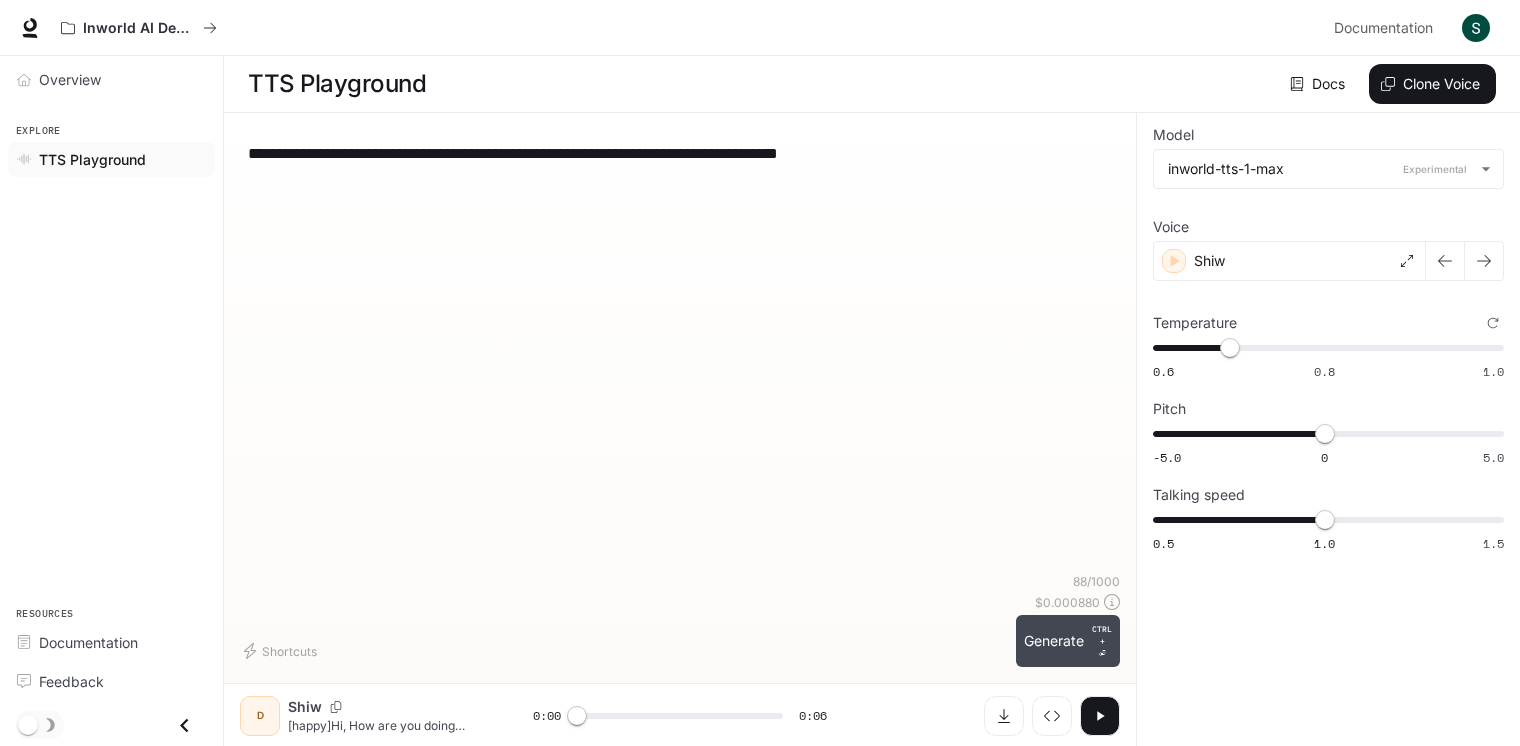 click on "Generate CTRL +  ⏎" at bounding box center (1068, 641) 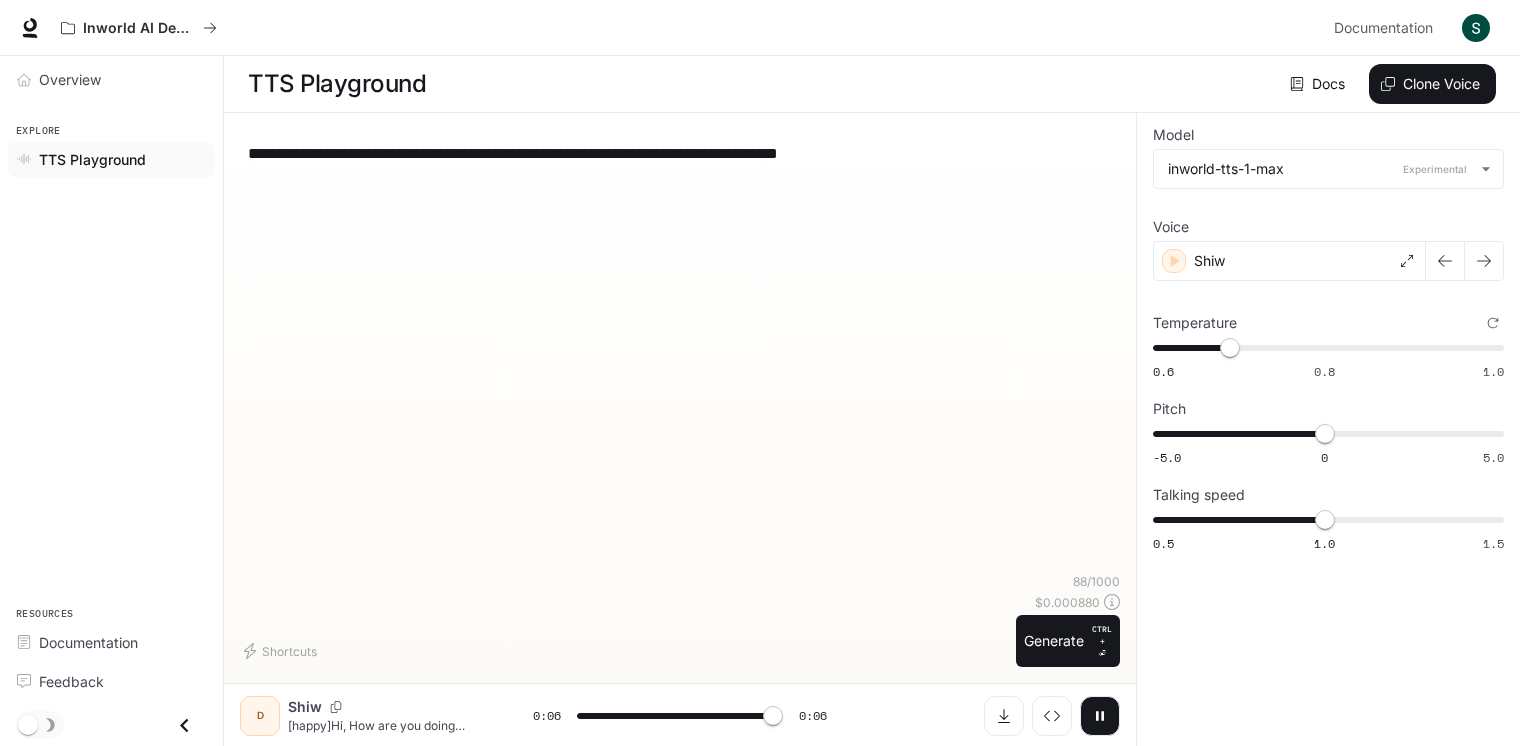 type on "*" 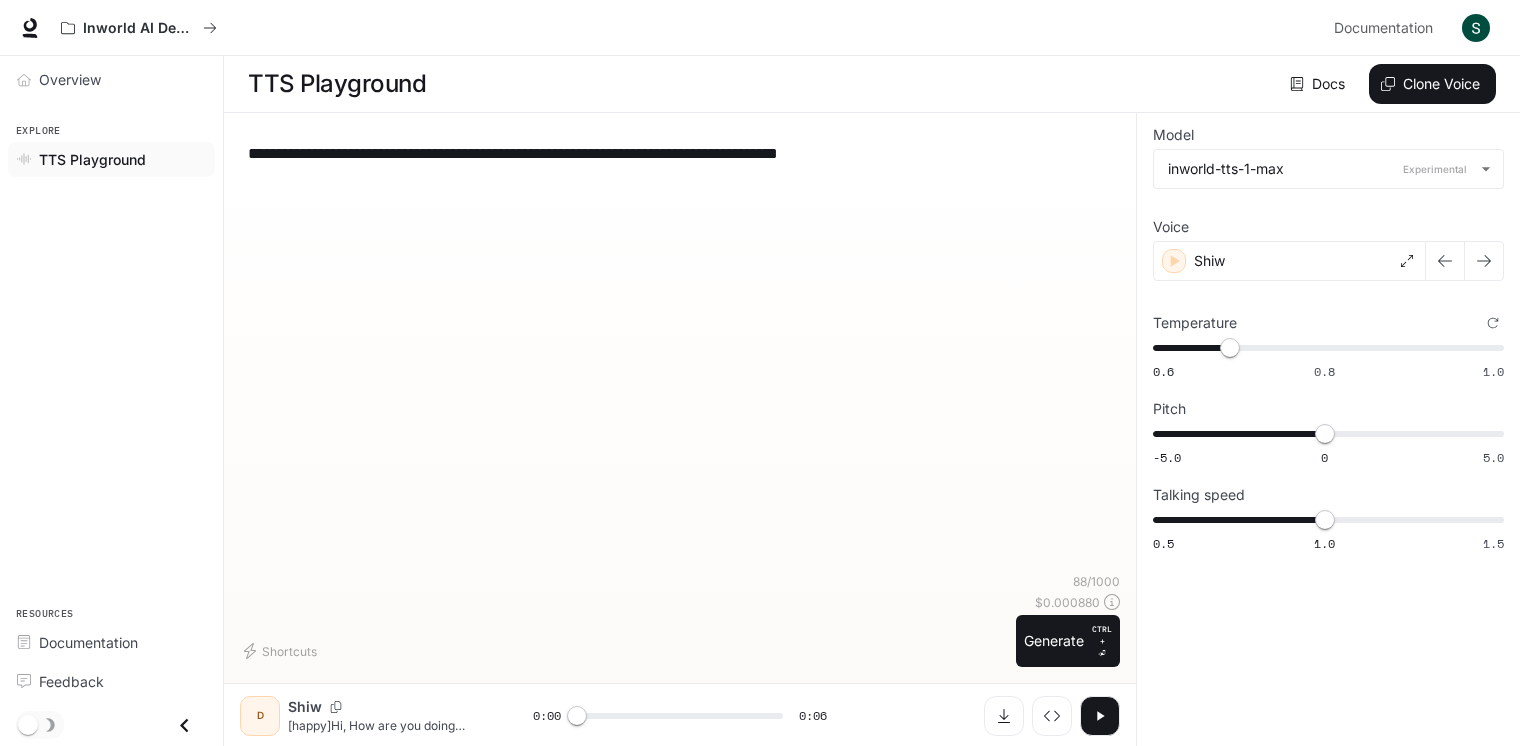 click on "**********" at bounding box center (680, 153) 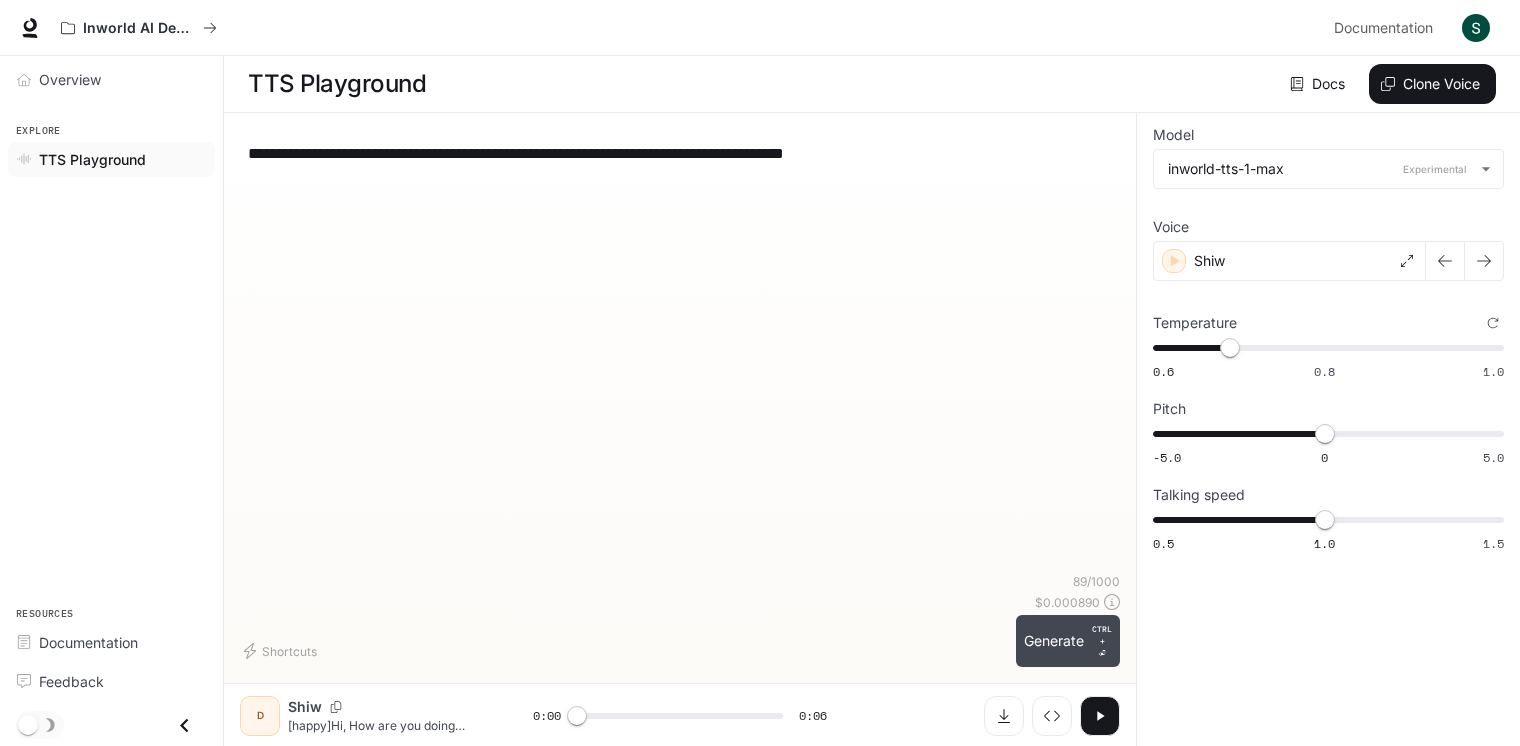 type on "**********" 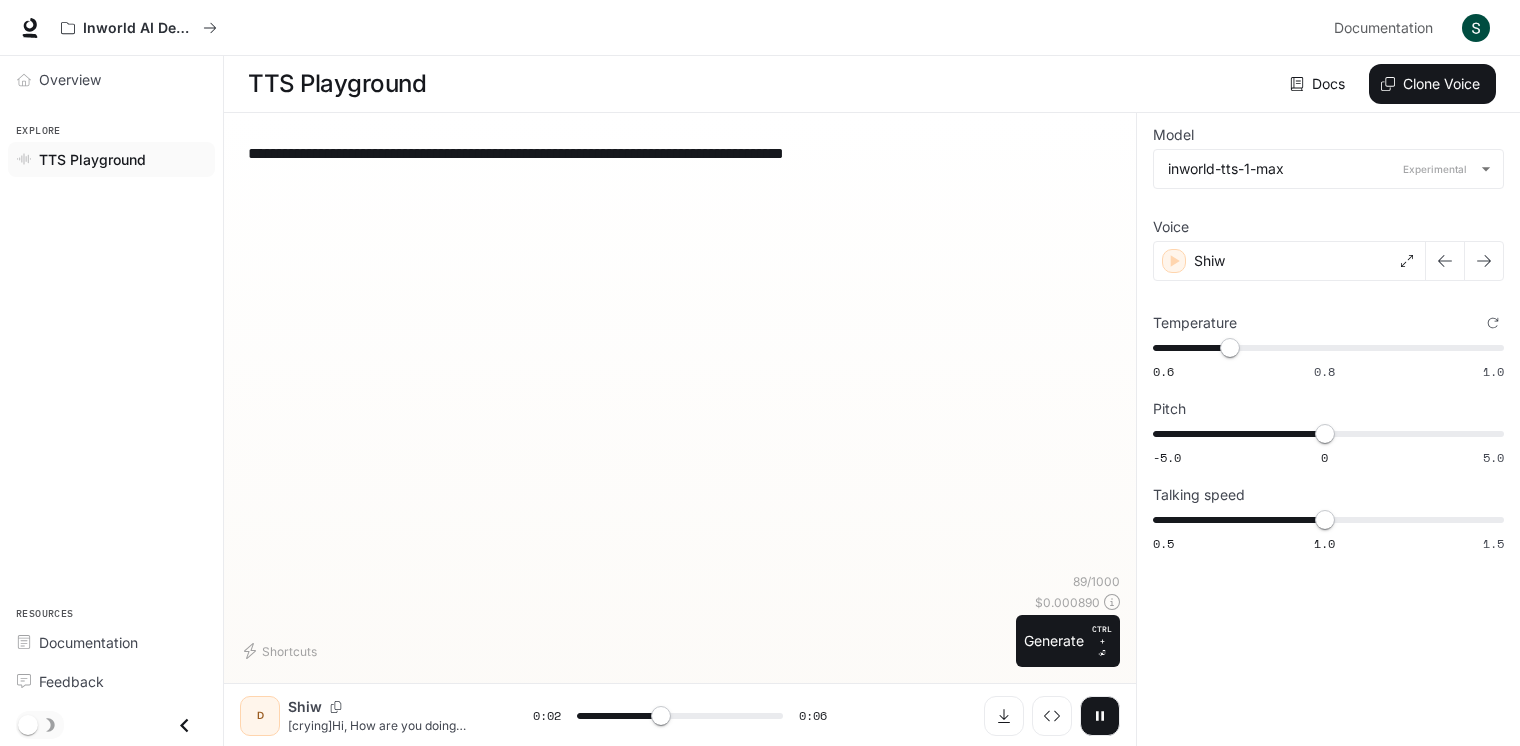 click on "**********" at bounding box center [680, 153] 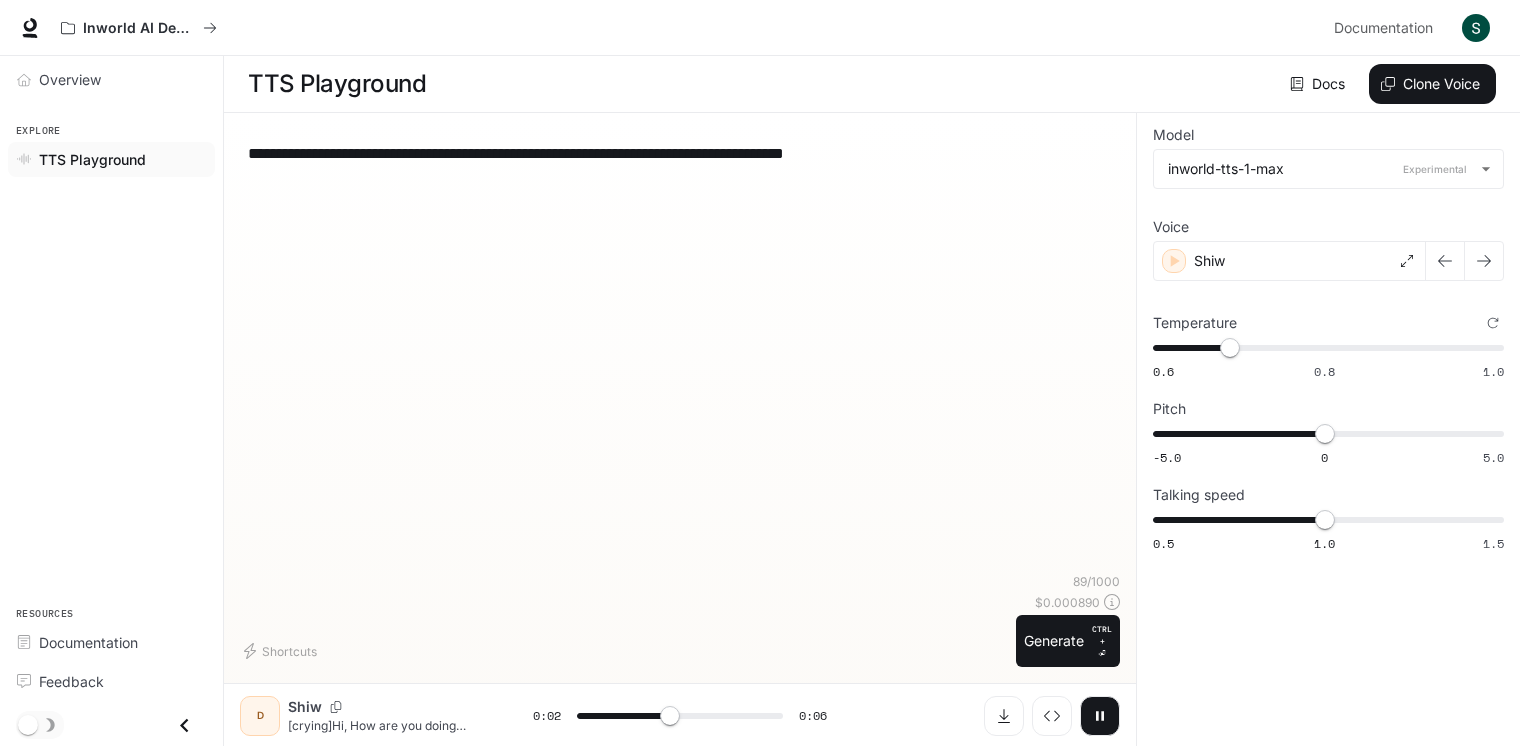 click on "**********" at bounding box center (680, 153) 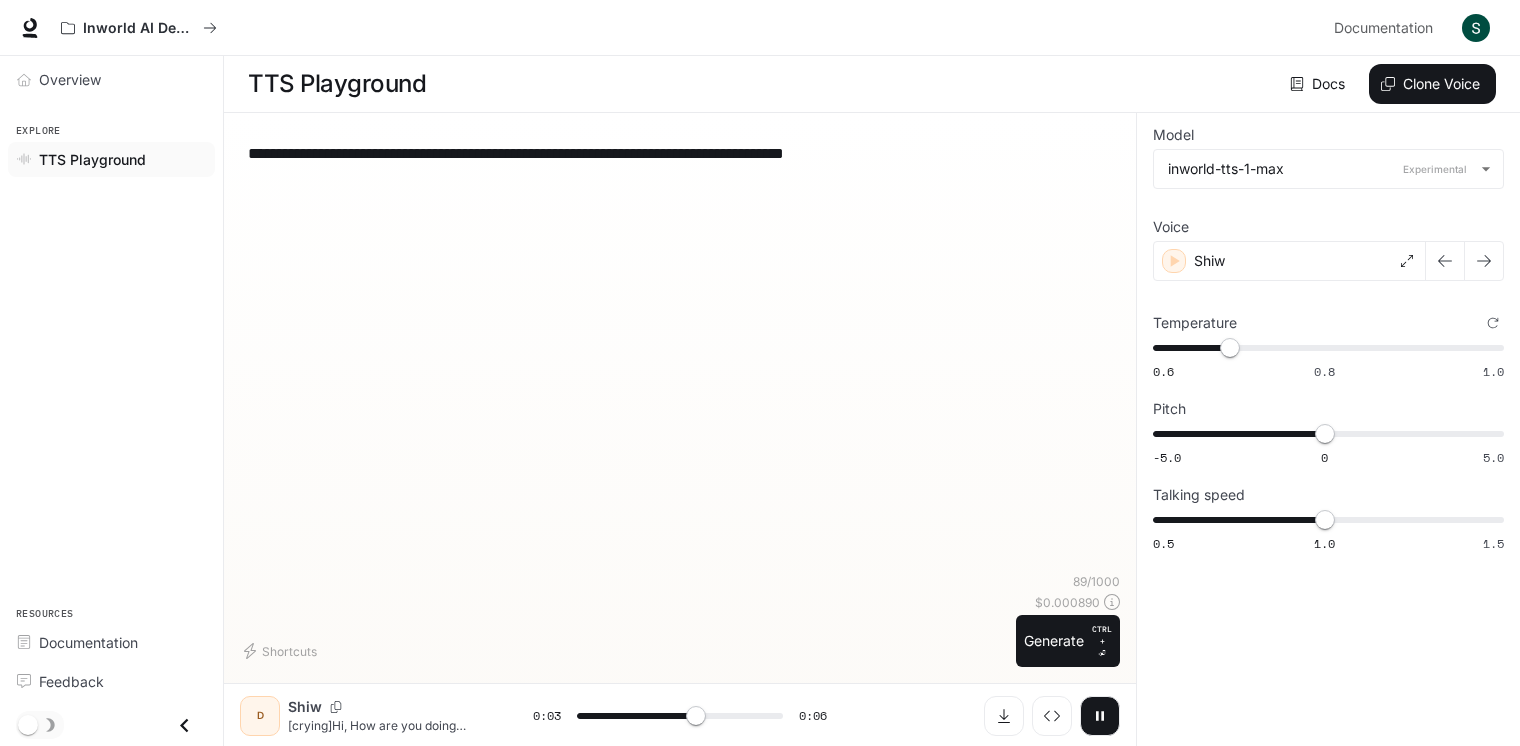 type on "***" 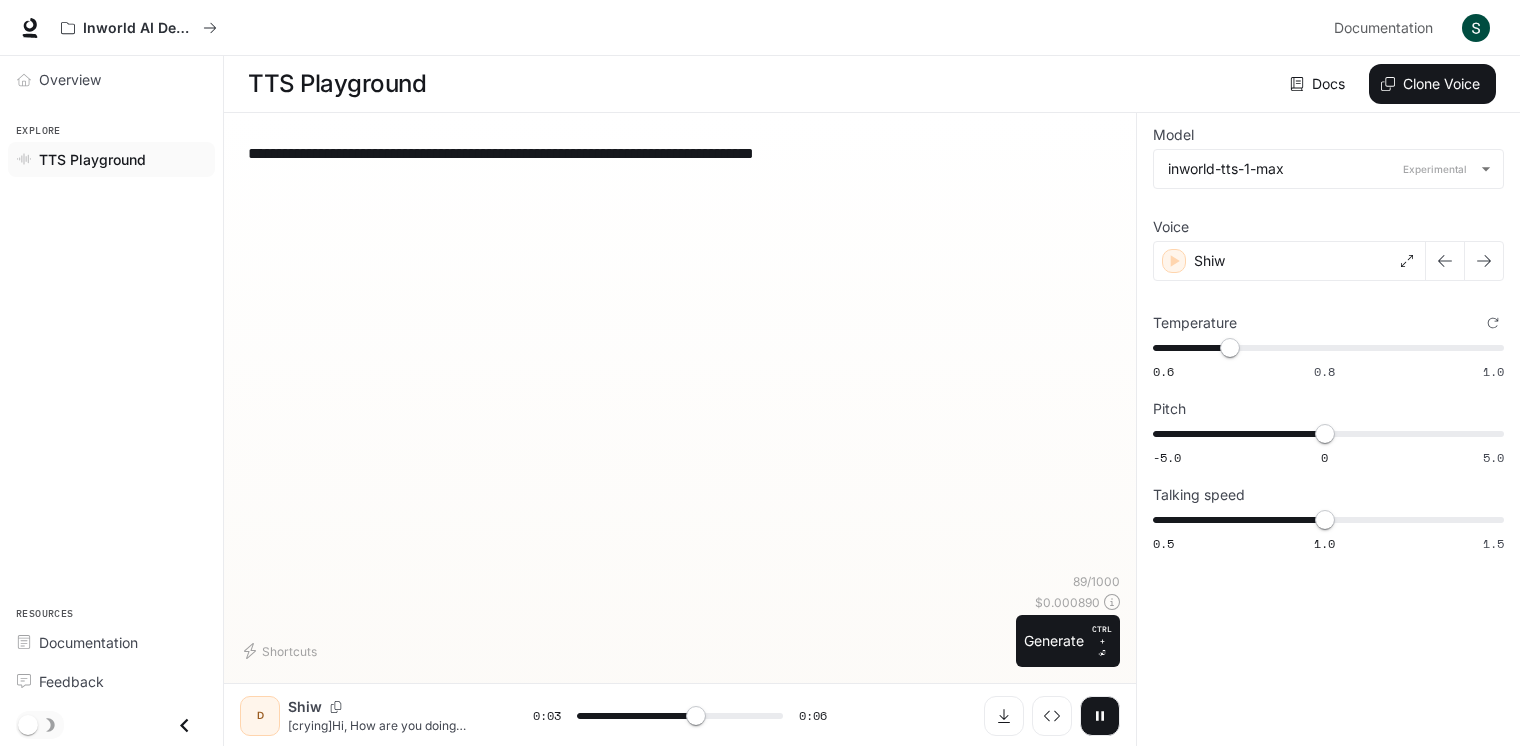 type on "**********" 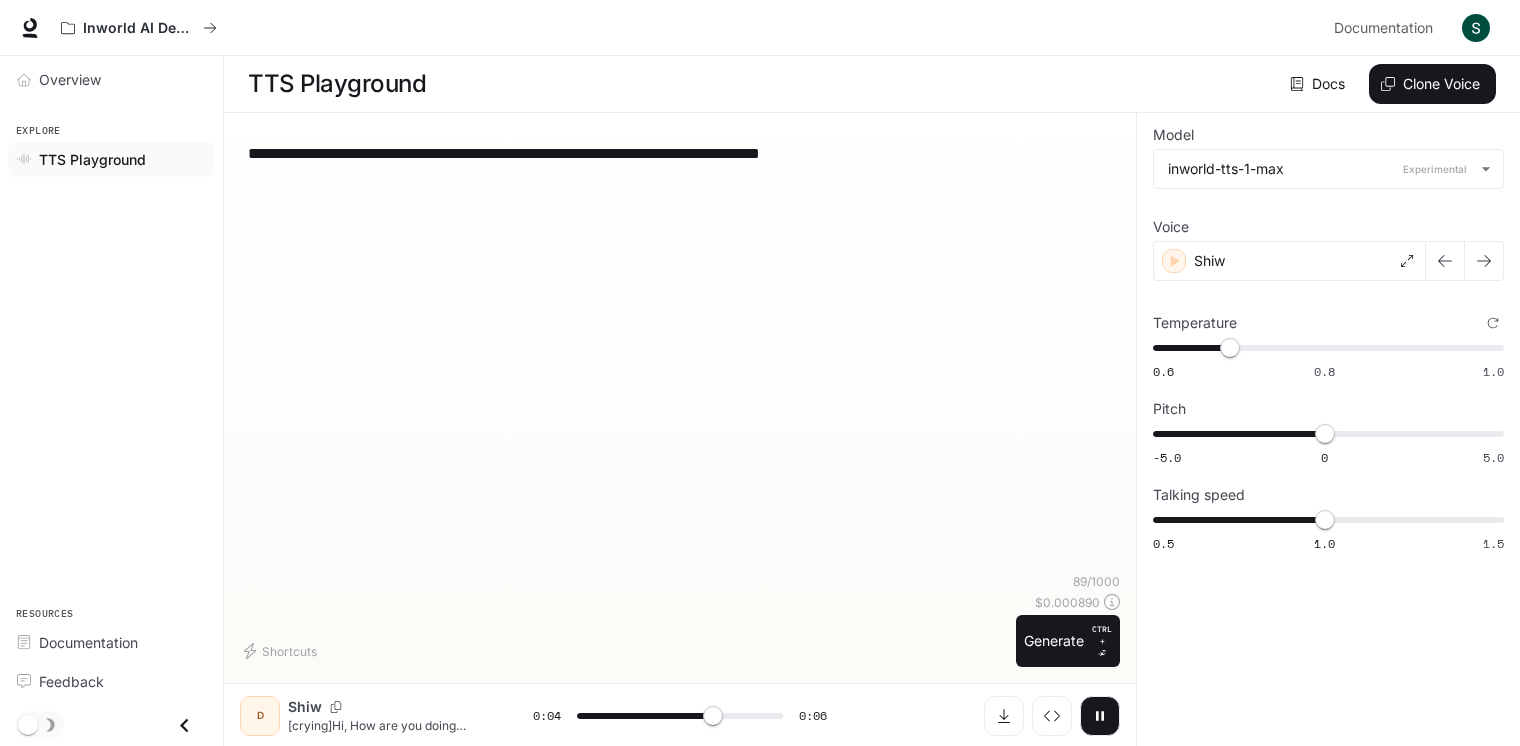 type on "***" 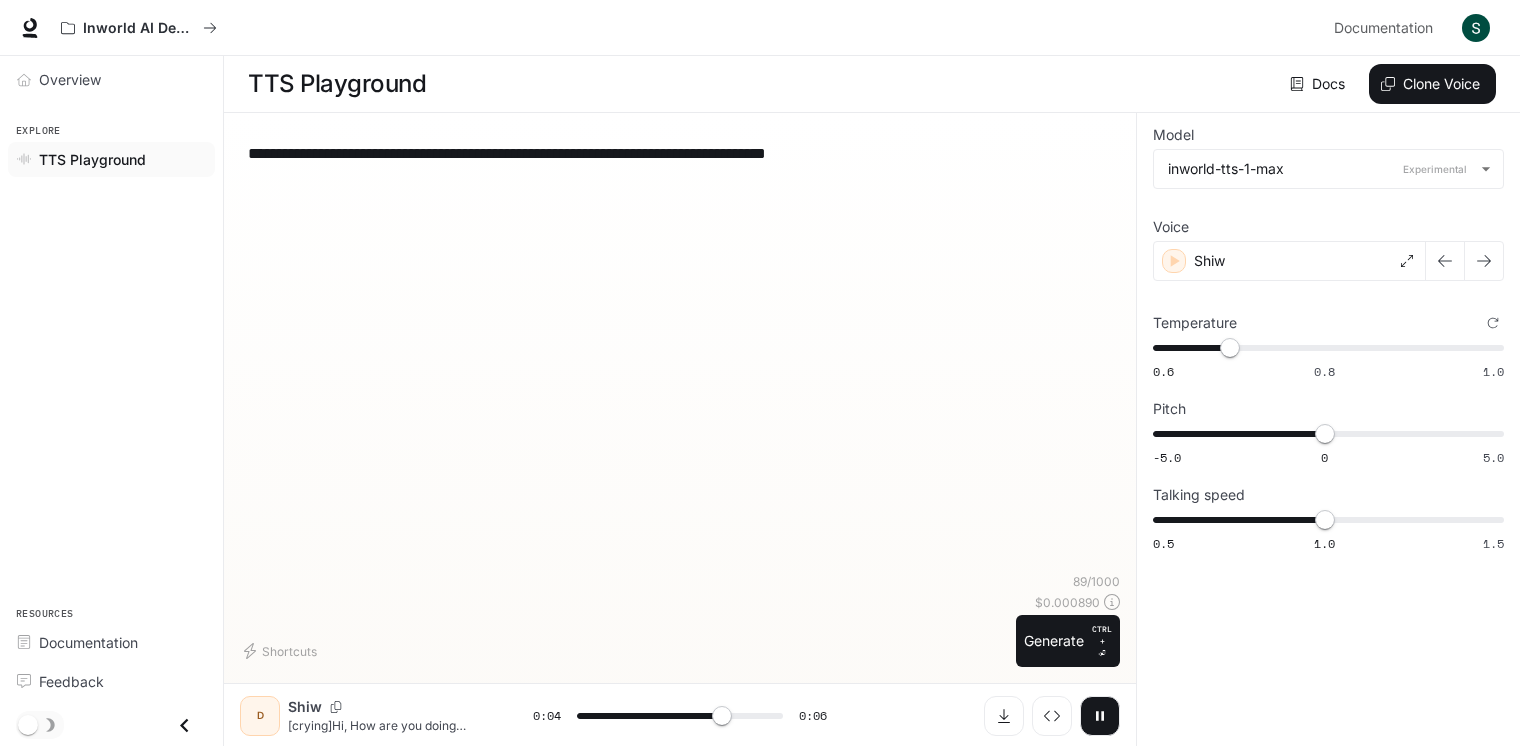 type on "**********" 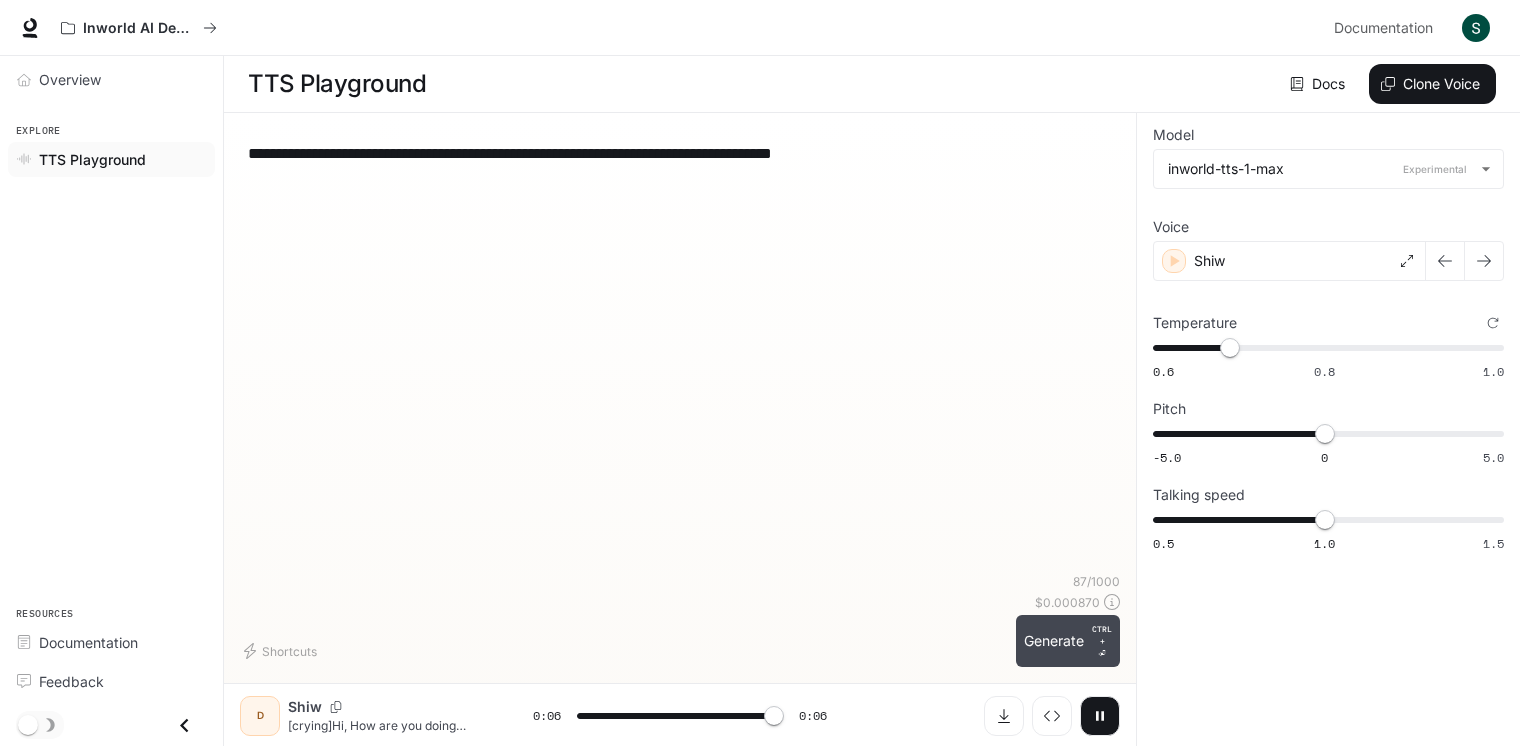 type on "*" 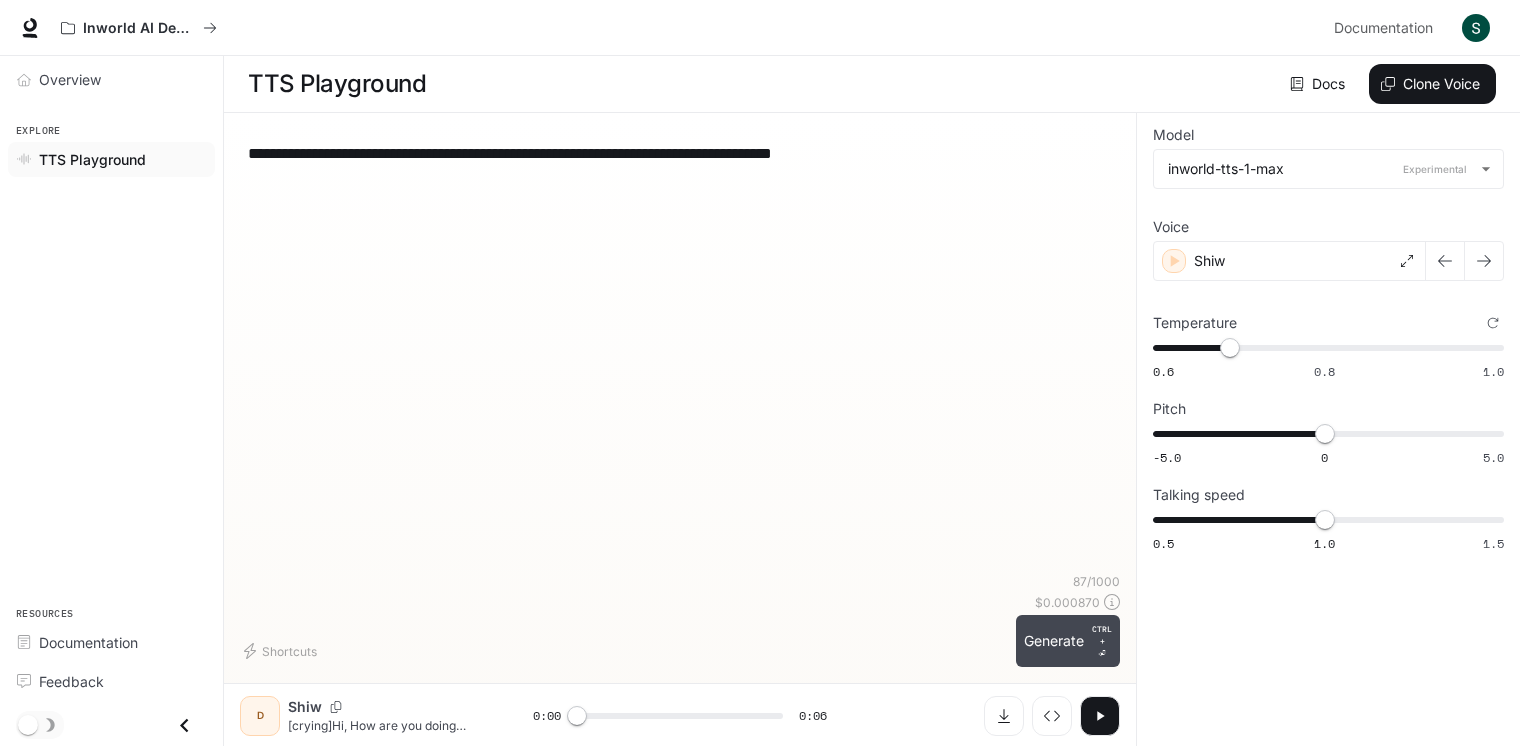 type on "**********" 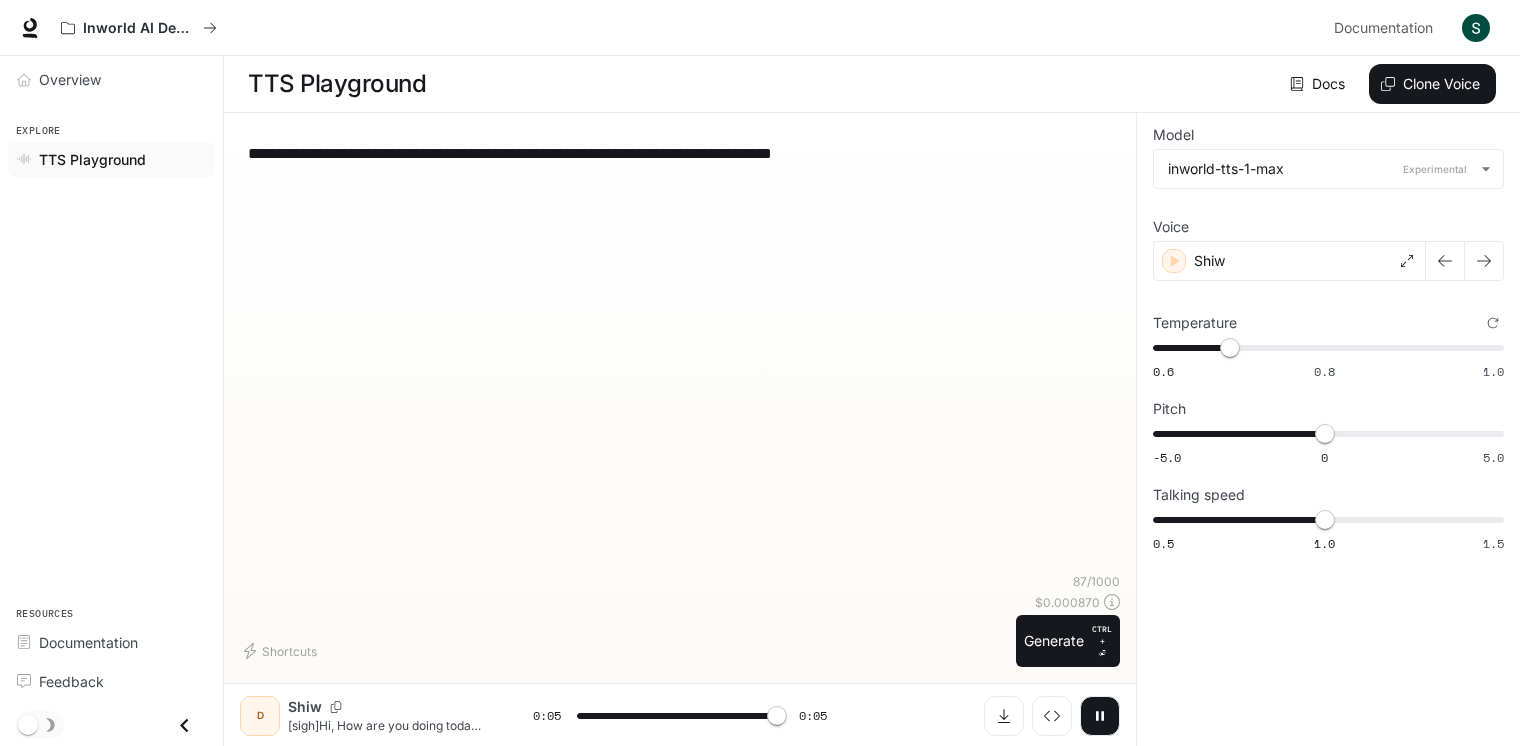 type on "*" 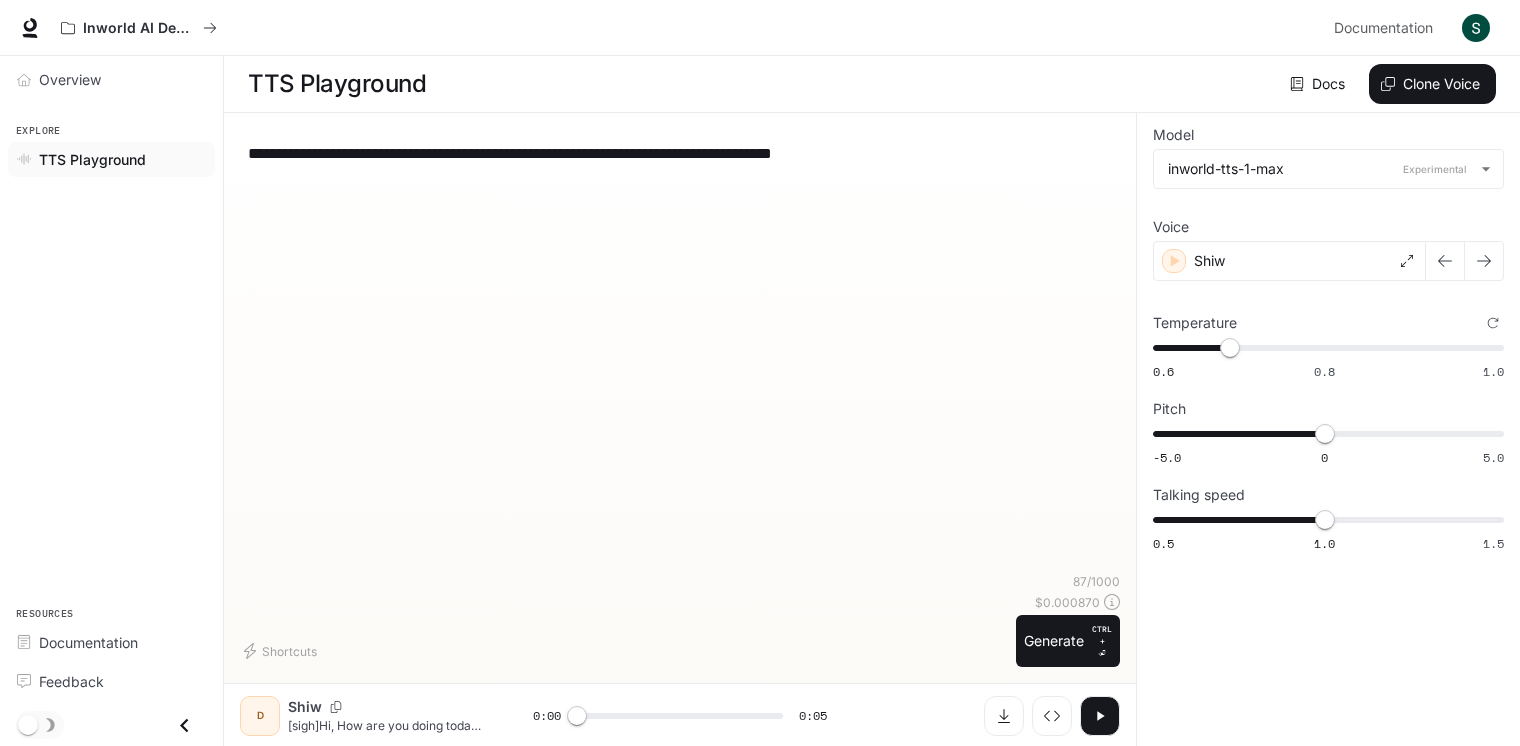 drag, startPoint x: 288, startPoint y: 155, endPoint x: 226, endPoint y: 146, distance: 62.649822 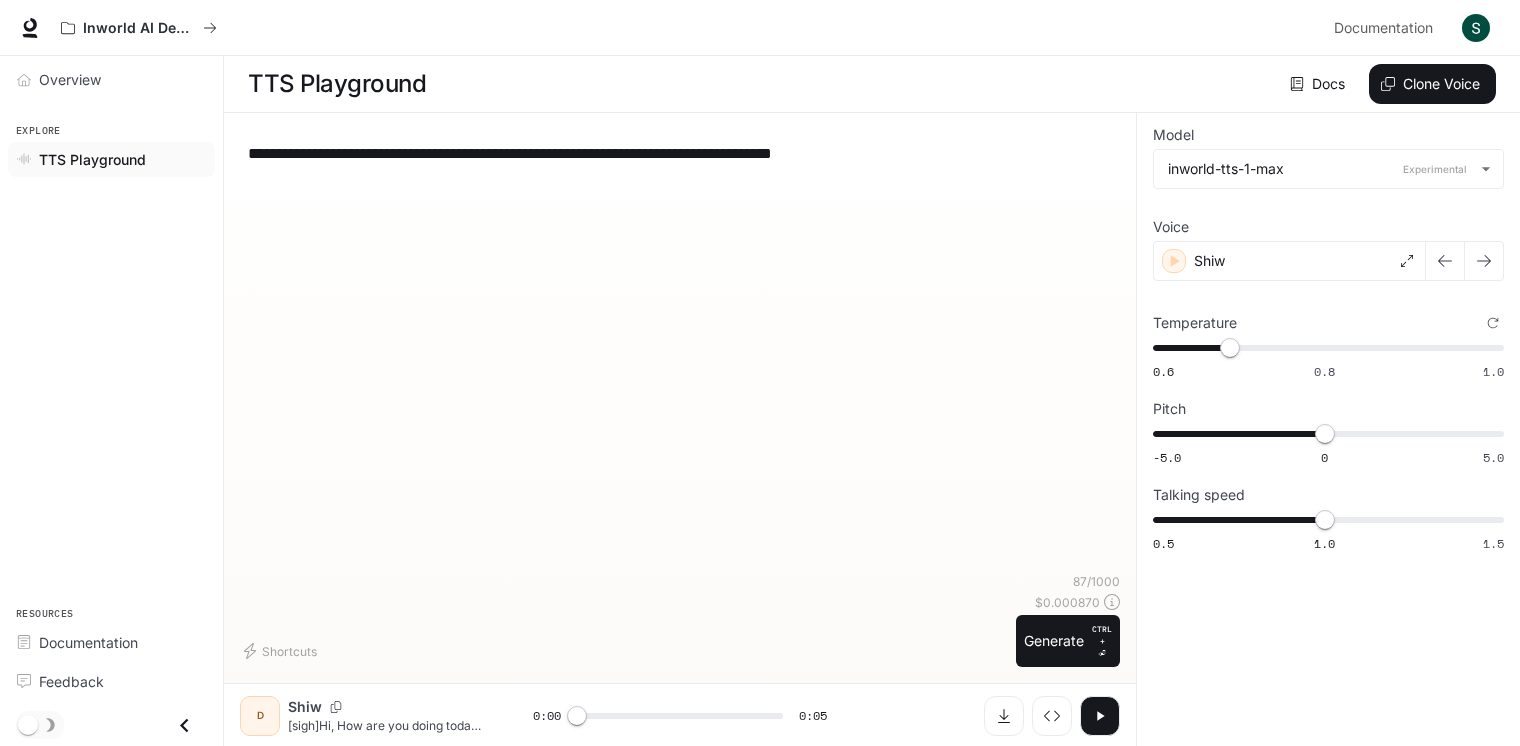click on "**********" at bounding box center [680, 153] 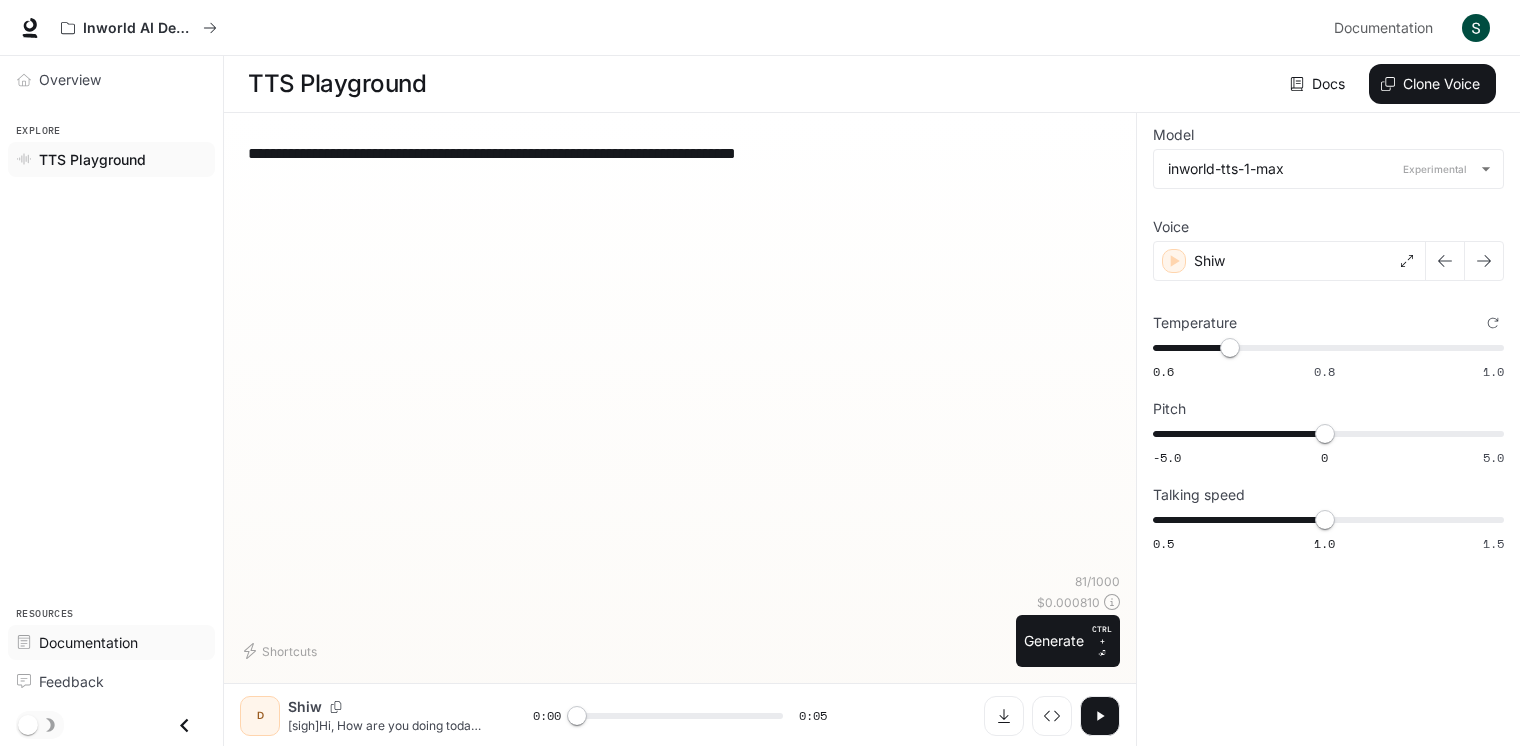 click on "Documentation" at bounding box center [88, 642] 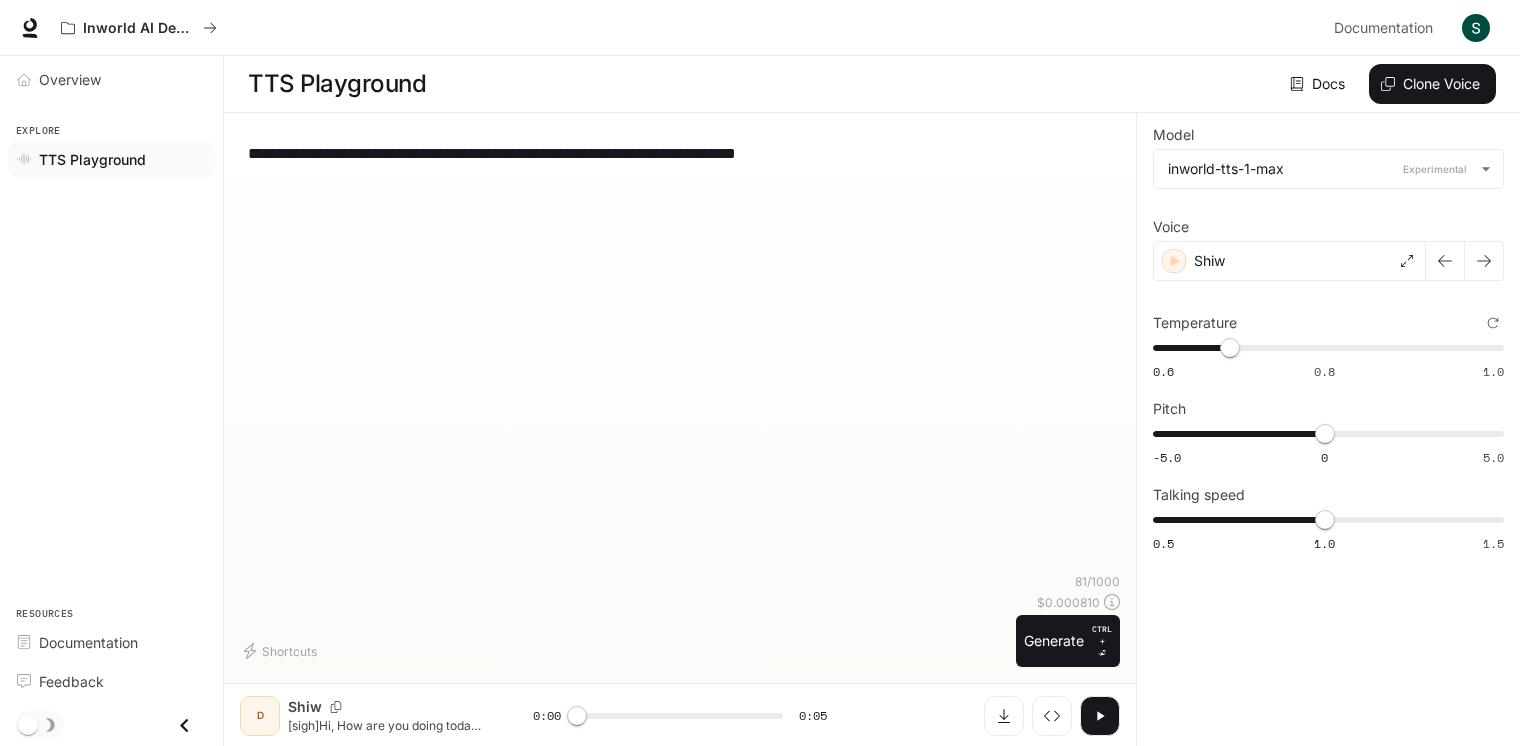 click on "**********" at bounding box center [680, 153] 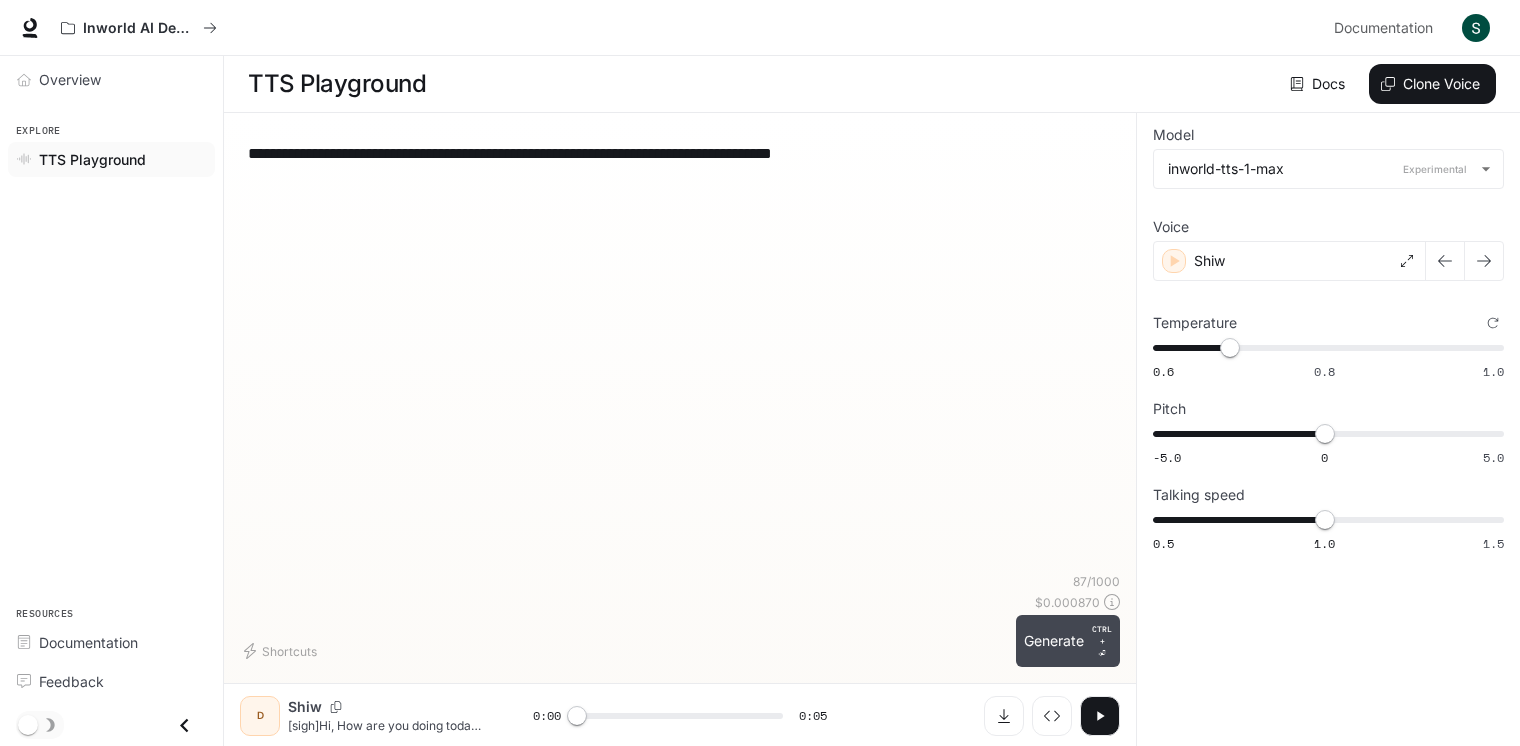 type on "**********" 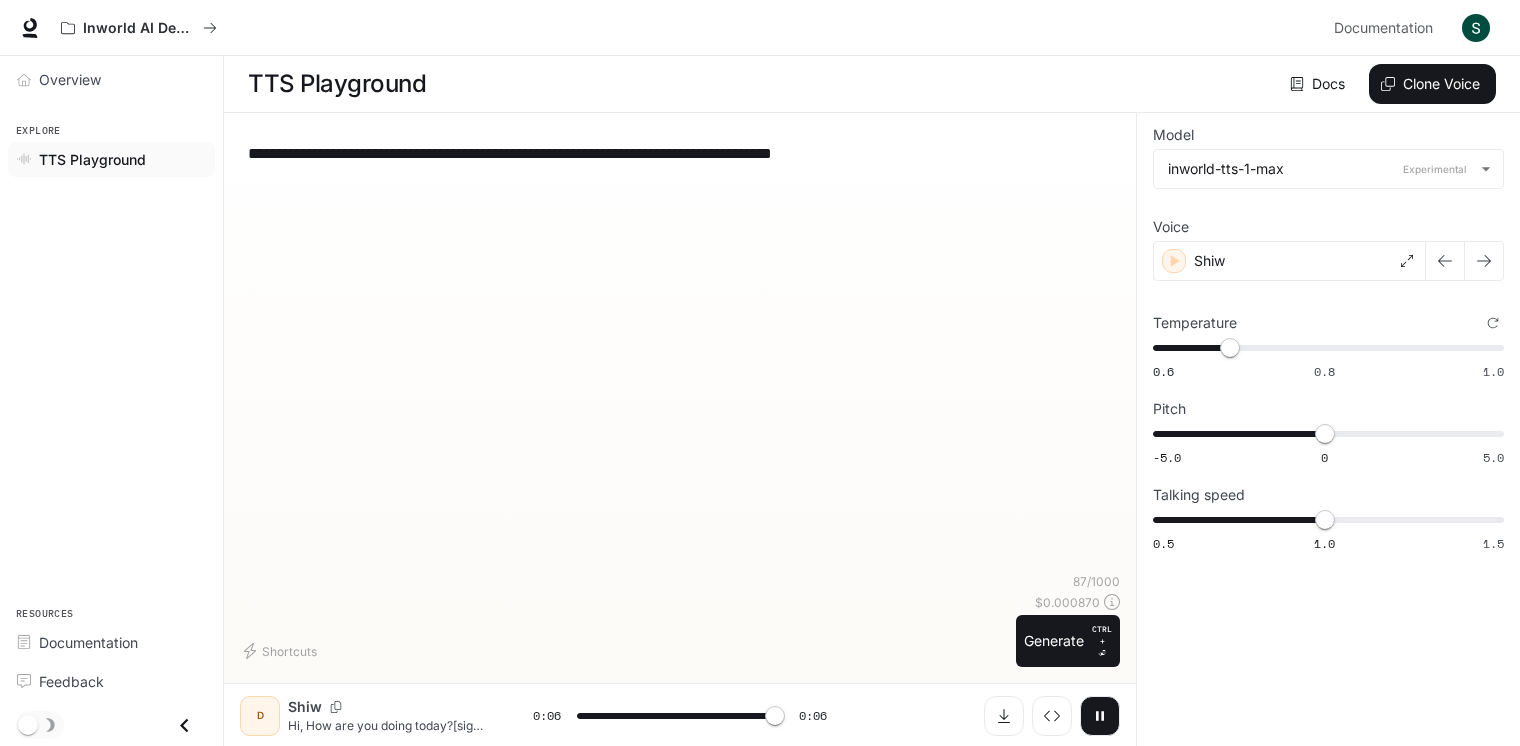 type on "*" 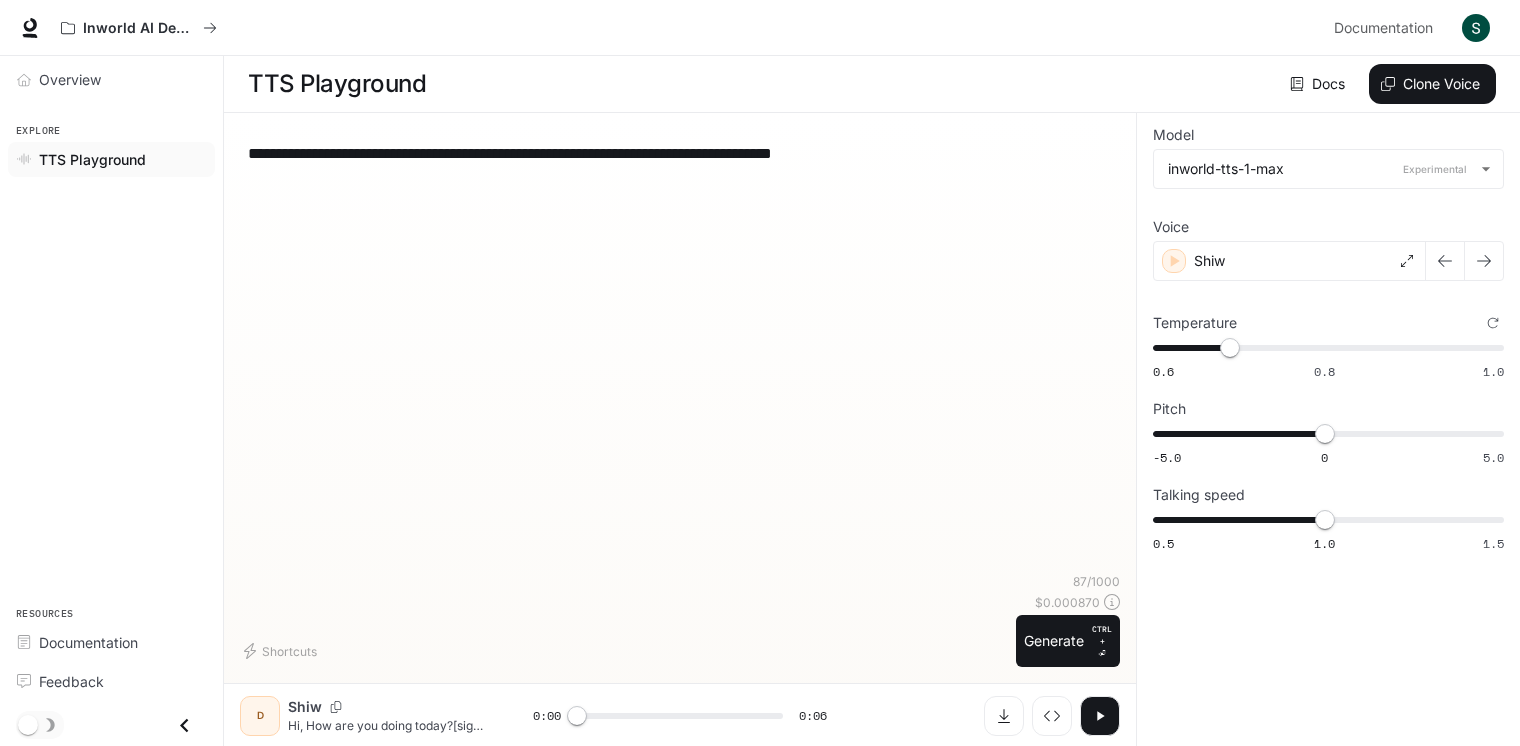 drag, startPoint x: 516, startPoint y: 151, endPoint x: 466, endPoint y: 149, distance: 50.039986 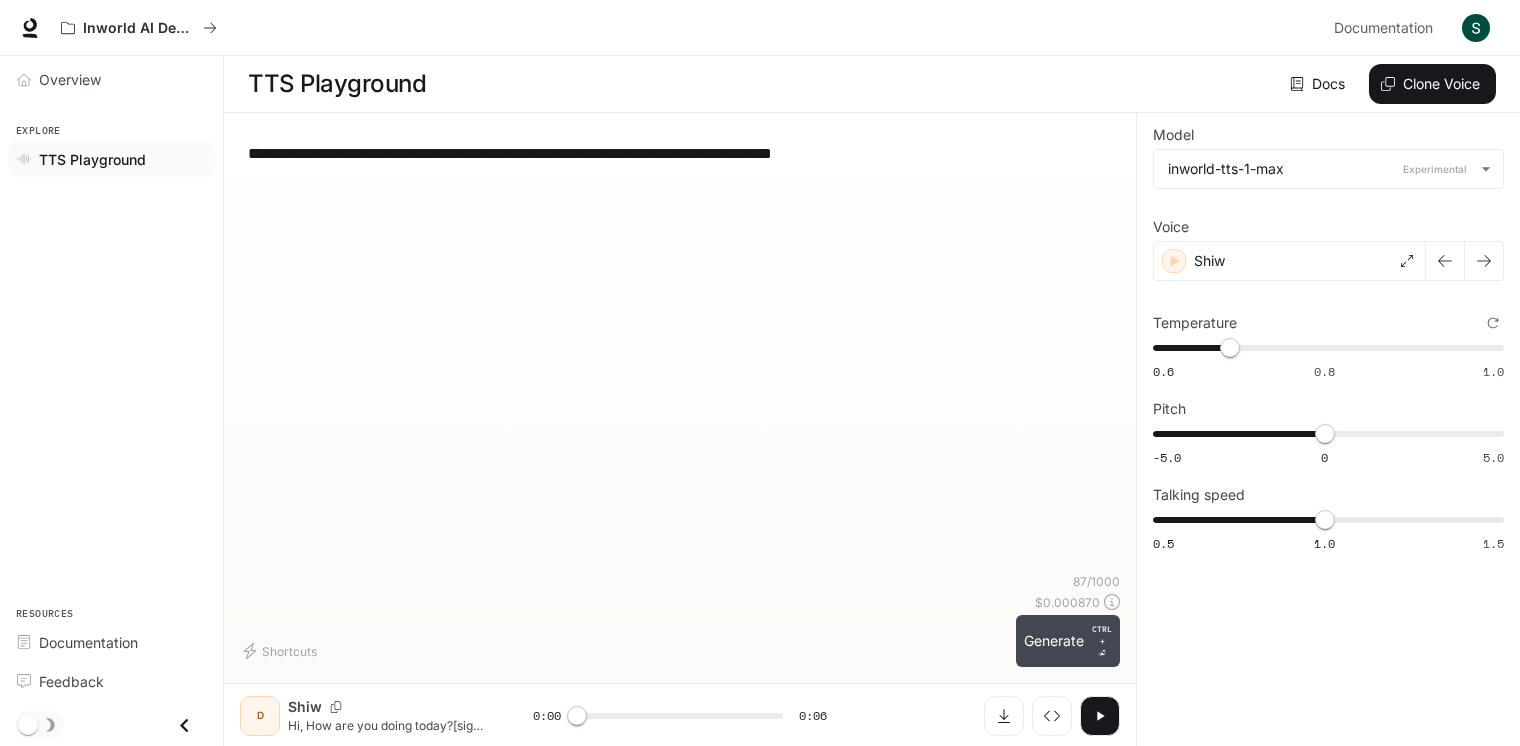 type on "**********" 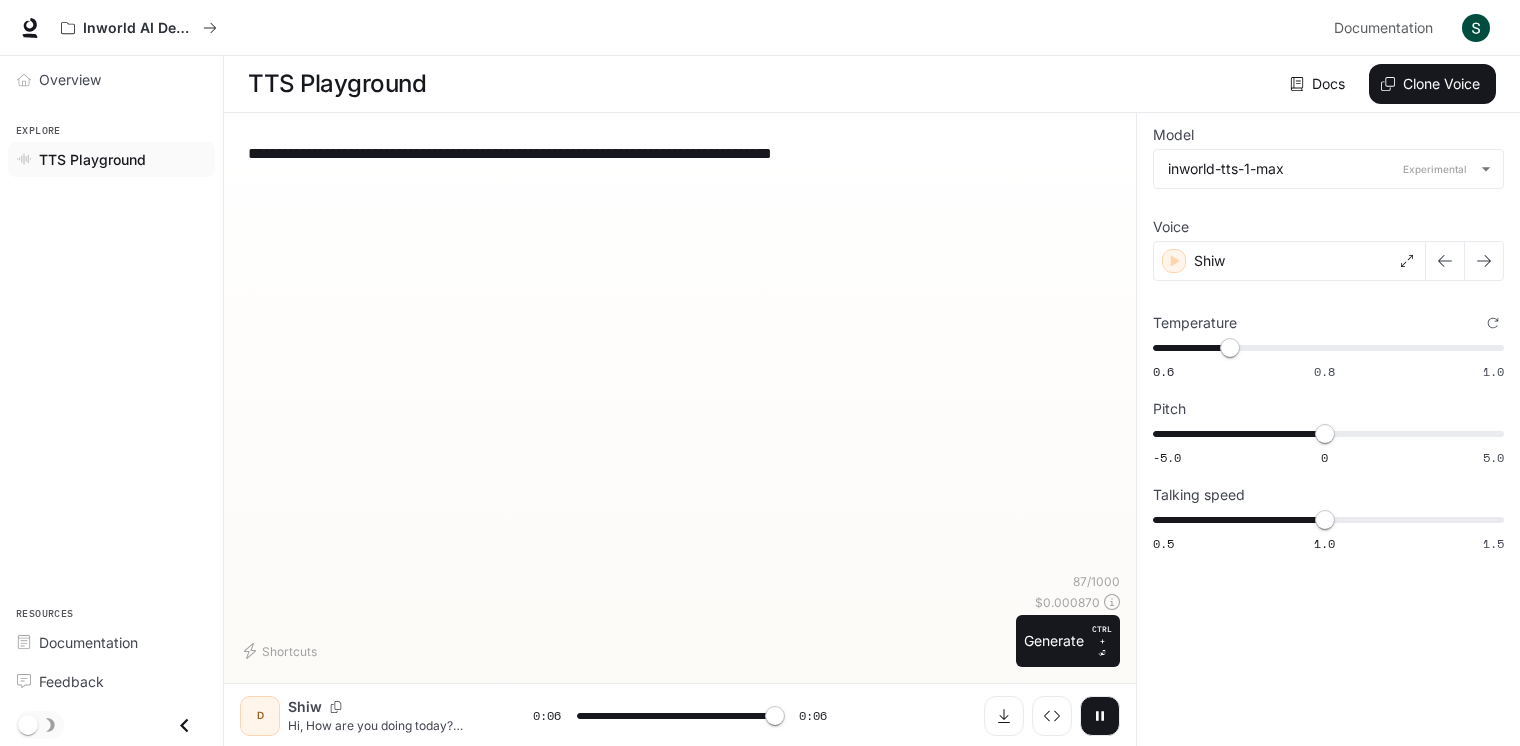 type on "*" 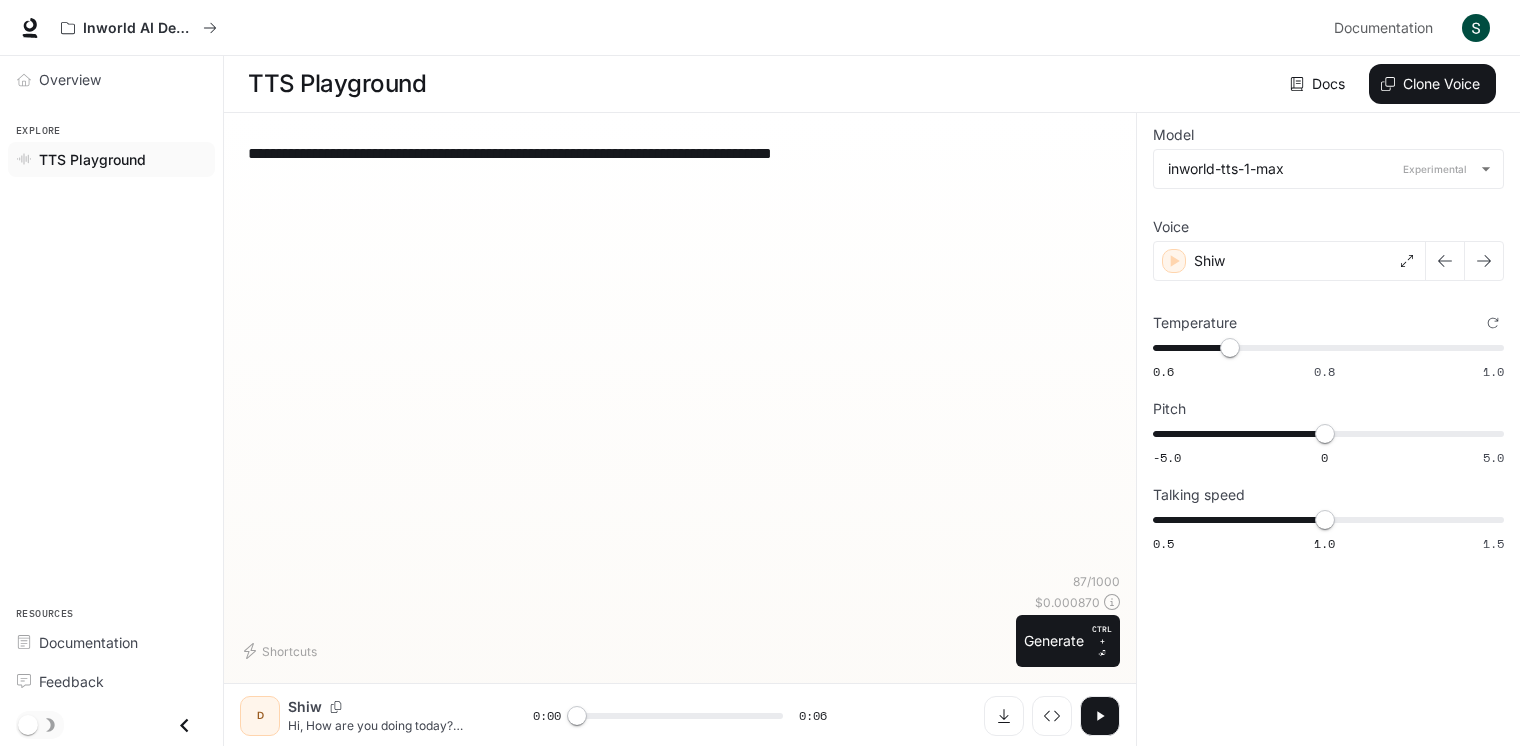 drag, startPoint x: 521, startPoint y: 152, endPoint x: 471, endPoint y: 153, distance: 50.01 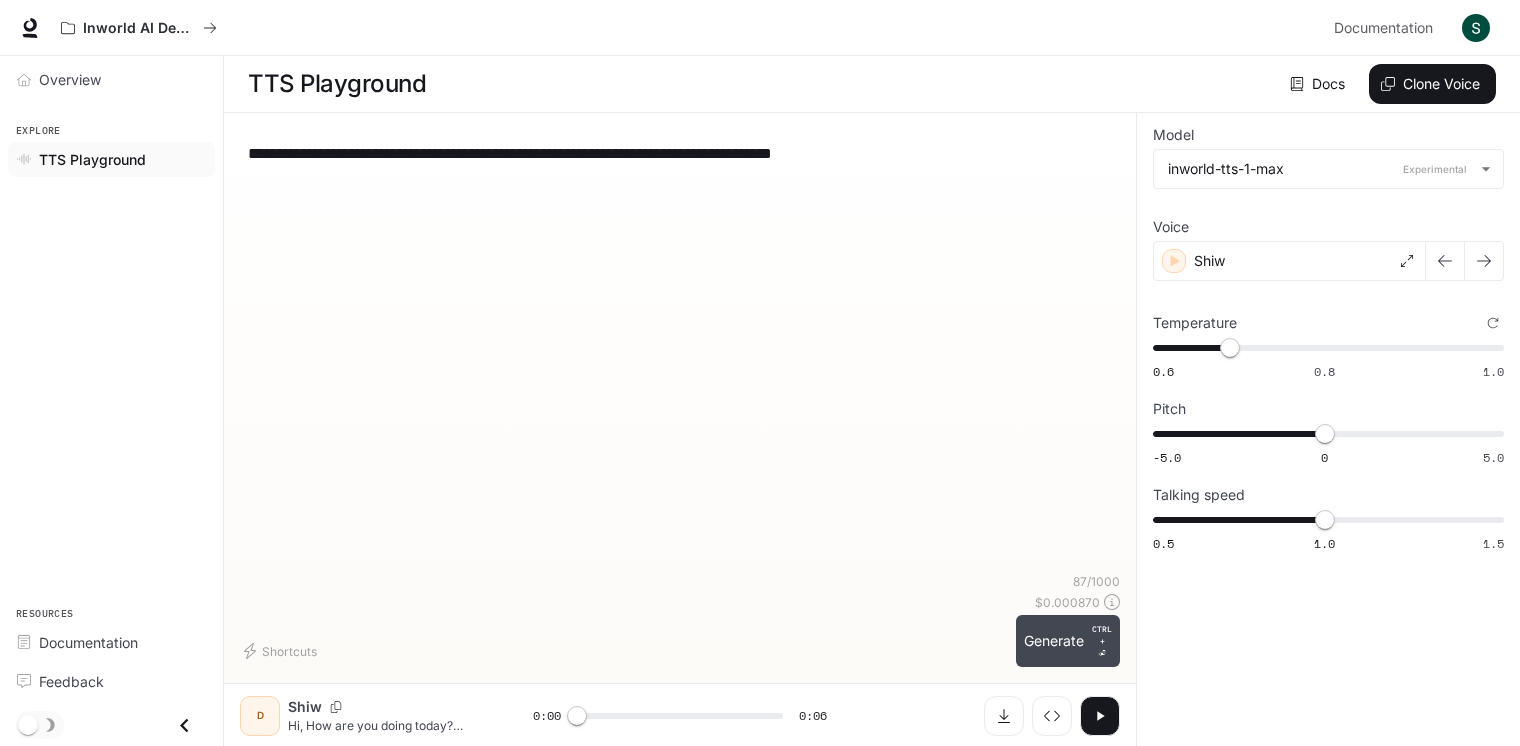 type on "**********" 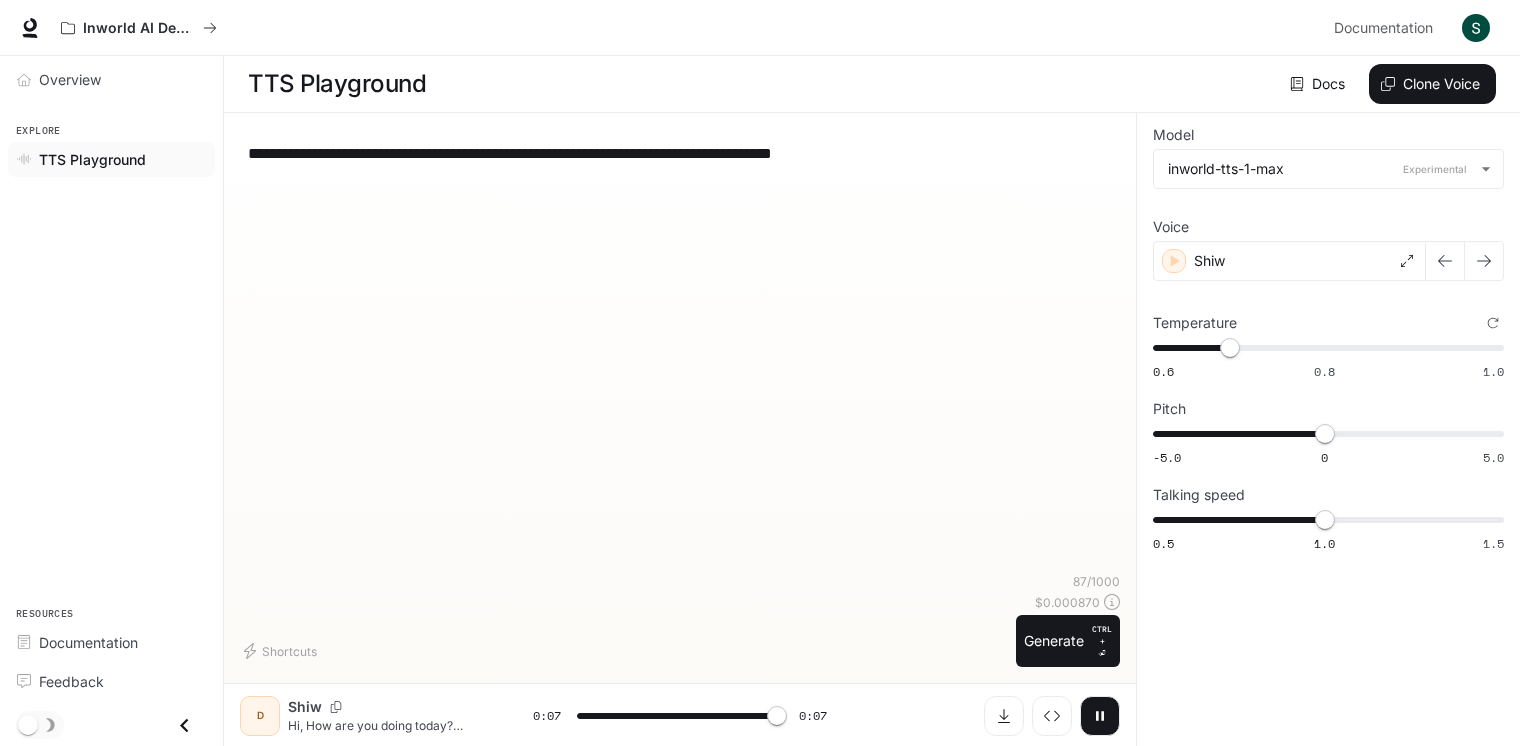 type on "*" 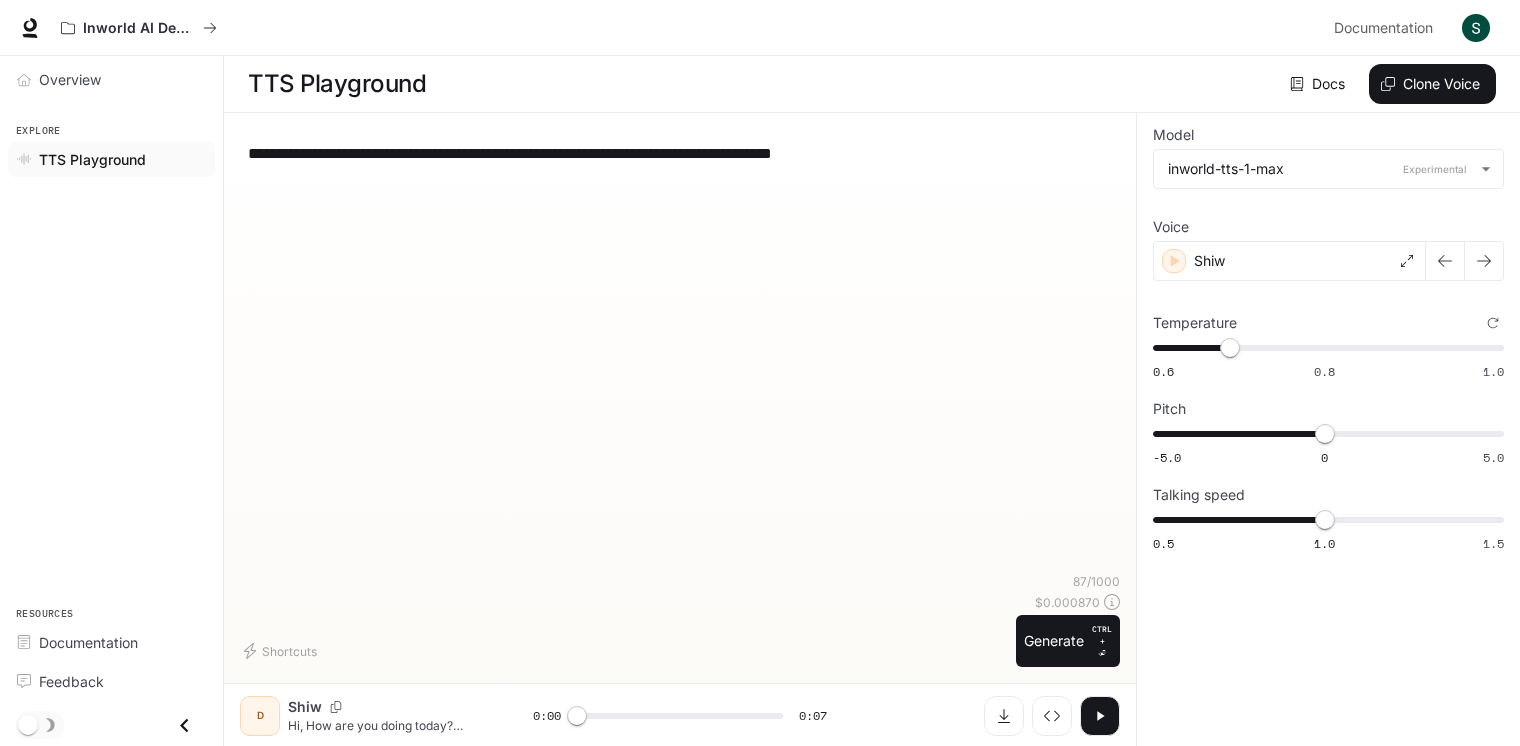 drag, startPoint x: 525, startPoint y: 156, endPoint x: 468, endPoint y: 155, distance: 57.00877 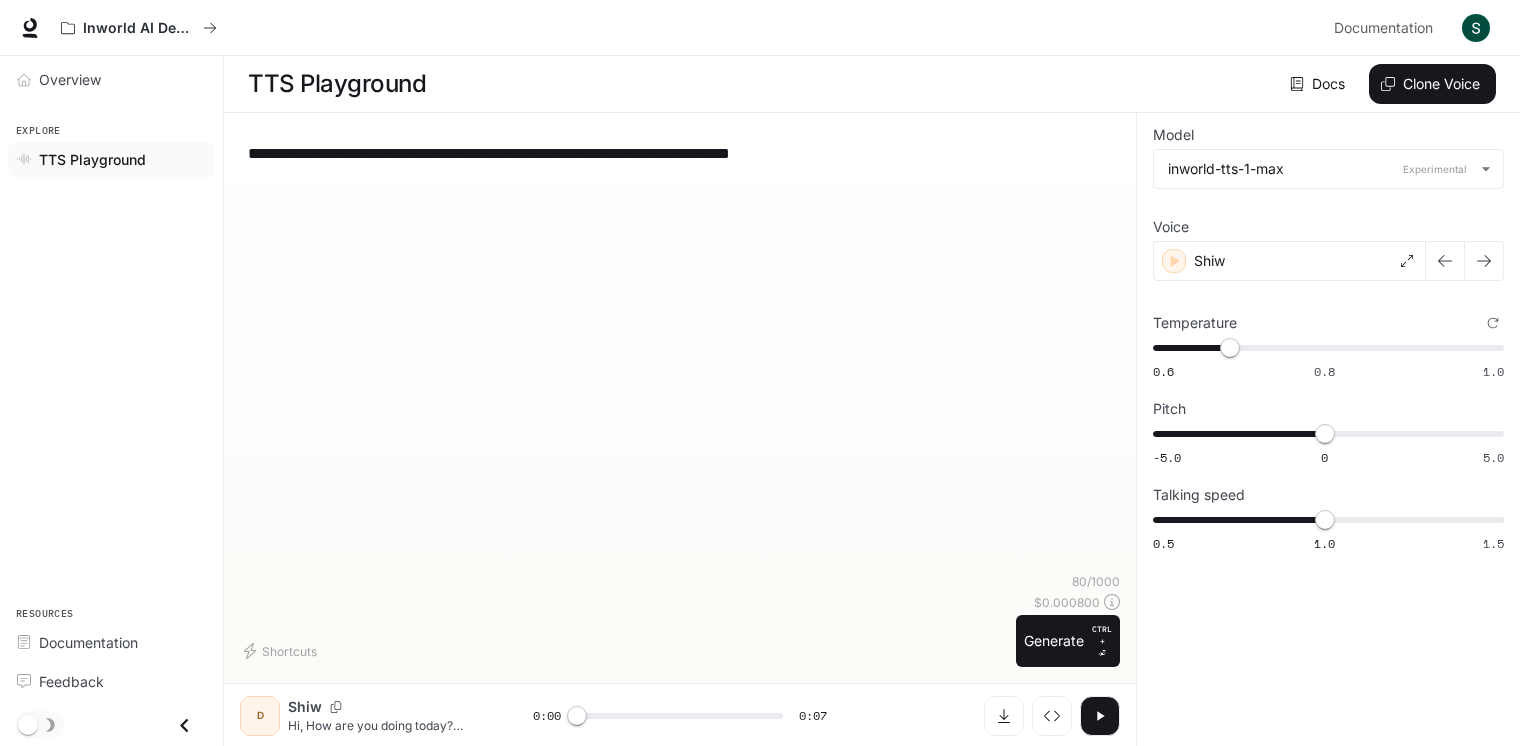 click on "**********" at bounding box center [680, 153] 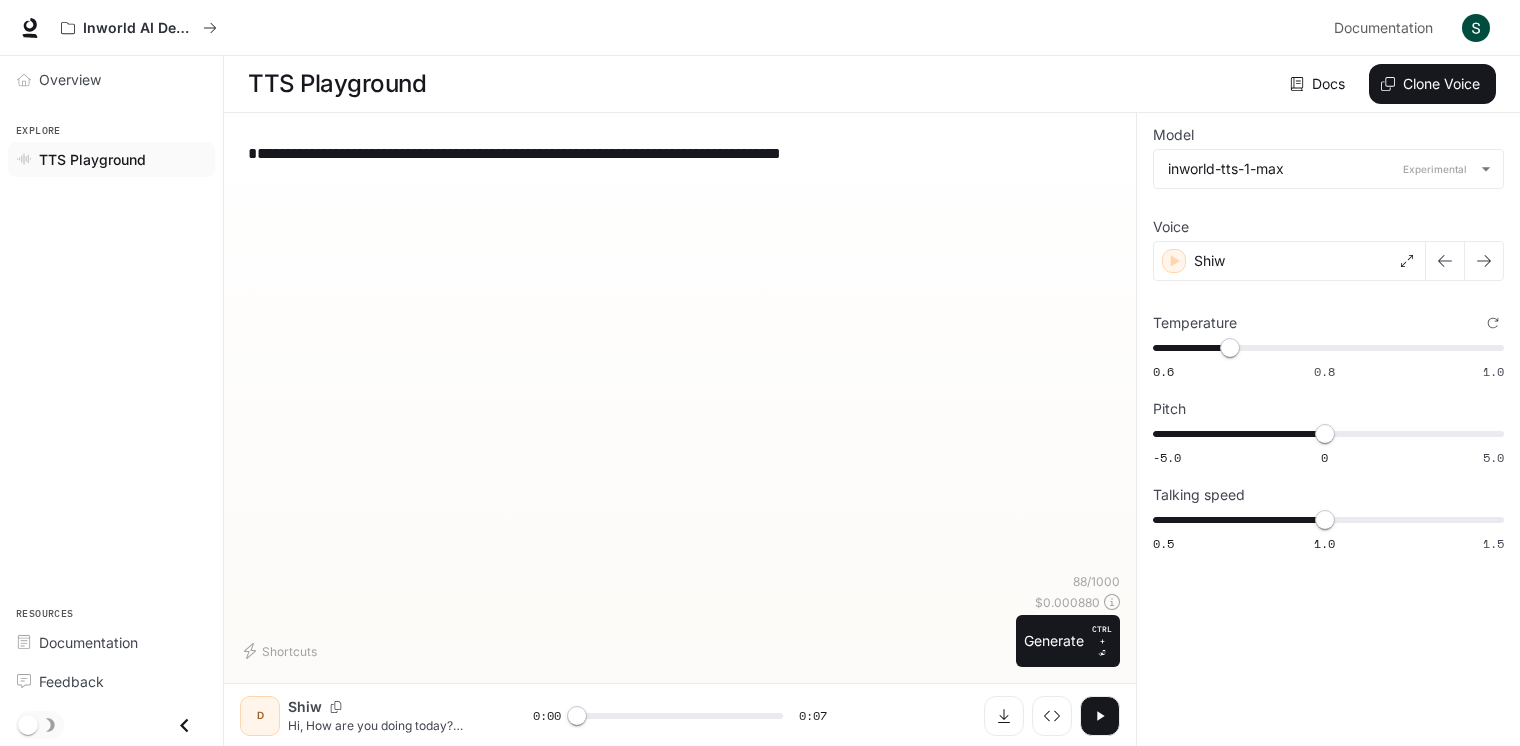 click on "**********" at bounding box center (680, 153) 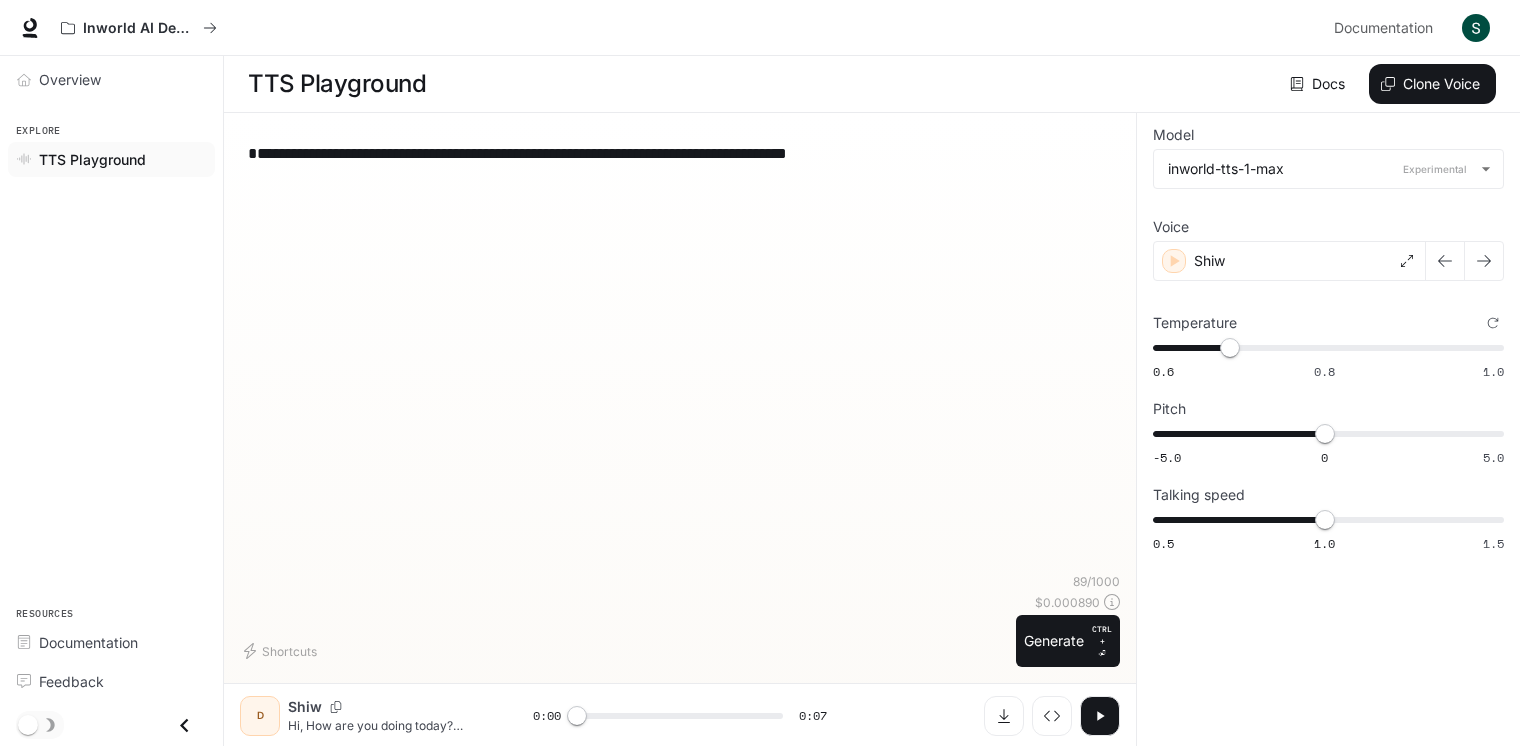 click on "**********" at bounding box center (680, 351) 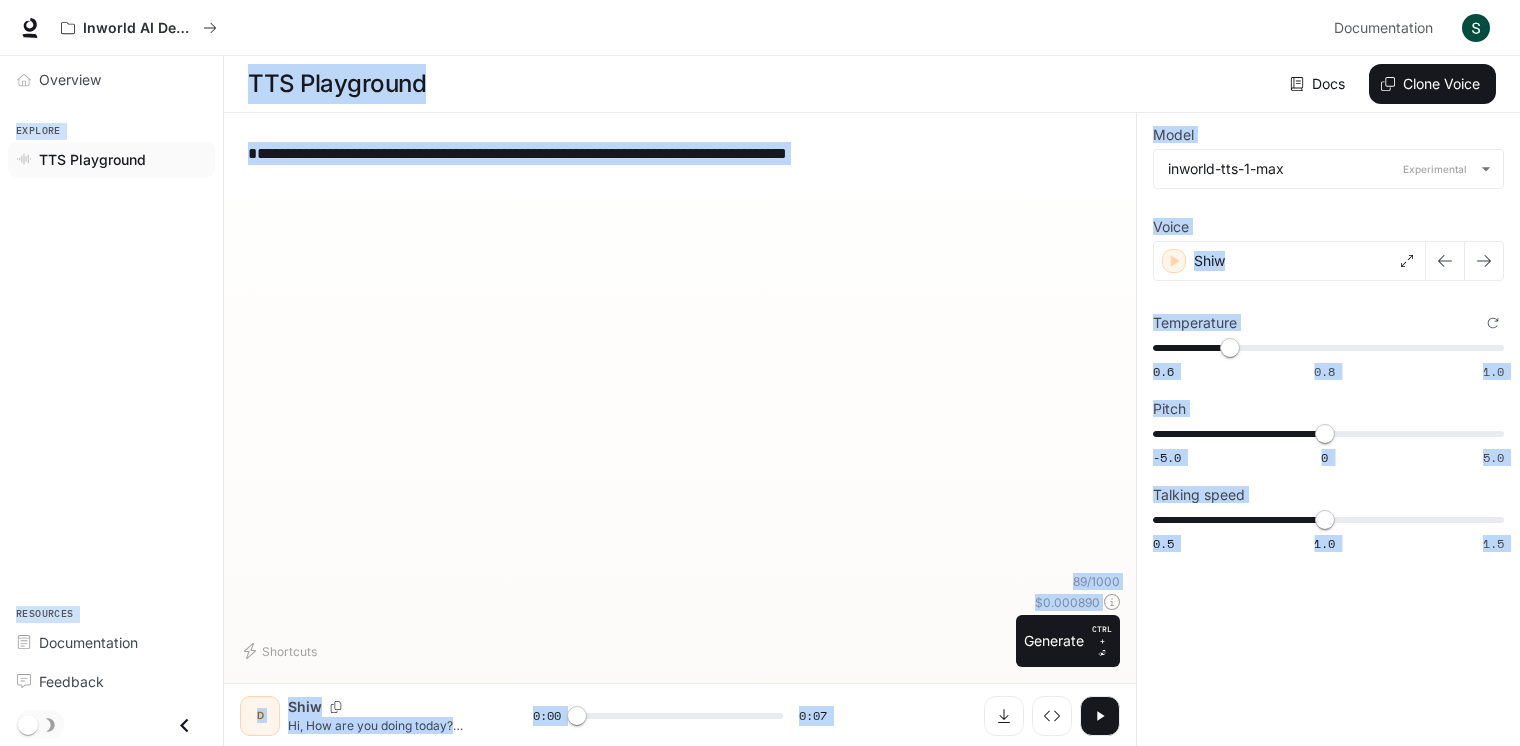 click on "**********" at bounding box center (680, 153) 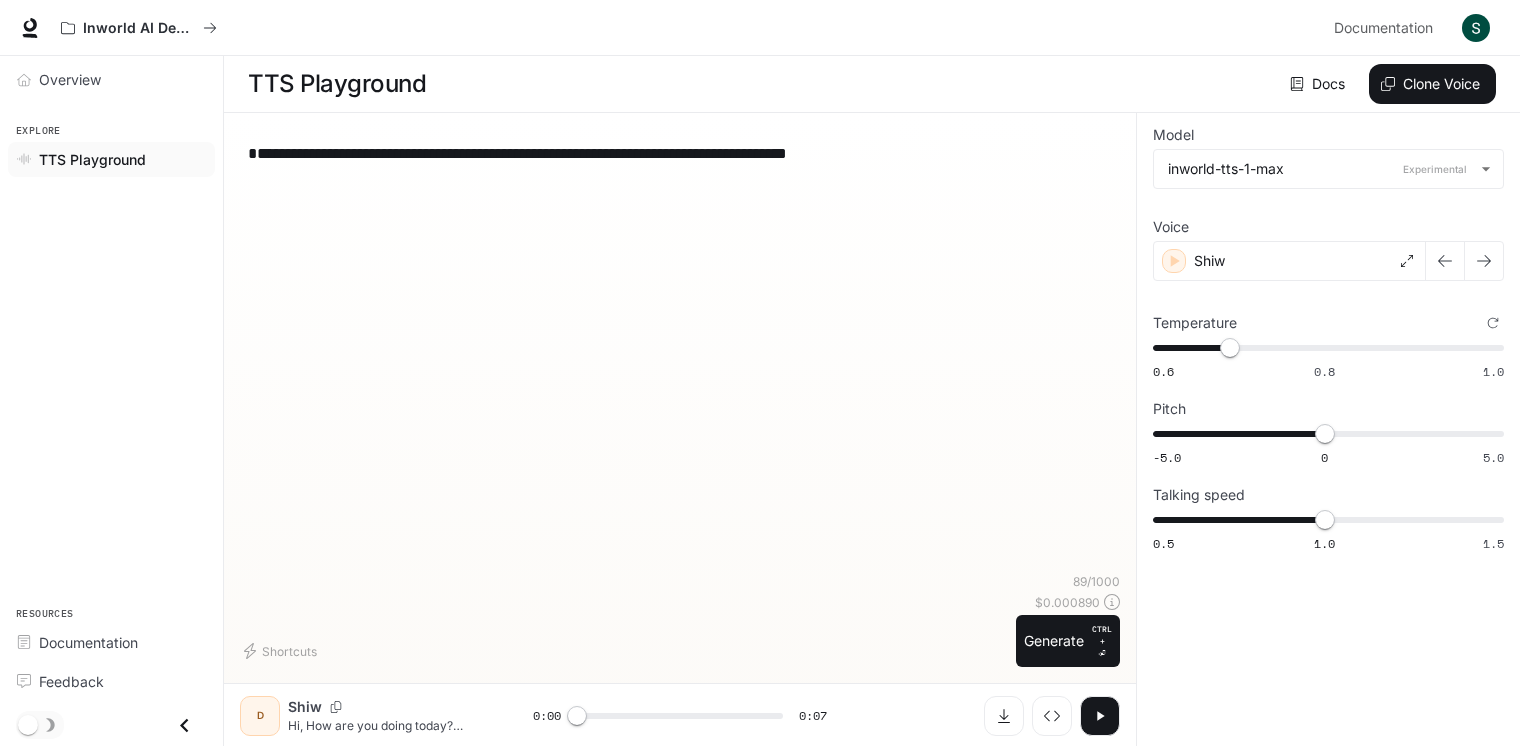 paste 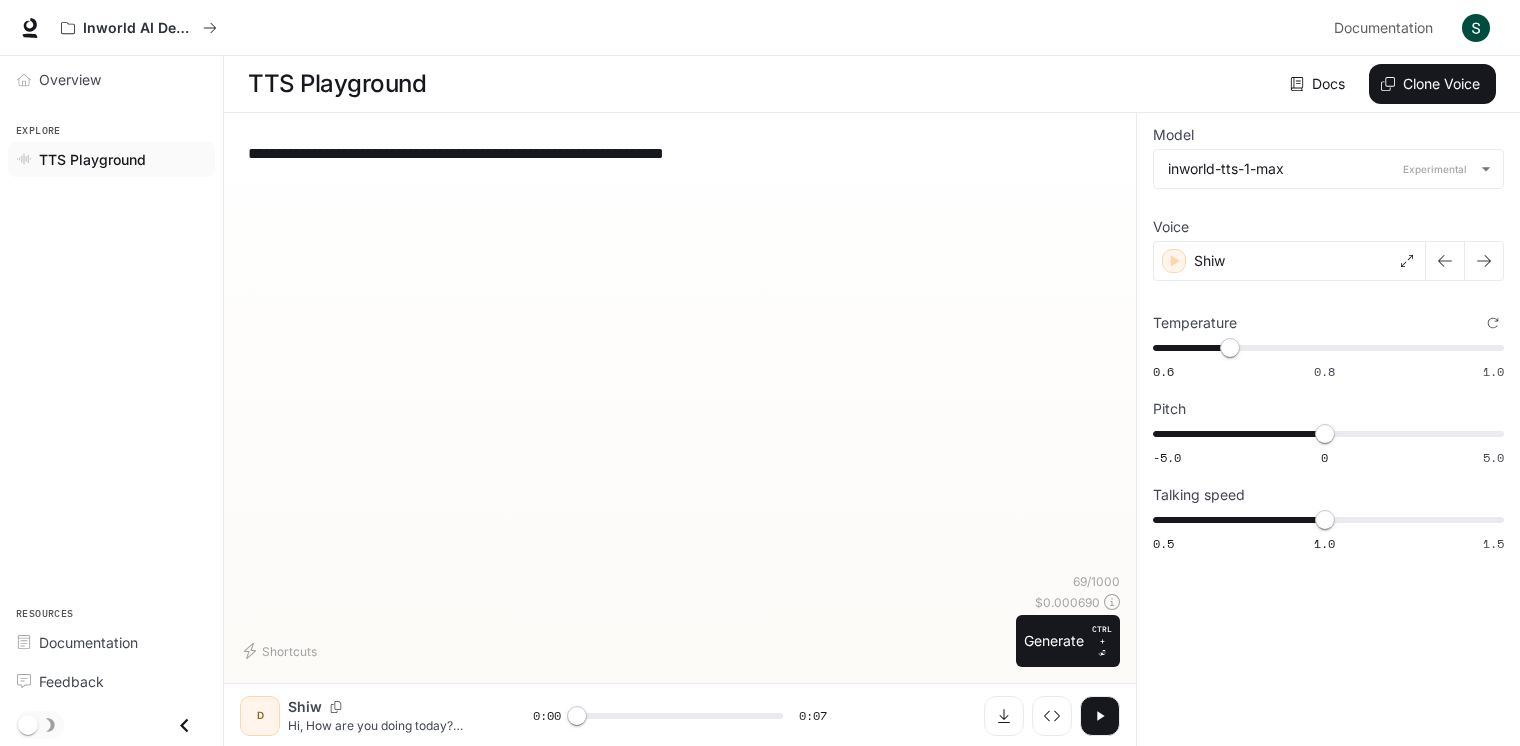 type on "**********" 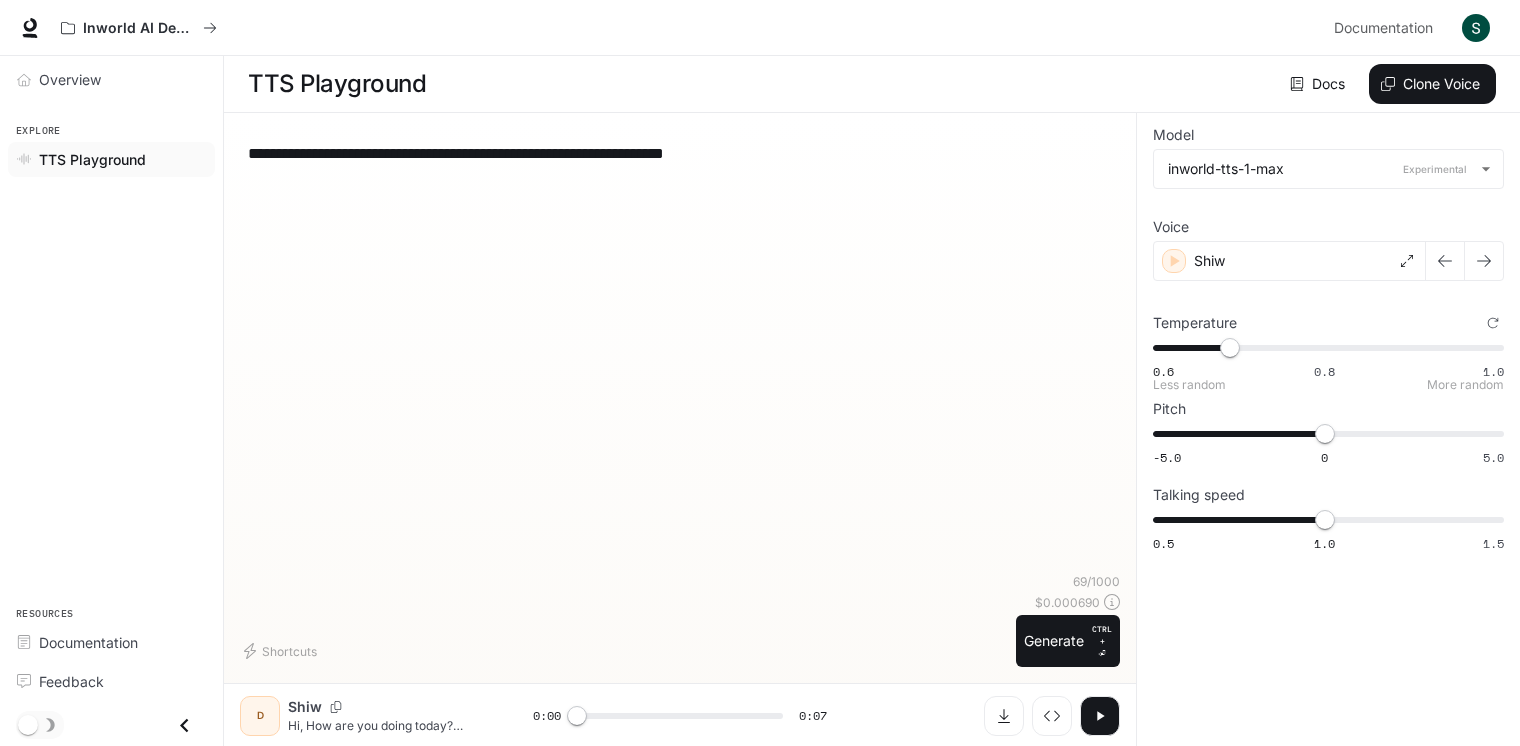 type on "****" 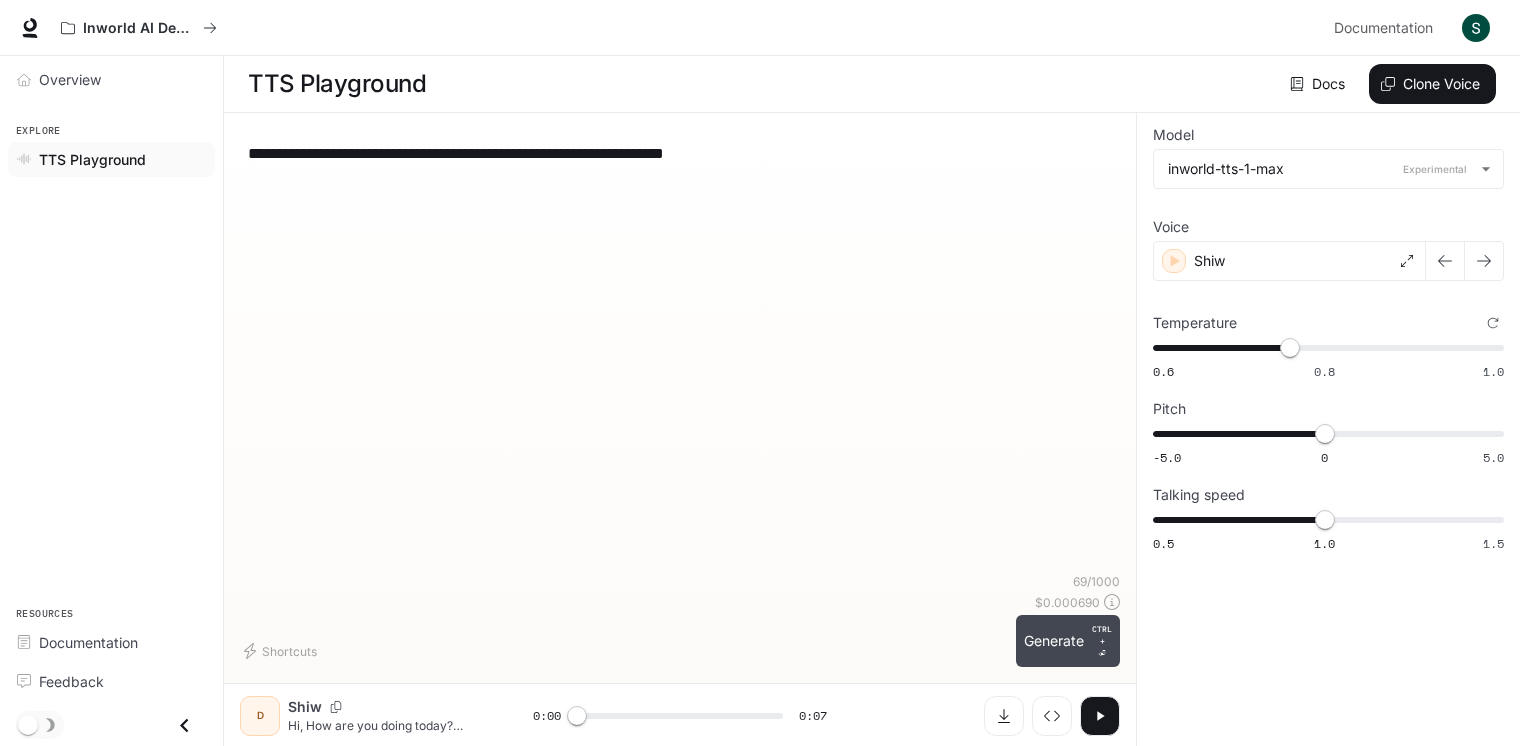 click on "Generate CTRL +  ⏎" at bounding box center (1068, 641) 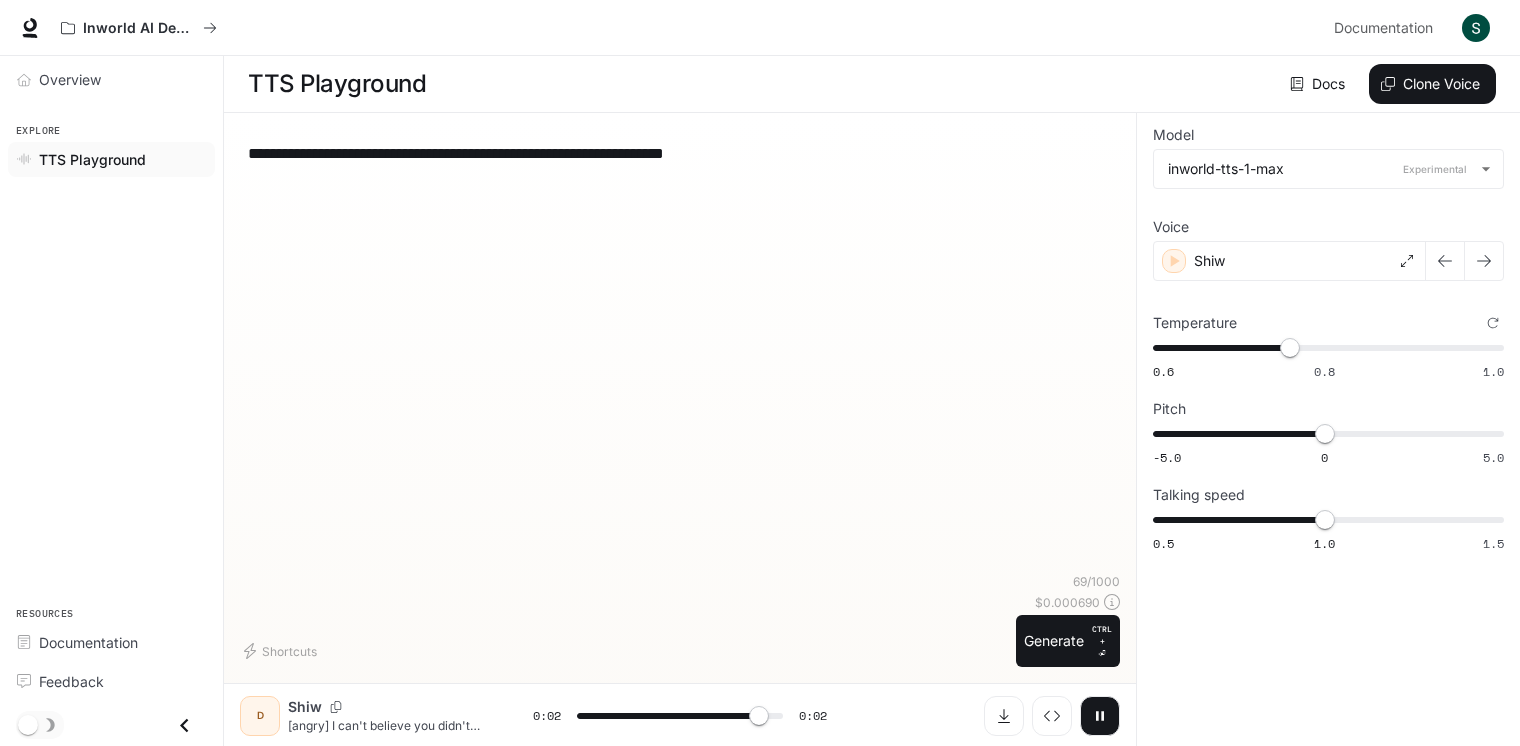 type on "*" 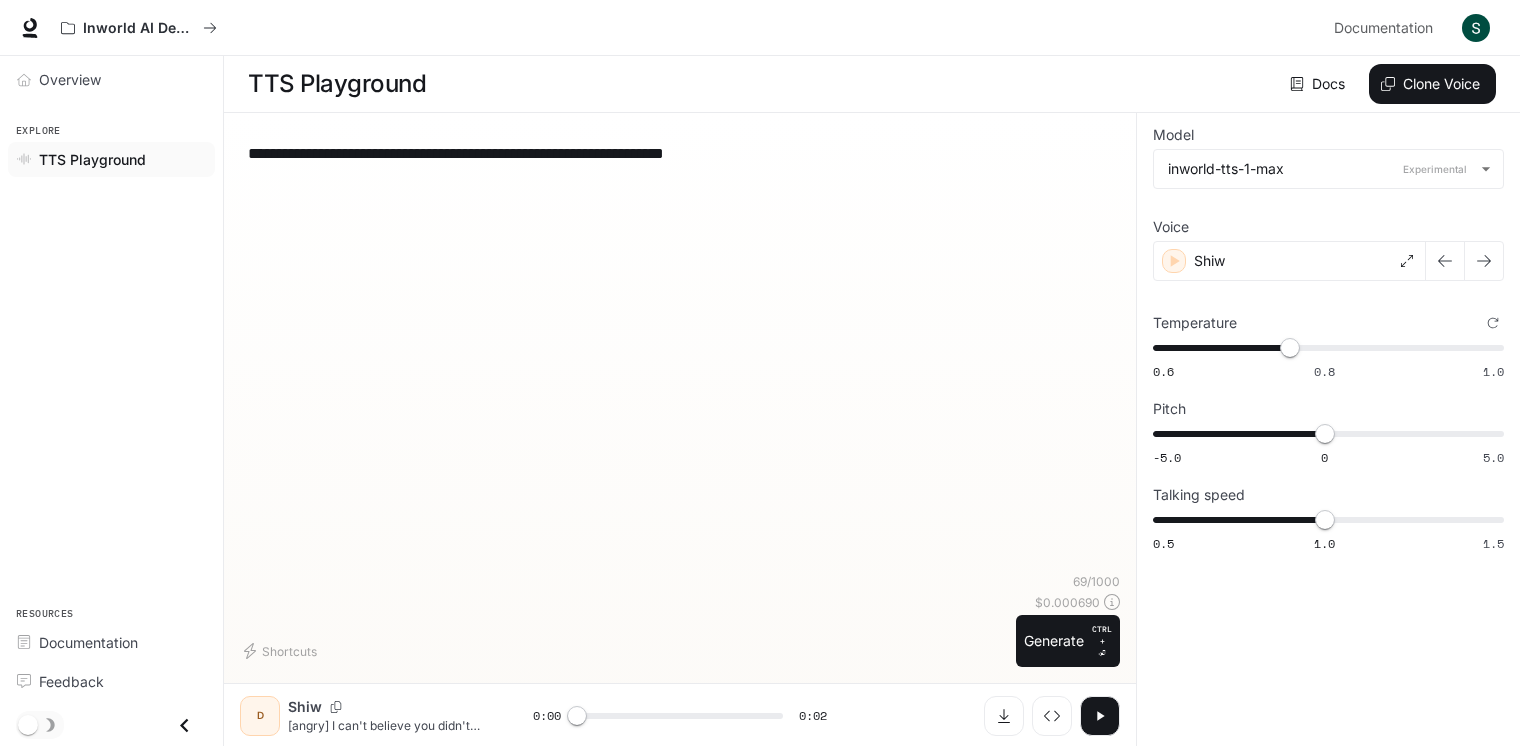 click on "**********" at bounding box center [680, 153] 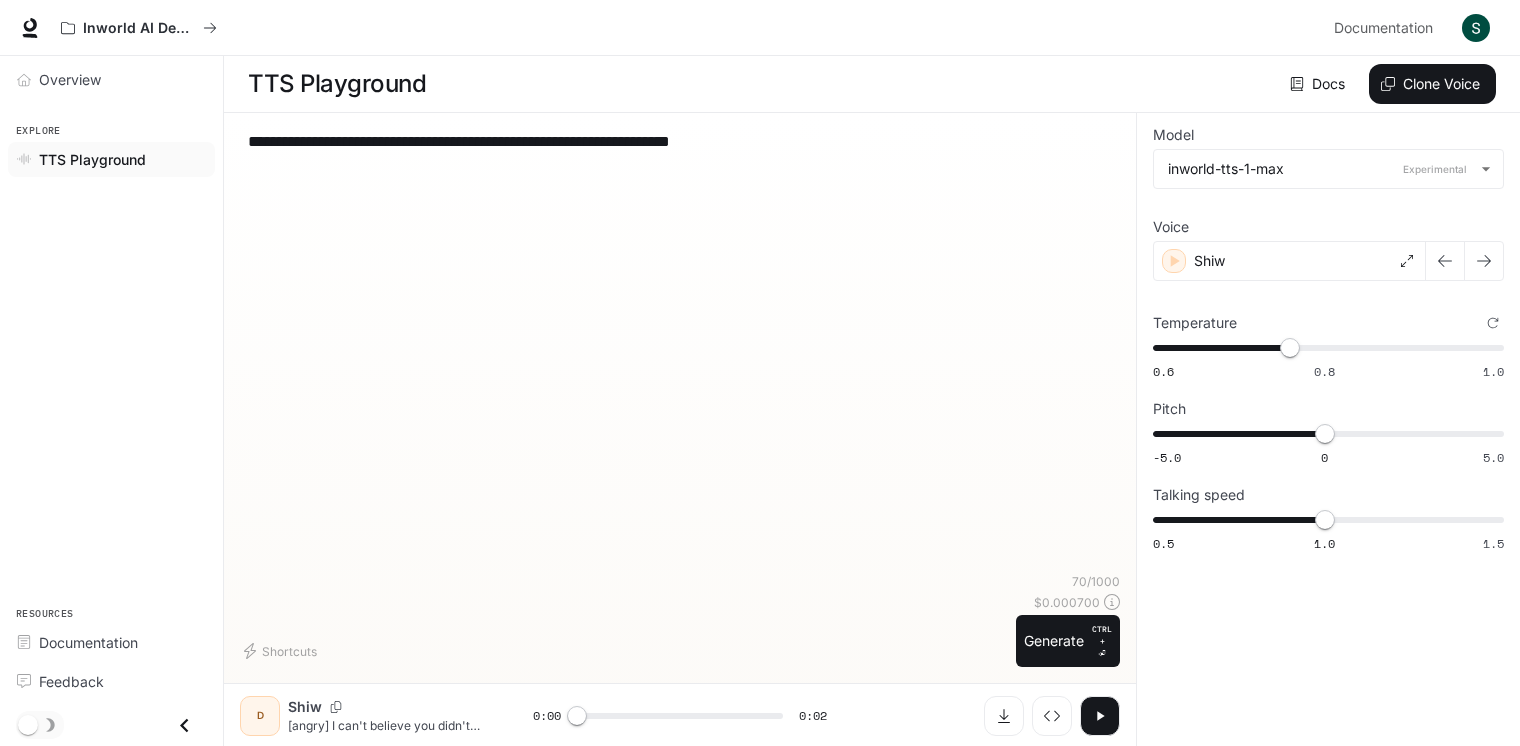 paste on "**********" 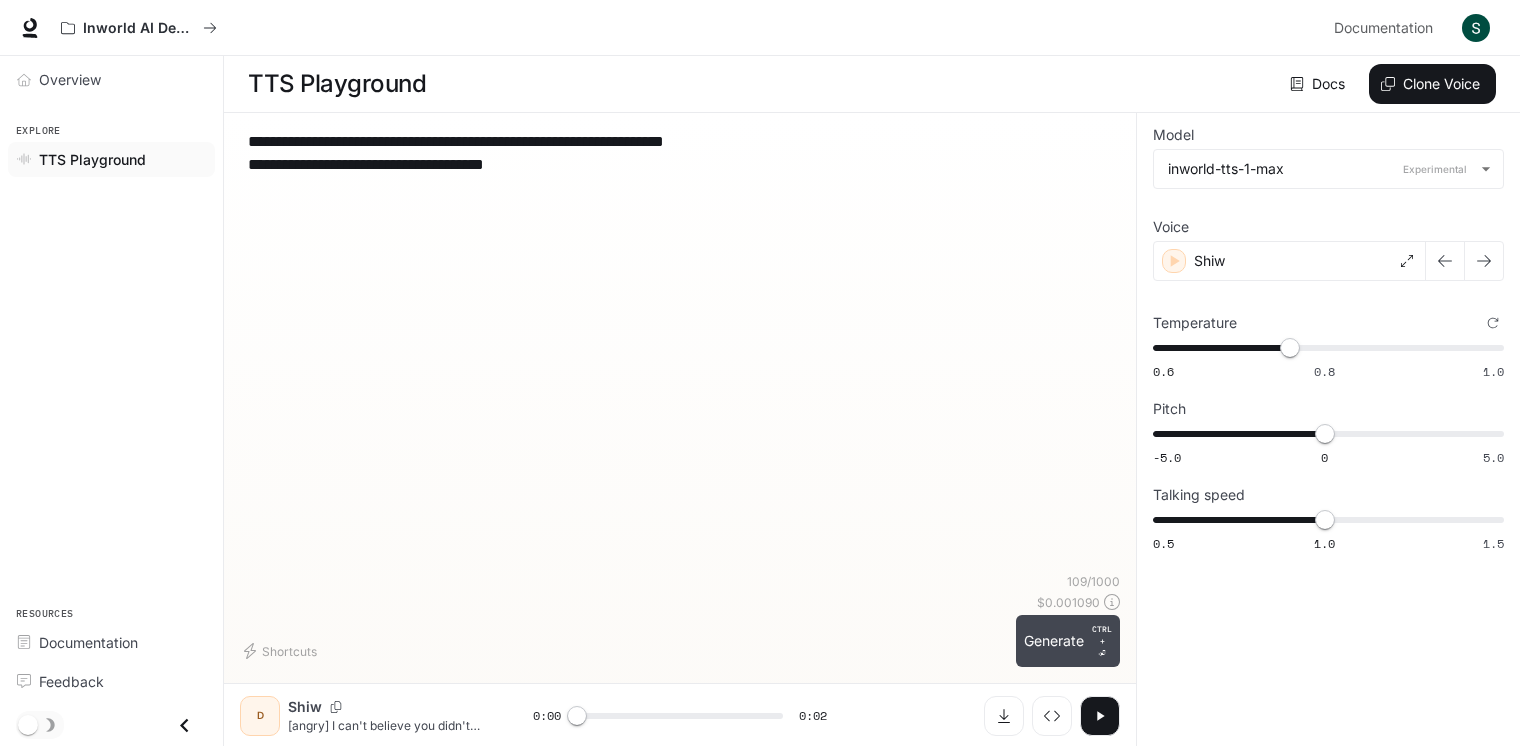 type on "**********" 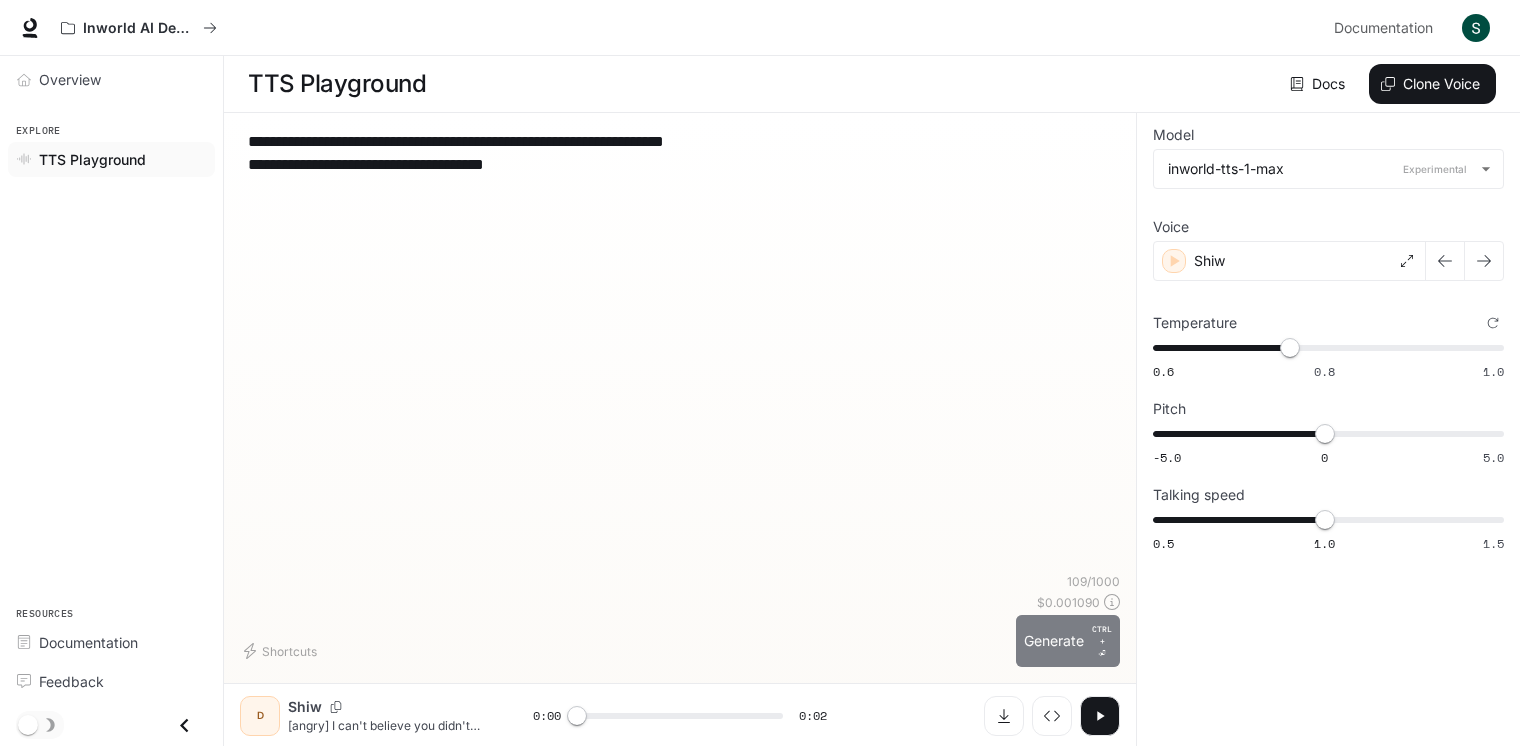 click on "Generate CTRL +  ⏎" at bounding box center (1068, 641) 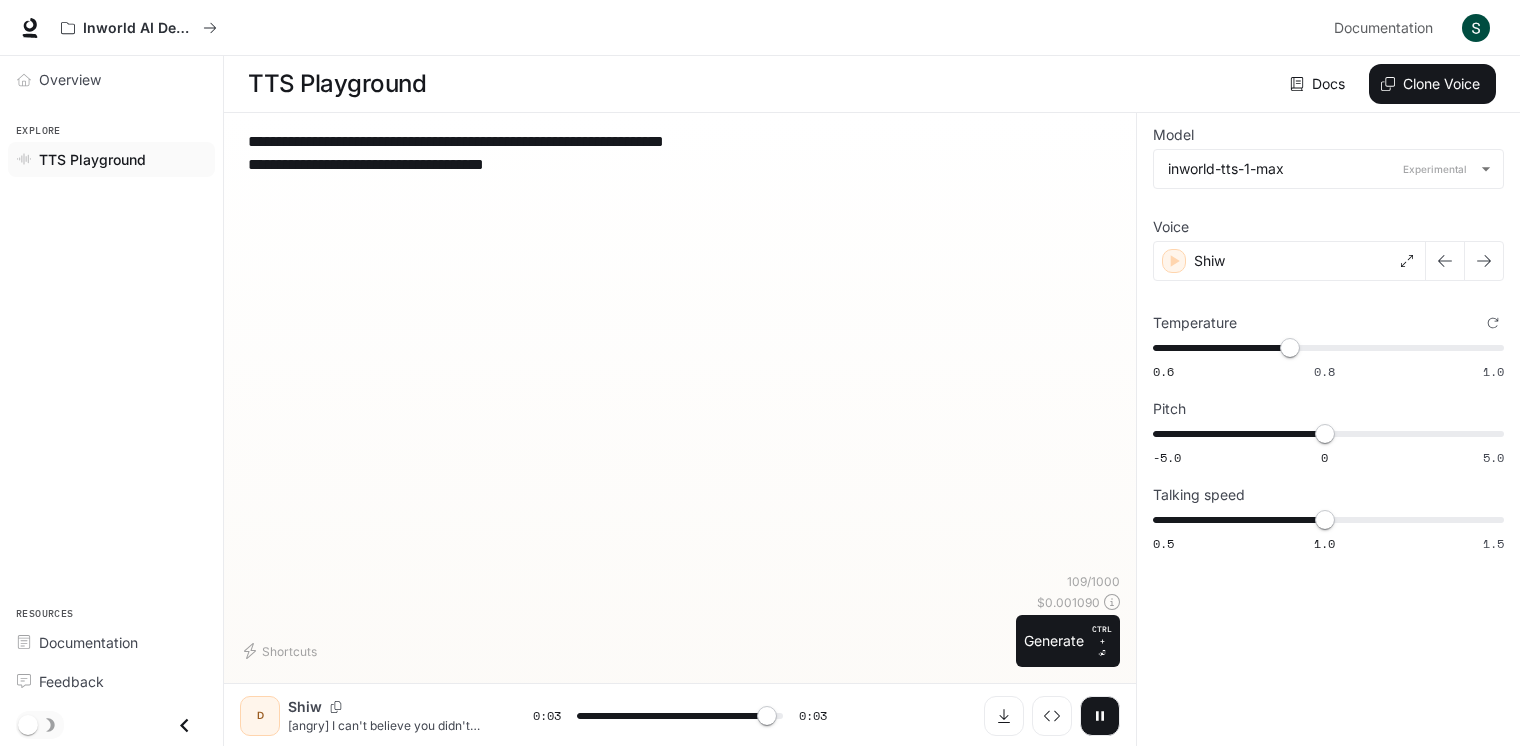 type on "*" 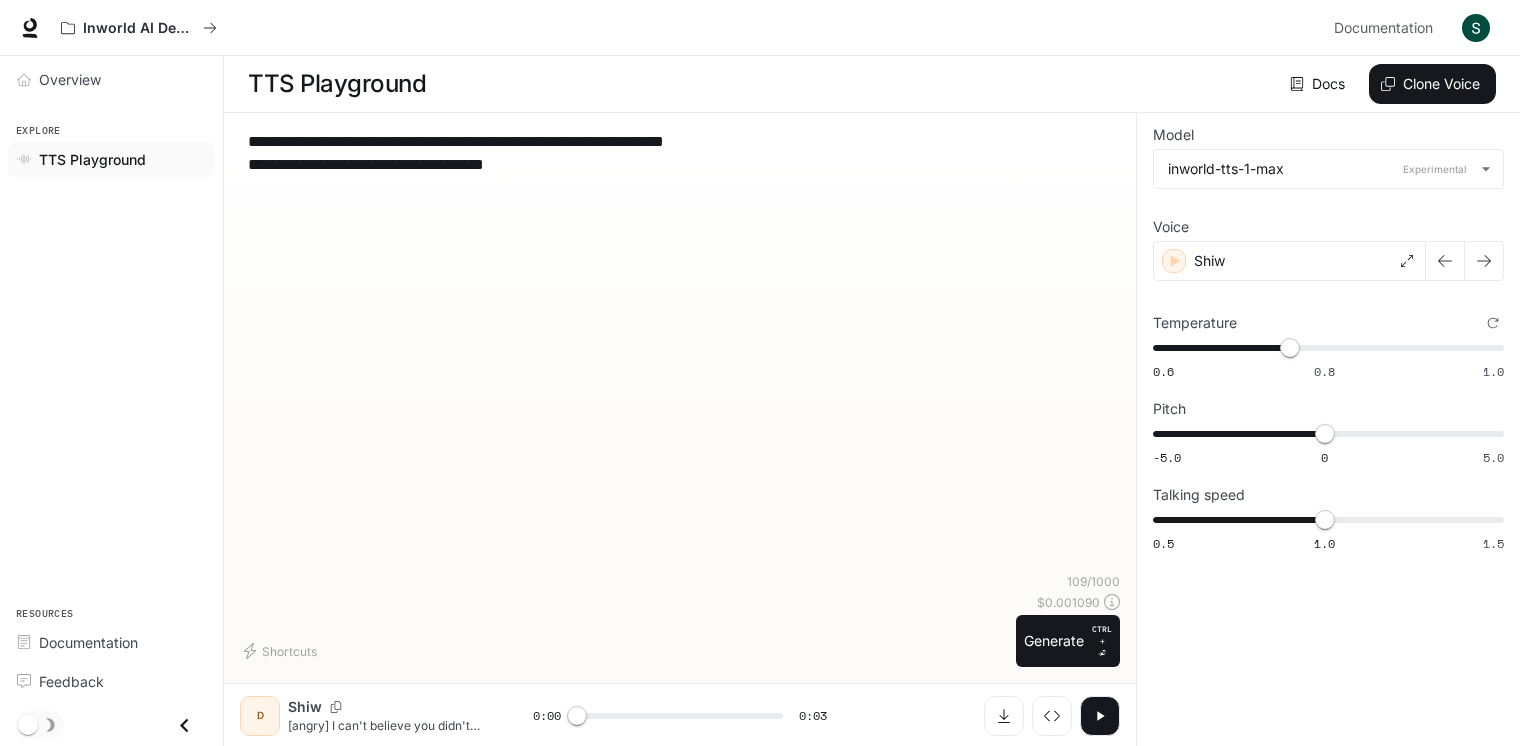 drag, startPoint x: 567, startPoint y: 163, endPoint x: 752, endPoint y: 146, distance: 185.77943 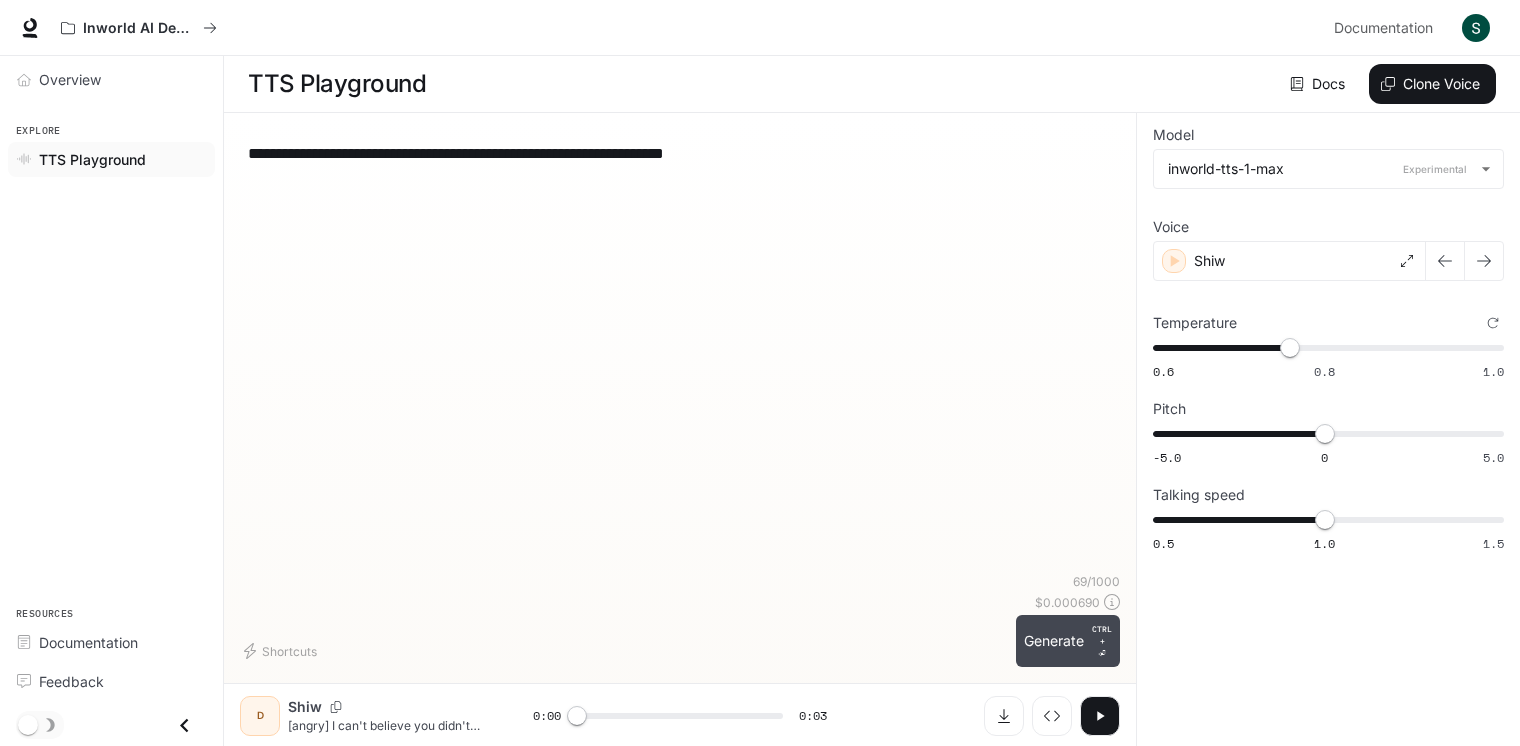 type on "**********" 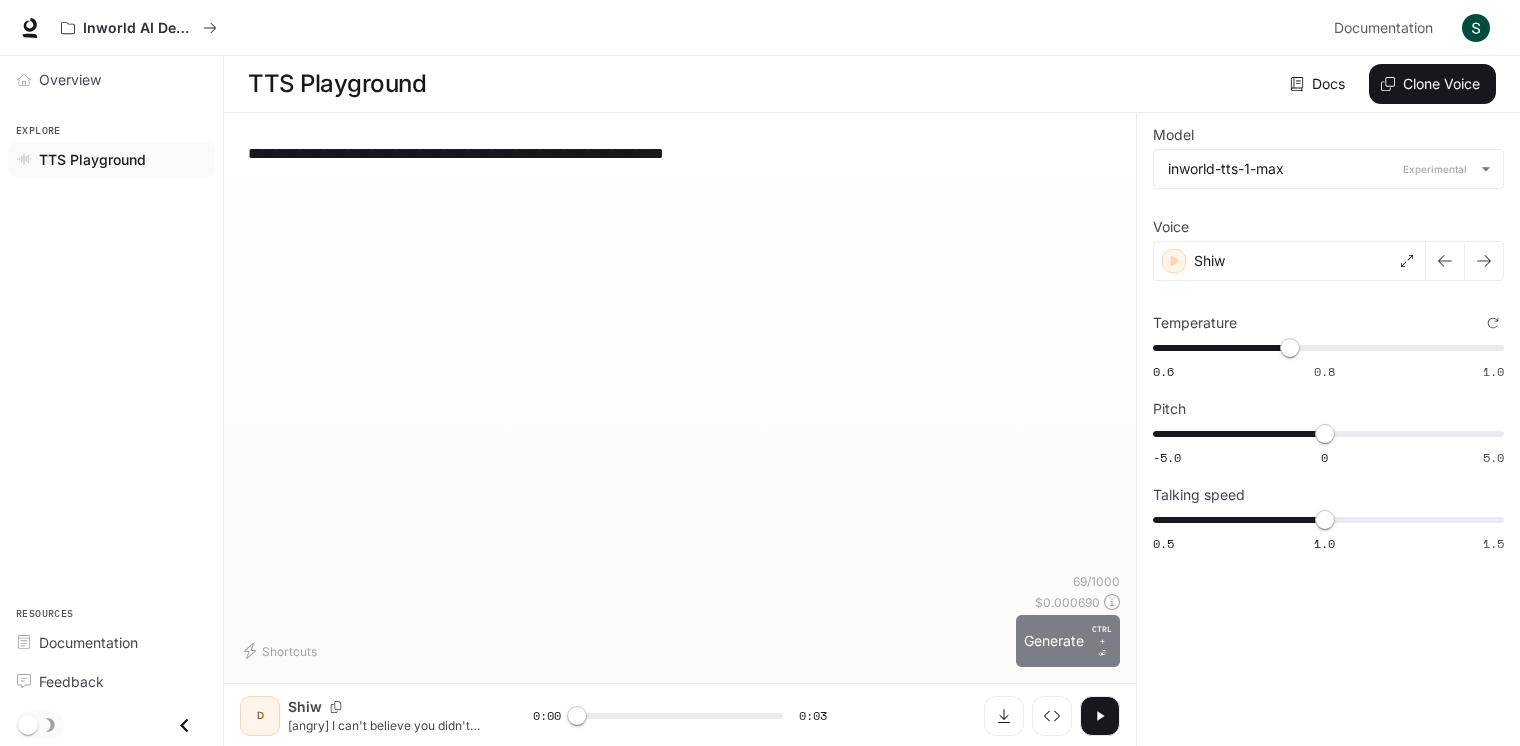click on "Generate CTRL +  ⏎" at bounding box center (1068, 641) 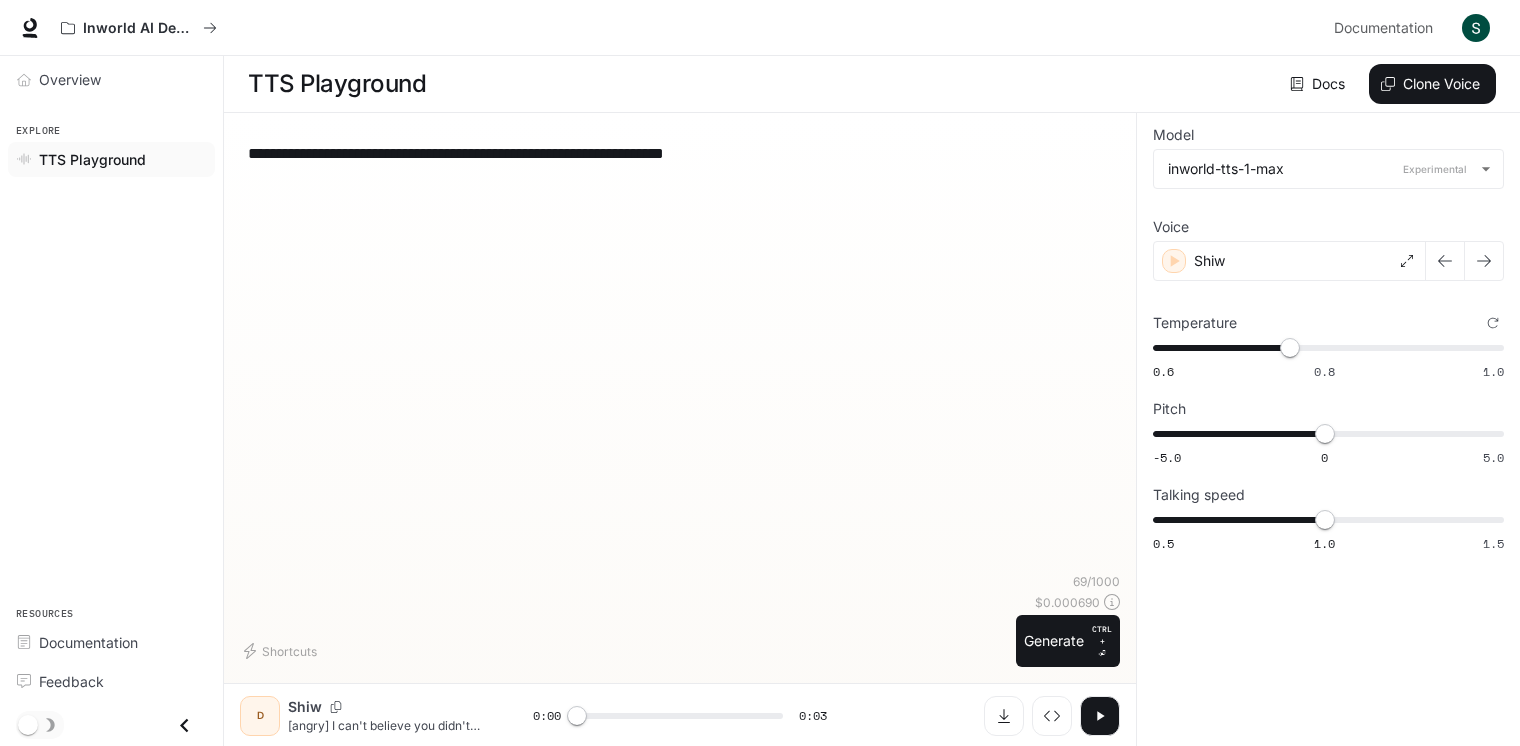 click at bounding box center [1100, 716] 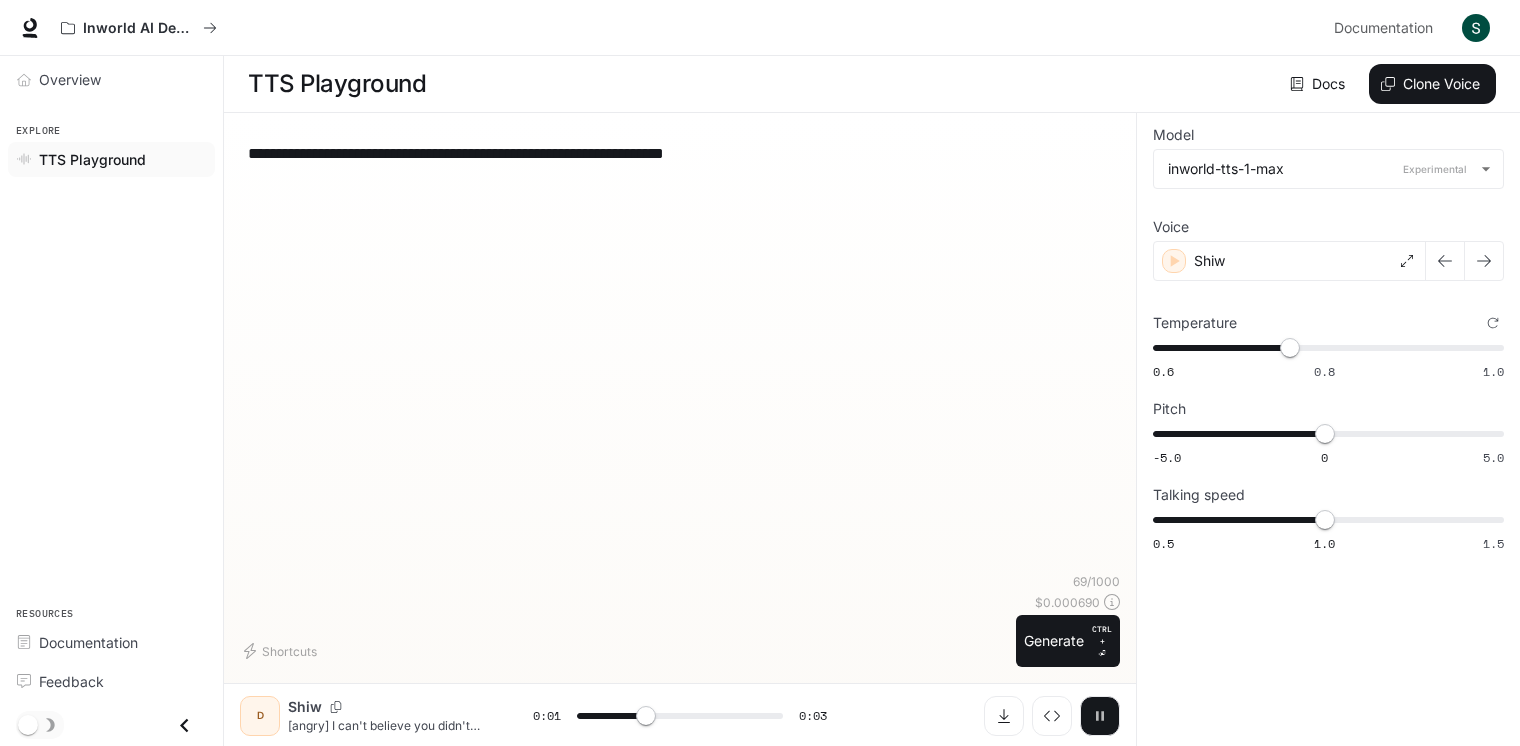 click at bounding box center [1100, 716] 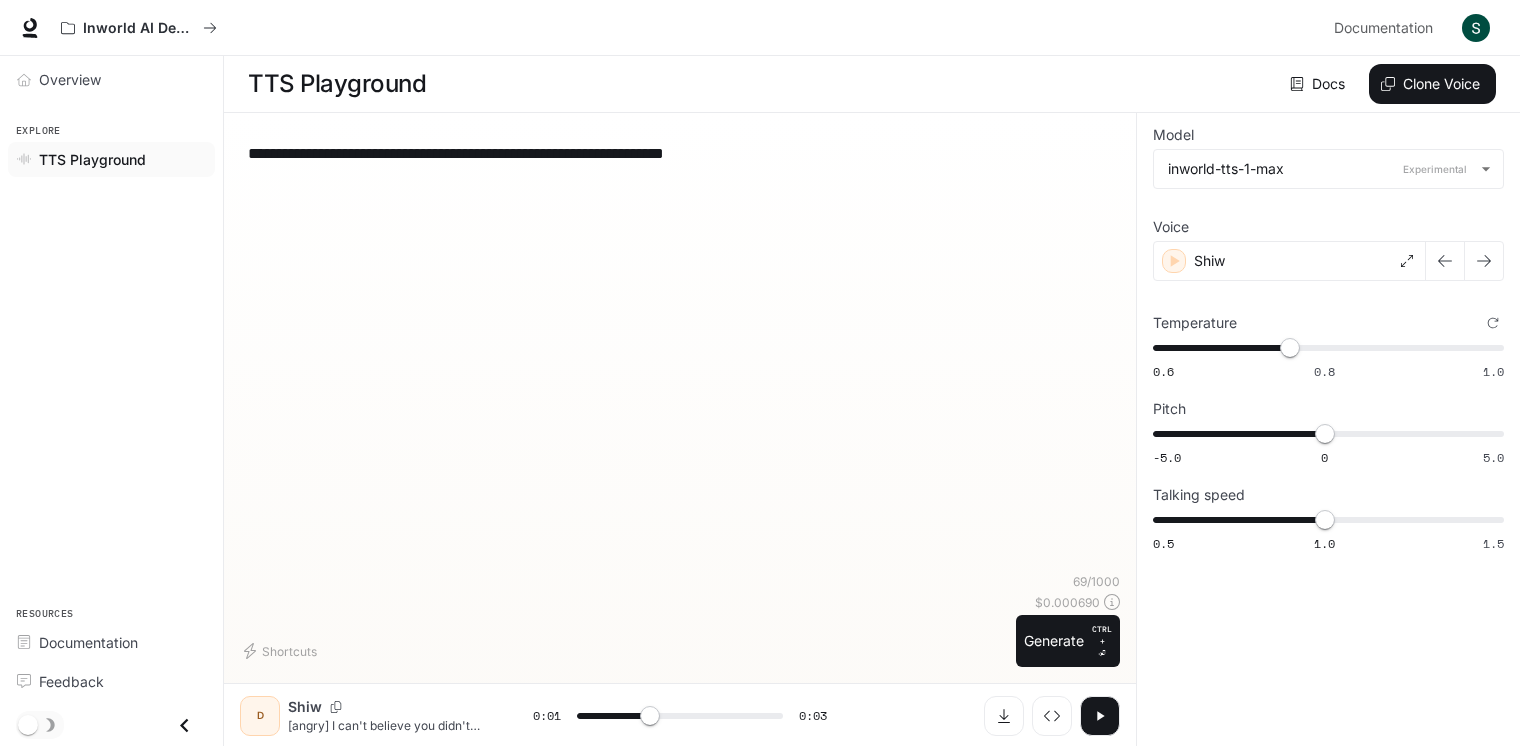 type 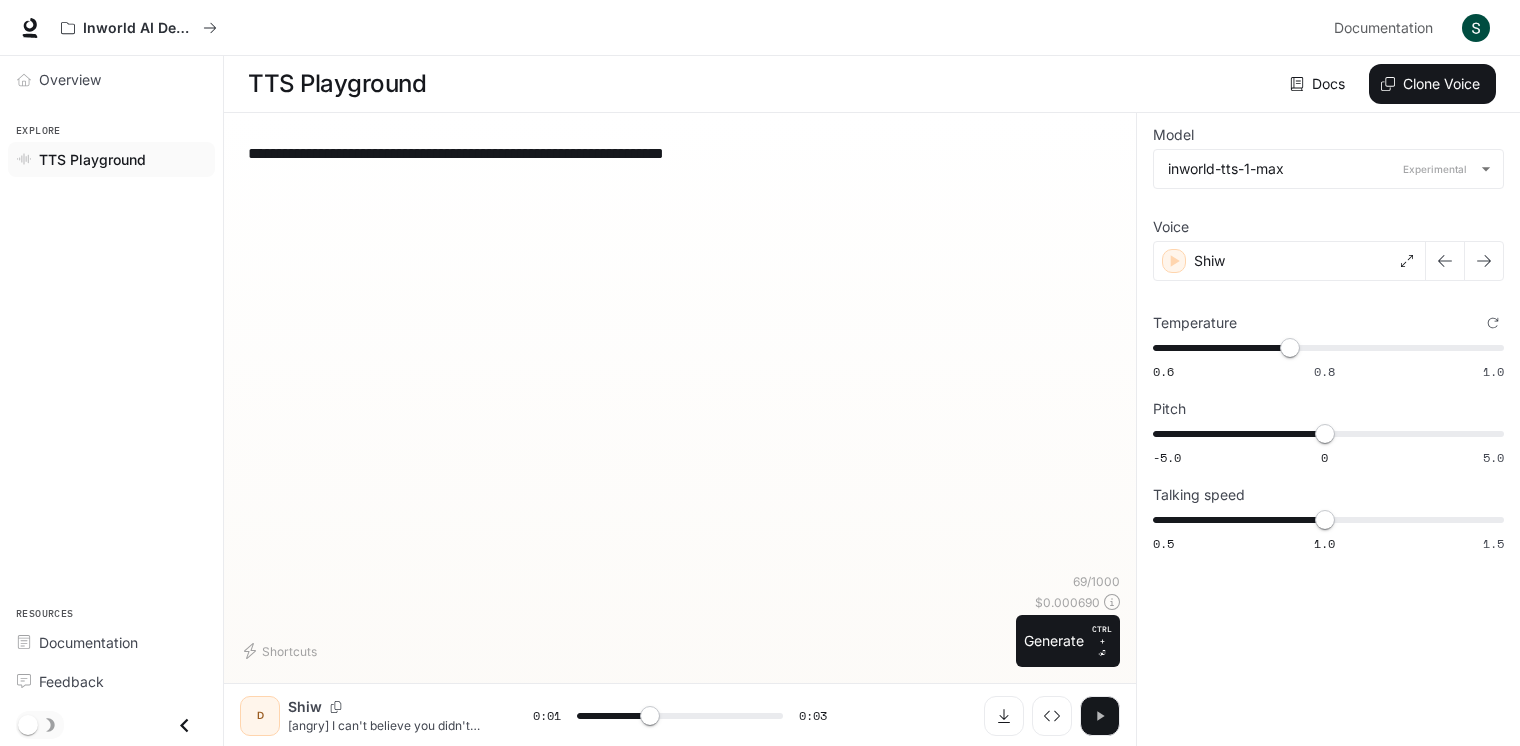 click at bounding box center [1100, 716] 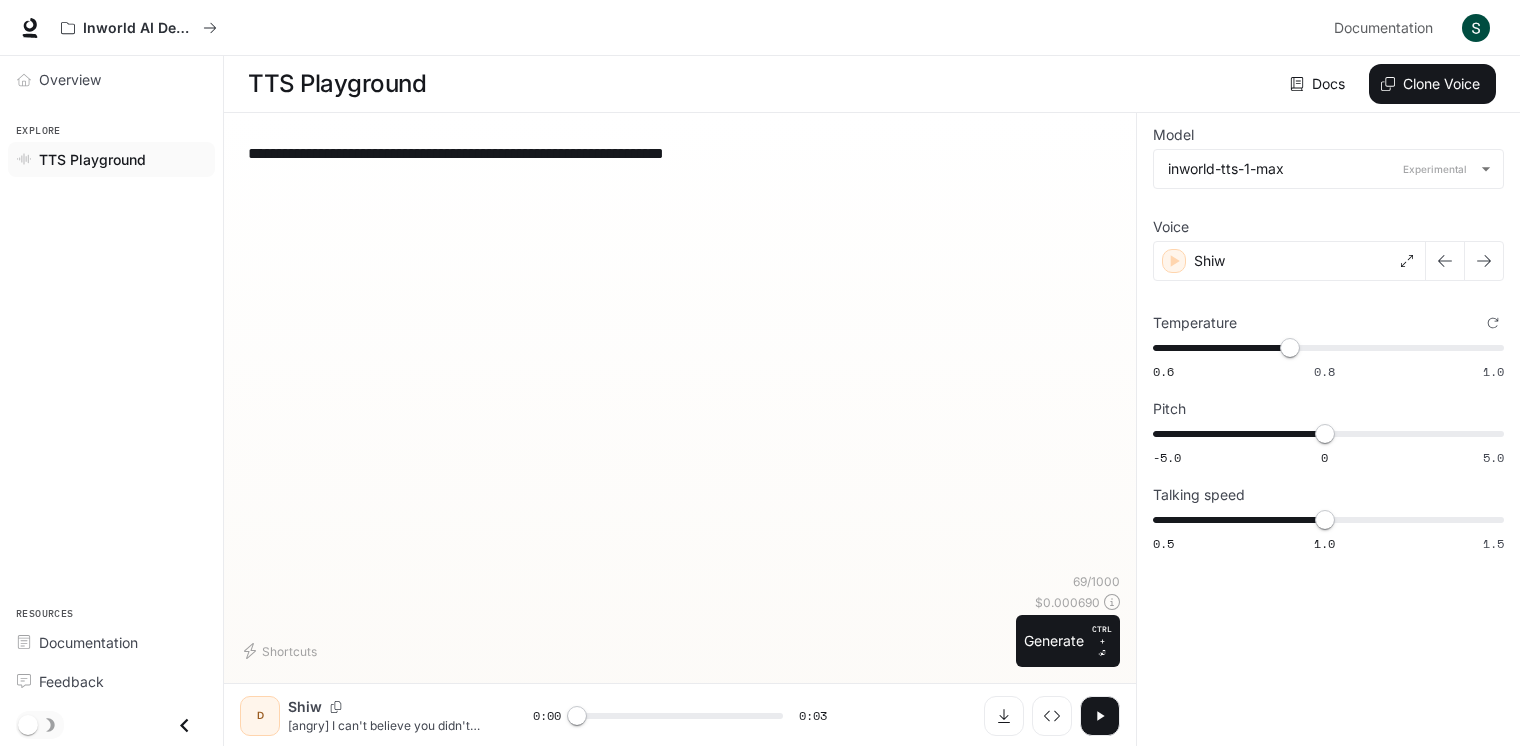 click at bounding box center [1100, 716] 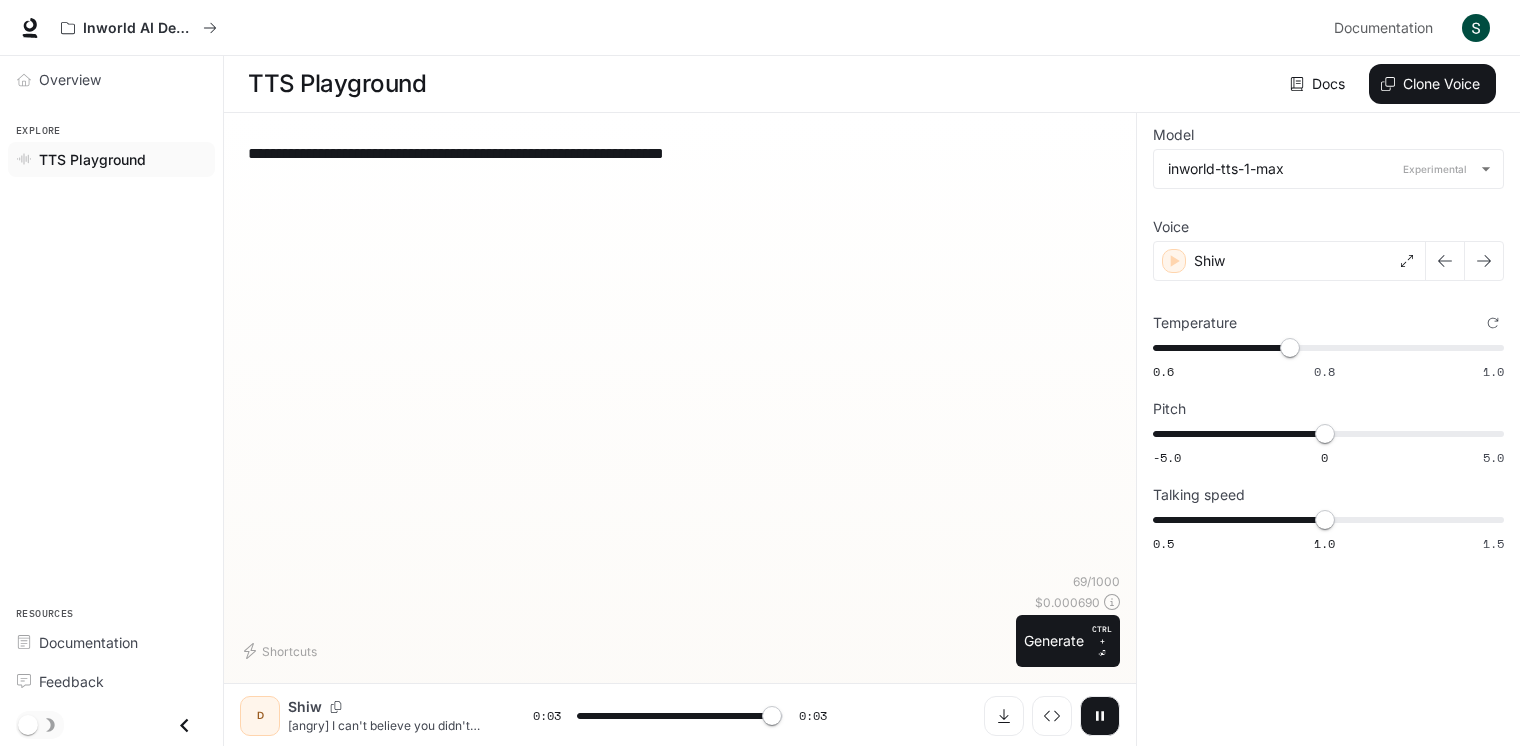 type on "*" 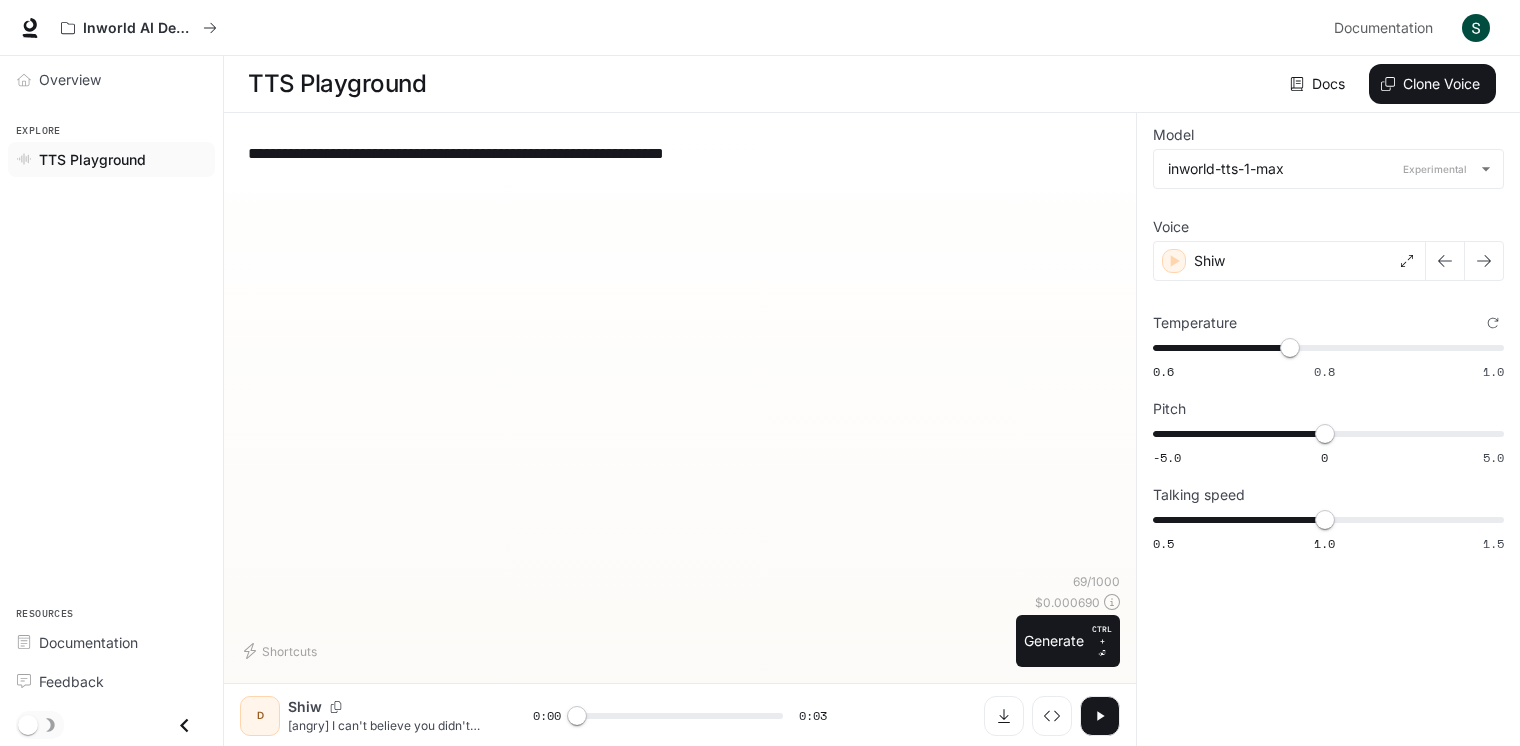 click on "**********" at bounding box center [680, 153] 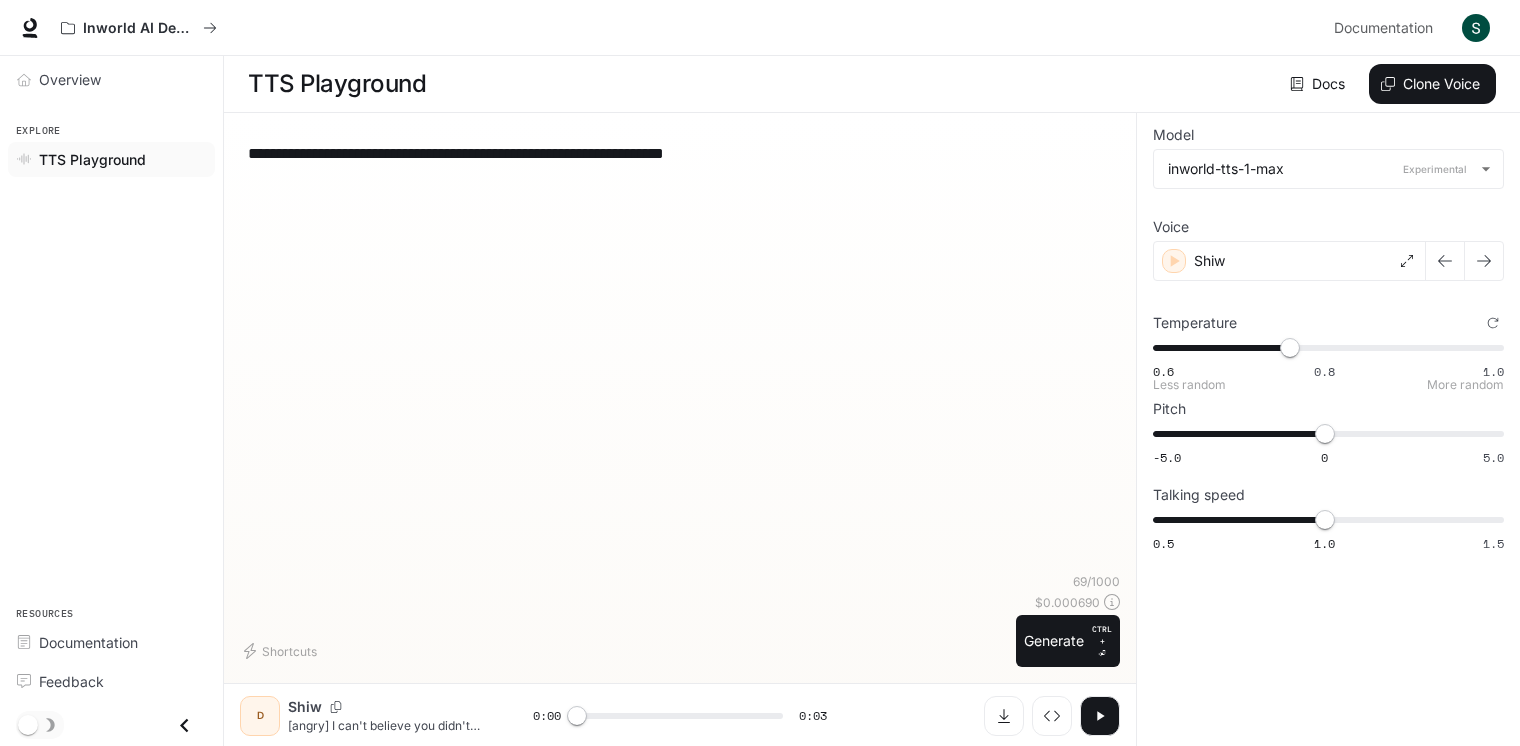 type on "***" 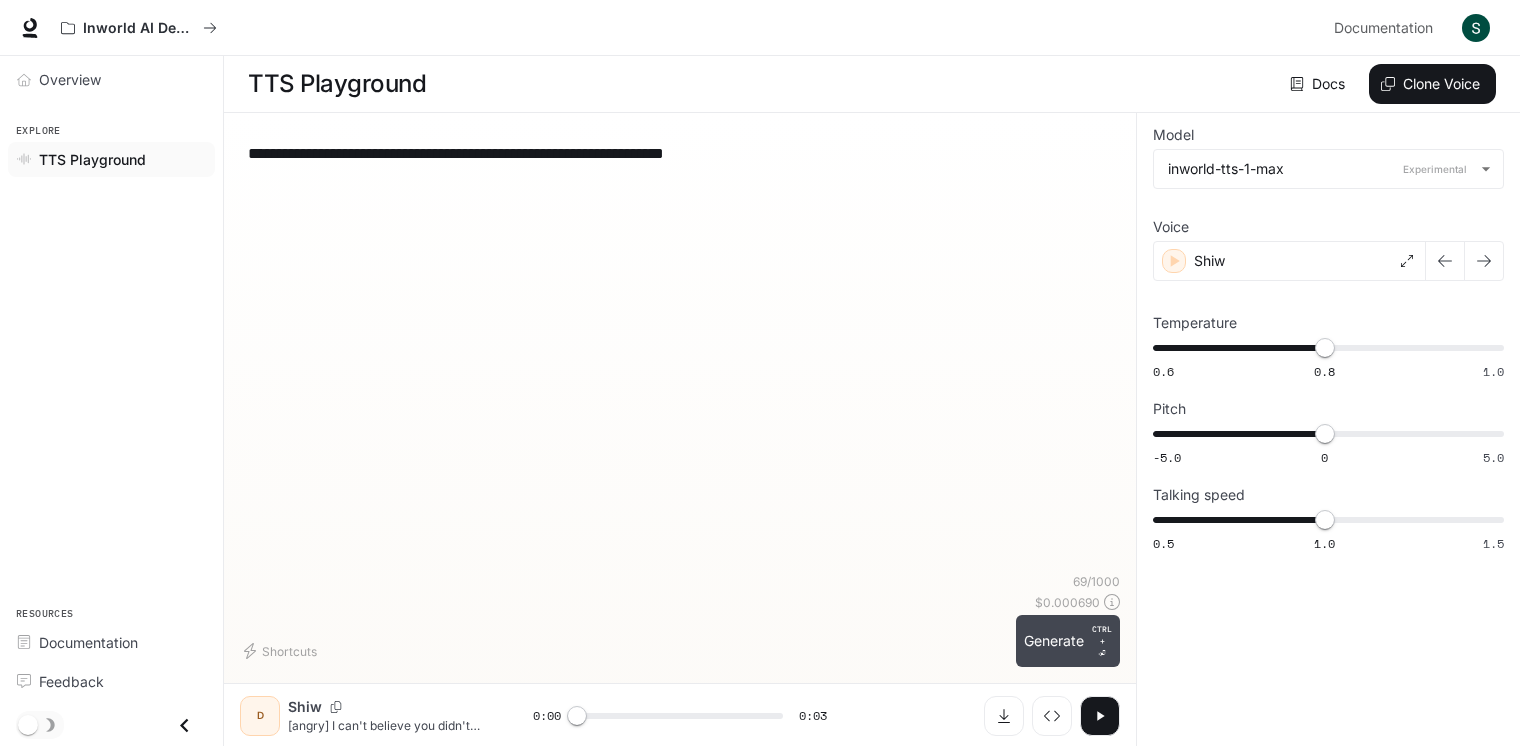 click on "Generate CTRL +  ⏎" at bounding box center (1068, 641) 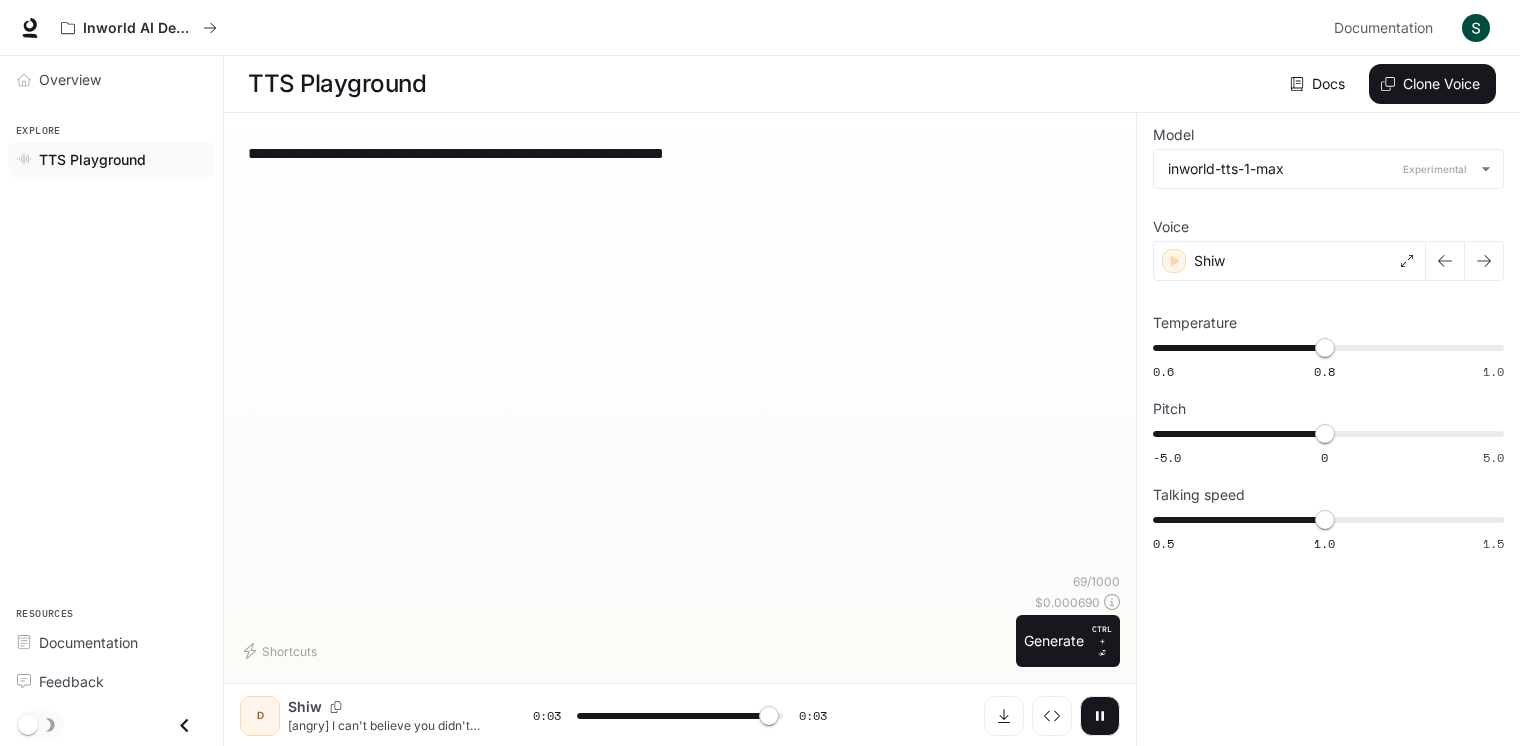 type on "*" 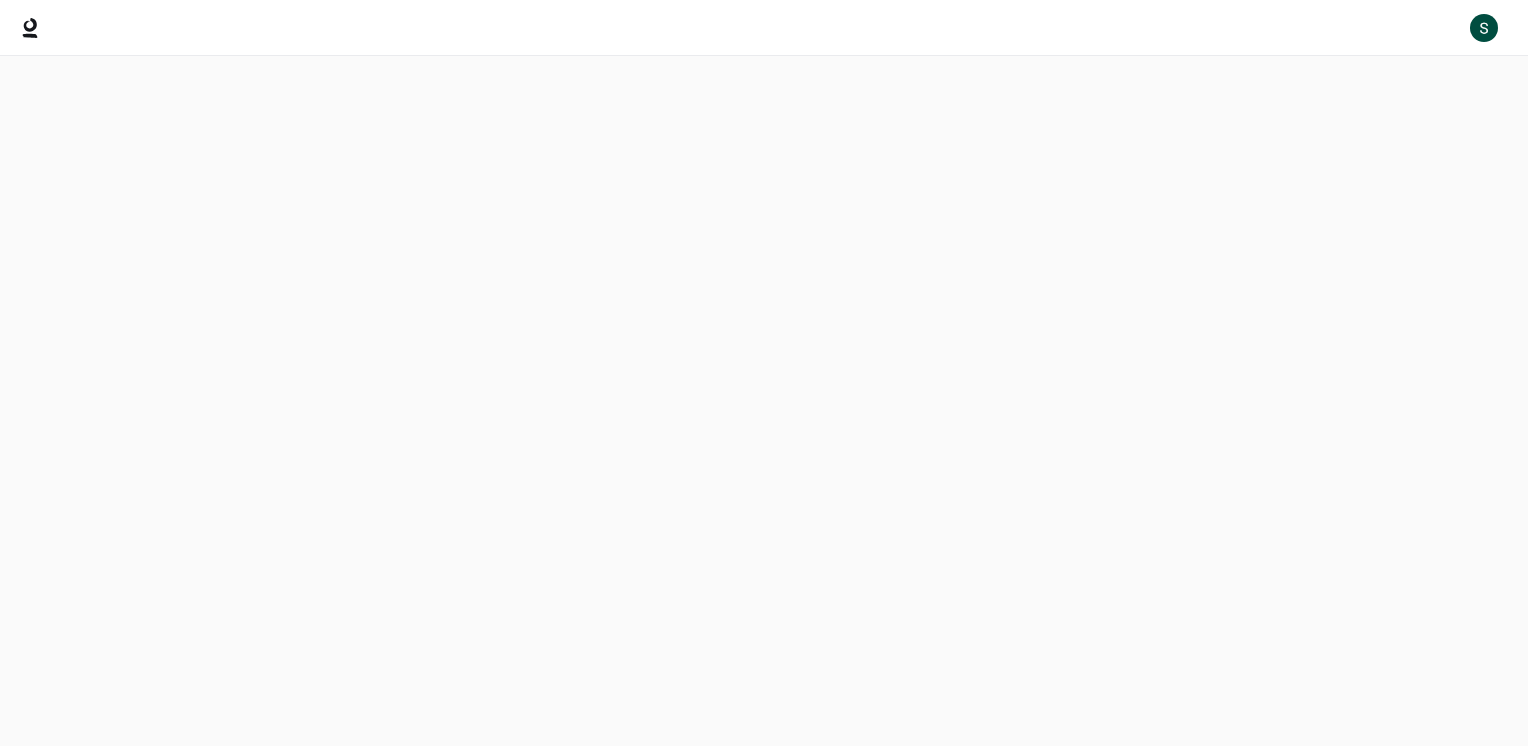 scroll, scrollTop: 0, scrollLeft: 0, axis: both 